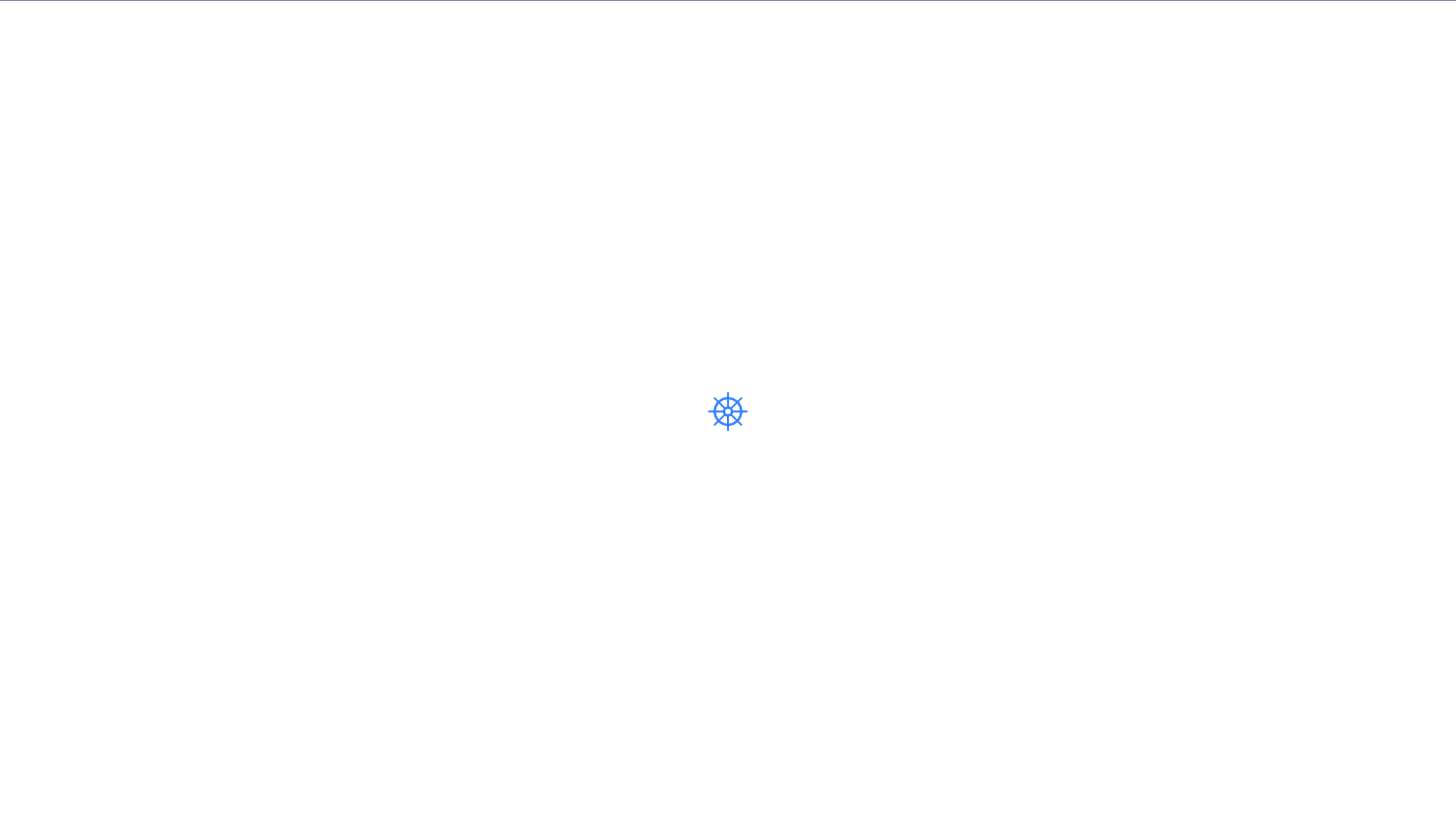 scroll, scrollTop: 0, scrollLeft: 0, axis: both 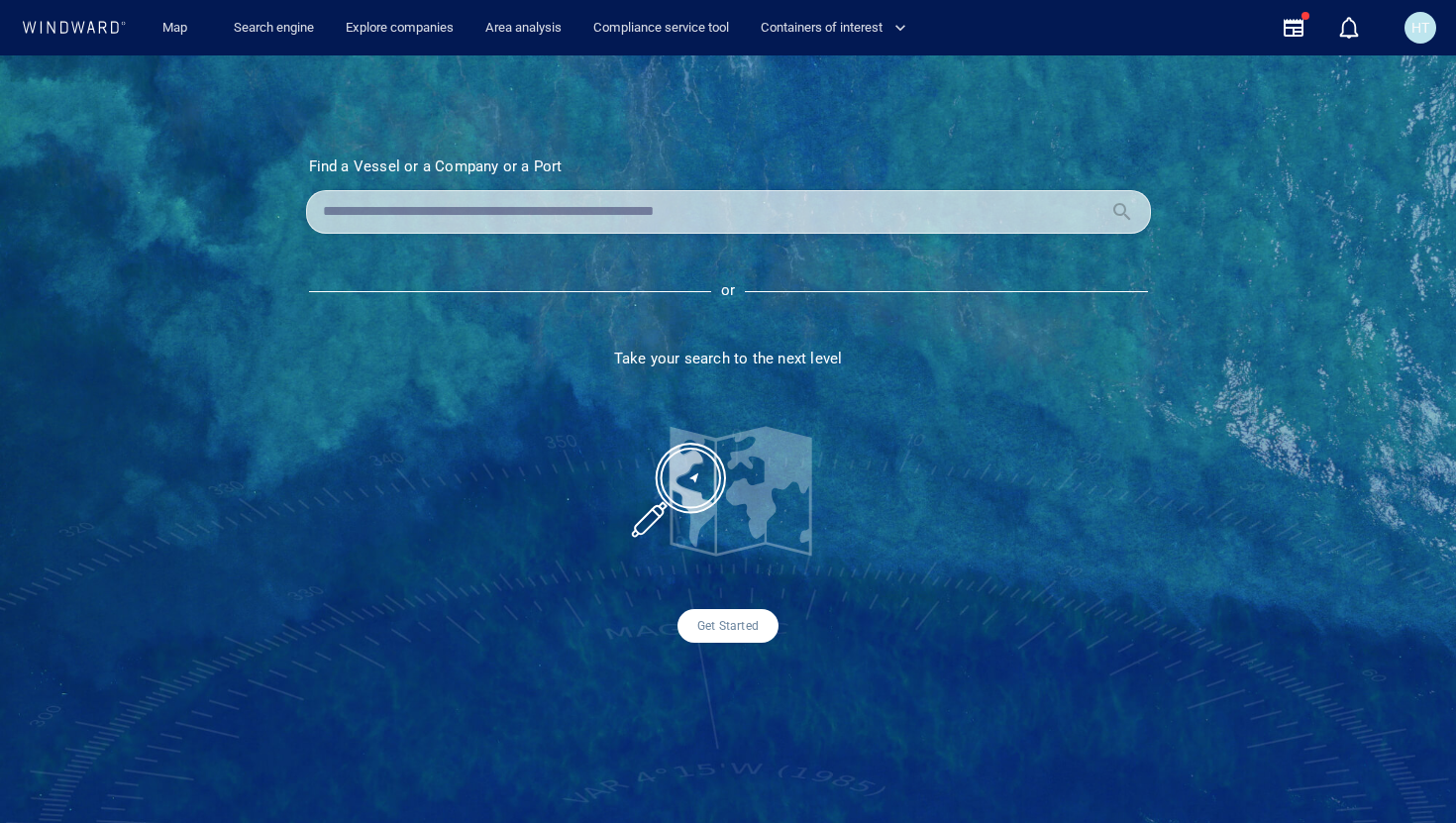 click at bounding box center [712, 212] 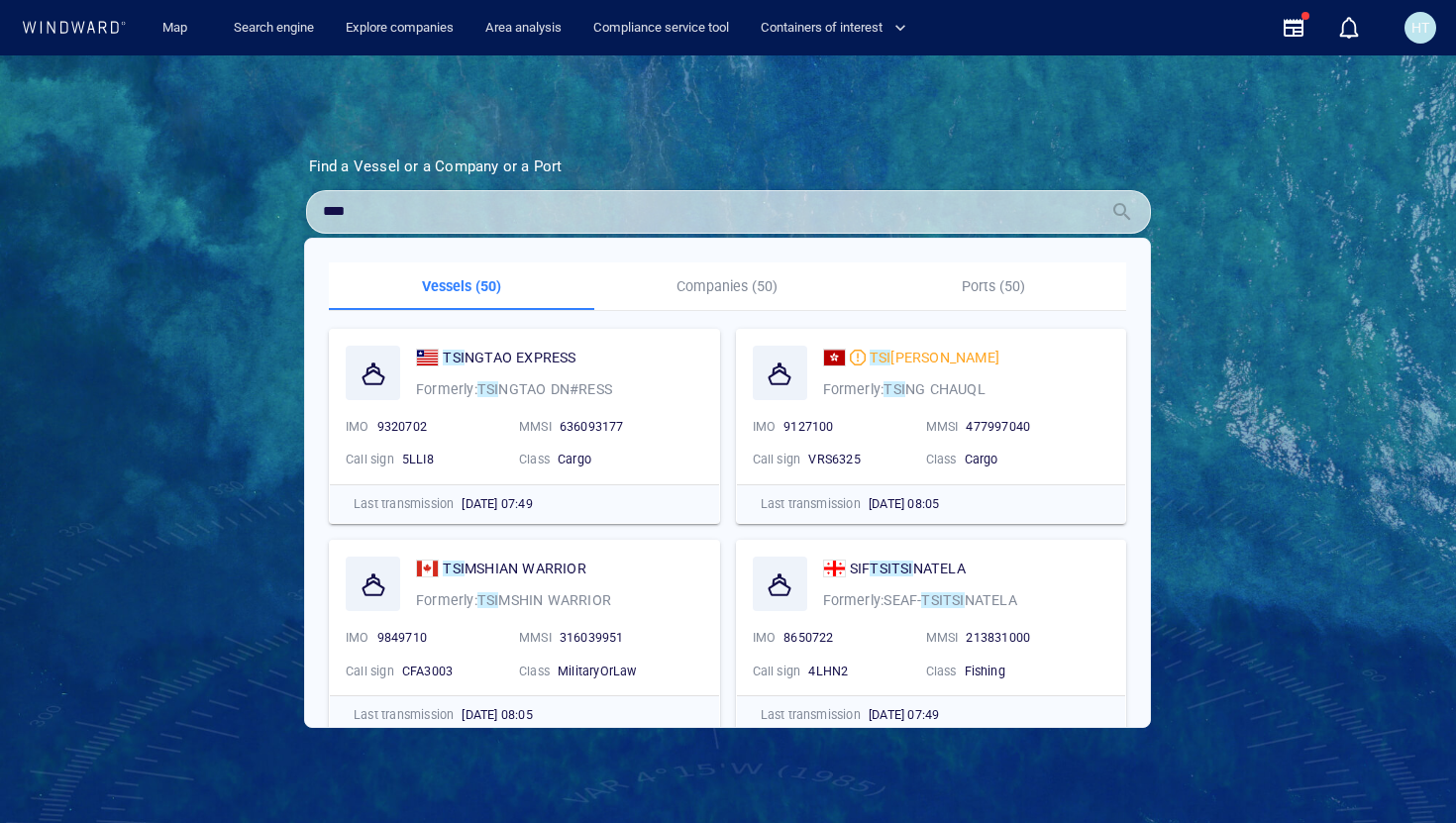 click on "****" at bounding box center [712, 212] 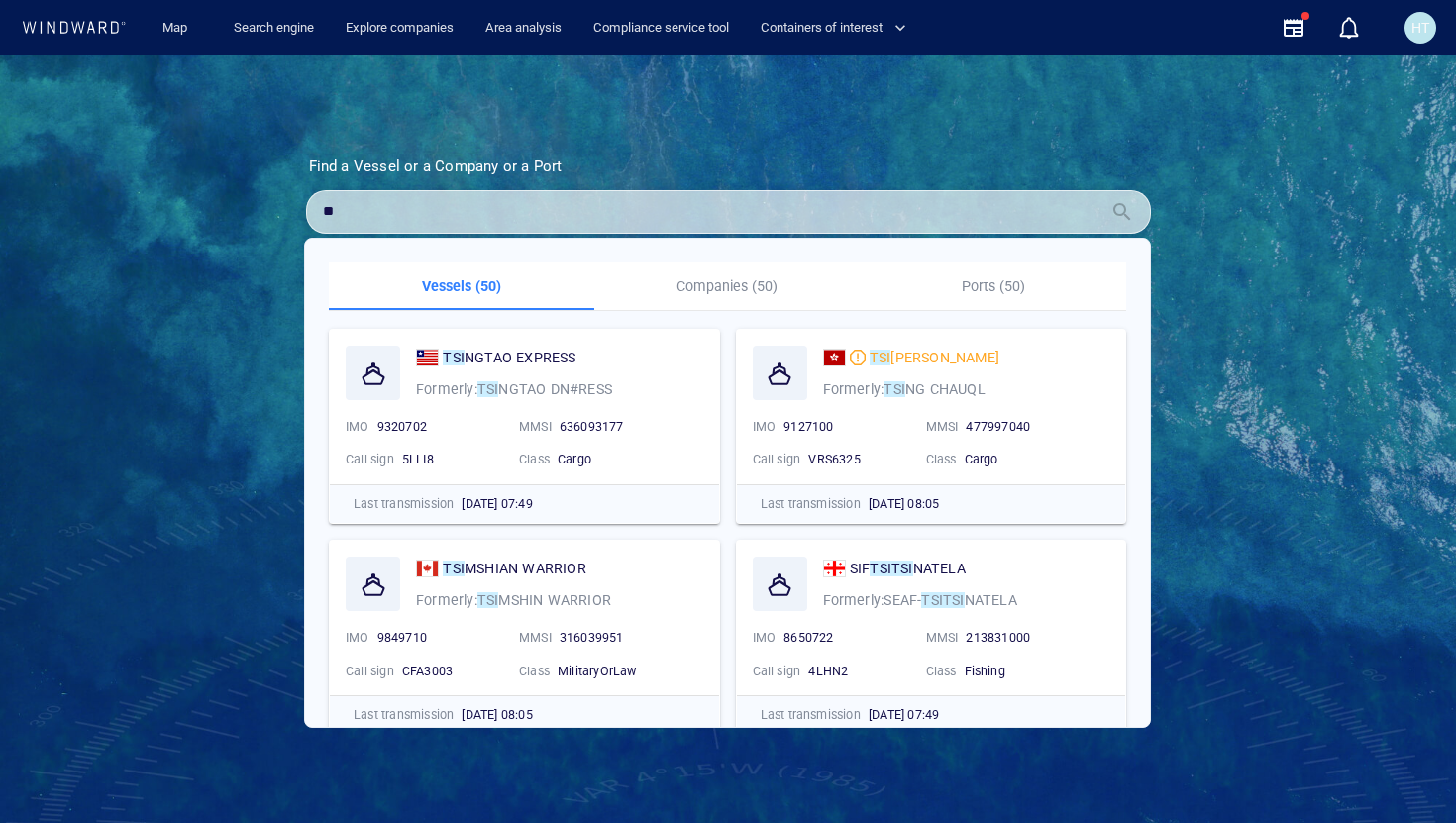 type on "*" 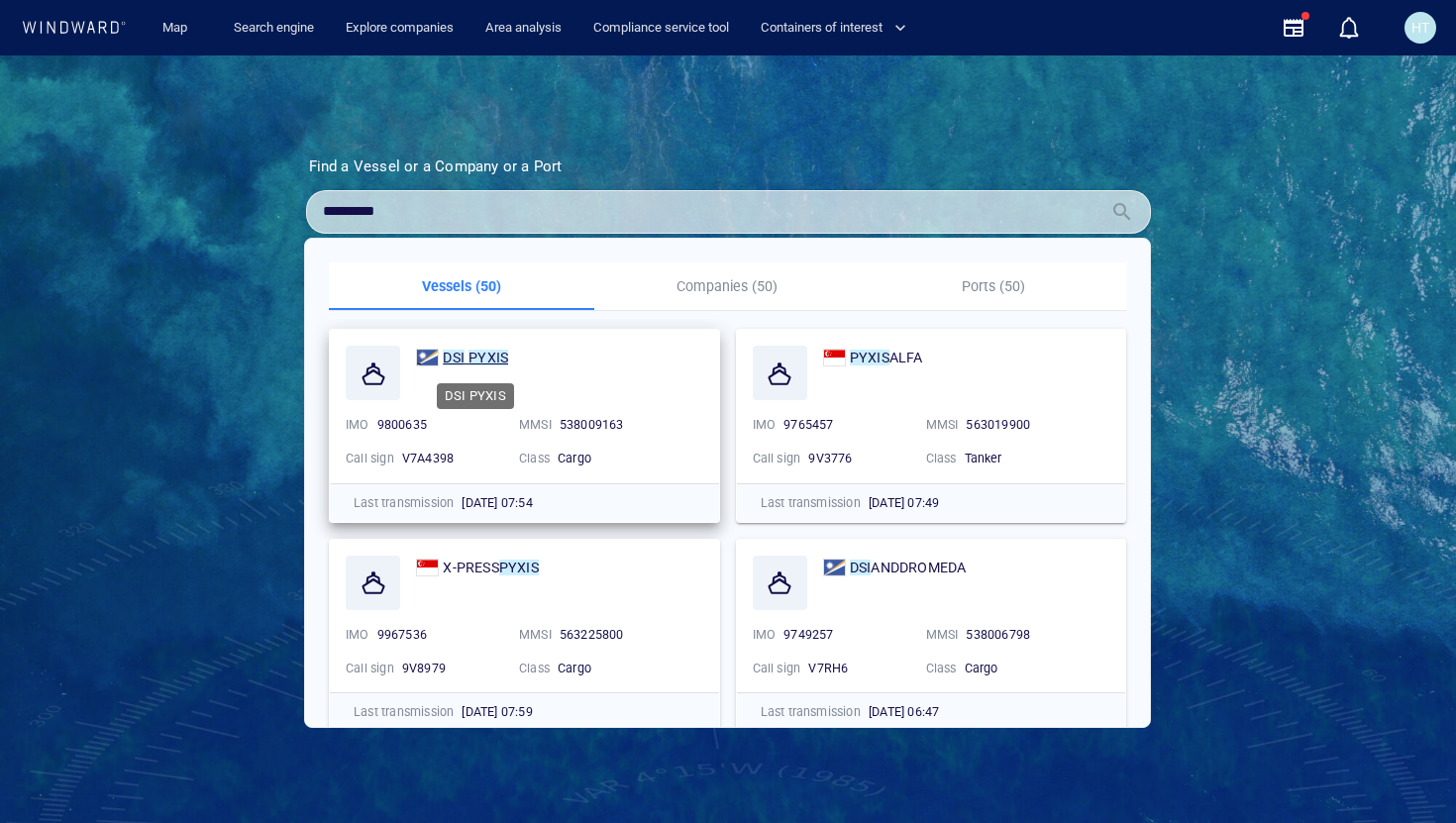type on "*********" 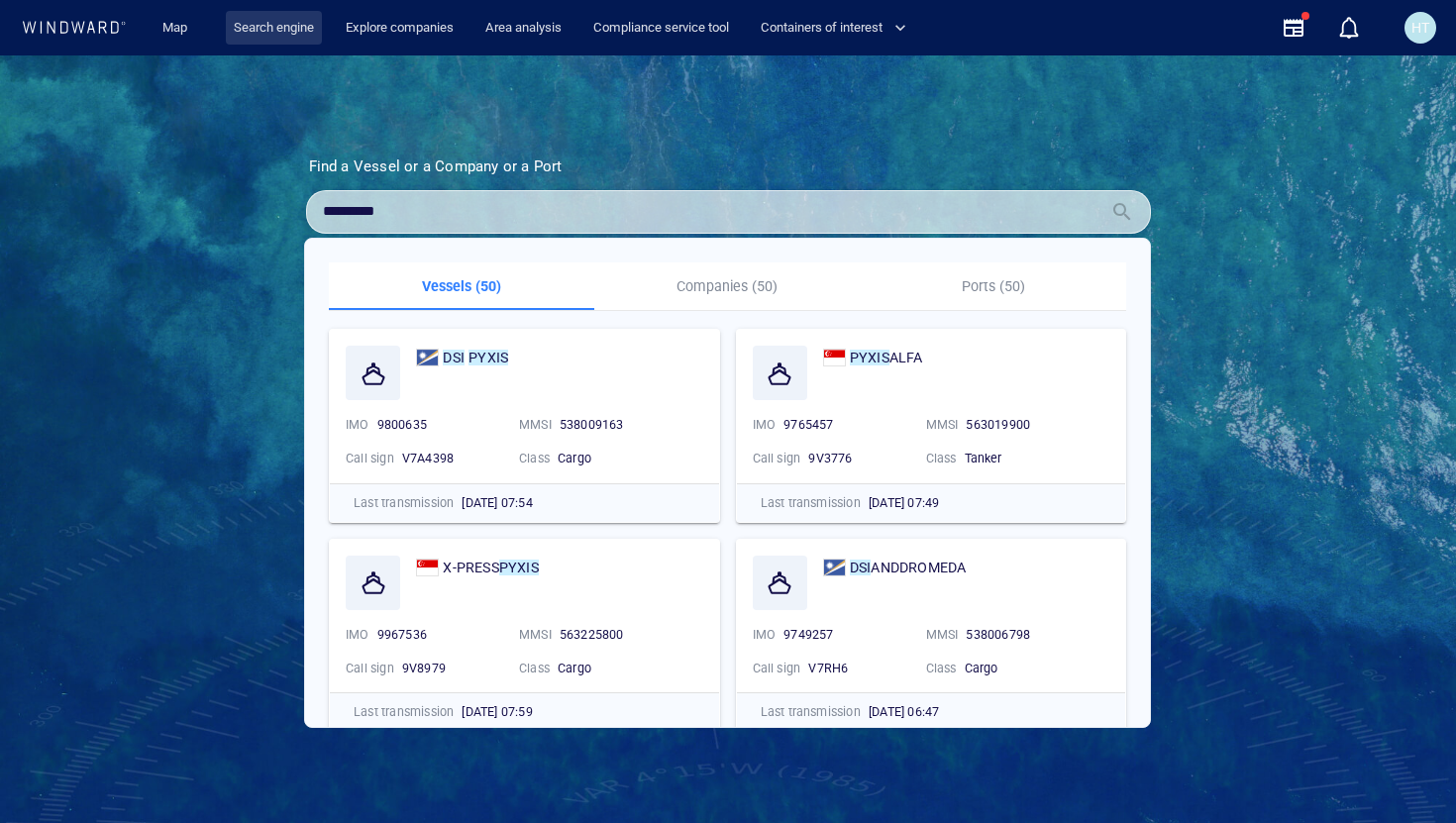 click on "Search engine" at bounding box center [273, 28] 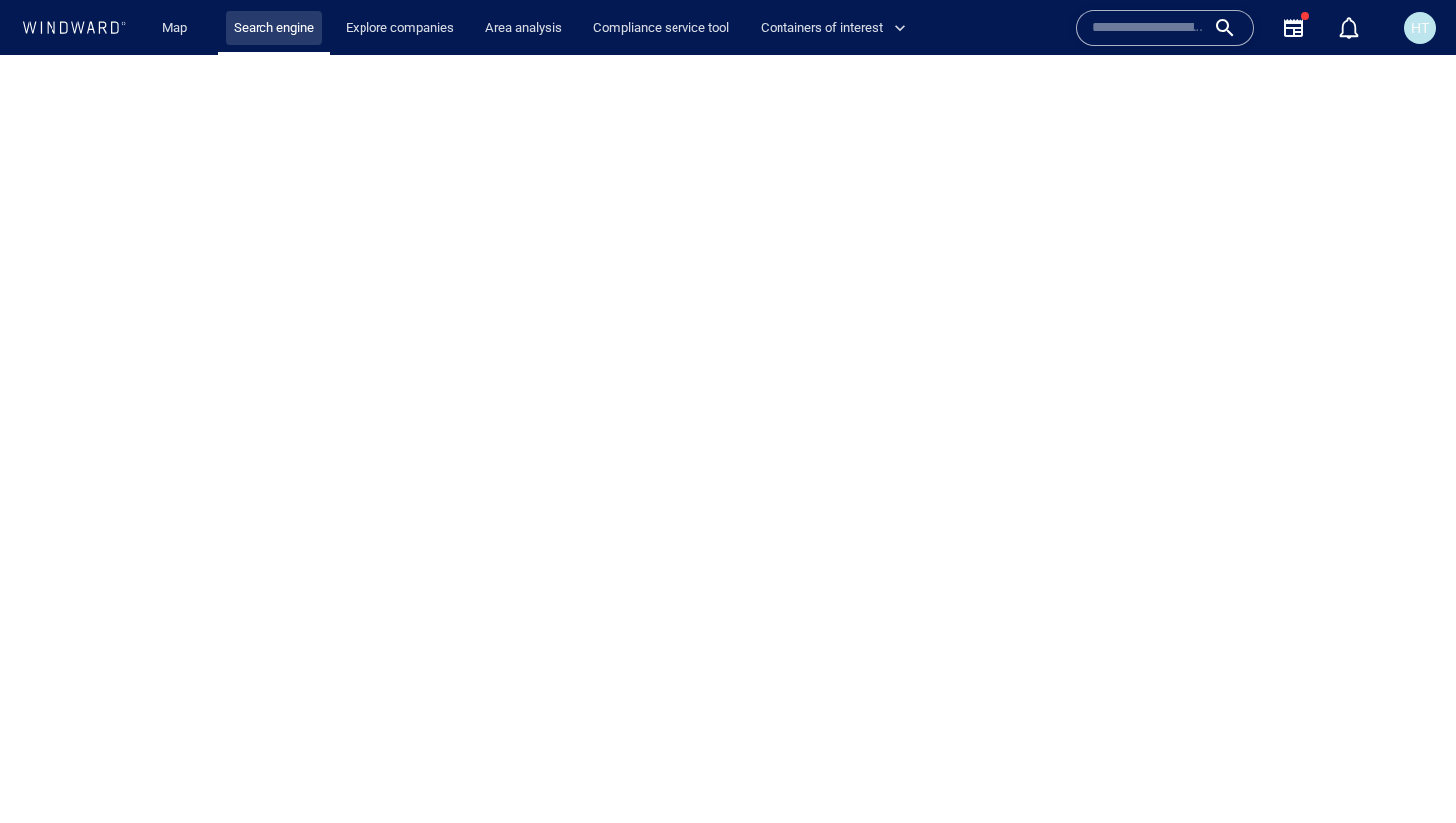 scroll, scrollTop: 0, scrollLeft: 0, axis: both 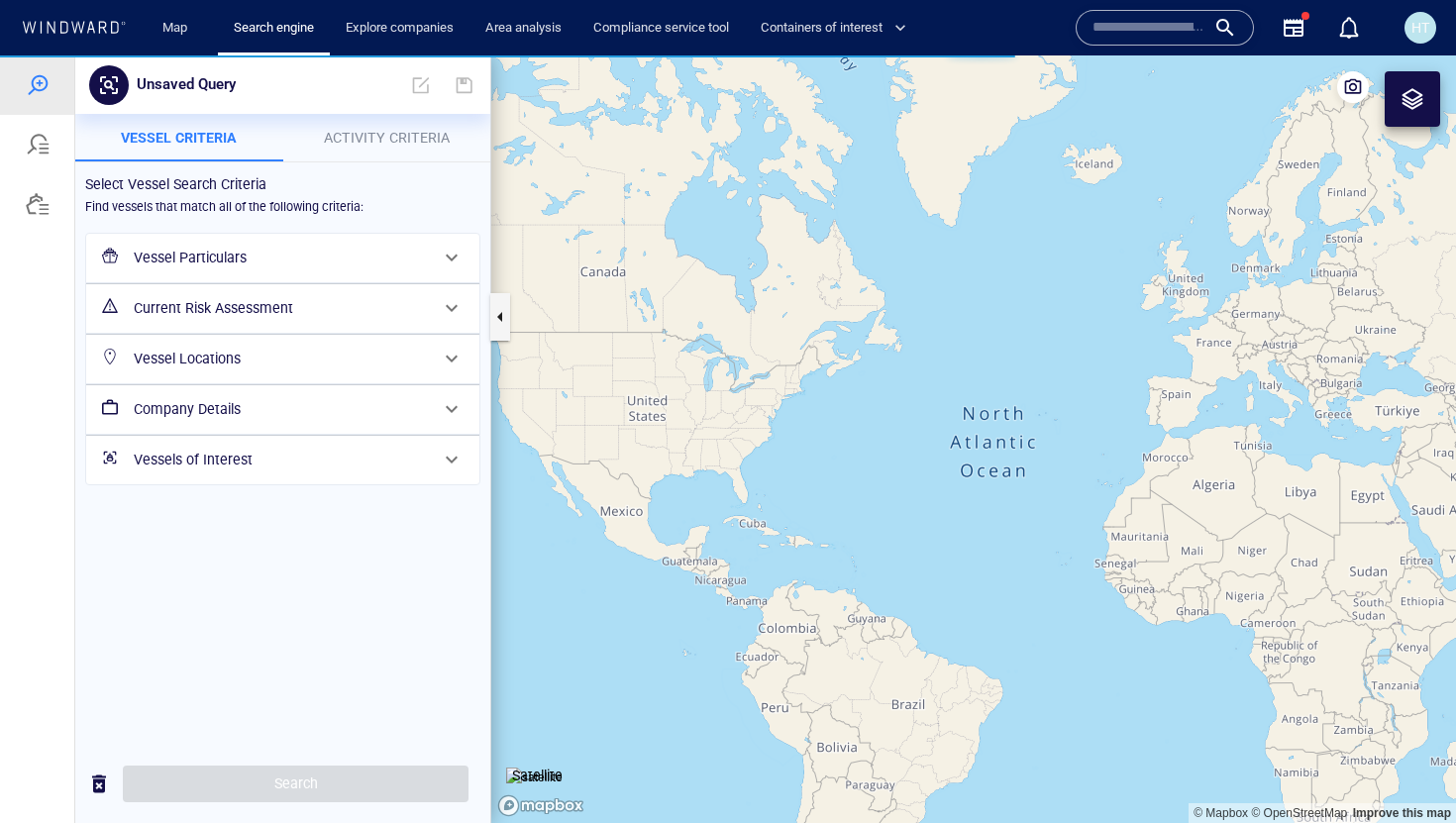 drag, startPoint x: 1028, startPoint y: 476, endPoint x: 703, endPoint y: 389, distance: 336.44316 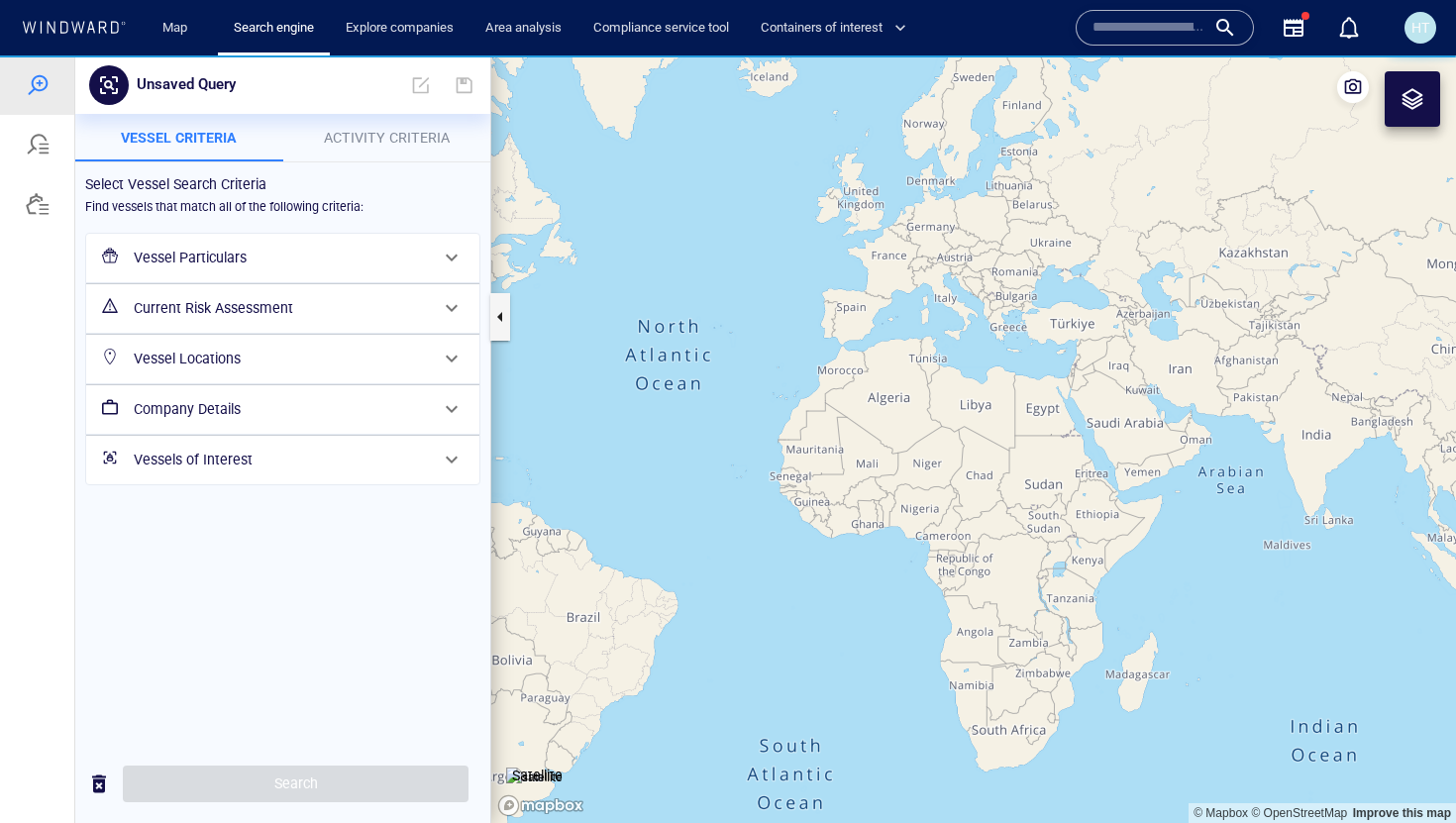drag, startPoint x: 937, startPoint y: 457, endPoint x: 815, endPoint y: 425, distance: 126.12692 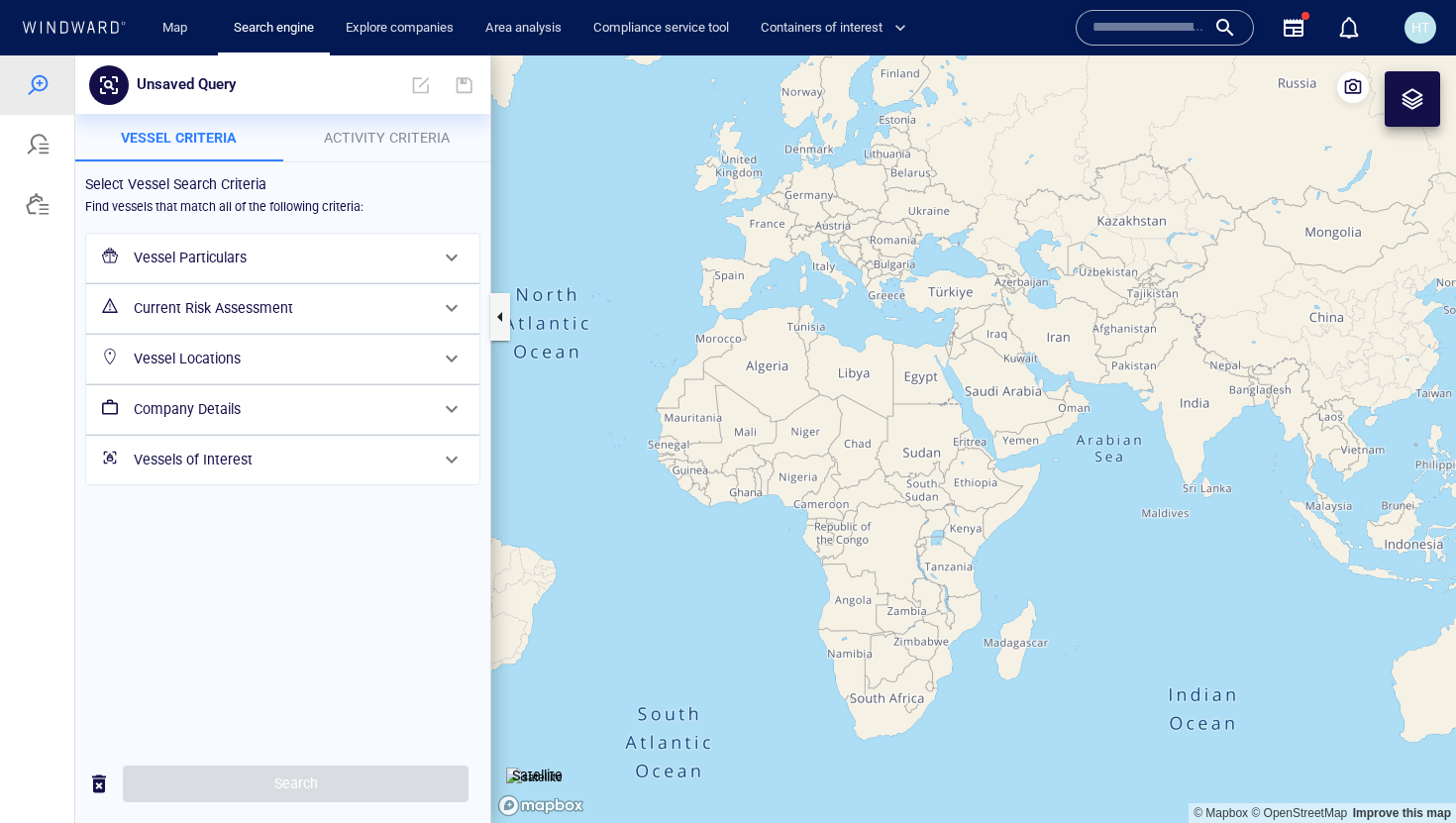 drag, startPoint x: 945, startPoint y: 456, endPoint x: 904, endPoint y: 460, distance: 41.19466 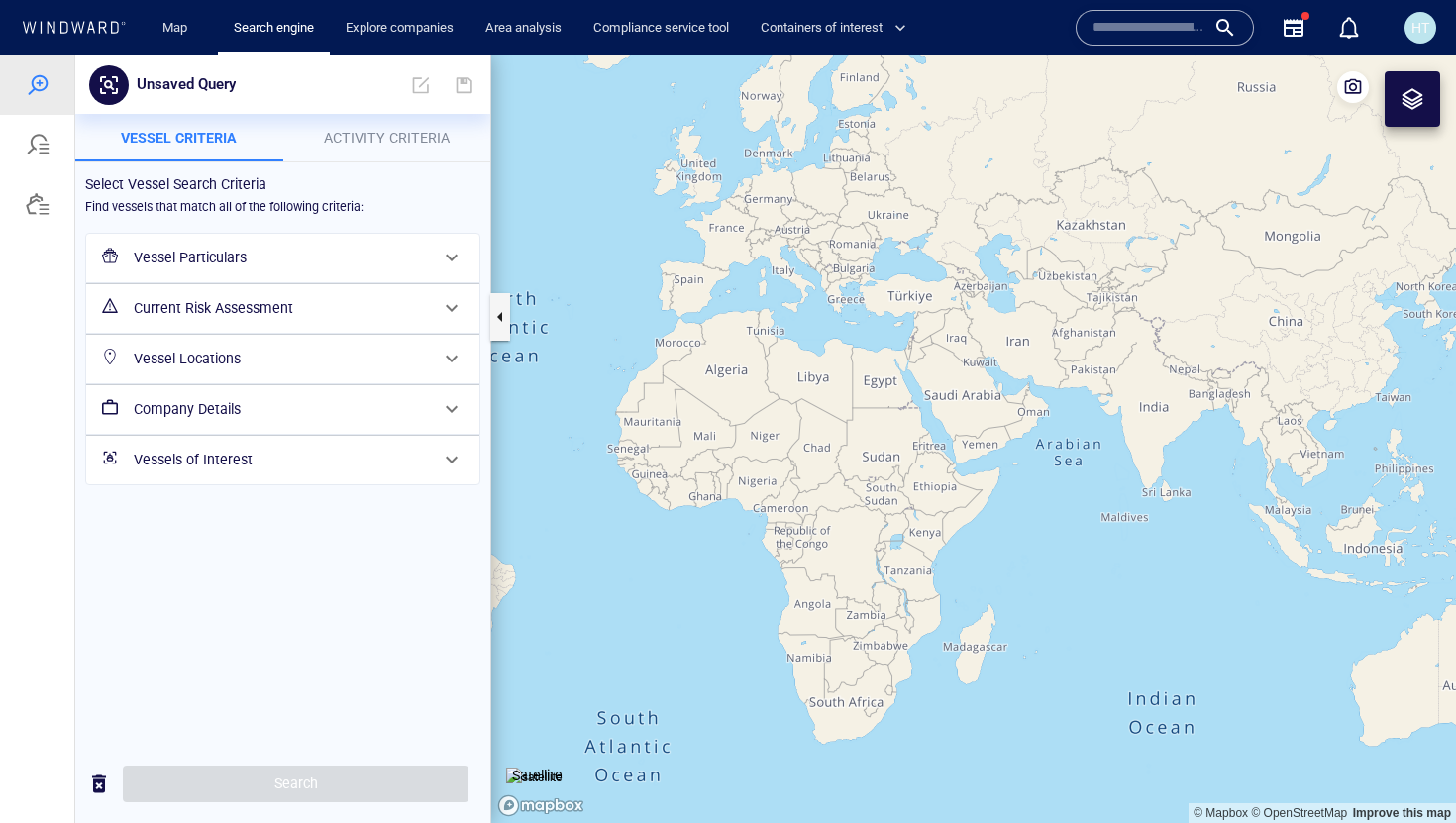 drag, startPoint x: 903, startPoint y: 509, endPoint x: 855, endPoint y: 500, distance: 48.836462 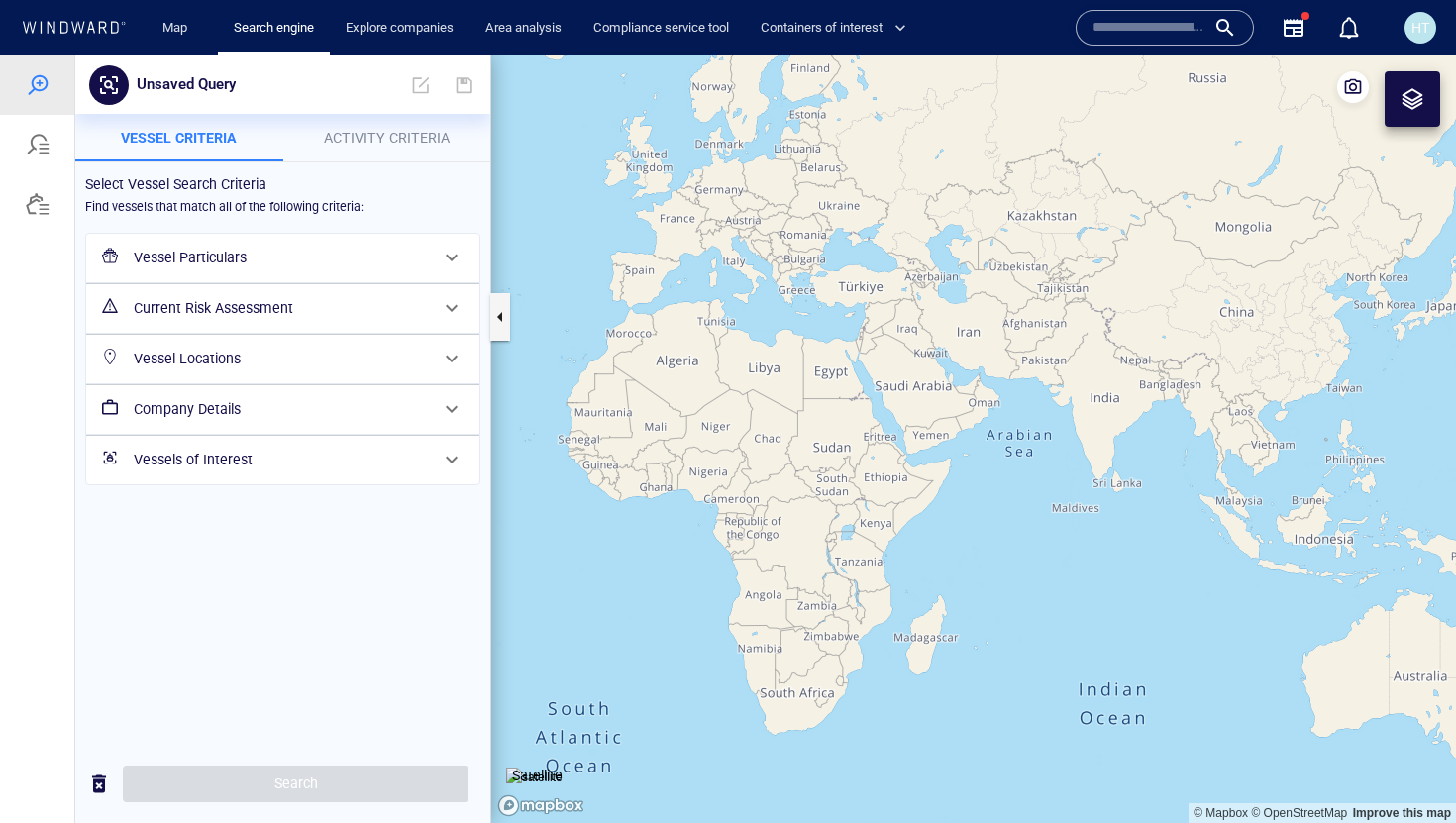 click on "Company Details" at bounding box center [280, 409] 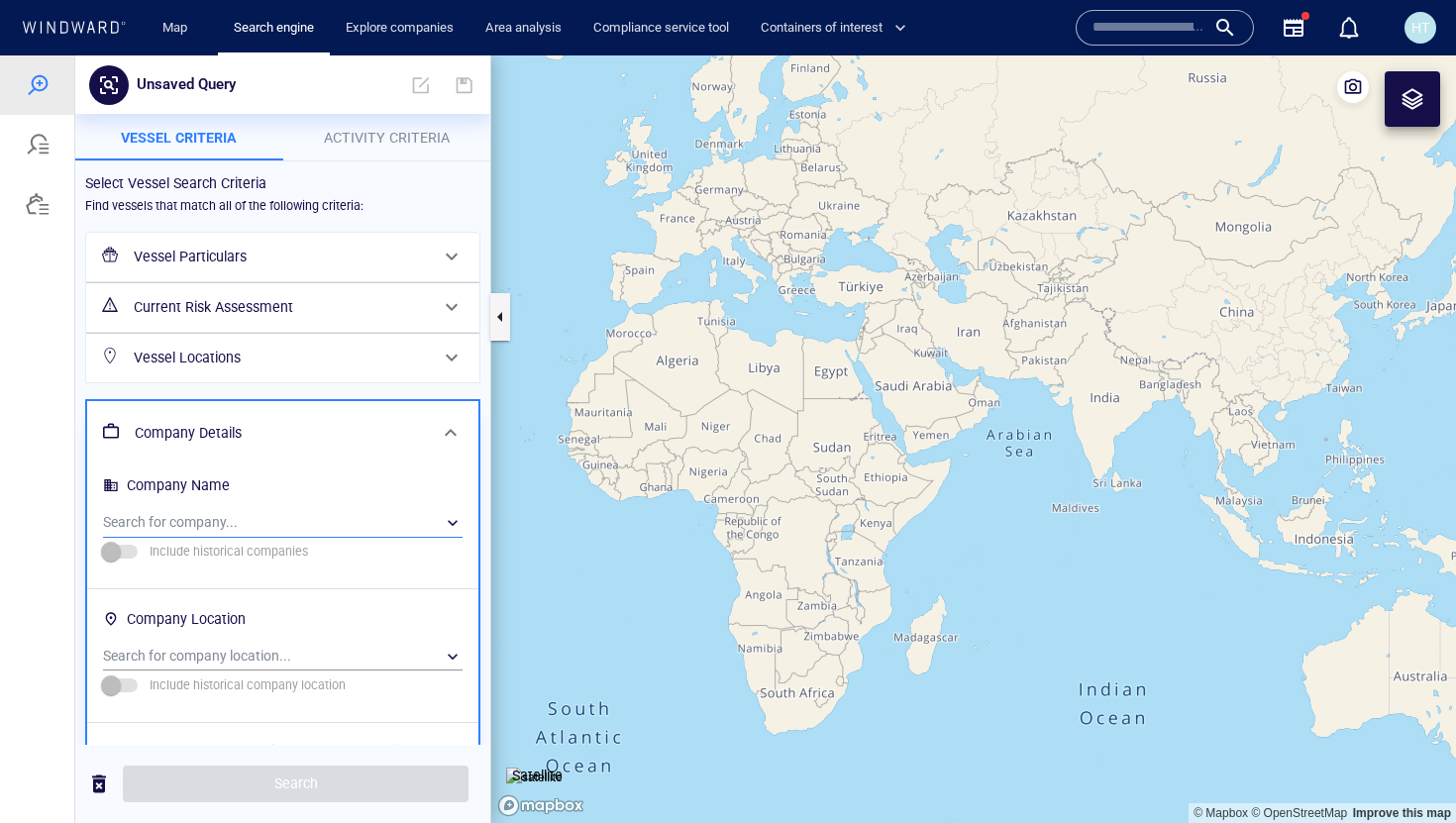 click on "​" at bounding box center [282, 523] 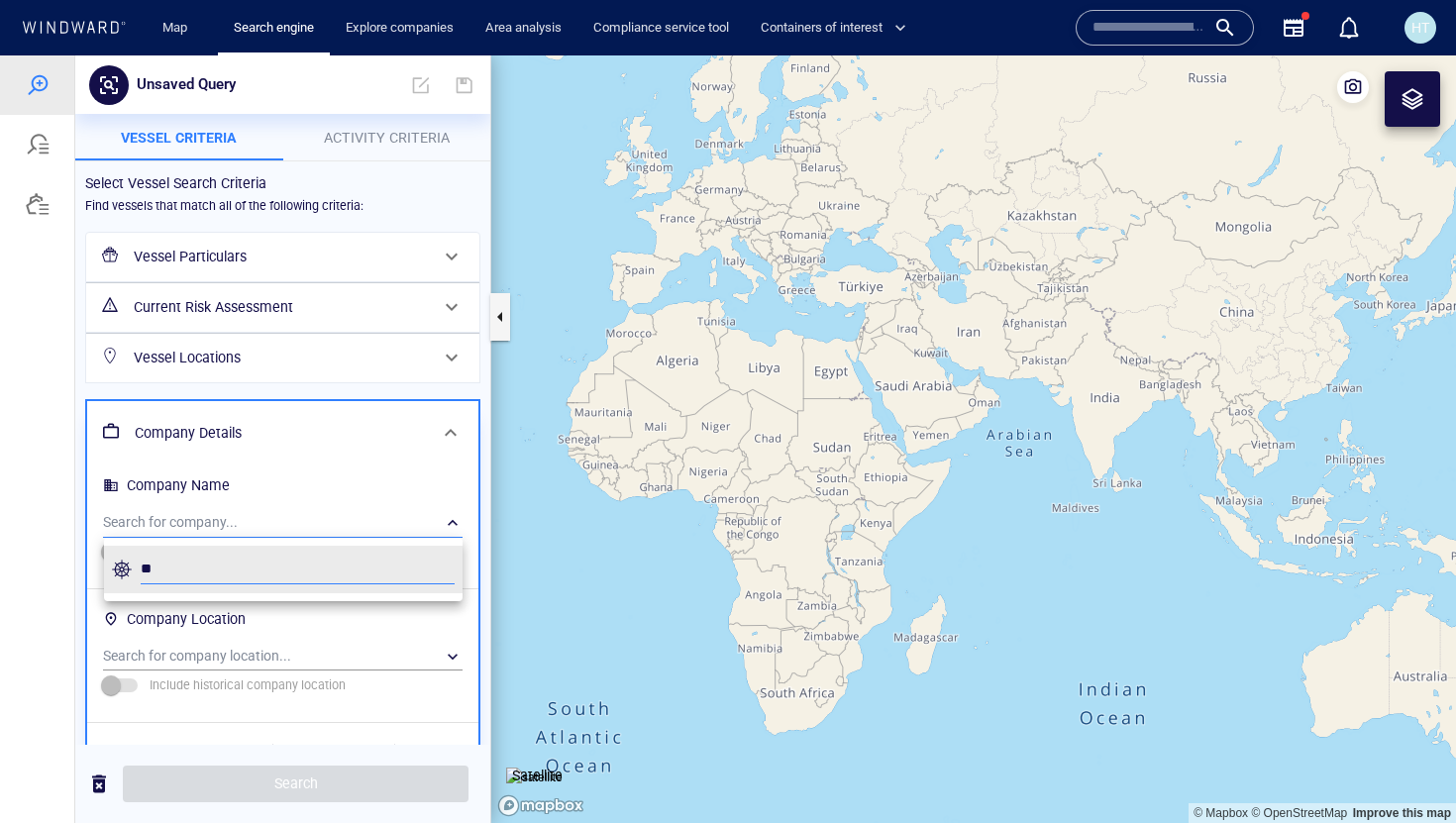 type on "*" 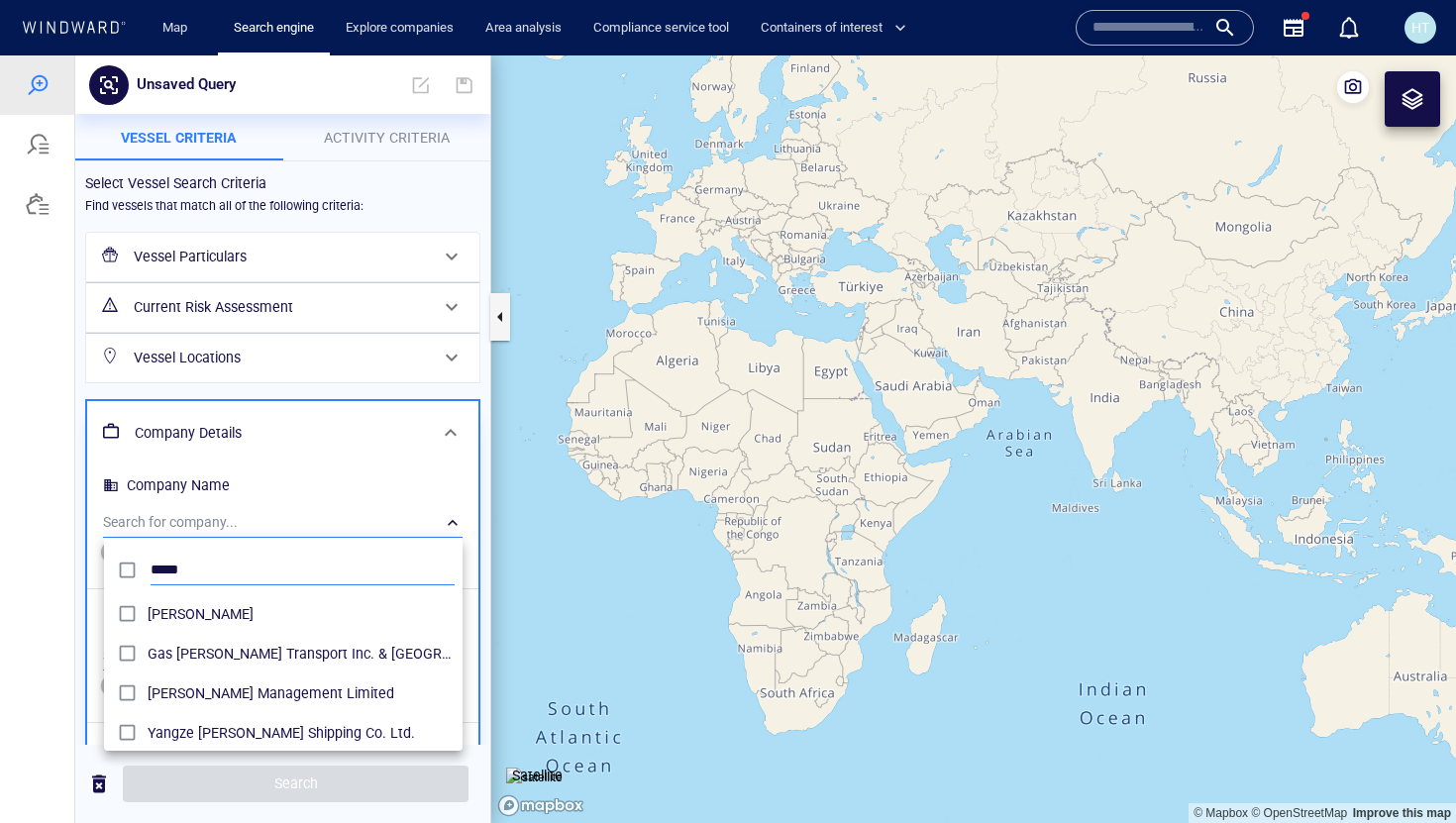 scroll, scrollTop: 0, scrollLeft: 1, axis: horizontal 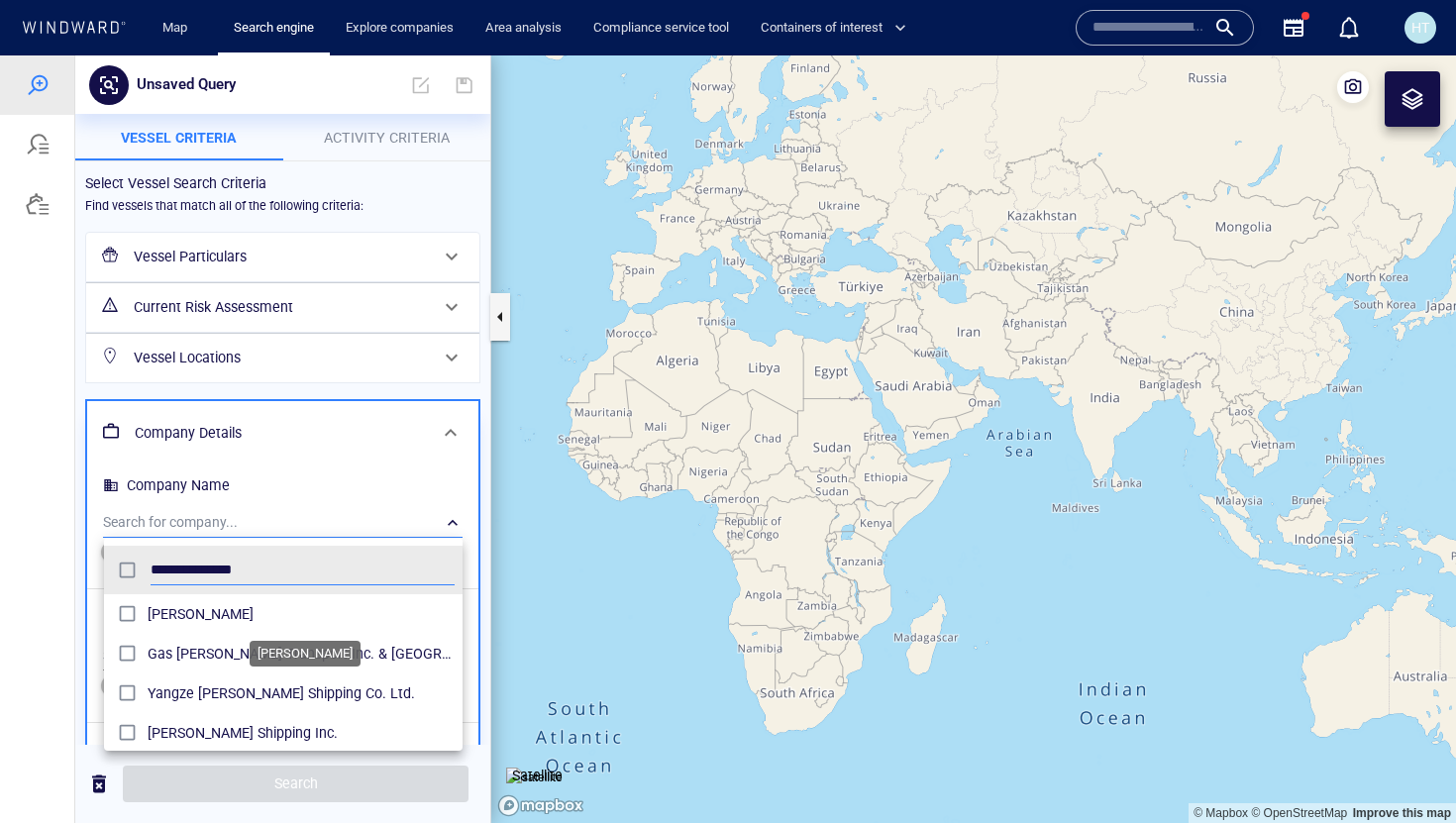 type on "**********" 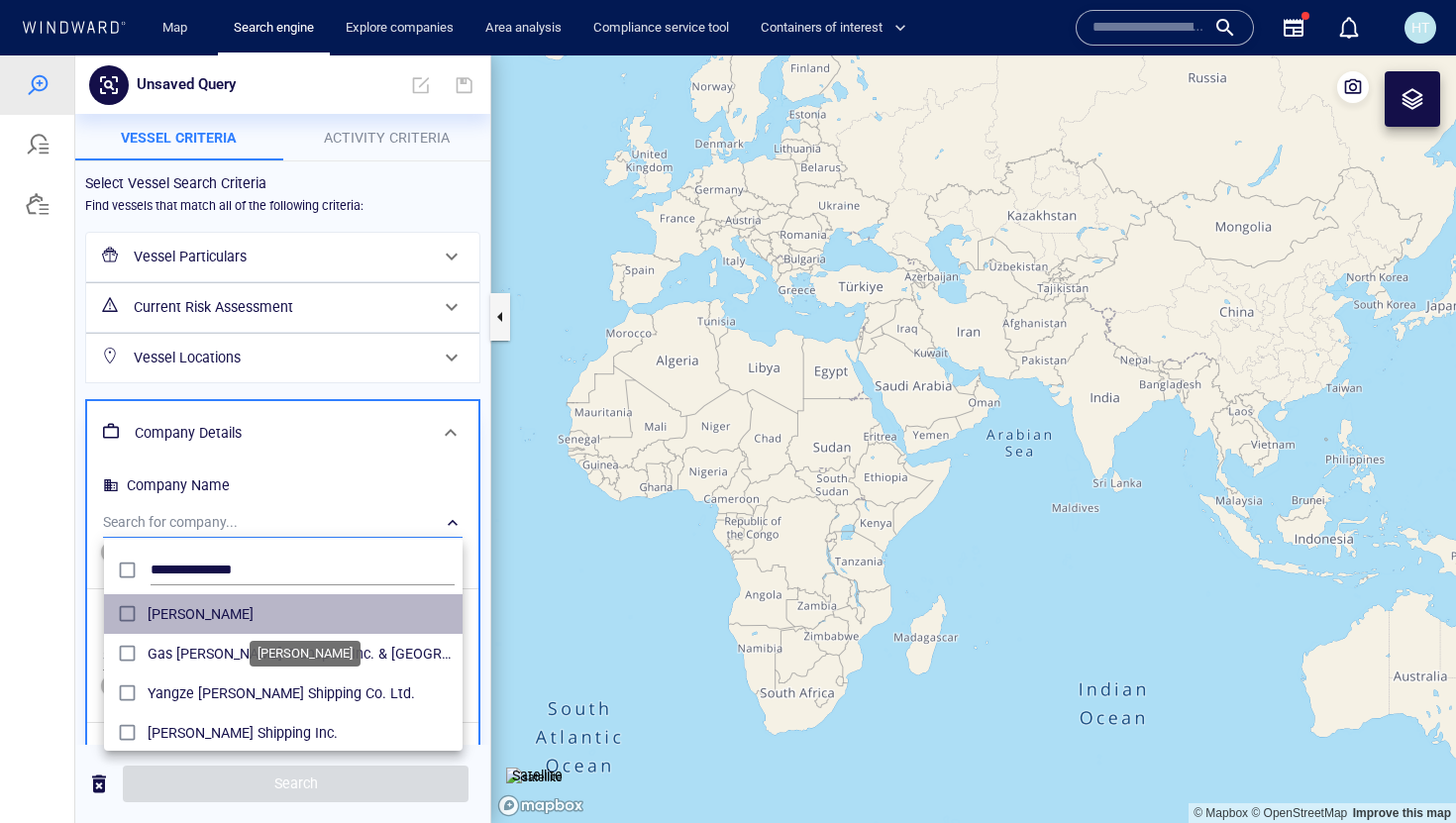 click on "[PERSON_NAME]" at bounding box center [301, 614] 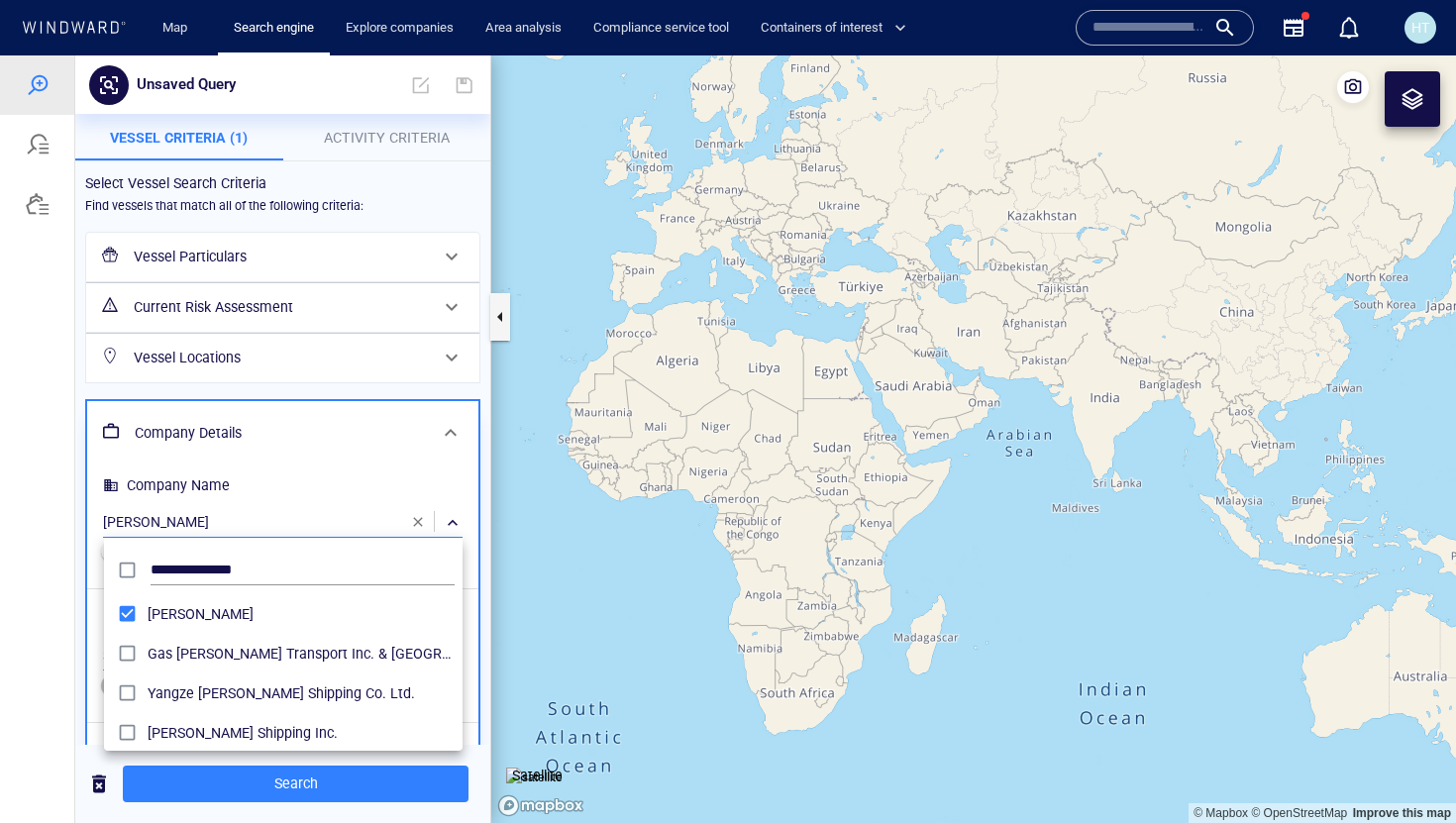 click at bounding box center [728, 439] 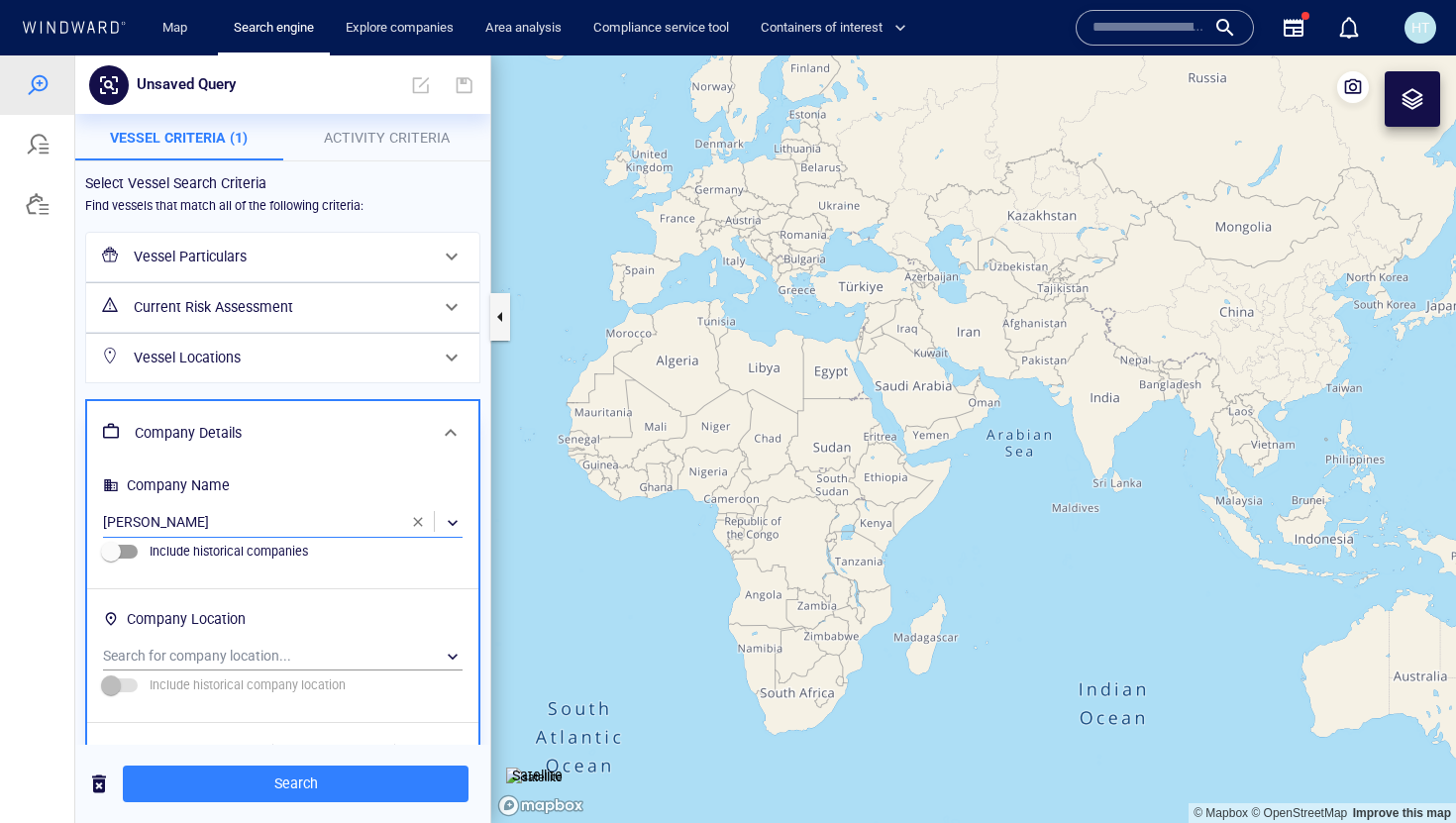 click on "Activity Criteria" at bounding box center [387, 138] 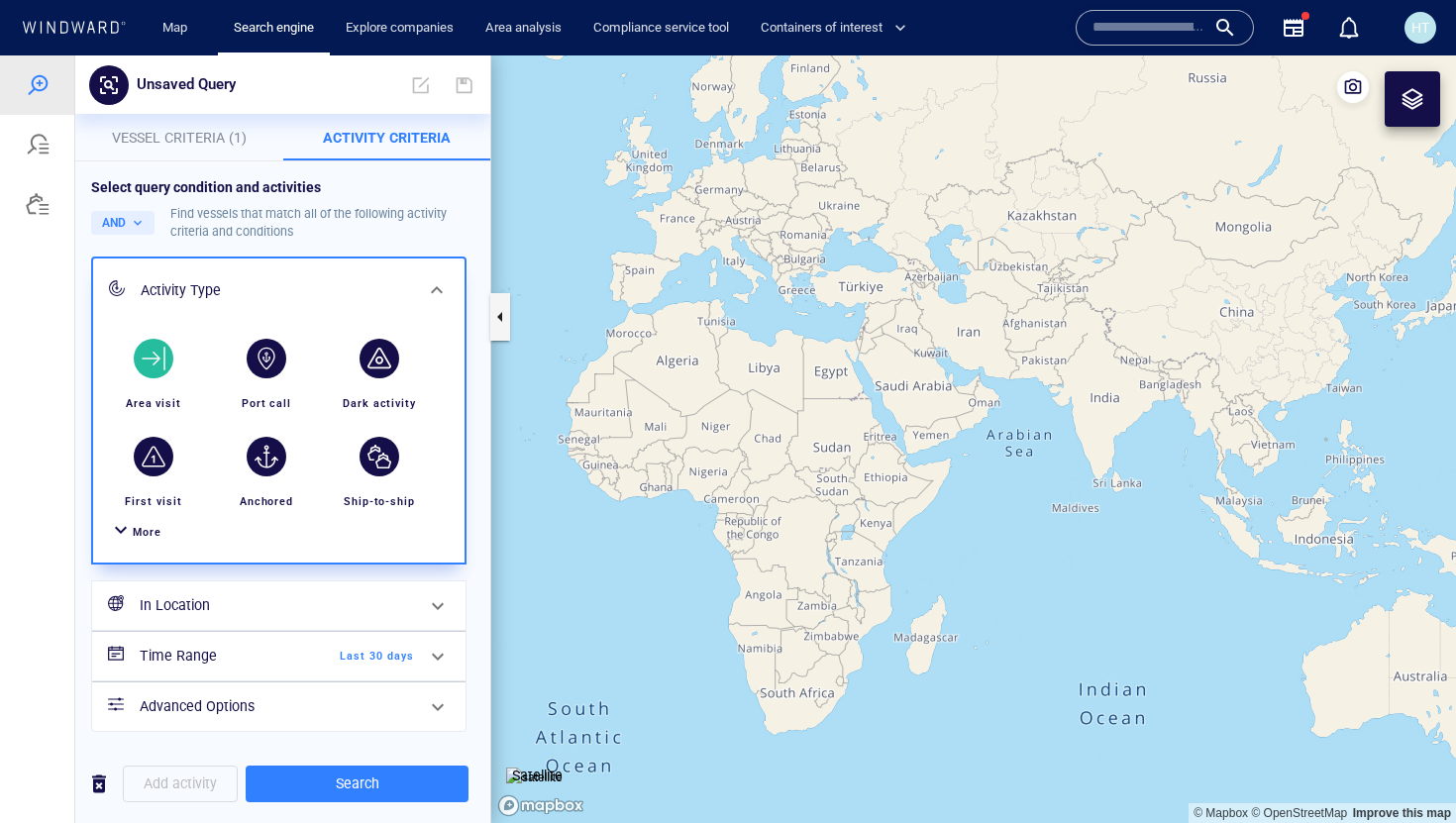 click at bounding box center [154, 359] 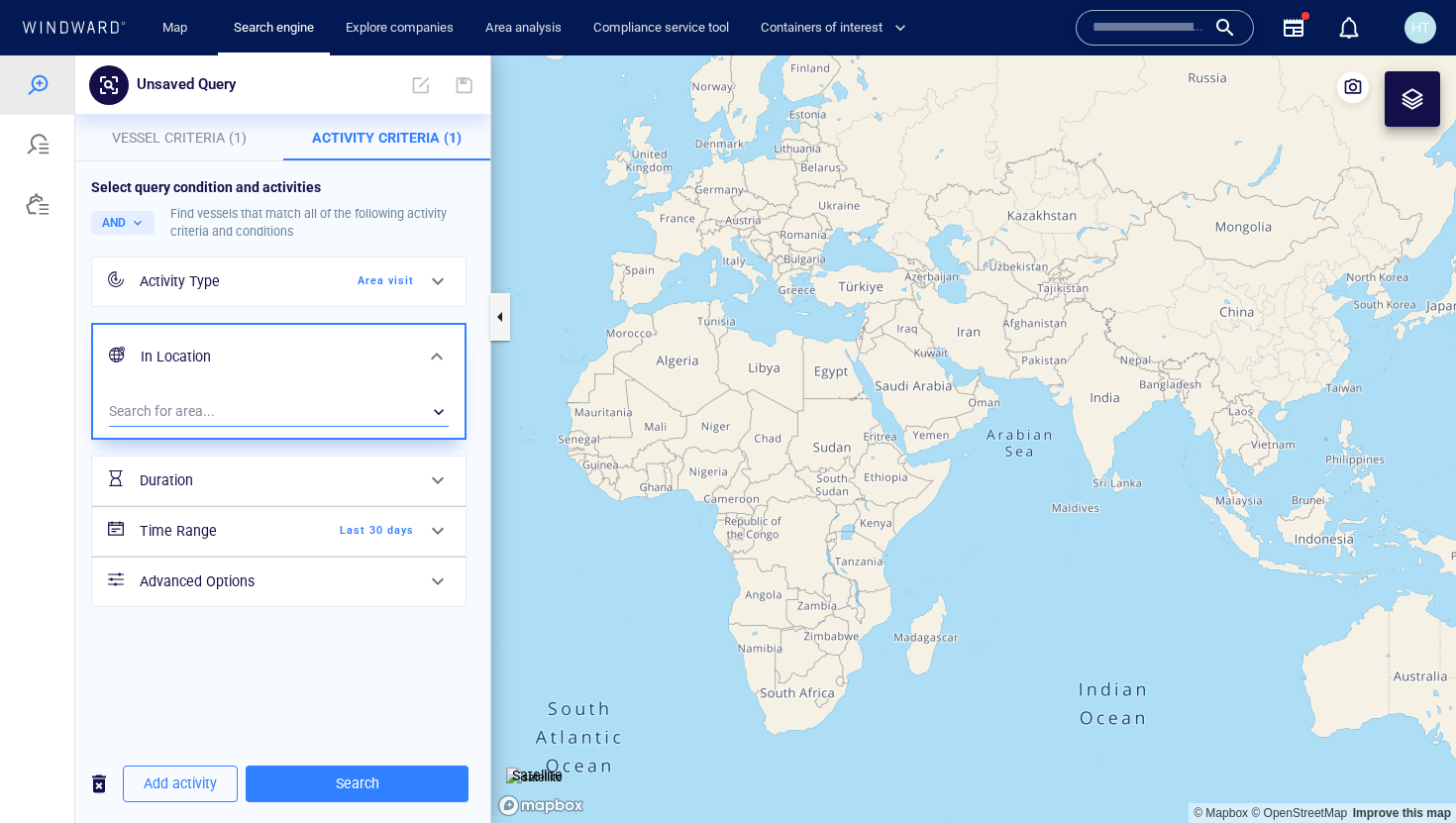 click on "​" at bounding box center [278, 412] 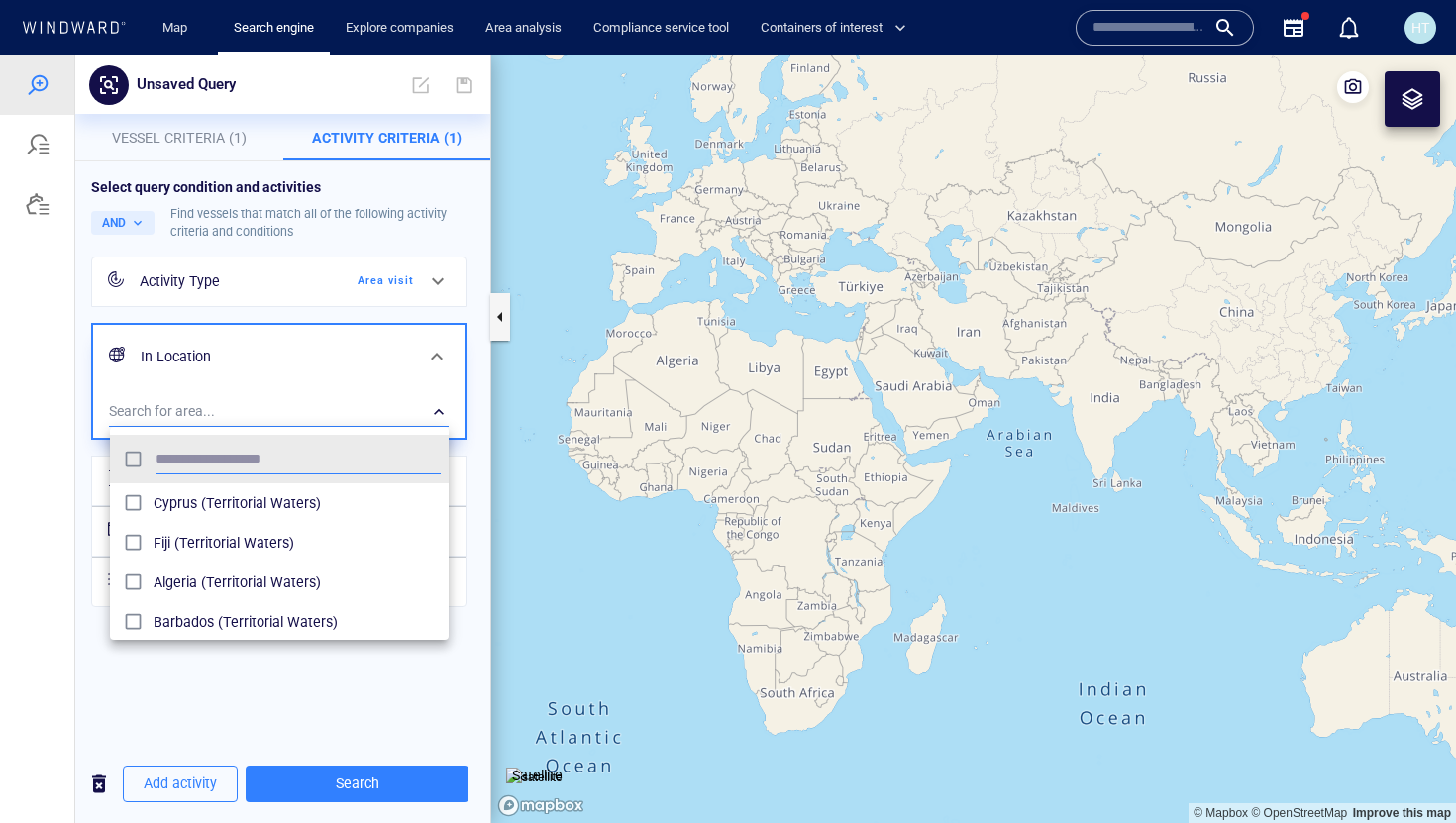 scroll, scrollTop: 0, scrollLeft: 1, axis: horizontal 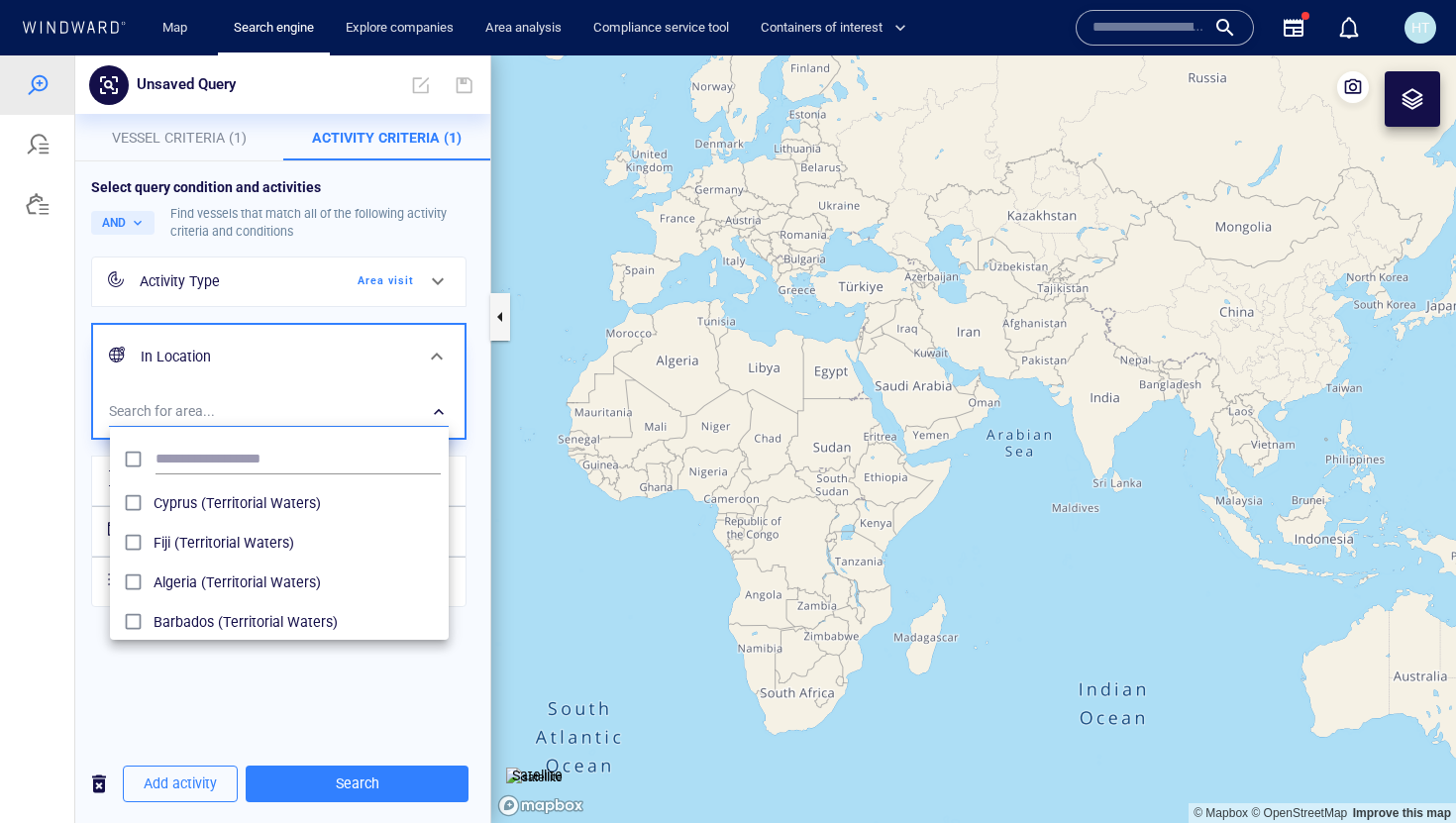 click at bounding box center [728, 439] 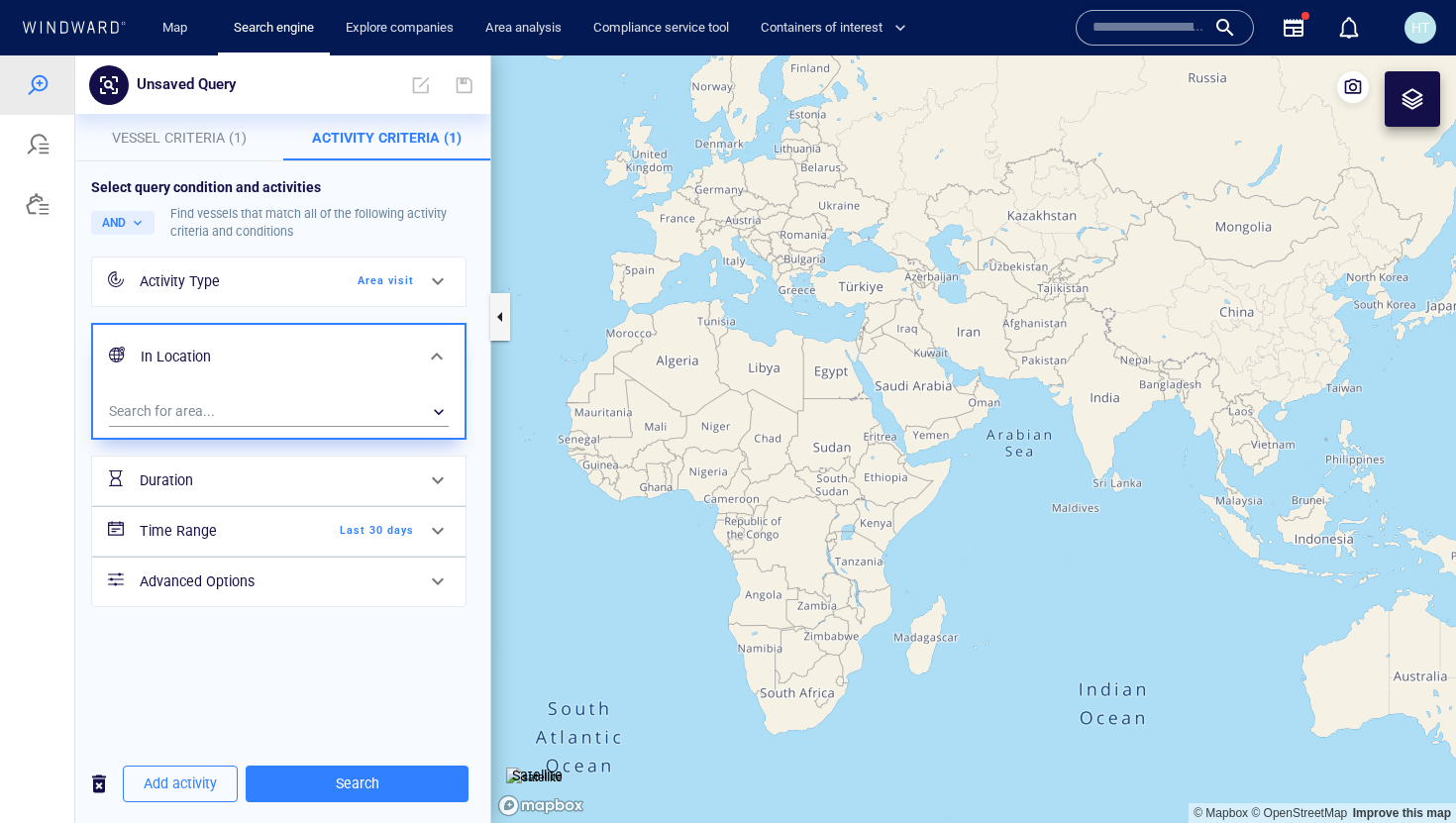 click at bounding box center [1412, 99] 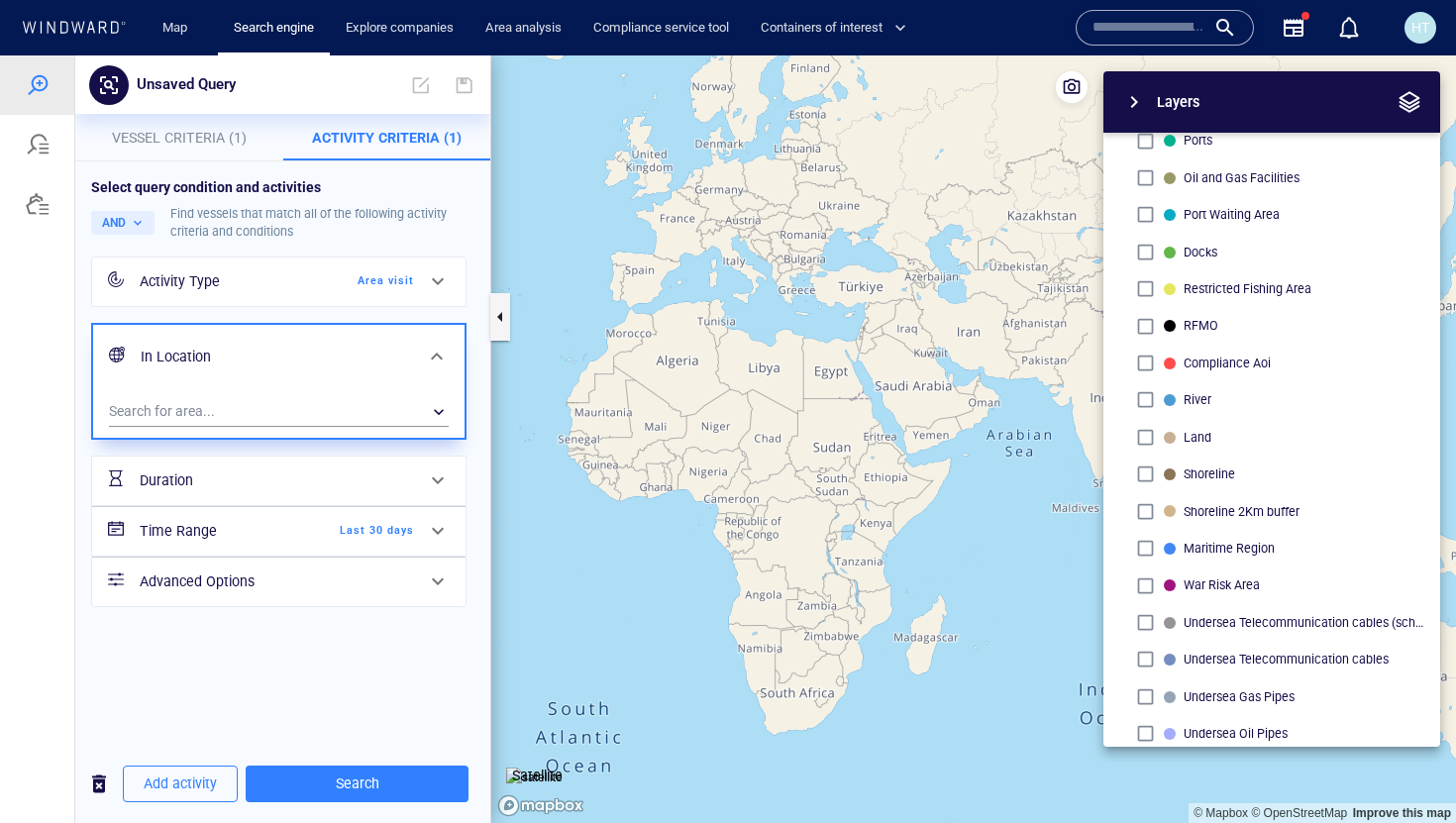 scroll, scrollTop: 402, scrollLeft: 0, axis: vertical 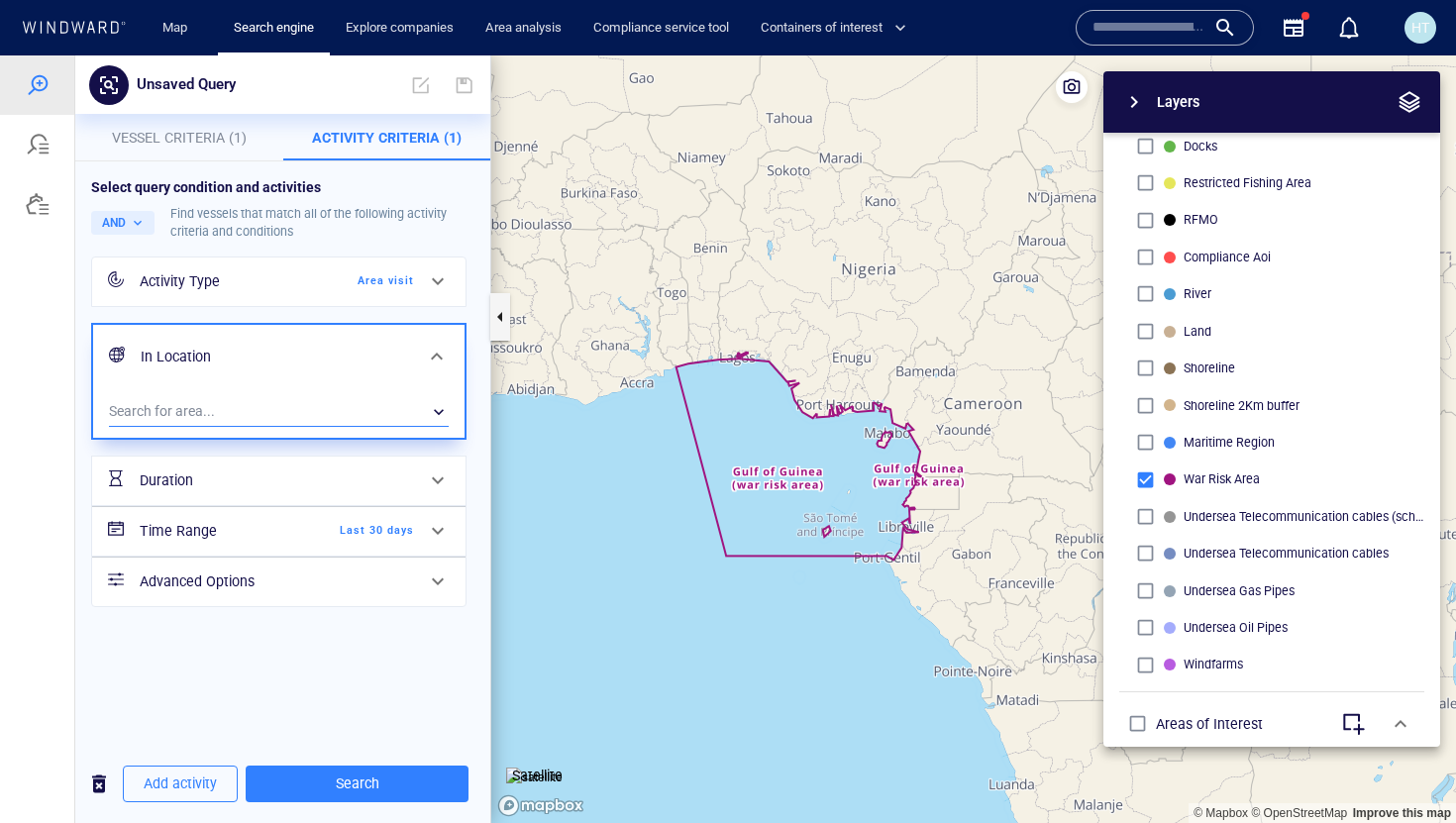 click on "​" at bounding box center [278, 412] 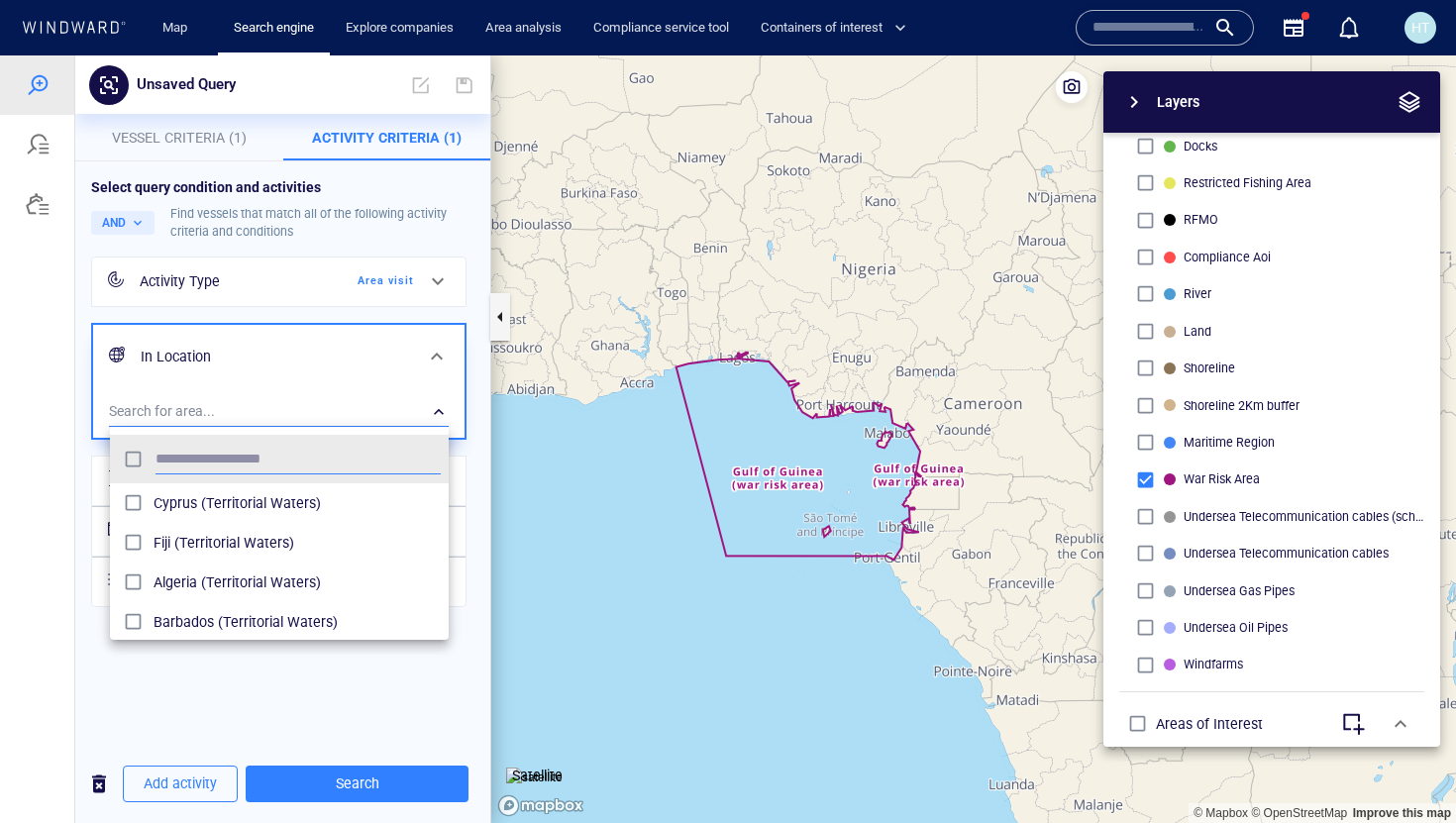 scroll, scrollTop: 0, scrollLeft: 1, axis: horizontal 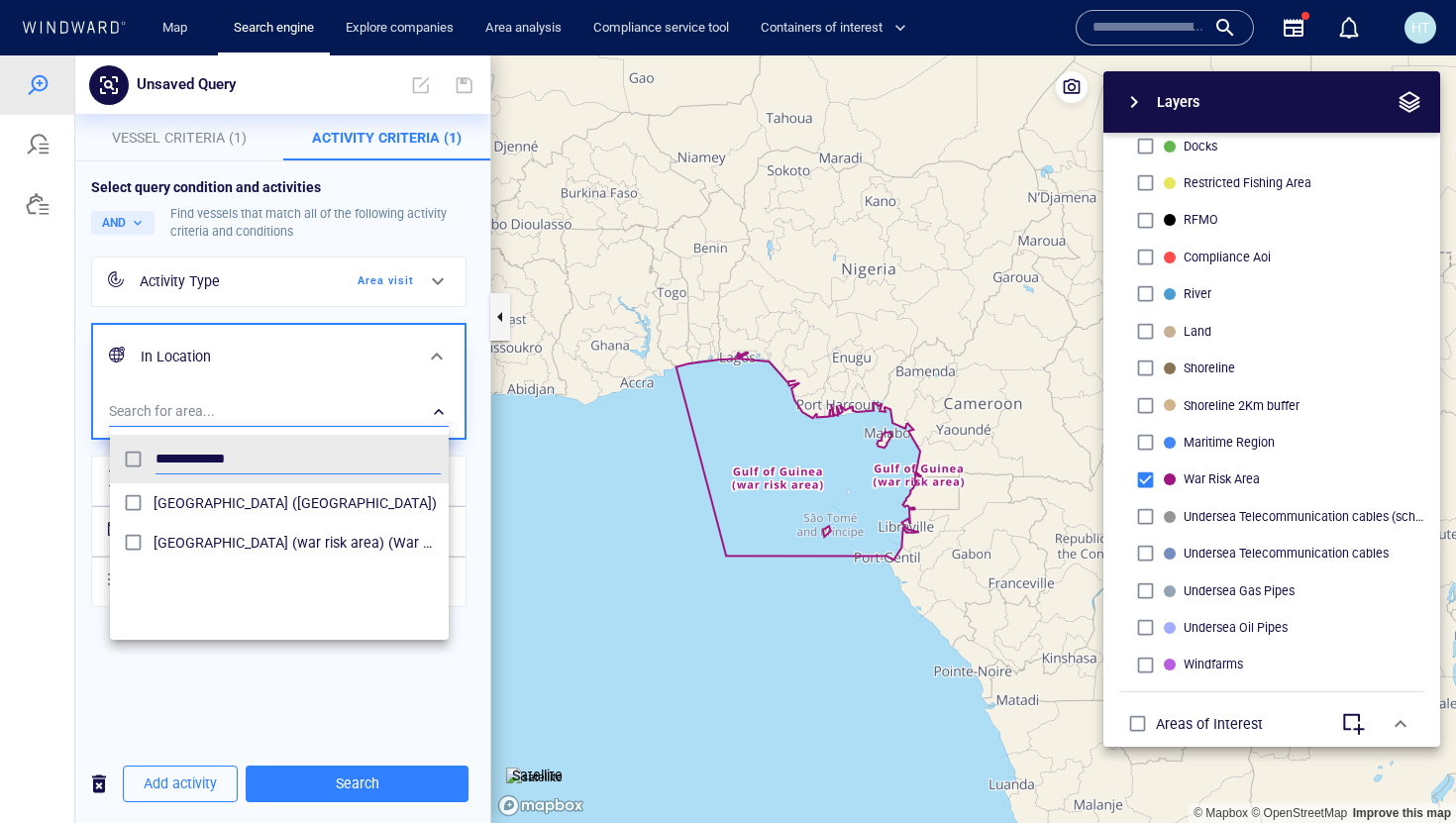 type on "**********" 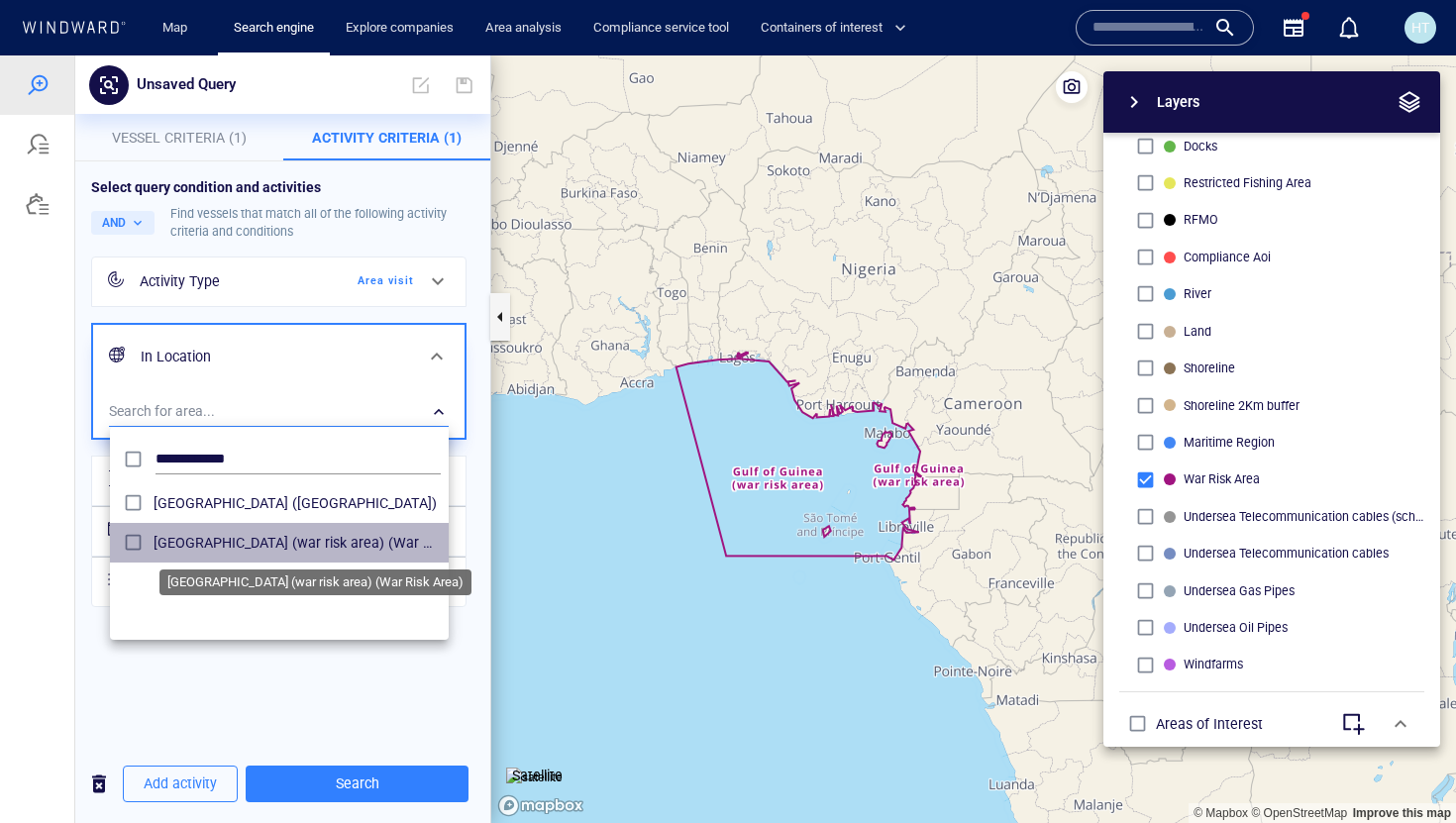 click on "[GEOGRAPHIC_DATA] (war risk area) (War Risk Area)" at bounding box center (297, 543) 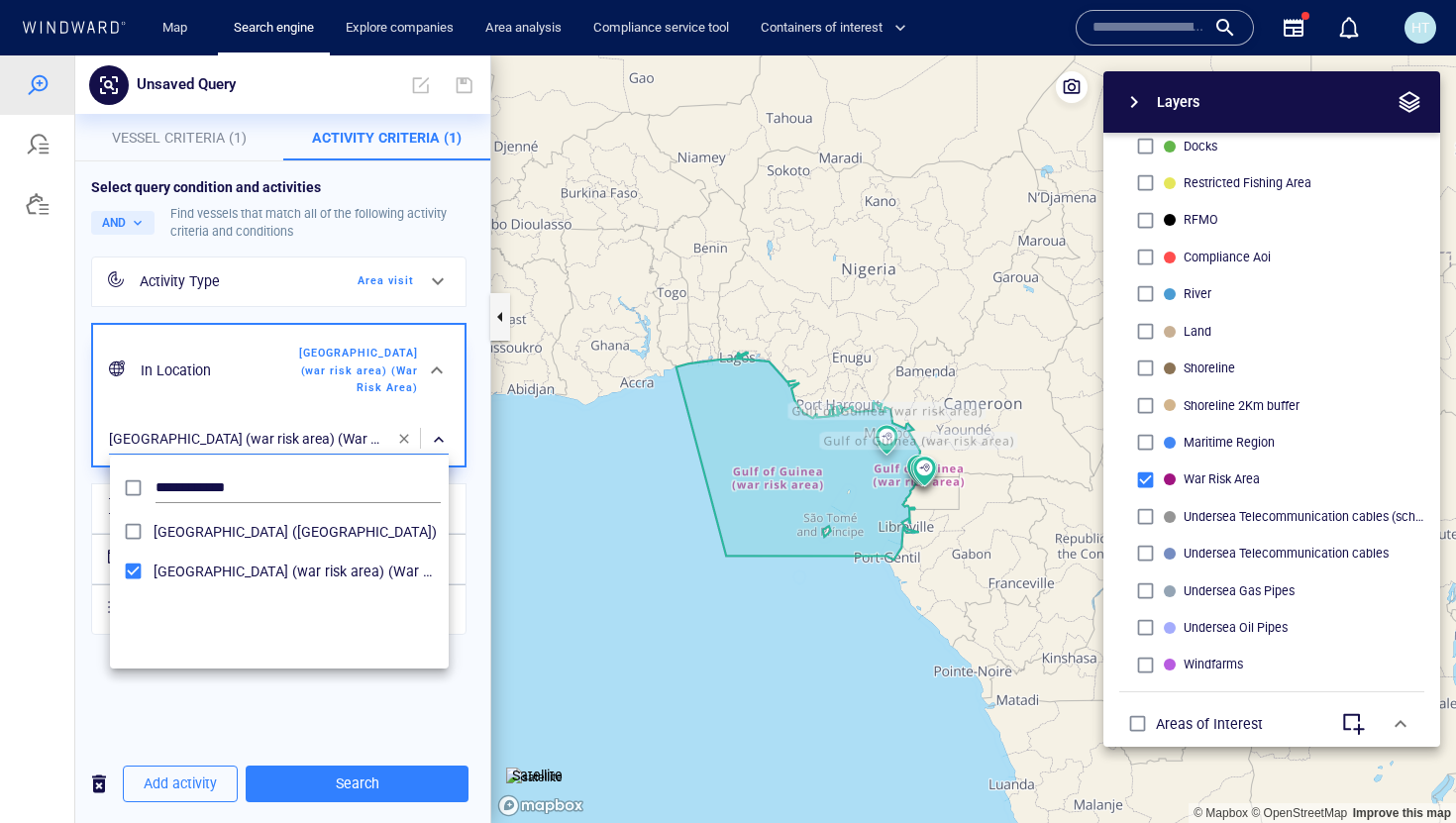 click at bounding box center [728, 439] 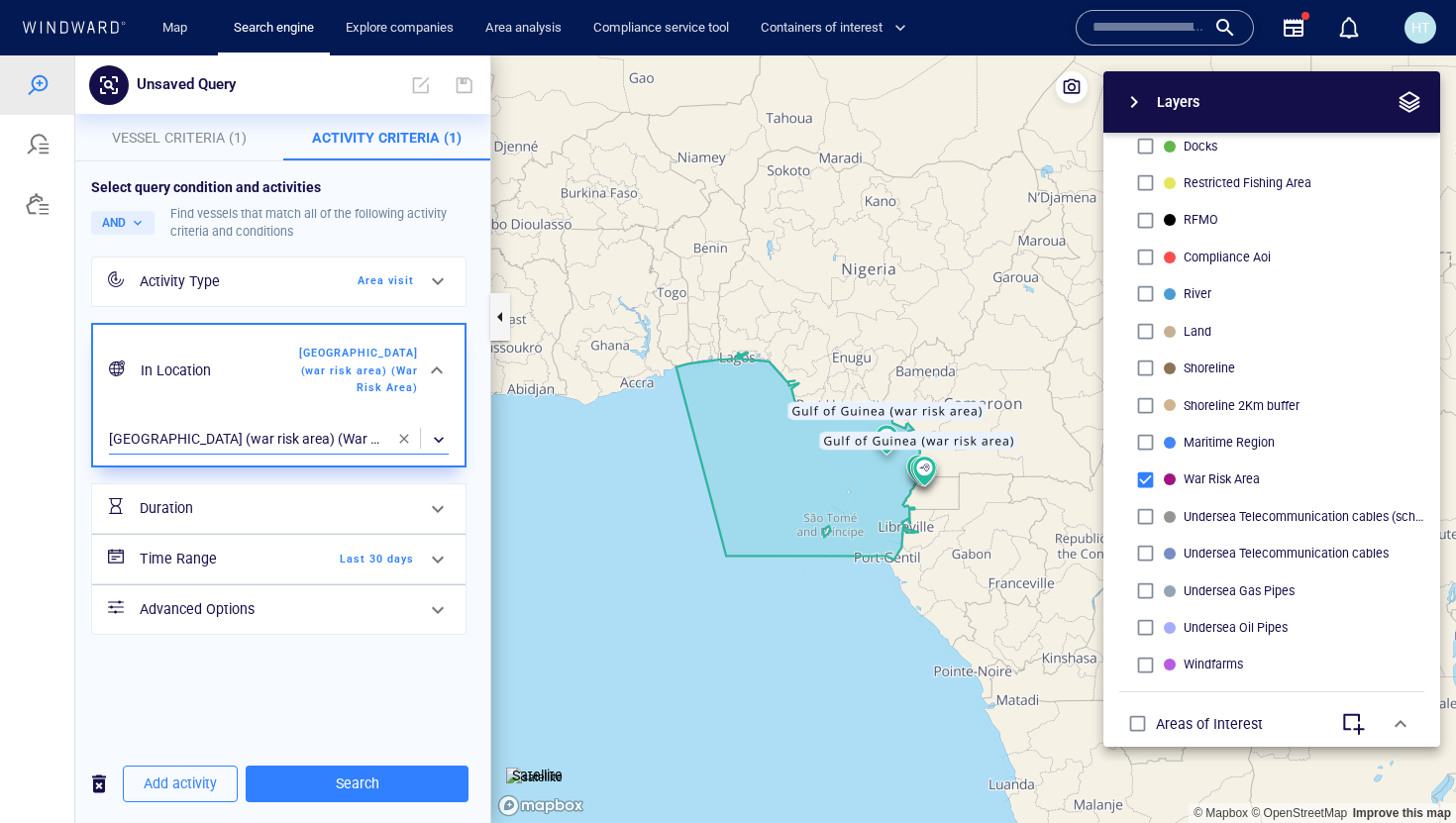click on "Time Range Last 30 days" at bounding box center [276, 559] 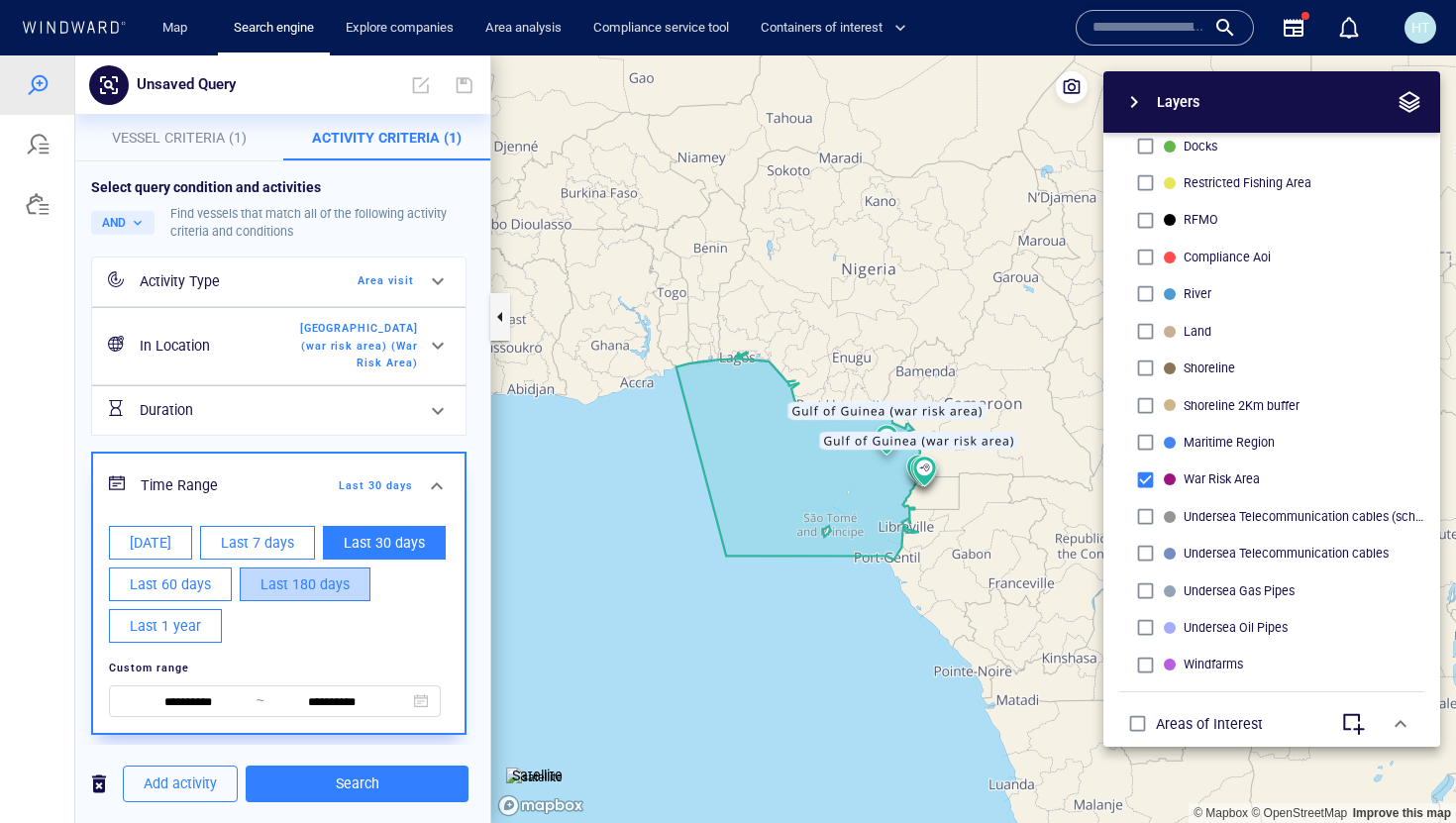 click on "Last 180 days" at bounding box center [305, 584] 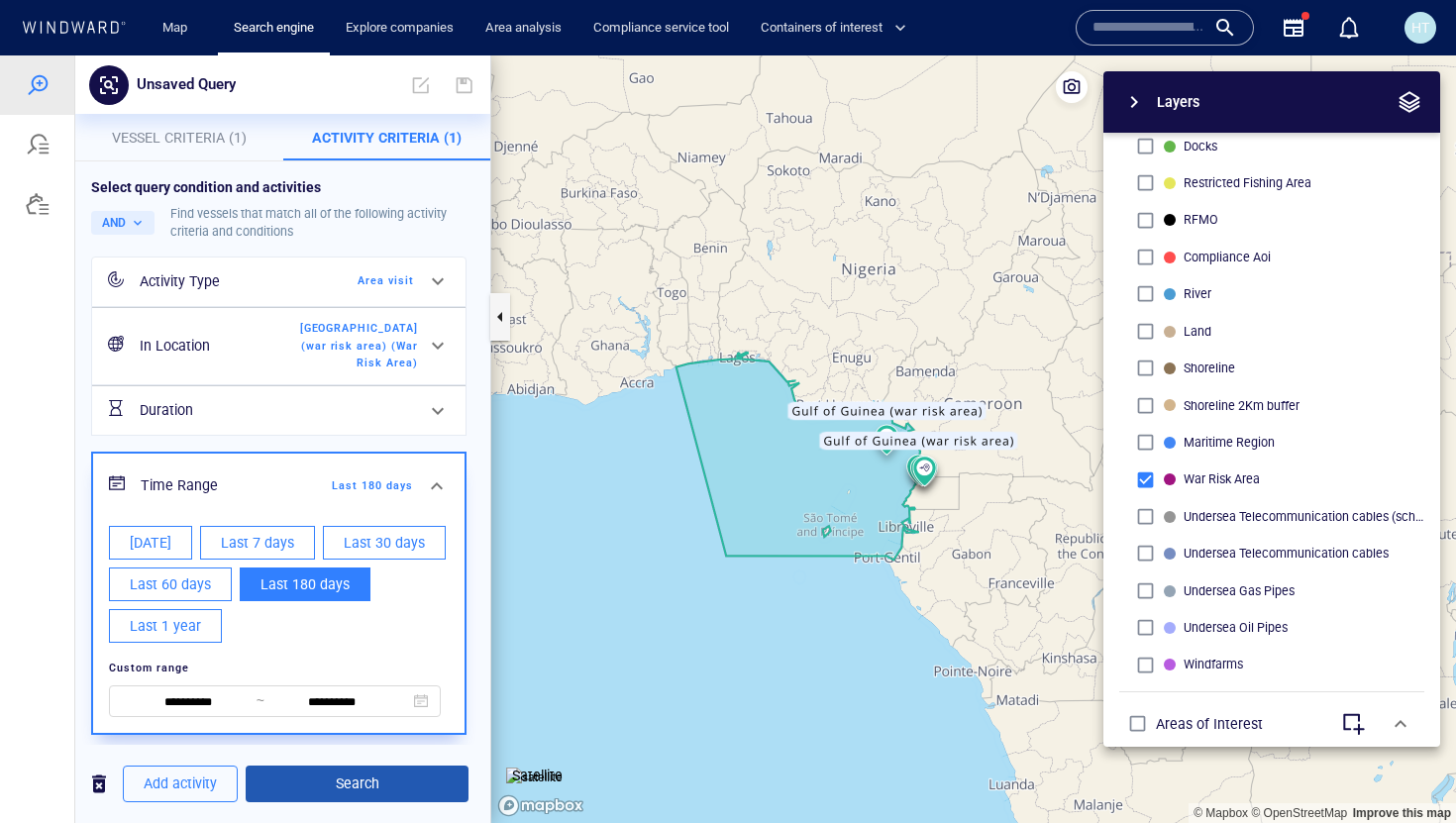 click on "Search" at bounding box center (357, 783) 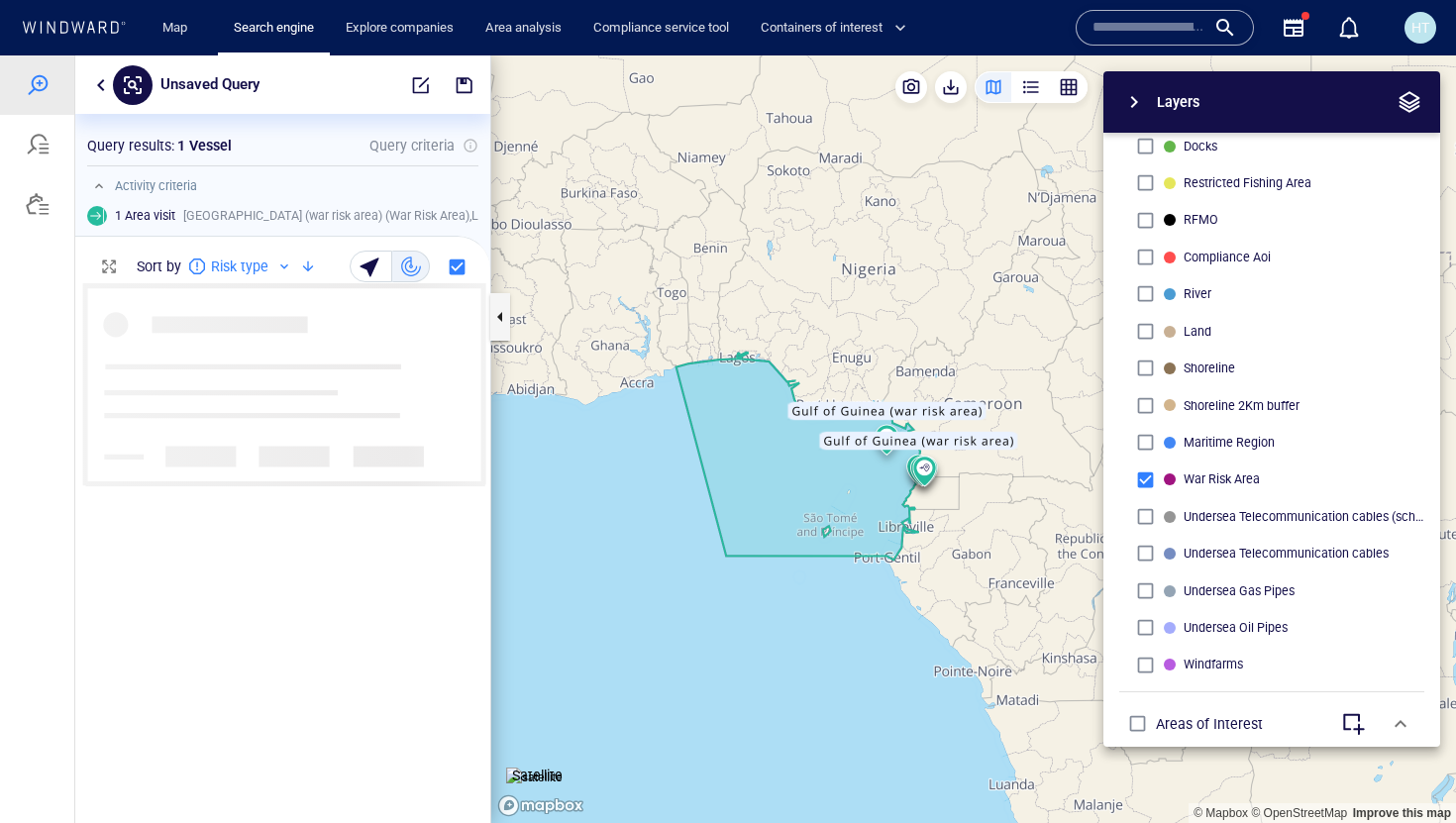 scroll, scrollTop: 1, scrollLeft: 1, axis: both 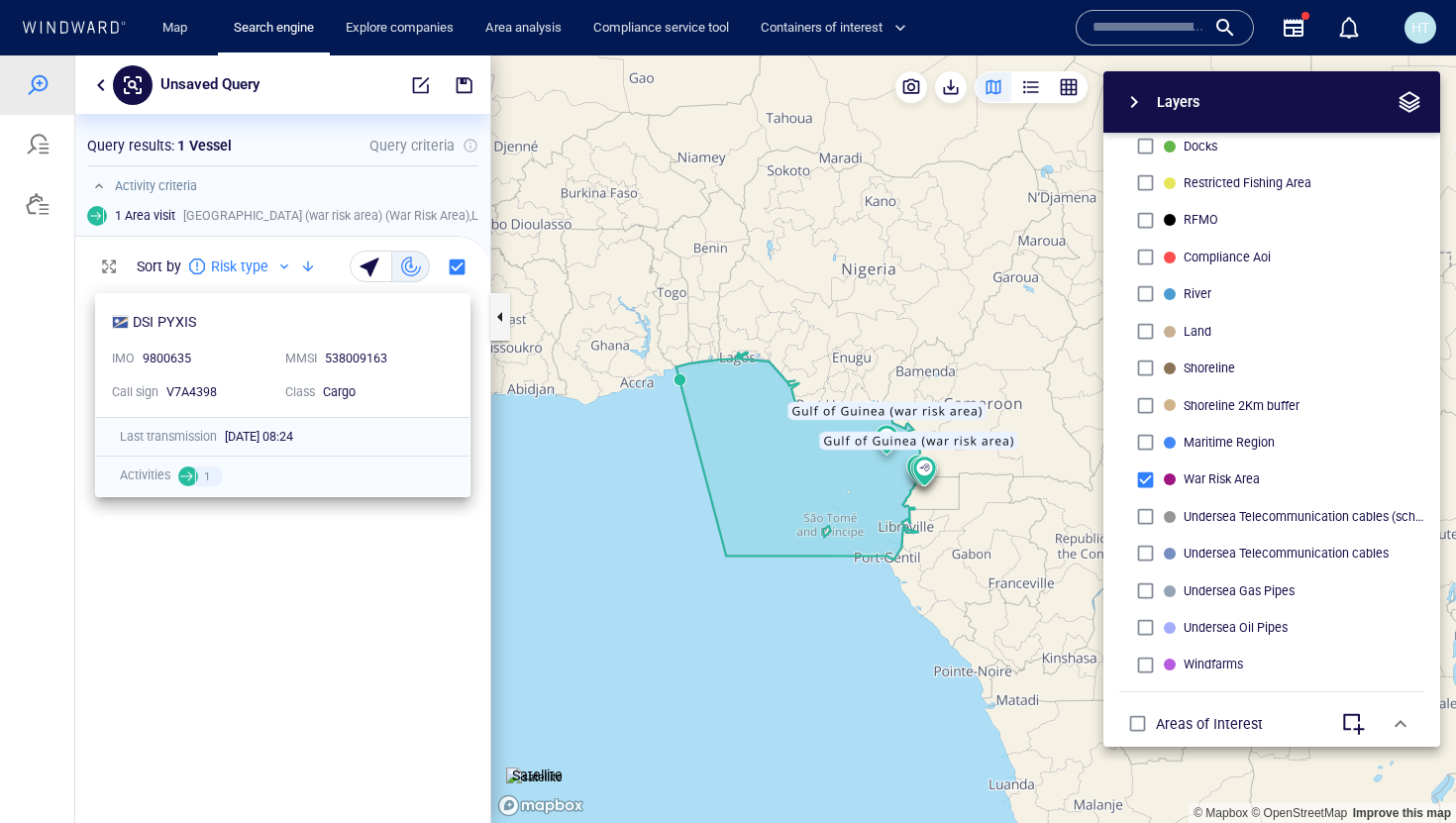 click on "538009163" at bounding box center [383, 360] 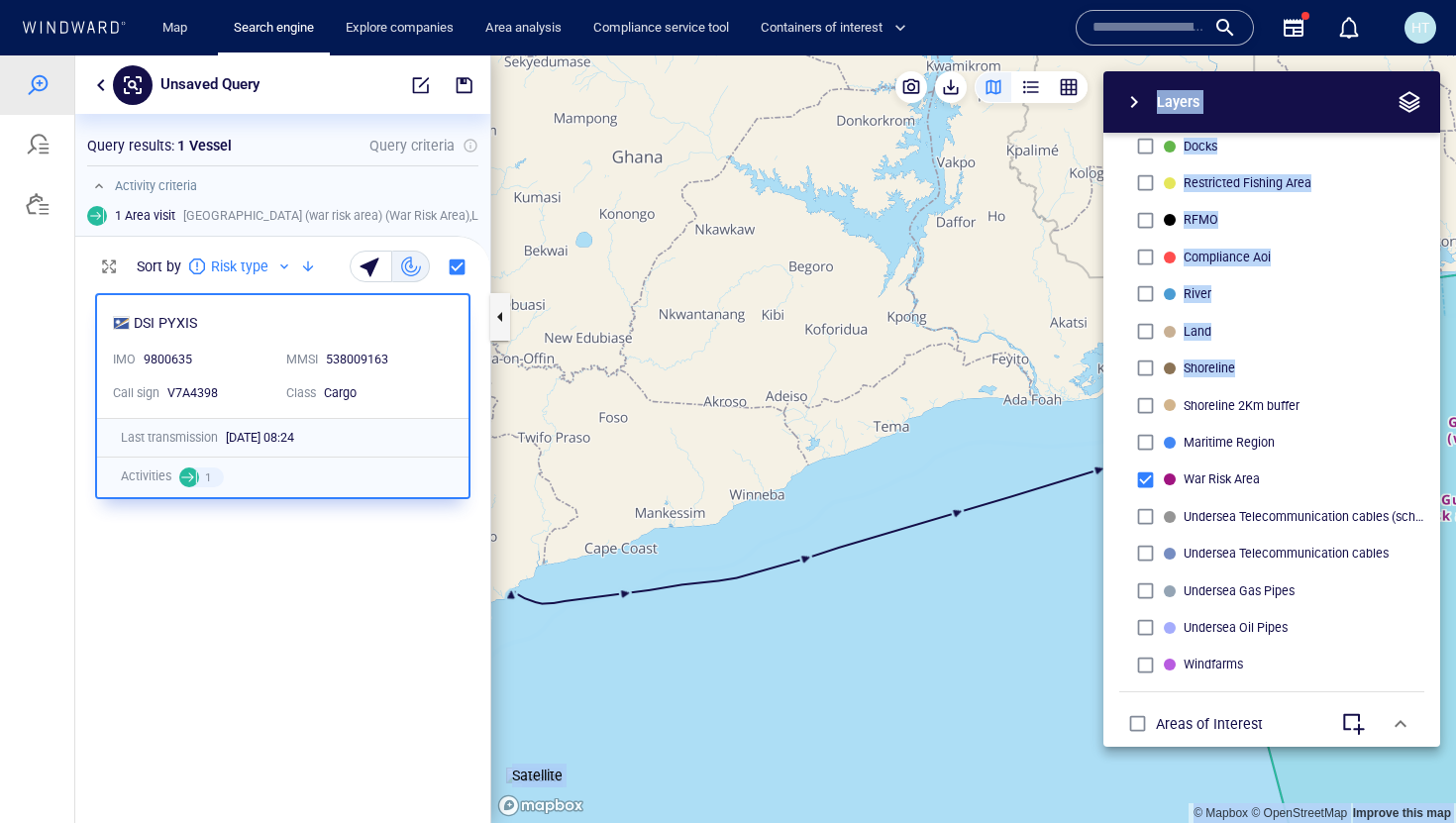 drag, startPoint x: 1002, startPoint y: 414, endPoint x: 676, endPoint y: 421, distance: 326.07514 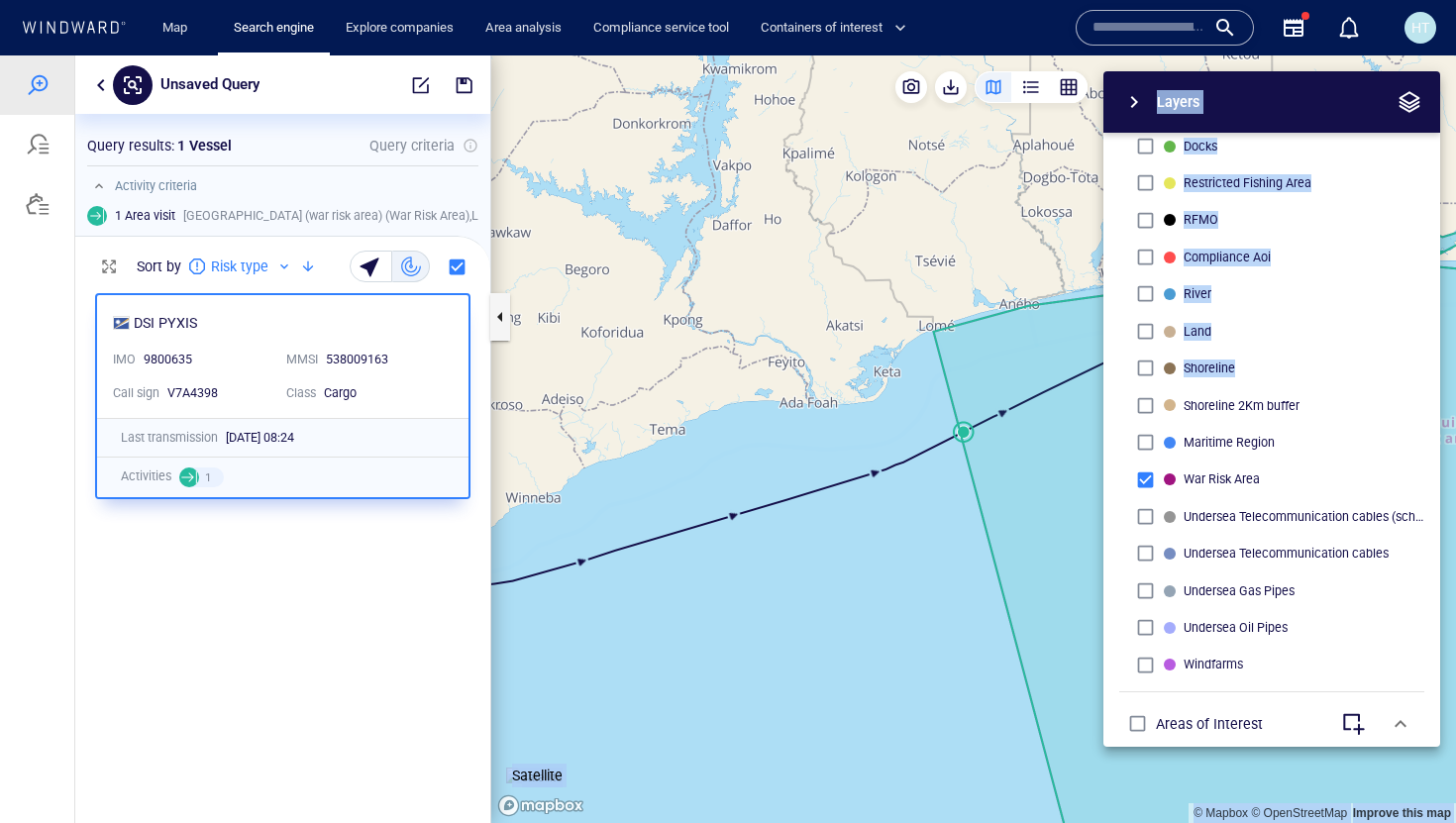 drag, startPoint x: 830, startPoint y: 371, endPoint x: 560, endPoint y: 374, distance: 270.01667 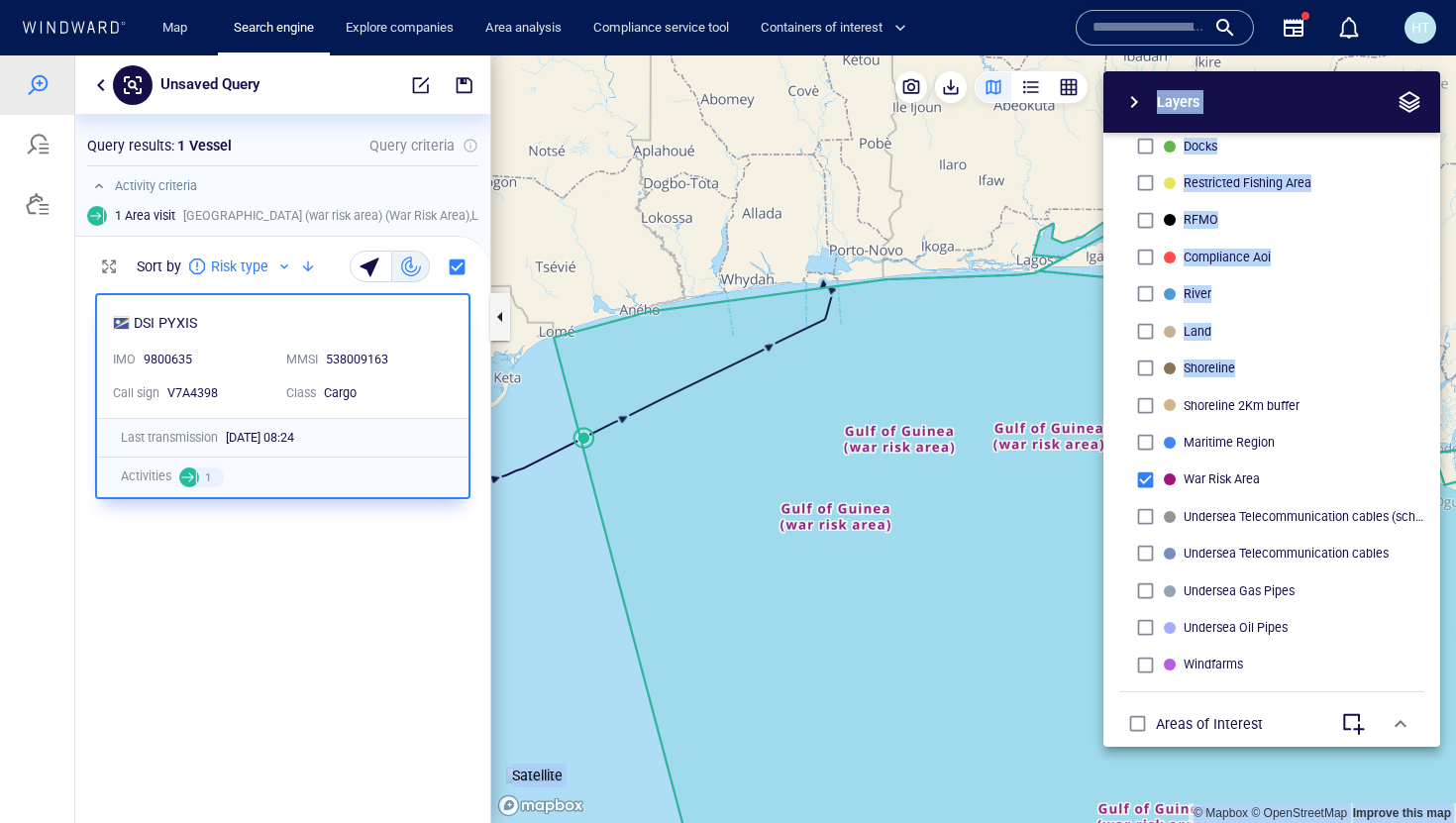 drag, startPoint x: 669, startPoint y: 368, endPoint x: 468, endPoint y: 342, distance: 202.67462 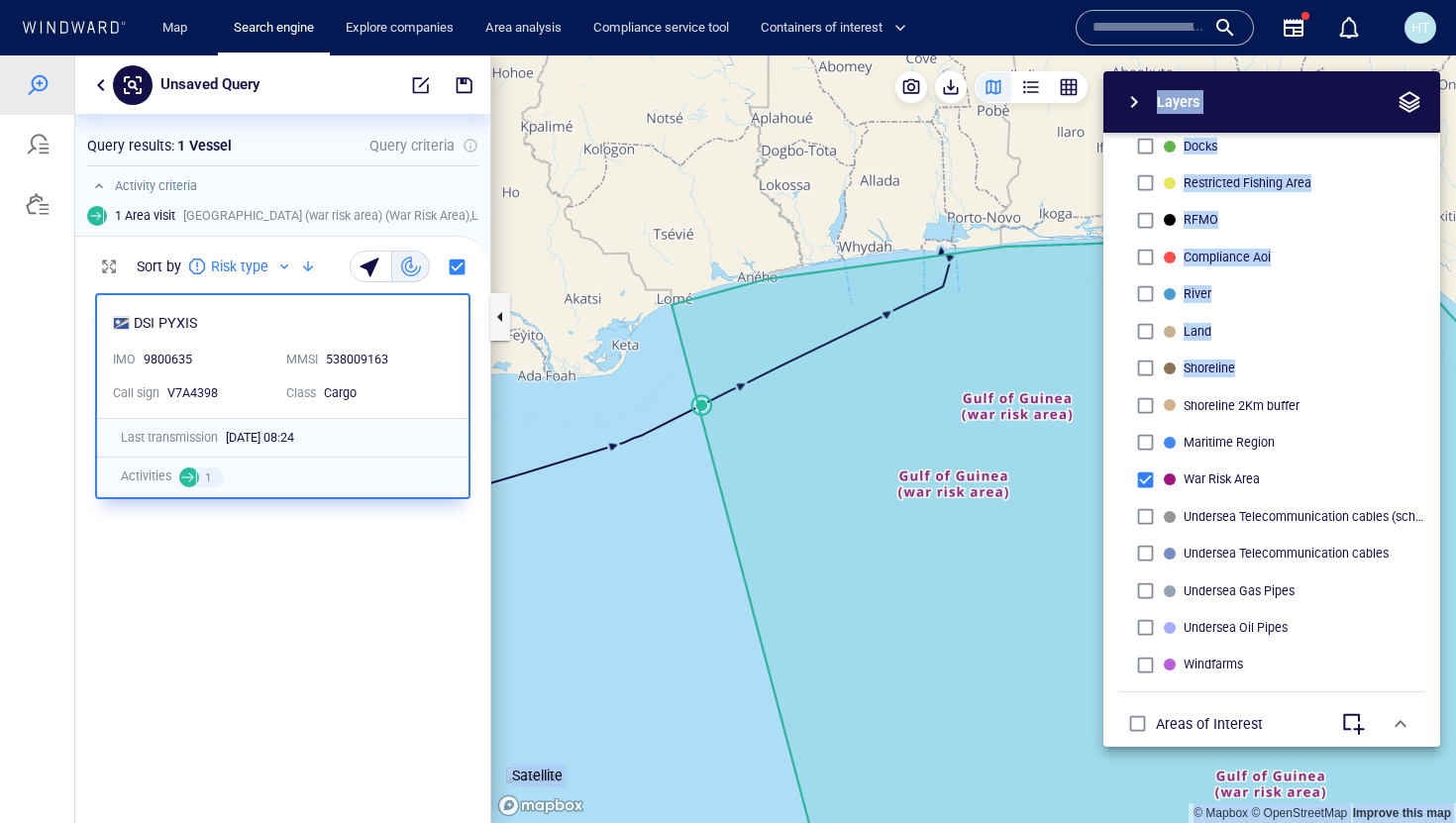 click at bounding box center [974, 439] 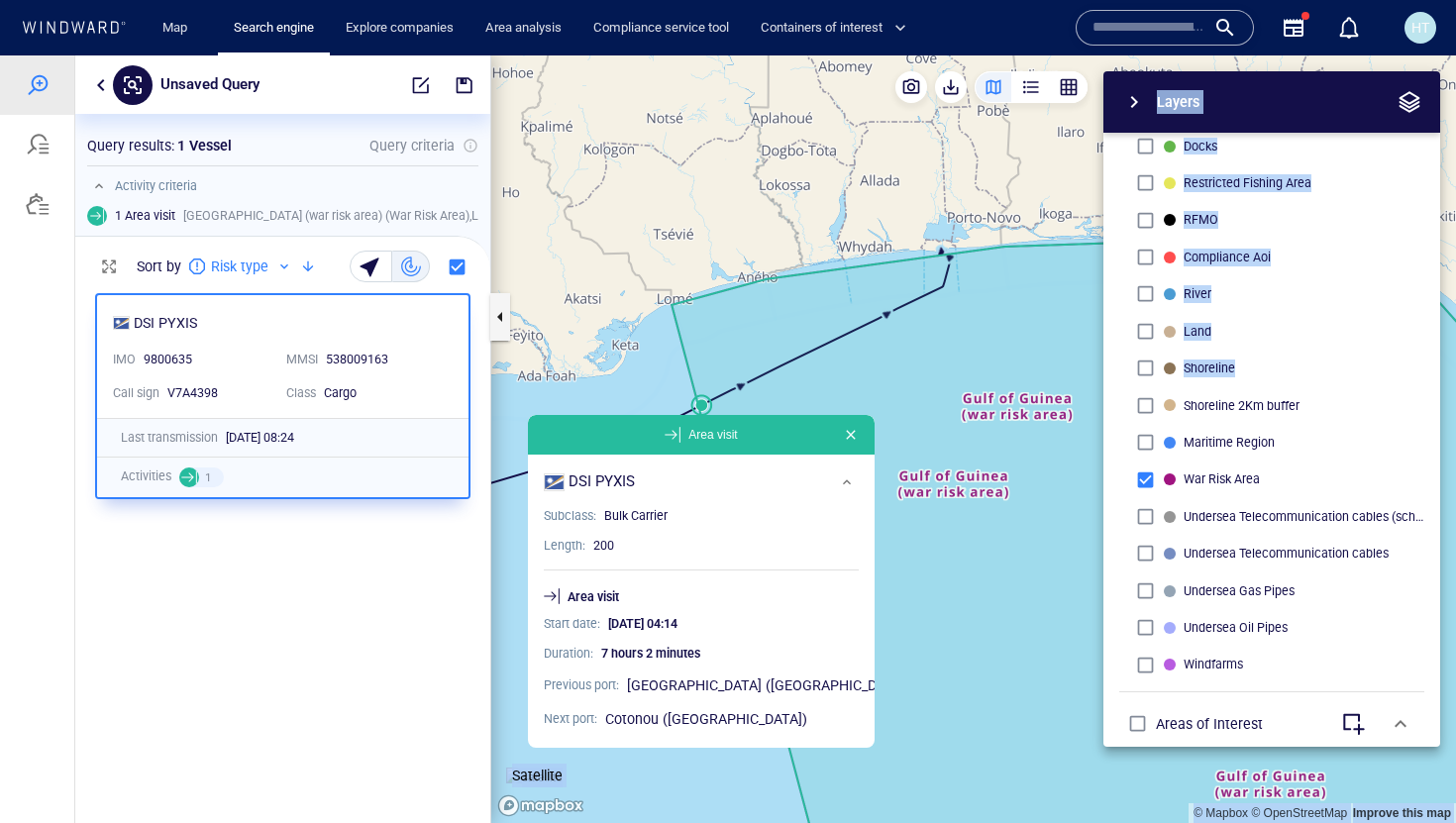 drag, startPoint x: 661, startPoint y: 625, endPoint x: 724, endPoint y: 628, distance: 63.071388 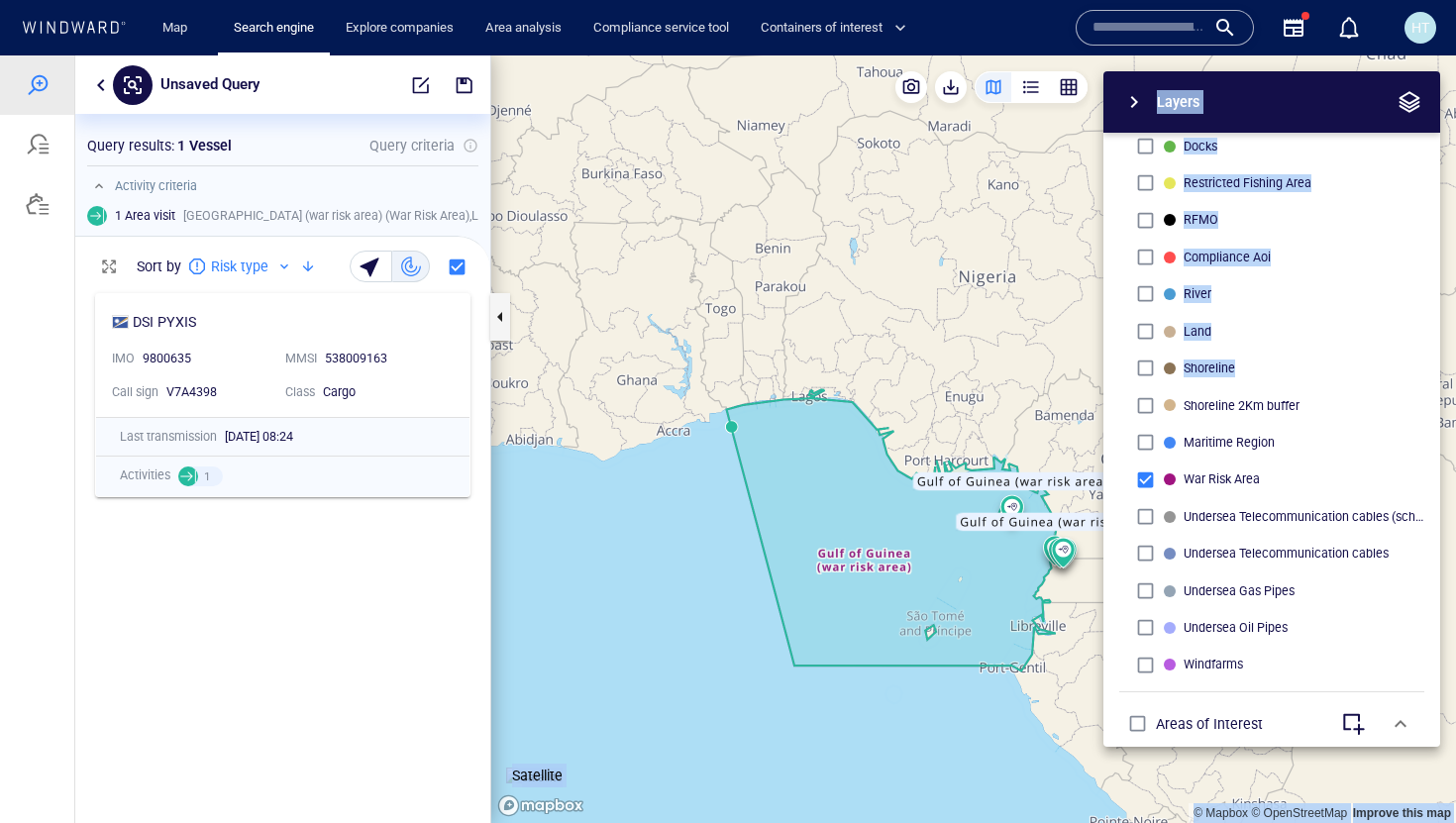 drag, startPoint x: 877, startPoint y: 528, endPoint x: 776, endPoint y: 479, distance: 112.25863 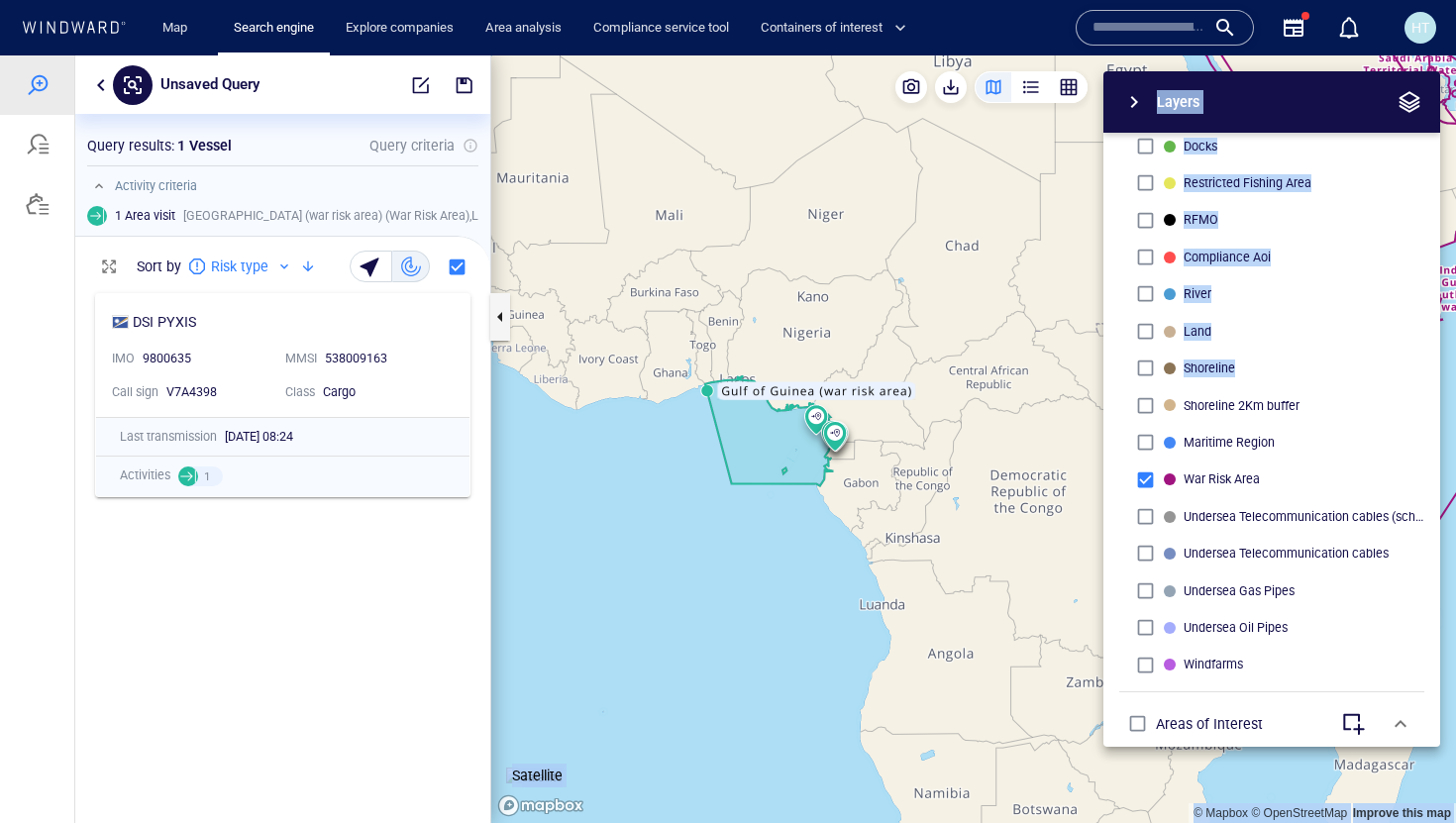 click at bounding box center (421, 85) 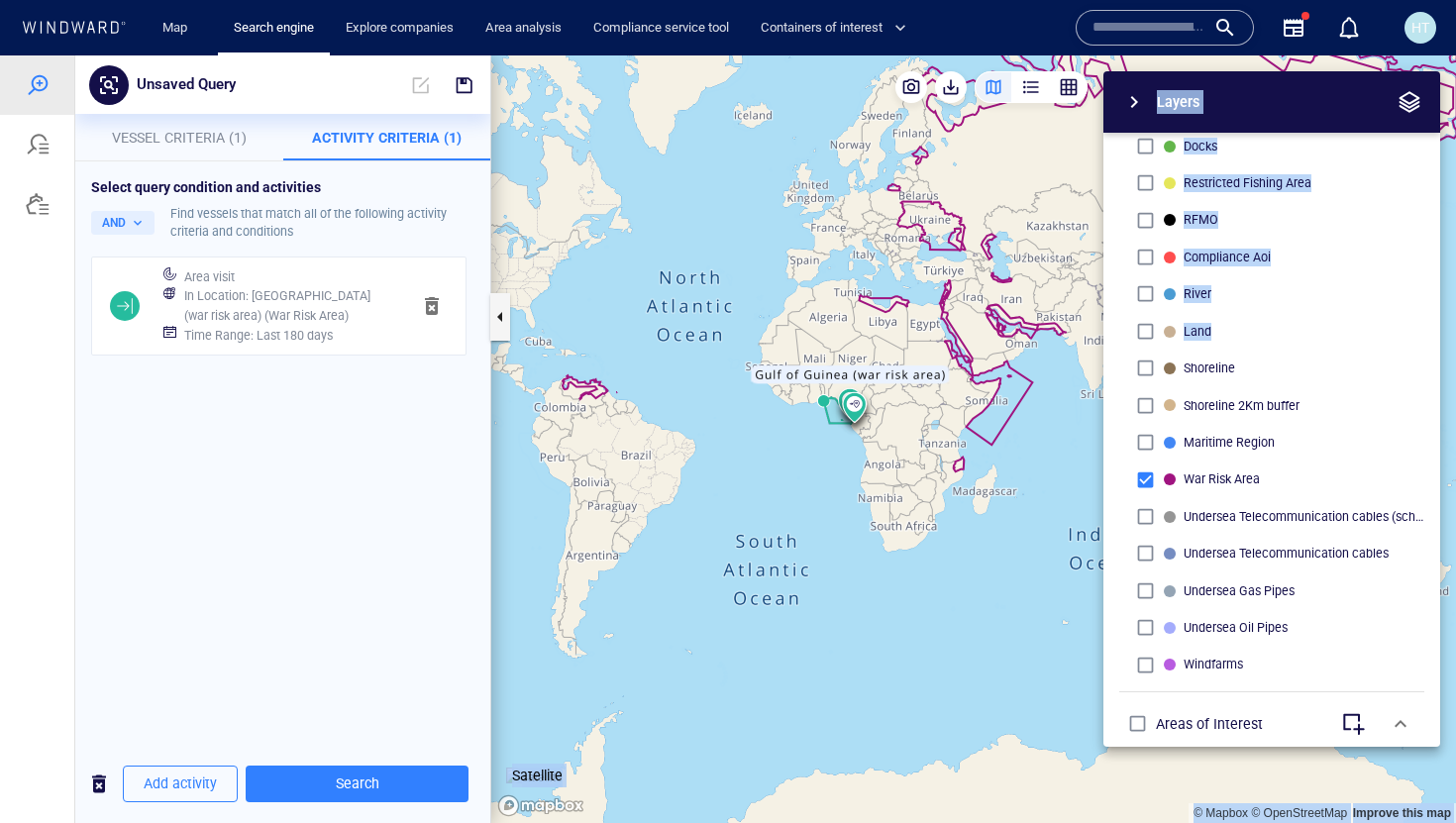 drag, startPoint x: 934, startPoint y: 371, endPoint x: 853, endPoint y: 371, distance: 81 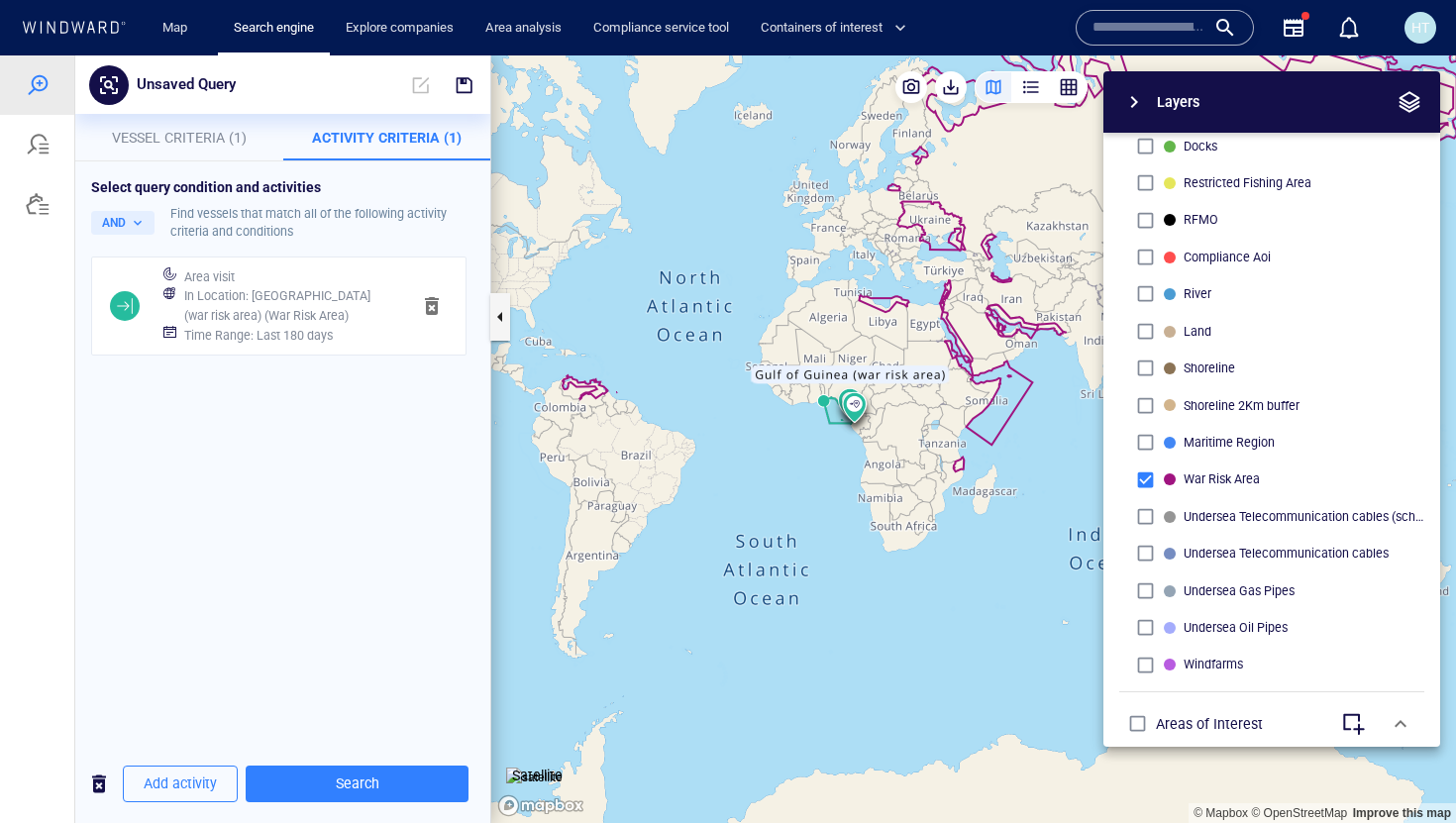 click on "Layers System Areas International Waters Straits Exclusive Economic Zones 40NM from Shore Territorial Waters Inland Waterways Ports Oil and Gas Facilities Port Waiting Area Docks Restricted Fishing Area RFMO Compliance Aoi River Land Shoreline Shoreline 2Km buffer Maritime Region War Risk Area Undersea Telecommunication cables (schematics) Undersea Telecommunication cables Undersea Gas Pipes Undersea Oil Pipes Windfarms Areas of Interest [GEOGRAPHIC_DATA] [GEOGRAPHIC_DATA] [GEOGRAPHIC_DATA] Claim Analysis - Seeker 8 Columbia Example DA - [GEOGRAPHIC_DATA] Dark Activity Area - Arctic LNG 2 Dark Activity Risk Israel Incoming vessels [GEOGRAPHIC_DATA] Israel Risk Jurong Competitor number 1 Laconia/Messenian Gulf Laconian Gulf Med-poly-GNSS [GEOGRAPHIC_DATA] Northwestern [GEOGRAPHIC_DATA] Potential [GEOGRAPHIC_DATA] Da Romanian Seaports [GEOGRAPHIC_DATA] [GEOGRAPHIC_DATA] East South Atlantic Southwestern [GEOGRAPHIC_DATA] Sulina DA / Lost/Found 24 hrs+ Test 3 [GEOGRAPHIC_DATA] DA/Lost/Found amended Venezuela War Risk Buffer" at bounding box center (1168, 409) 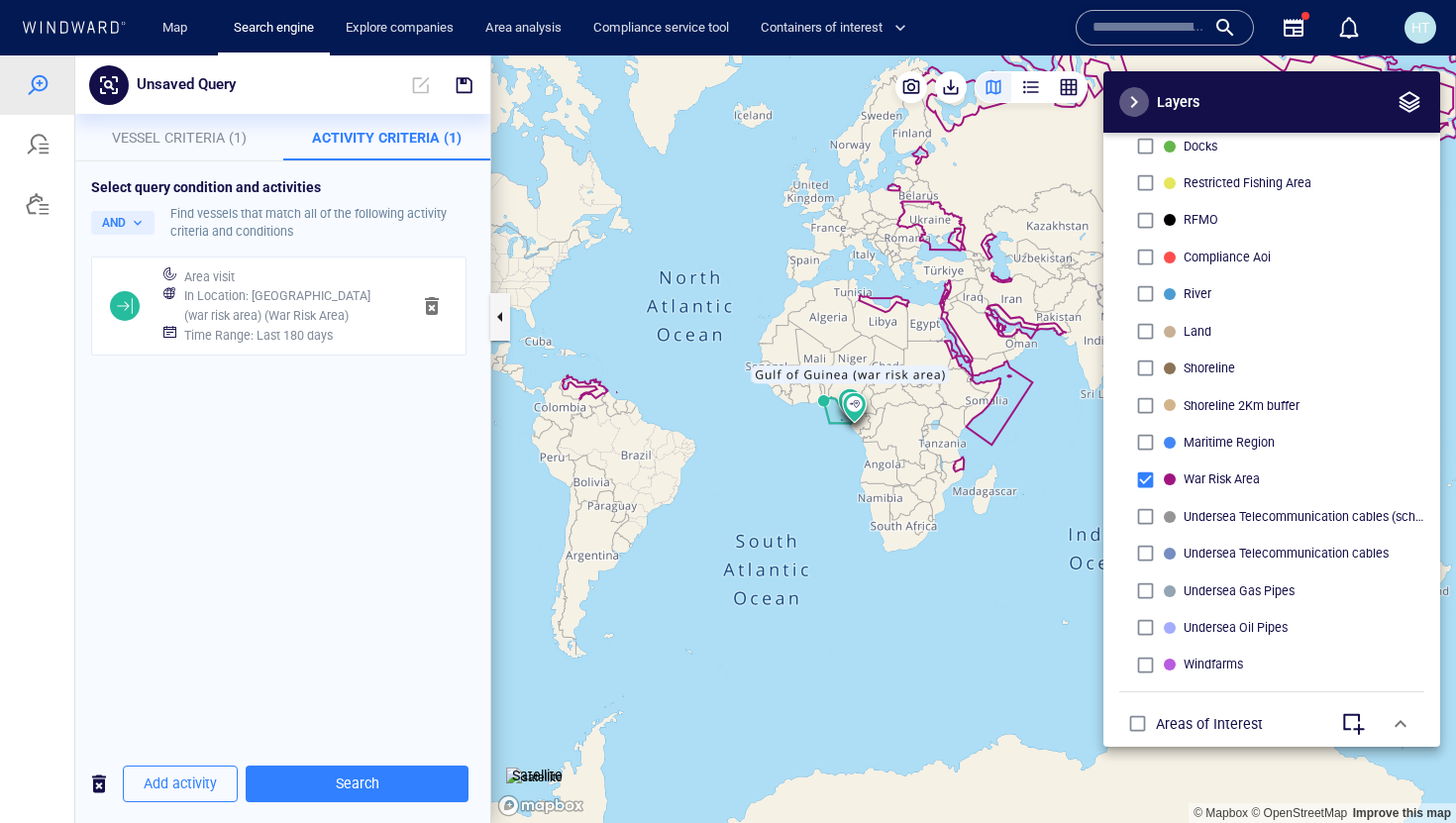 click at bounding box center (1134, 102) 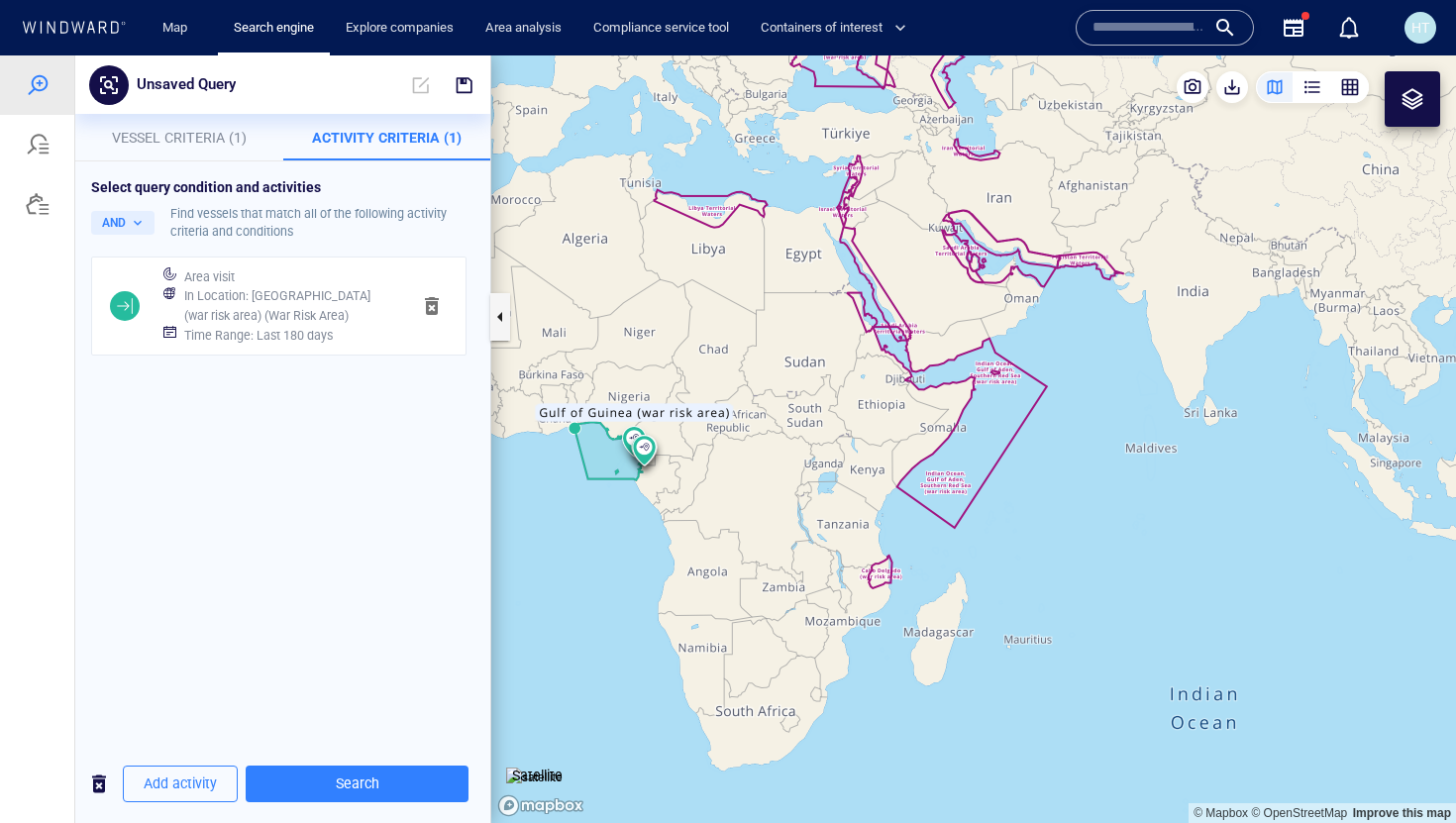 drag, startPoint x: 975, startPoint y: 370, endPoint x: 948, endPoint y: 409, distance: 47.434165 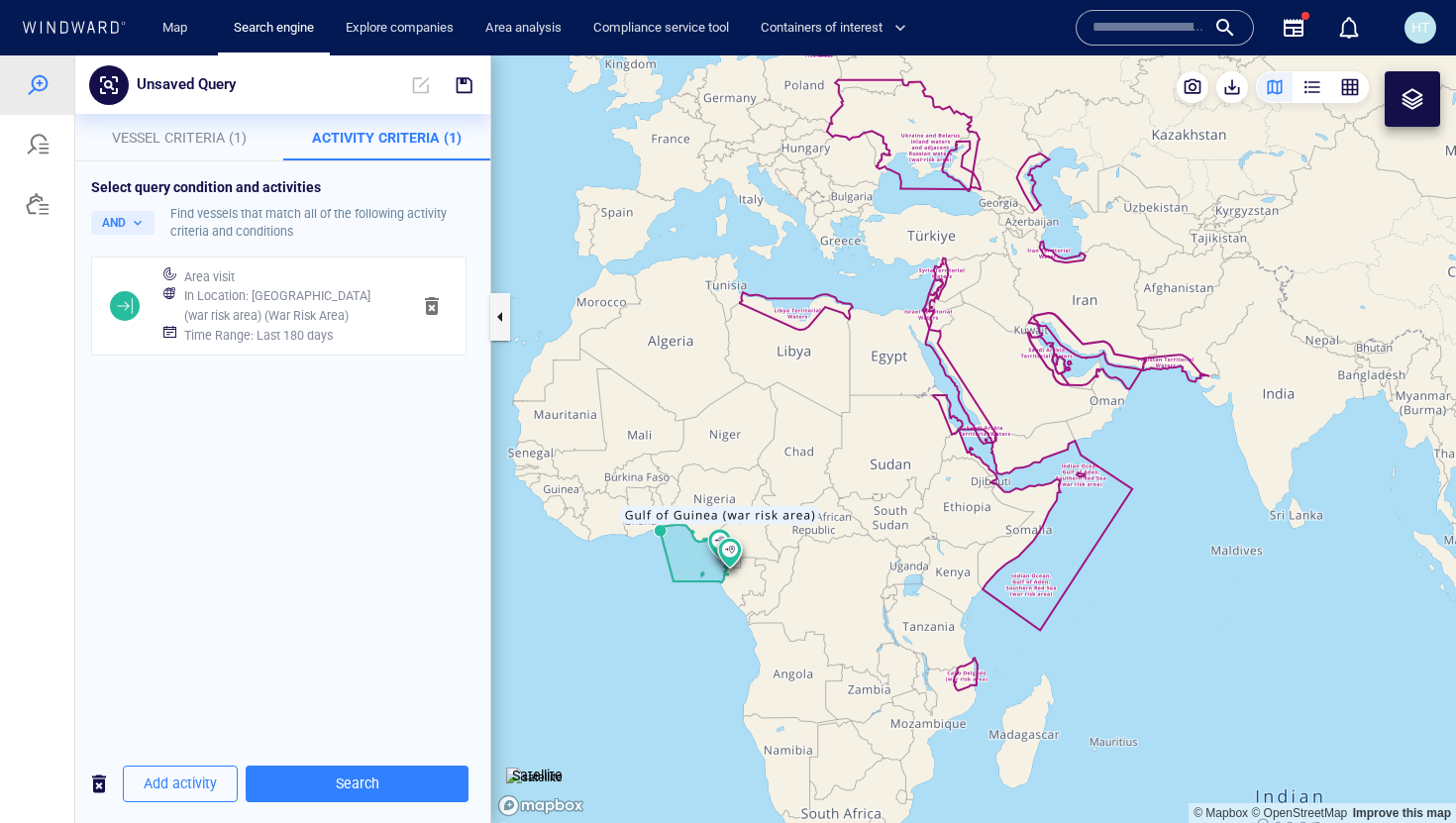 drag, startPoint x: 791, startPoint y: 267, endPoint x: 788, endPoint y: 360, distance: 93.04837 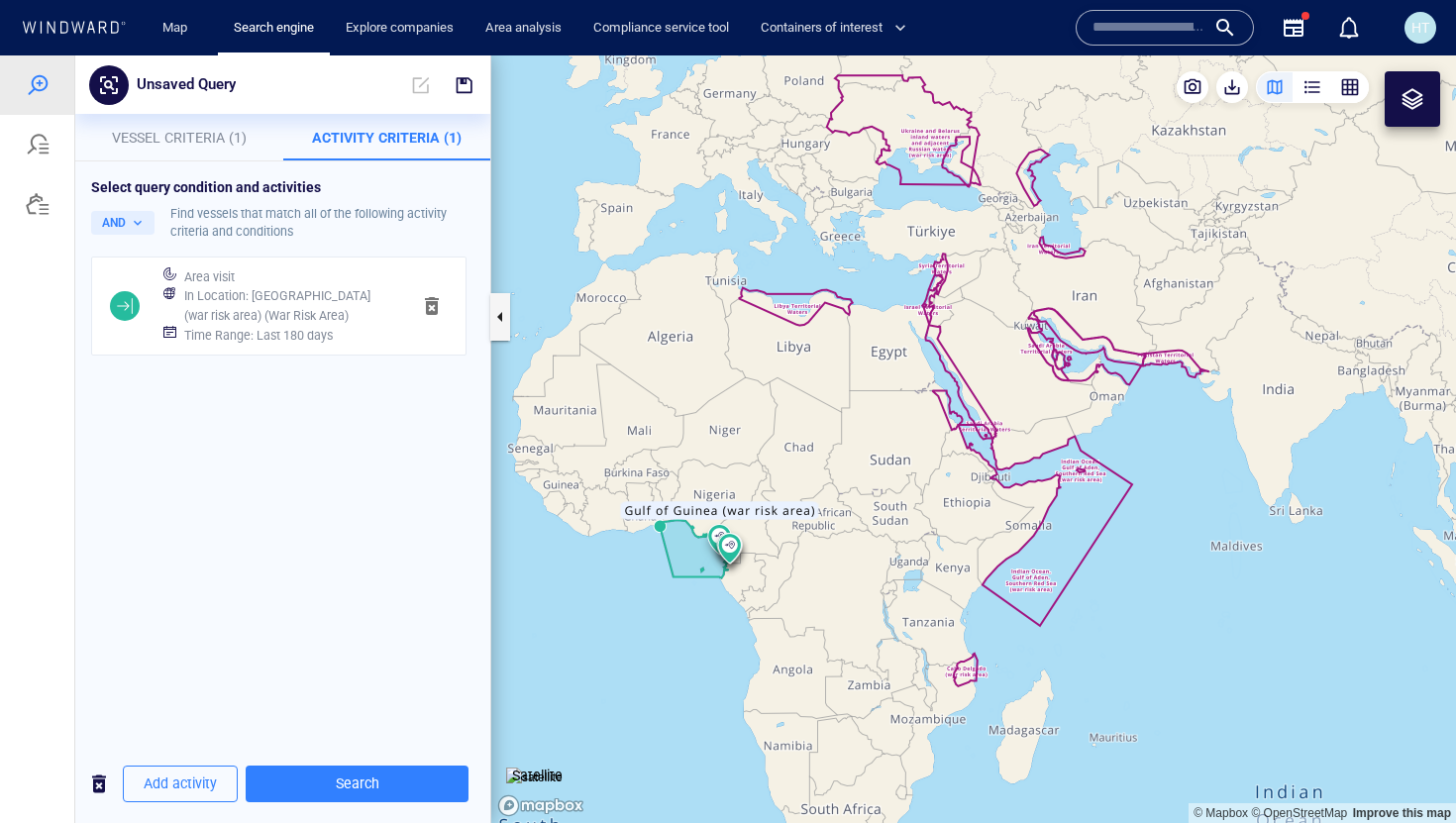 drag, startPoint x: 679, startPoint y: 493, endPoint x: 918, endPoint y: 378, distance: 265.2282 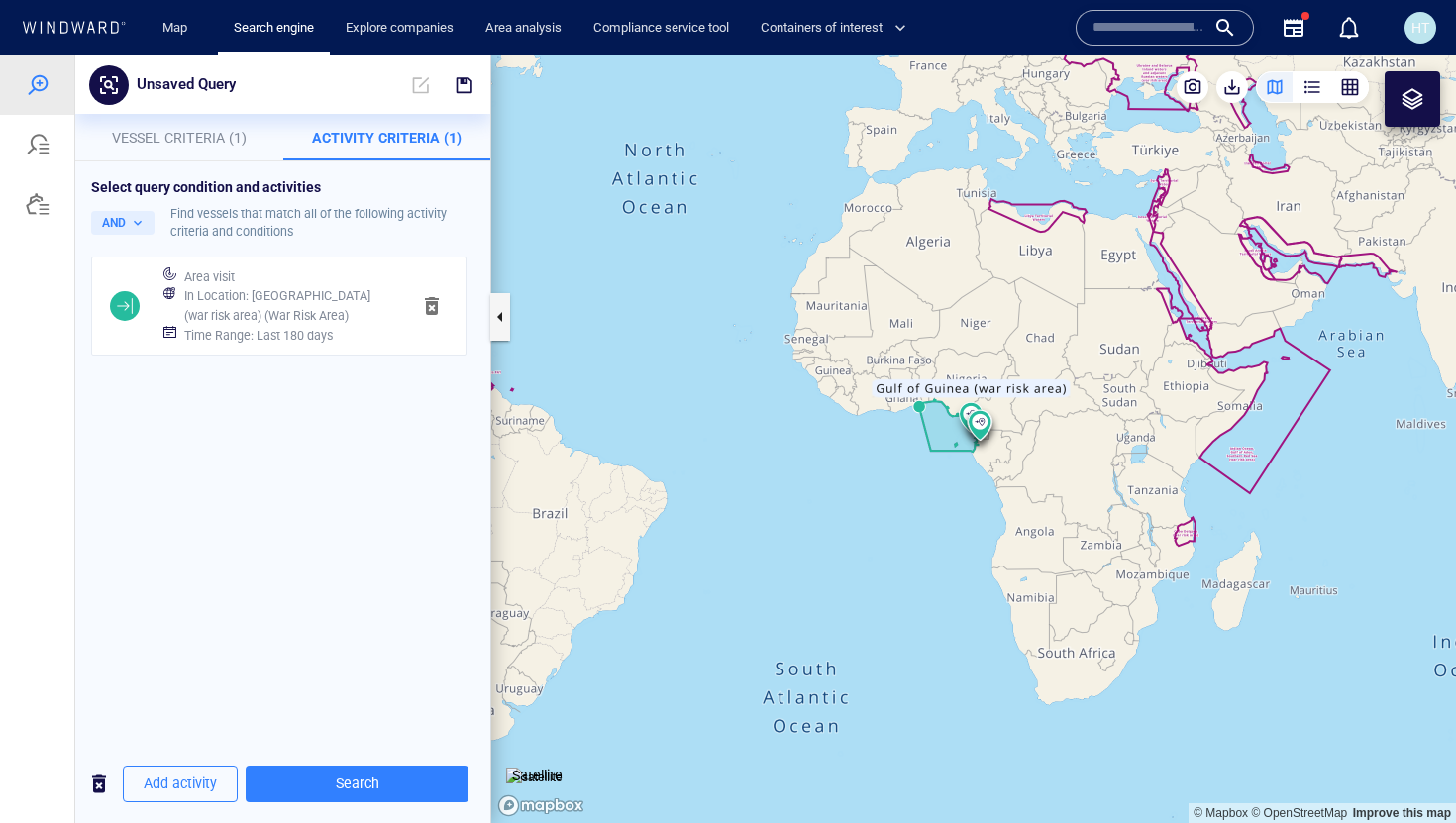 drag, startPoint x: 977, startPoint y: 334, endPoint x: 839, endPoint y: 386, distance: 147.47203 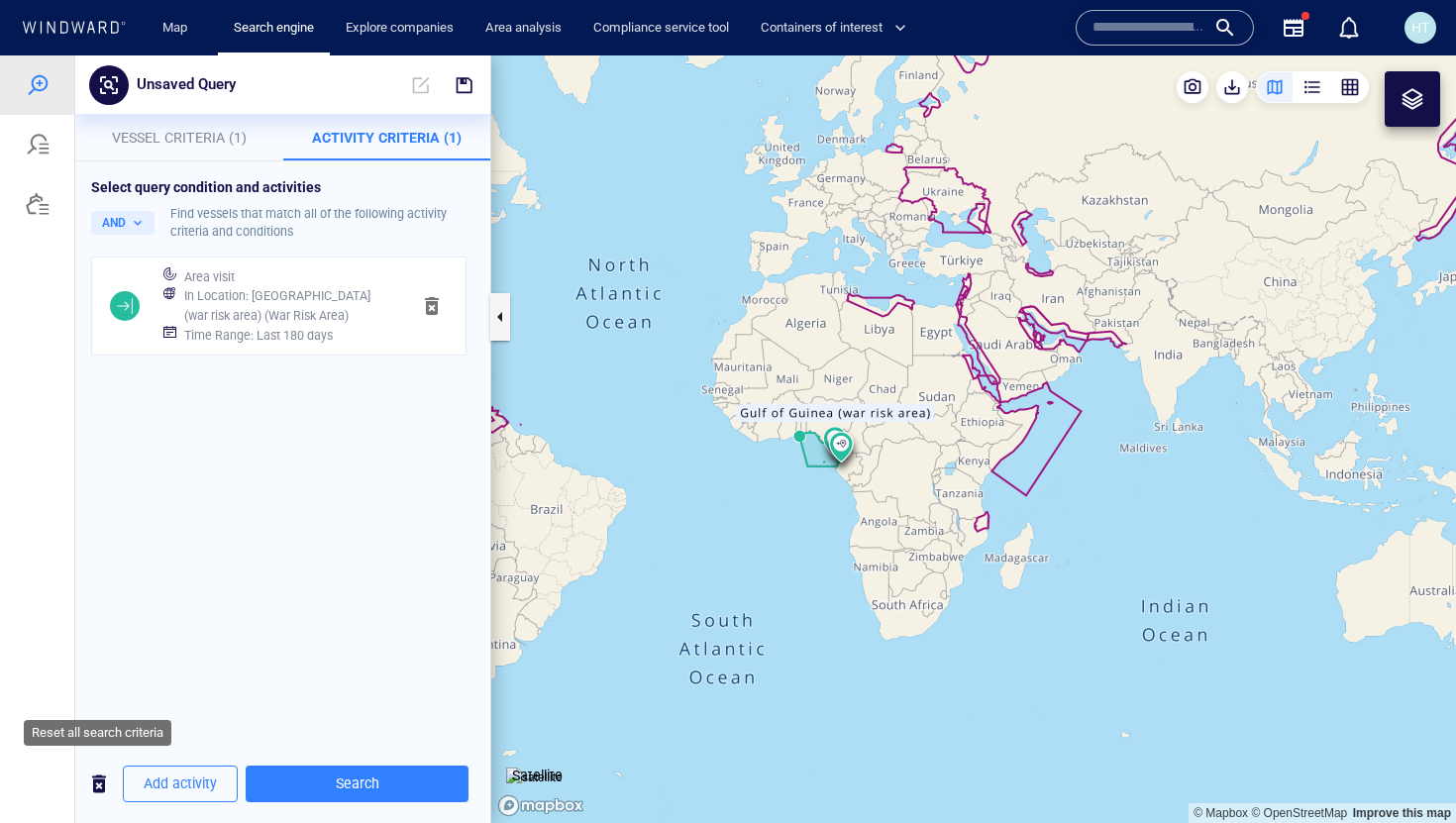 click at bounding box center (99, 783) 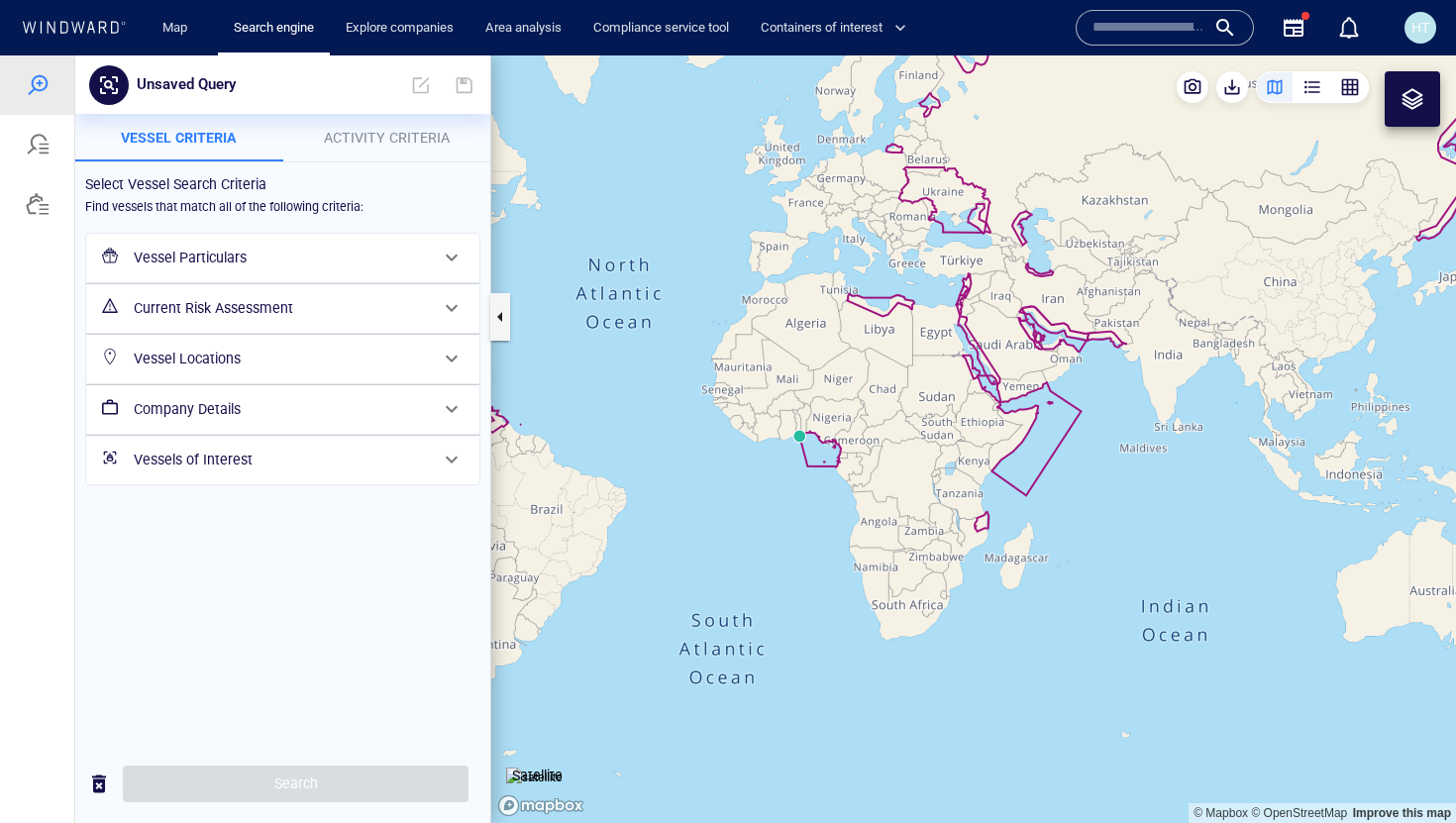 drag, startPoint x: 753, startPoint y: 292, endPoint x: 881, endPoint y: 290, distance: 128.0156 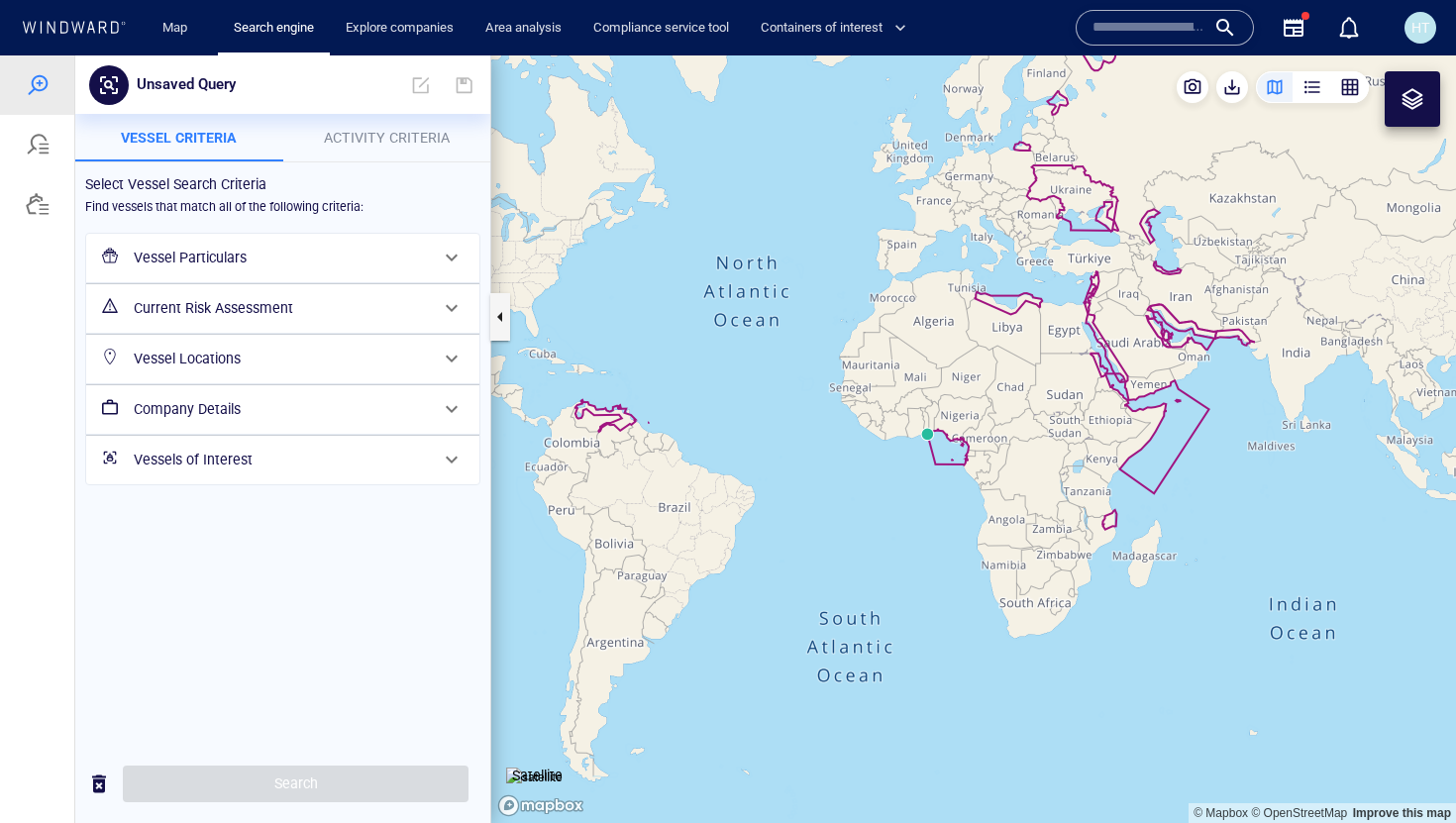 drag, startPoint x: 1017, startPoint y: 373, endPoint x: 957, endPoint y: 367, distance: 60.299254 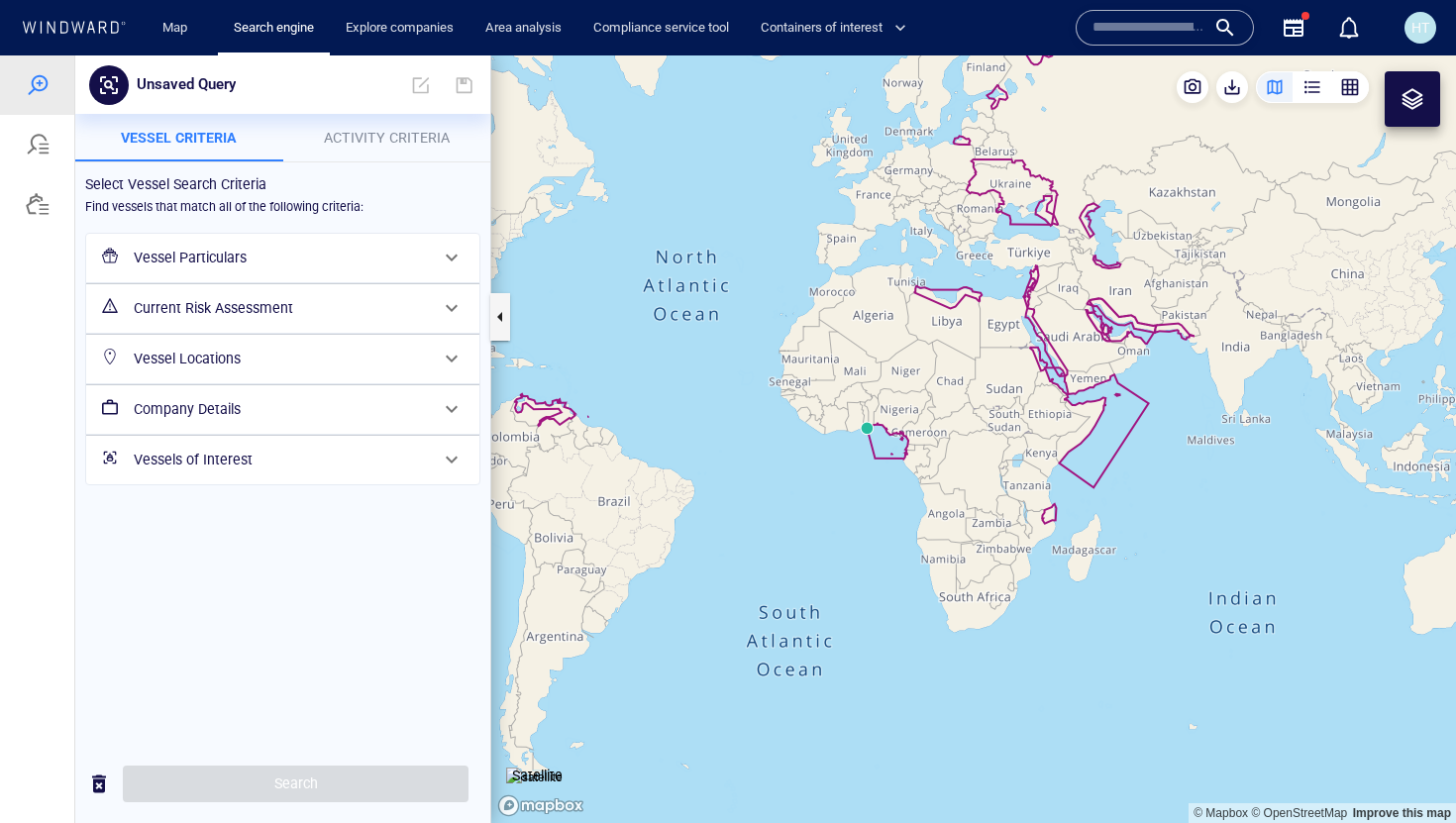 click on "Vessel Particulars" at bounding box center [280, 257] 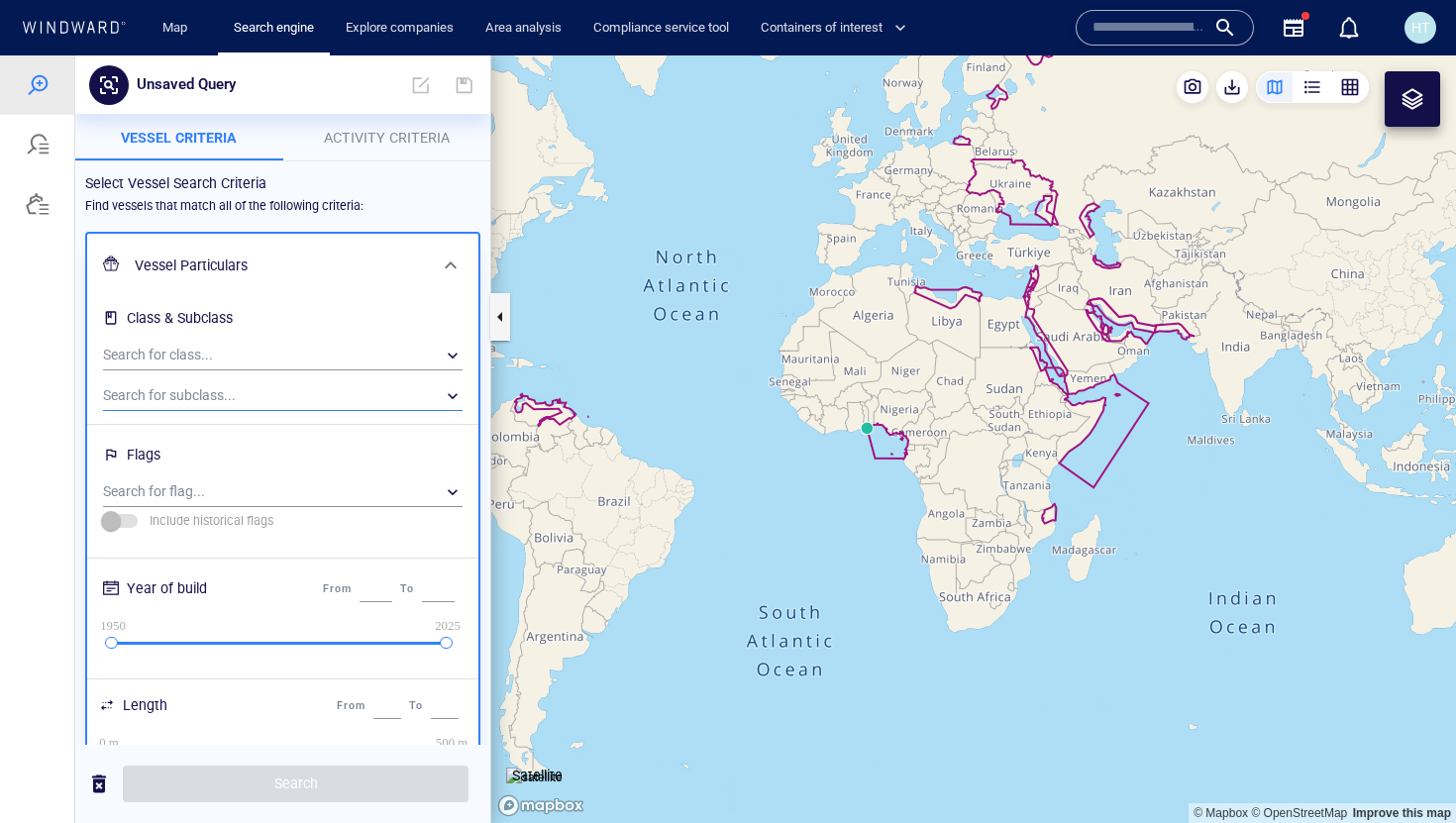 click on "​" at bounding box center (282, 396) 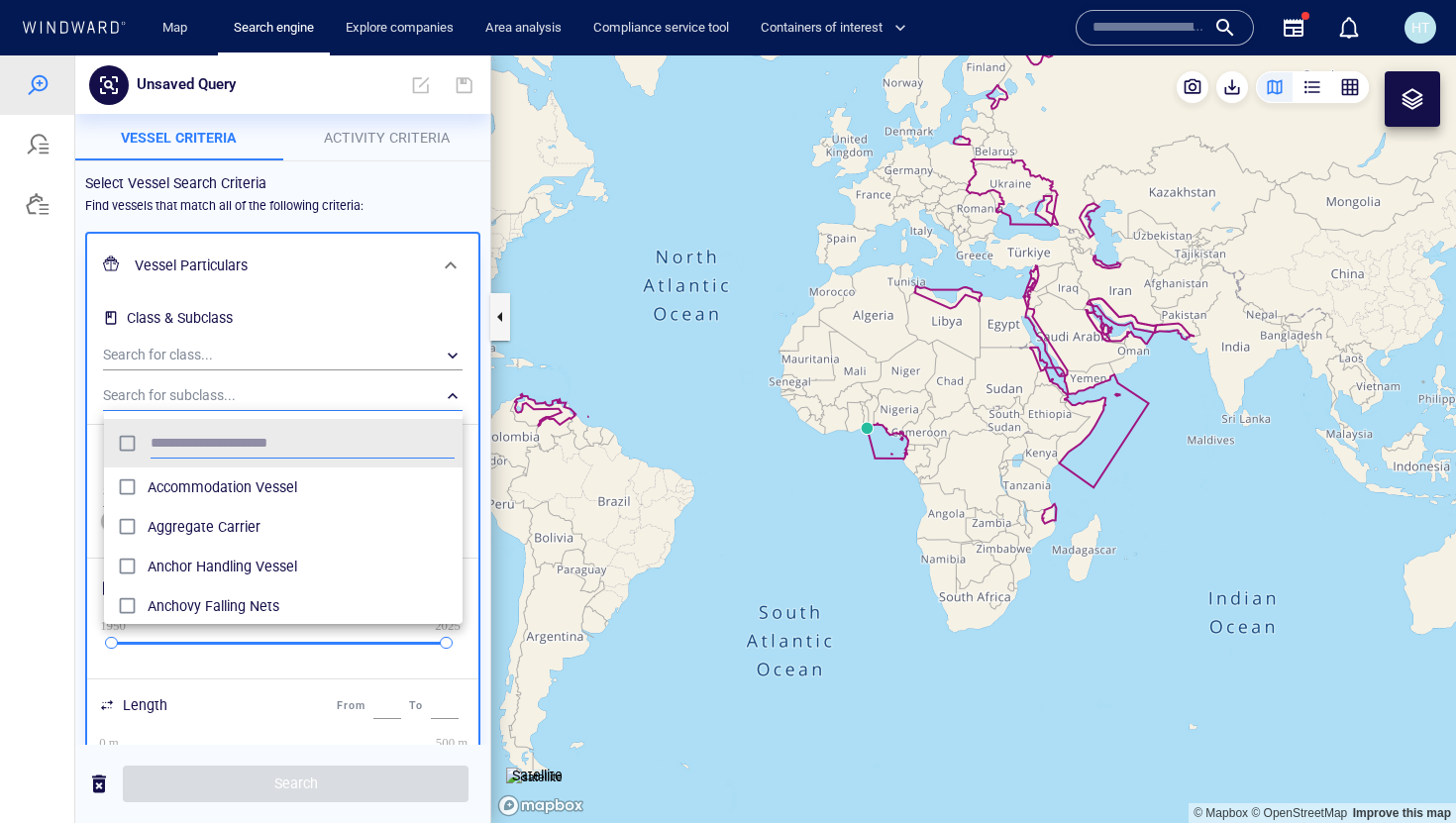 scroll, scrollTop: 0, scrollLeft: 1, axis: horizontal 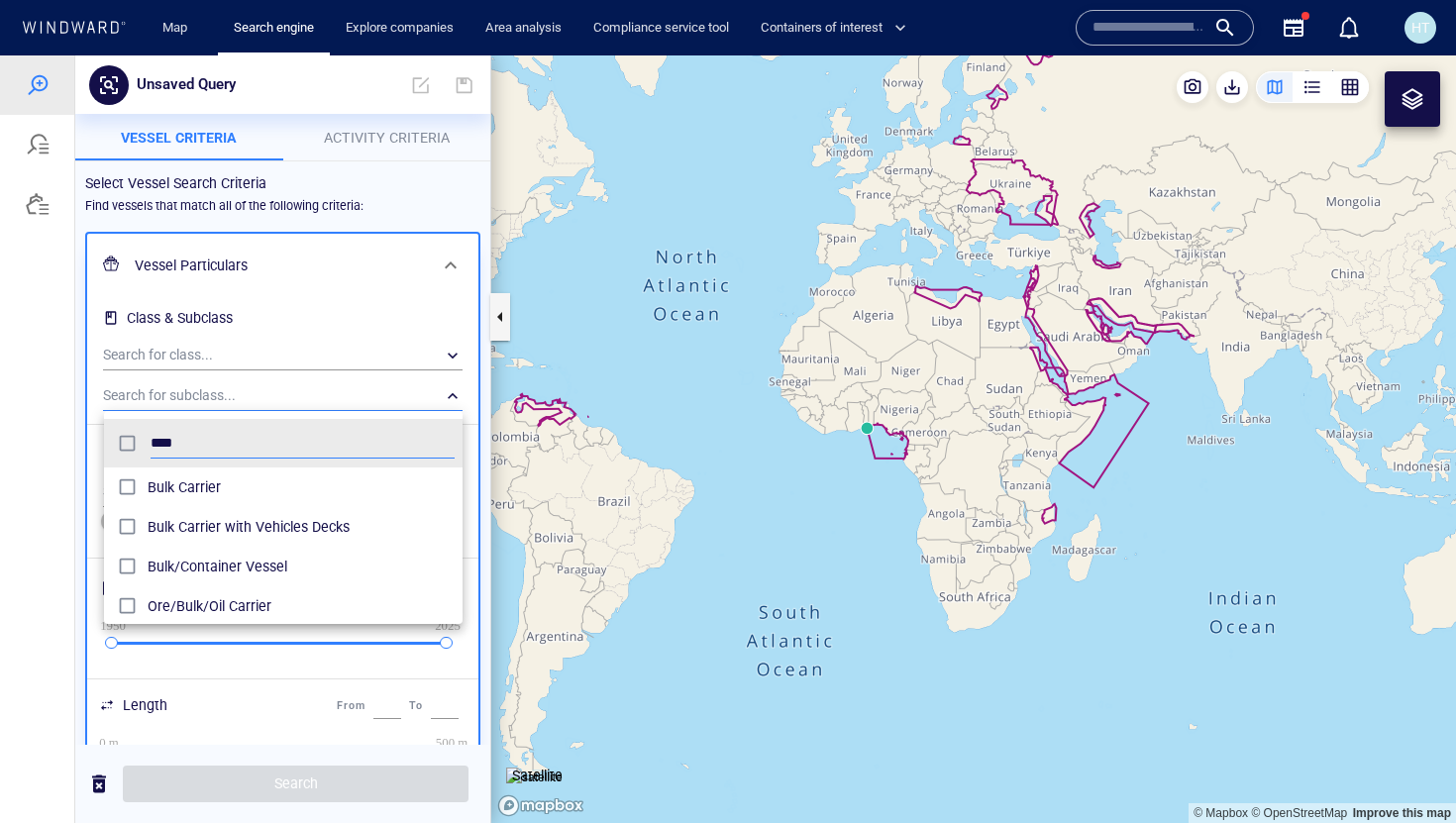 type on "****" 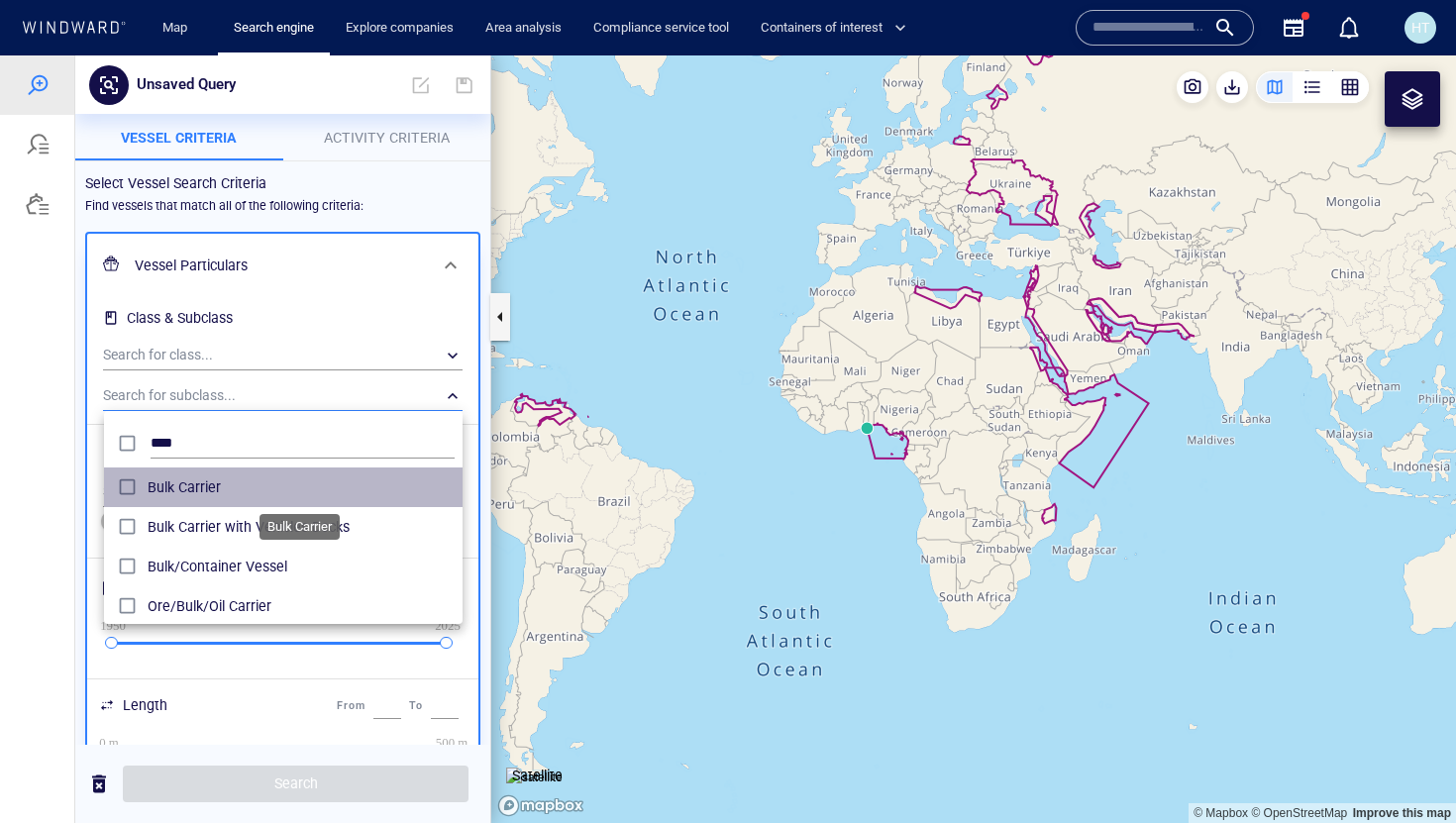 click on "Bulk Carrier" at bounding box center [301, 487] 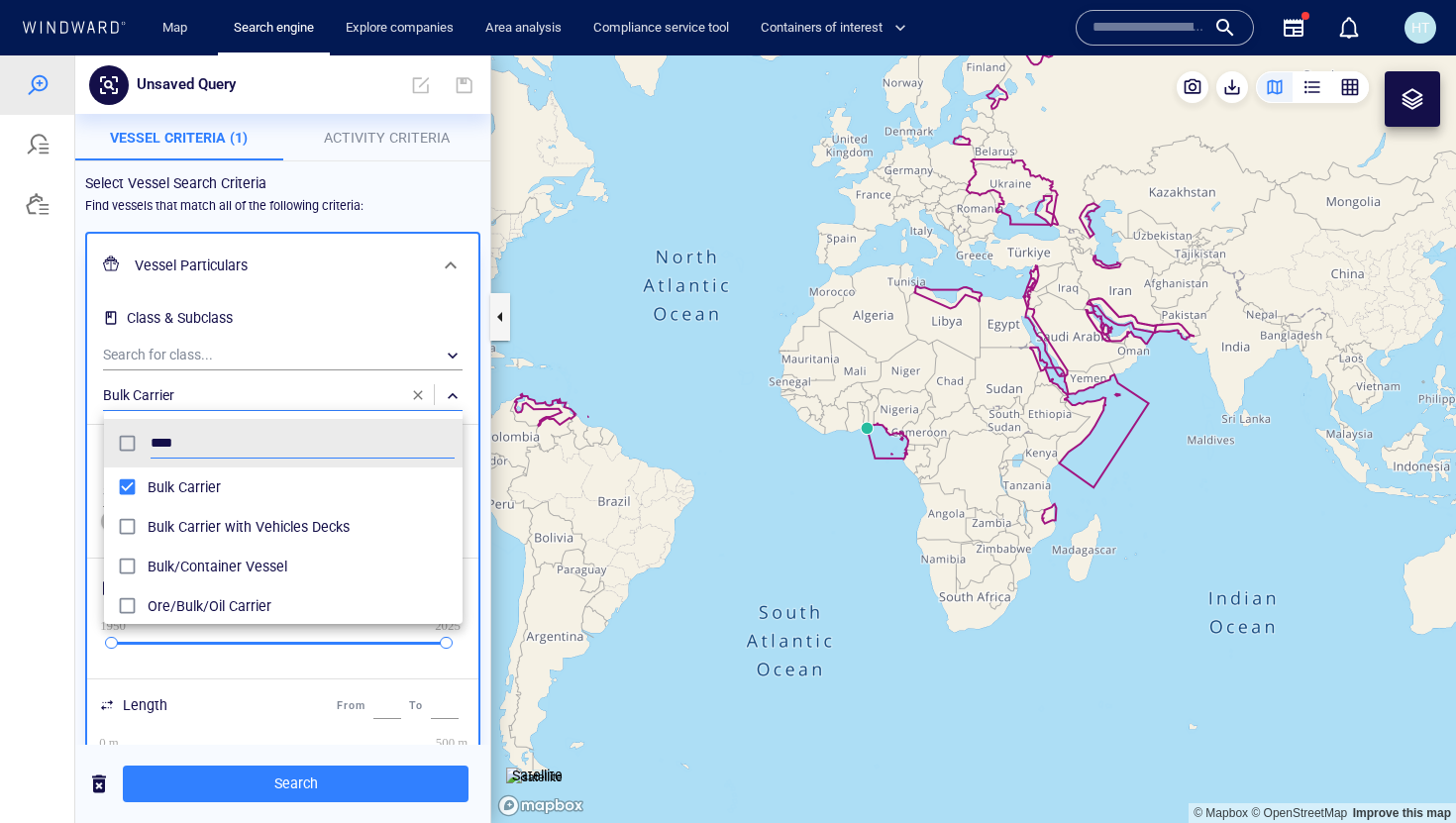 click at bounding box center (728, 439) 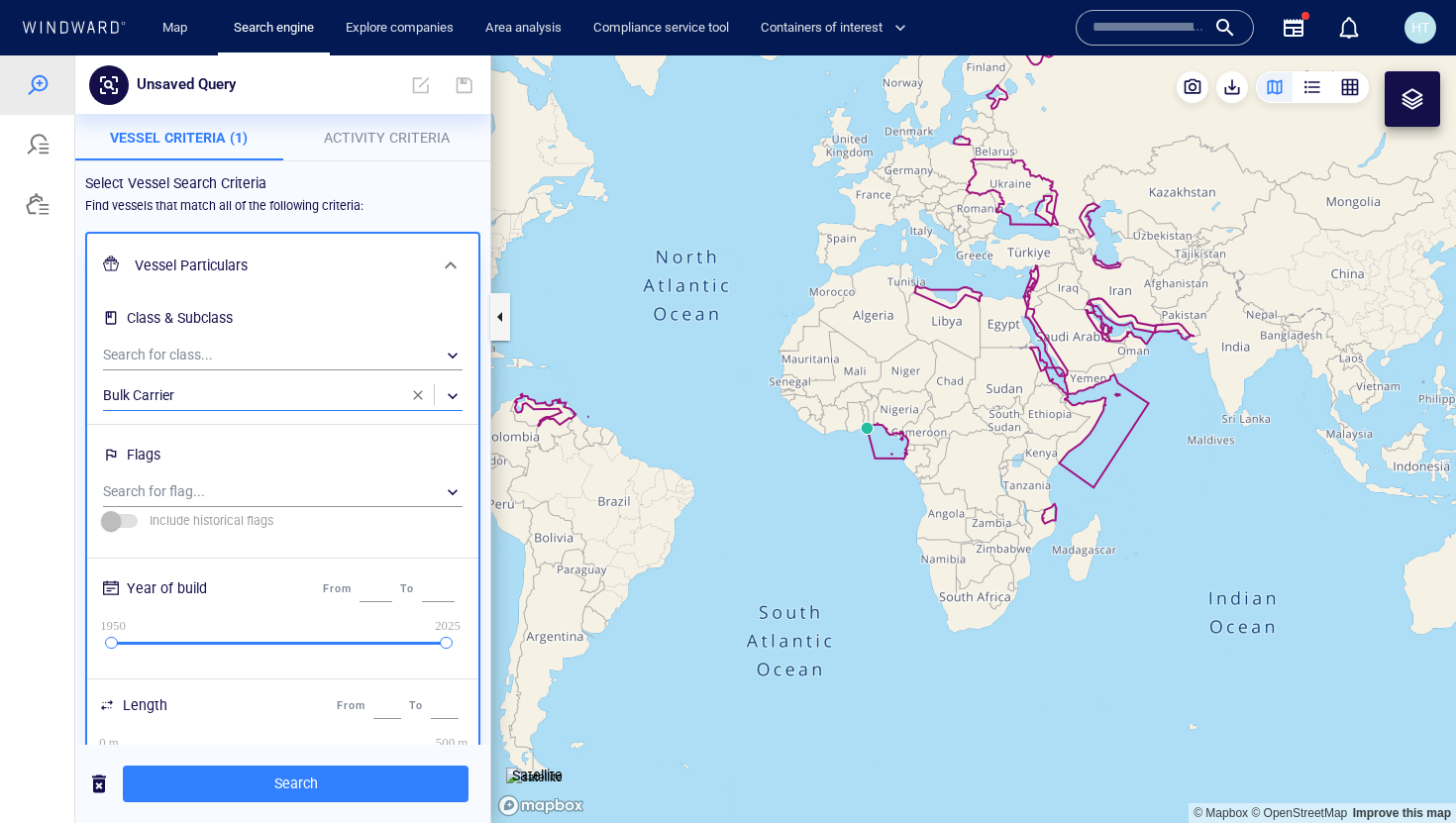 scroll, scrollTop: 208, scrollLeft: 0, axis: vertical 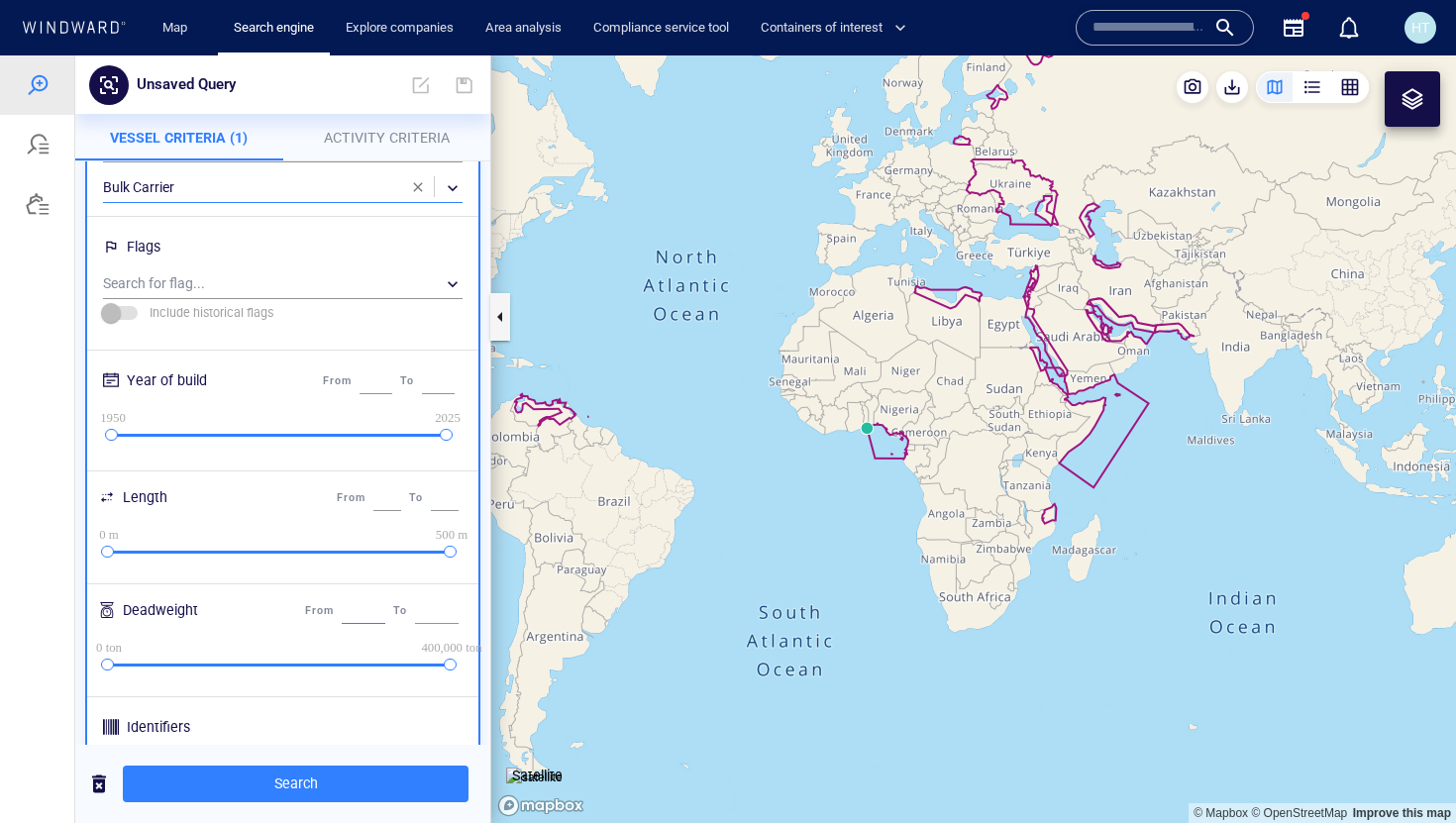 click on "*" at bounding box center (364, 611) 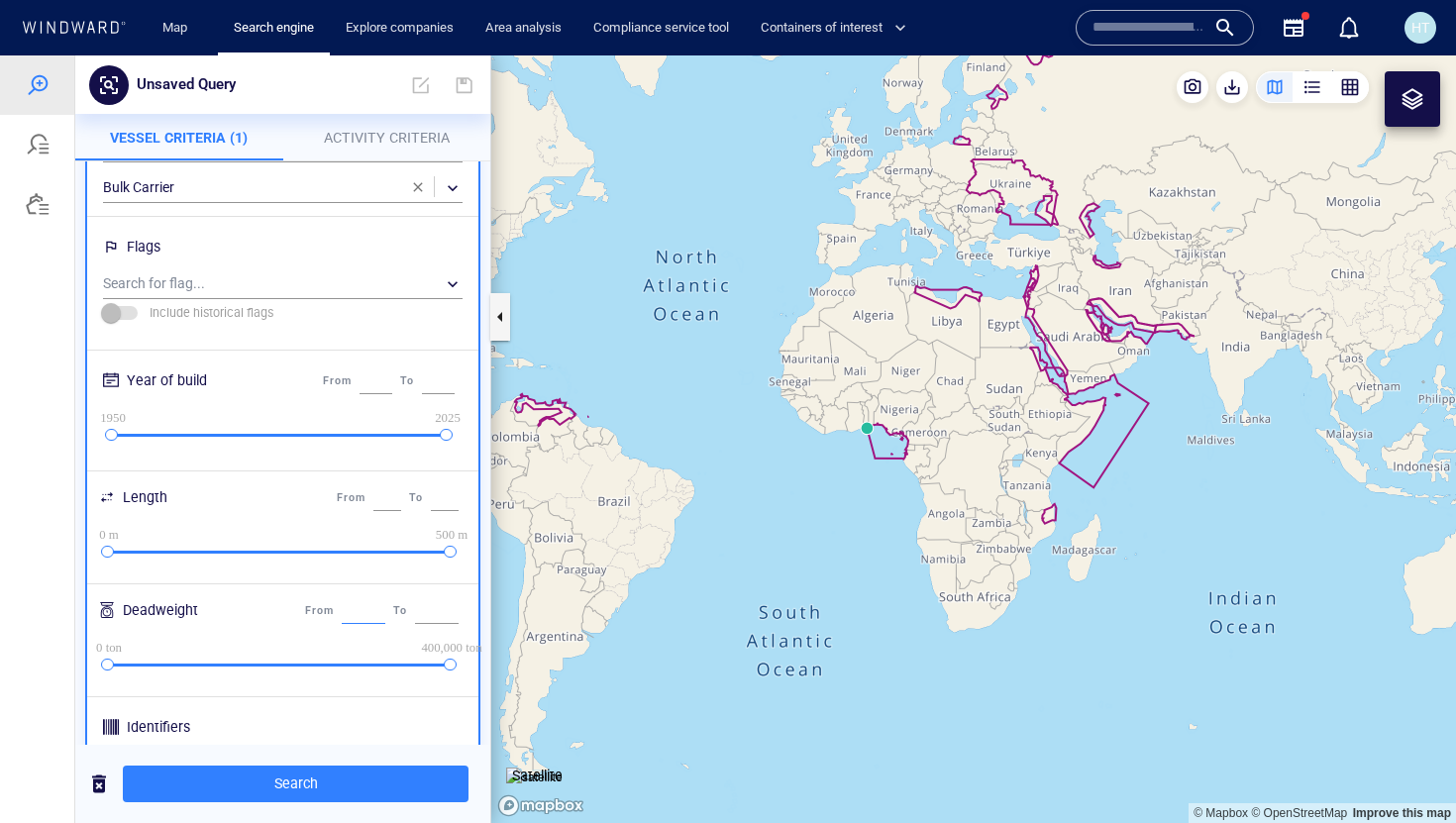 click on "*" at bounding box center [364, 611] 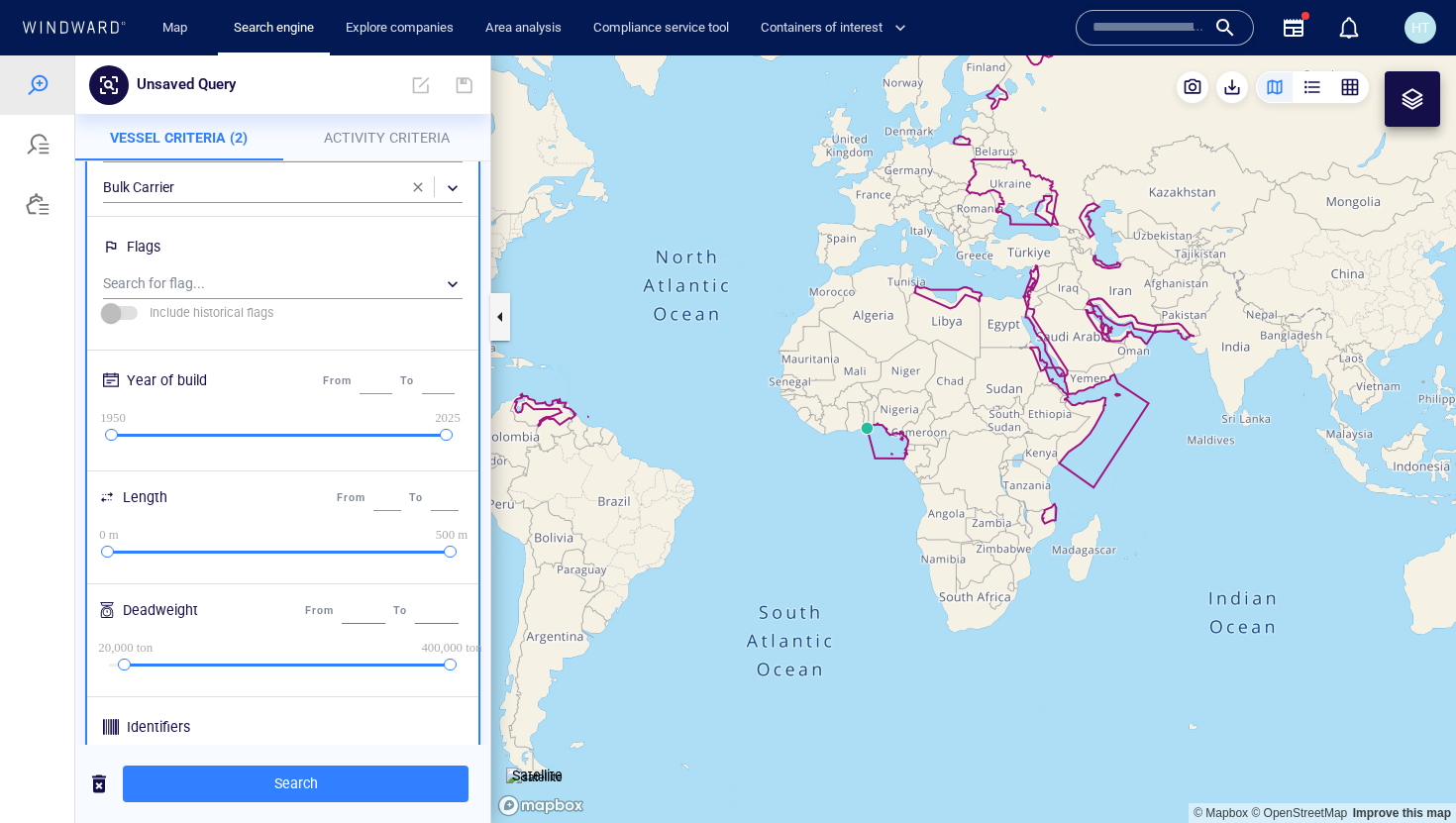 type on "*****" 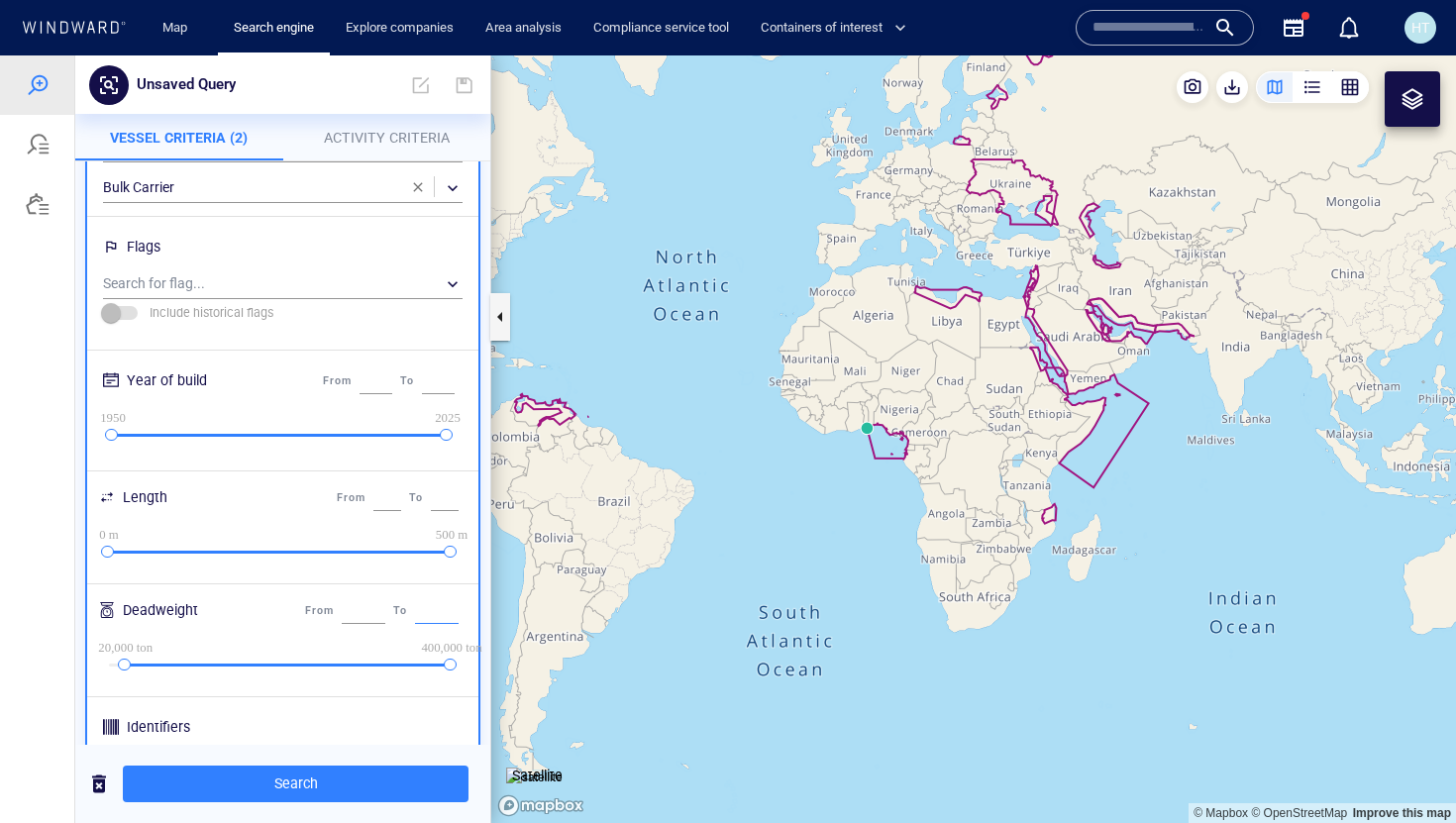 click on "******" at bounding box center (437, 611) 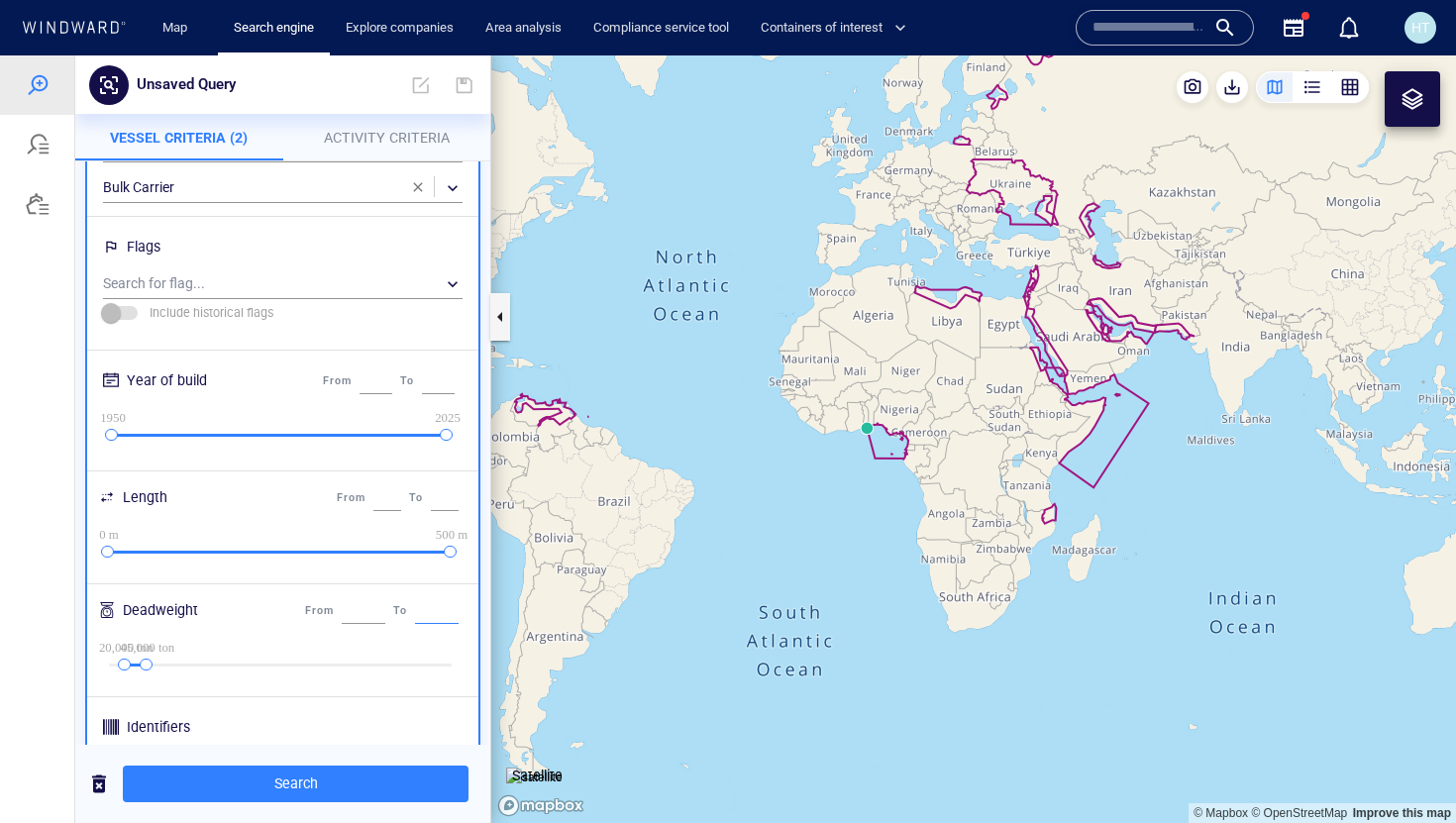 type on "*****" 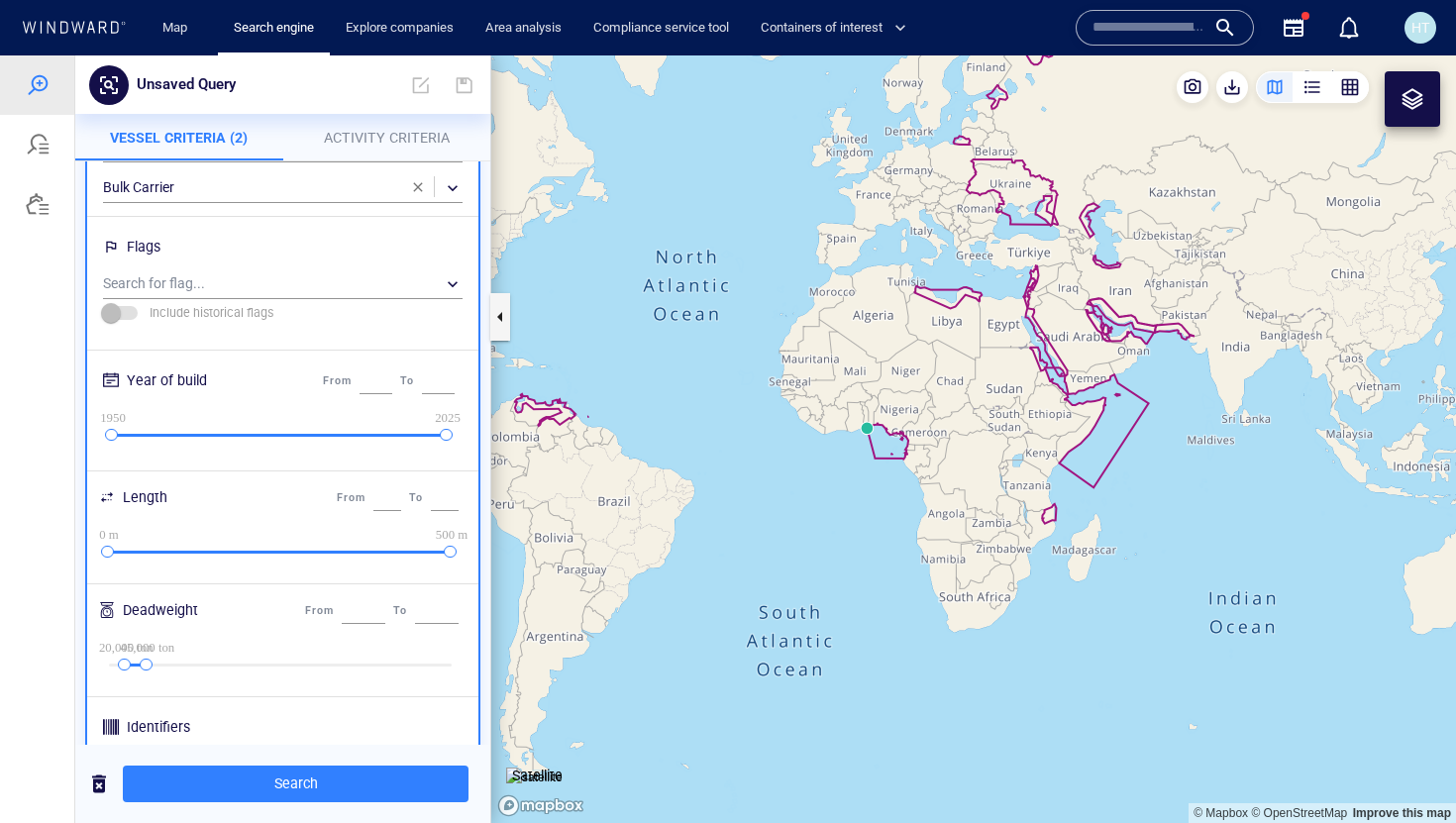 click at bounding box center (38, 439) 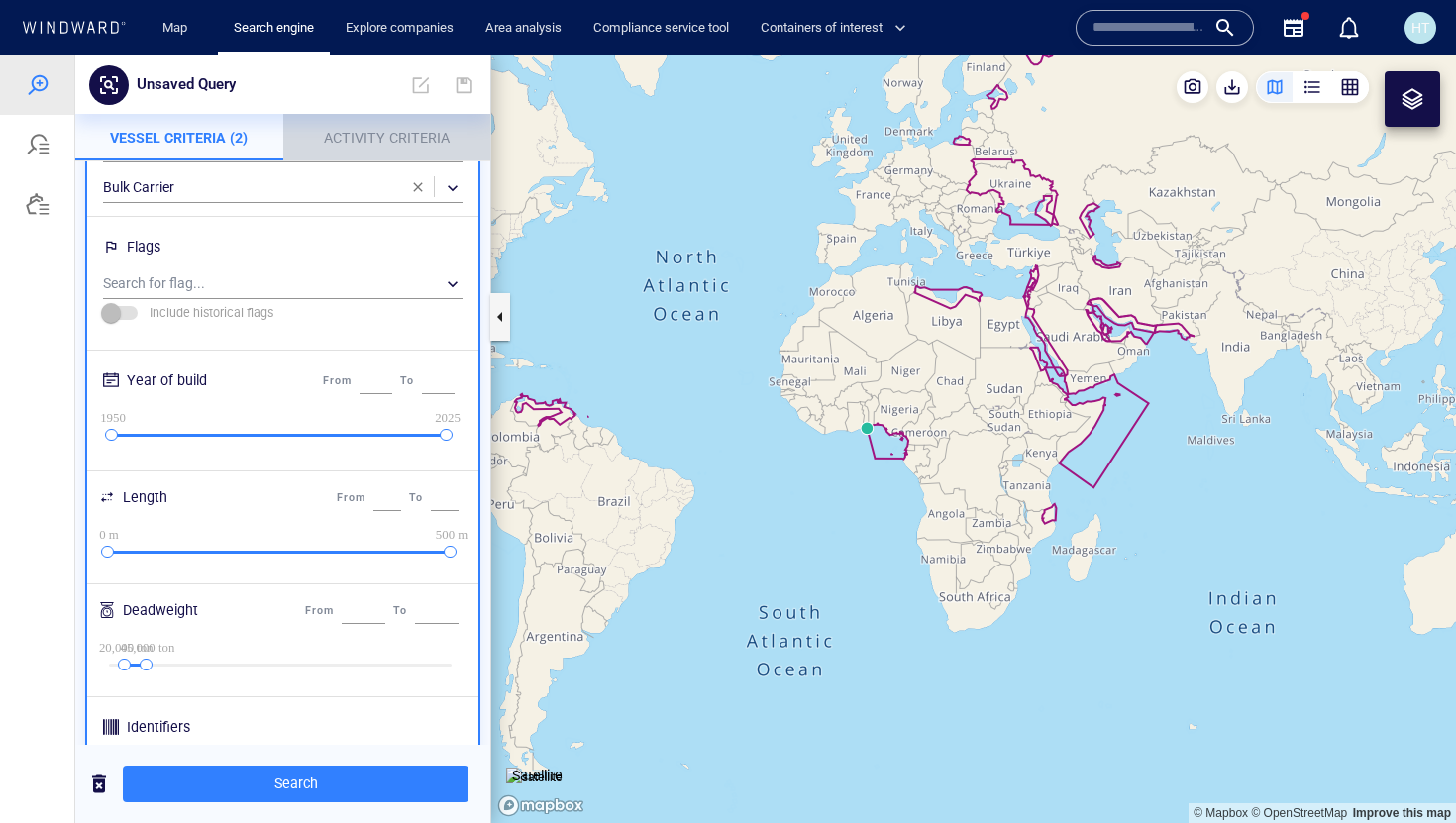 click on "Activity Criteria" at bounding box center (386, 138) 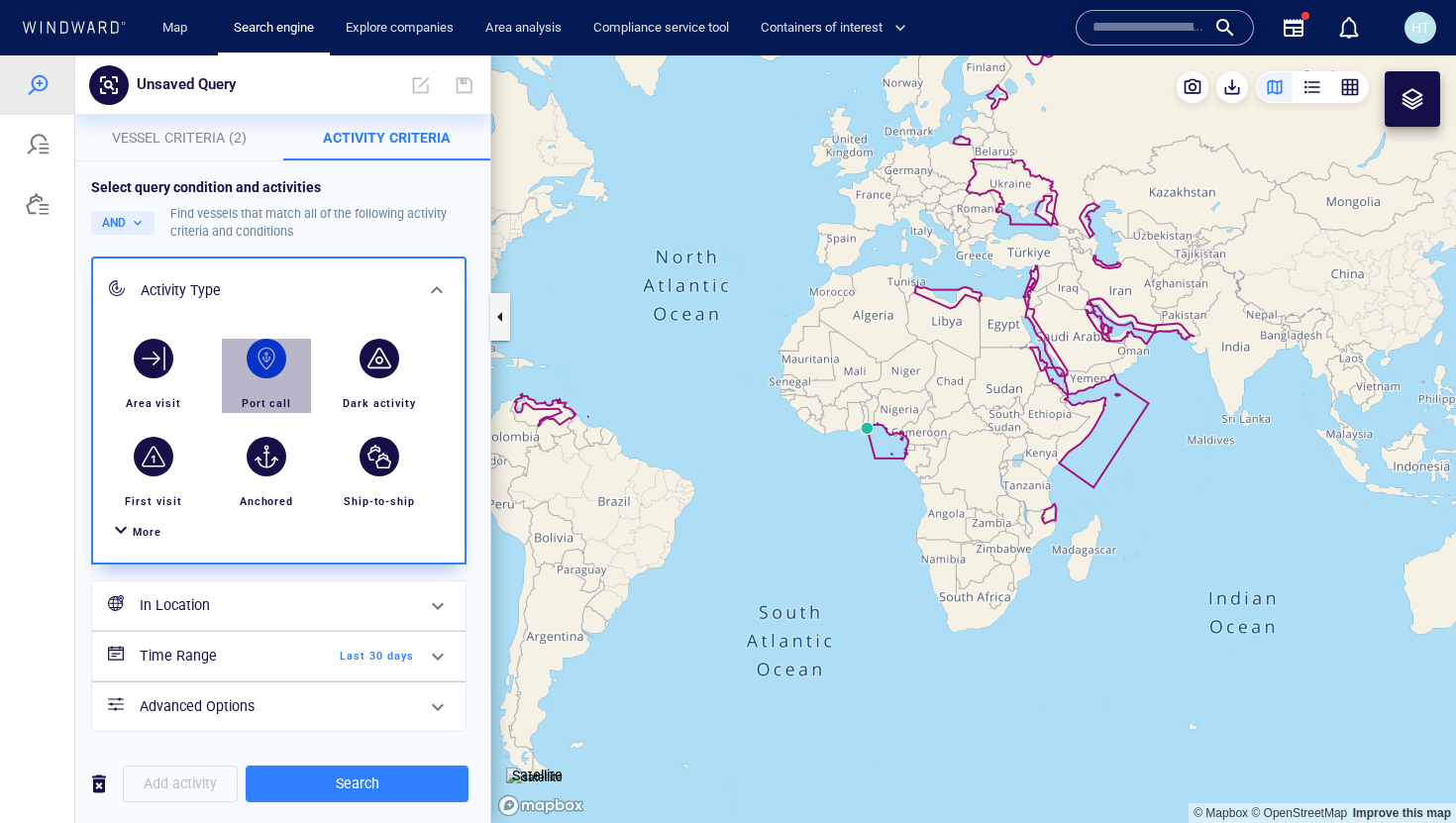 click at bounding box center (266, 359) 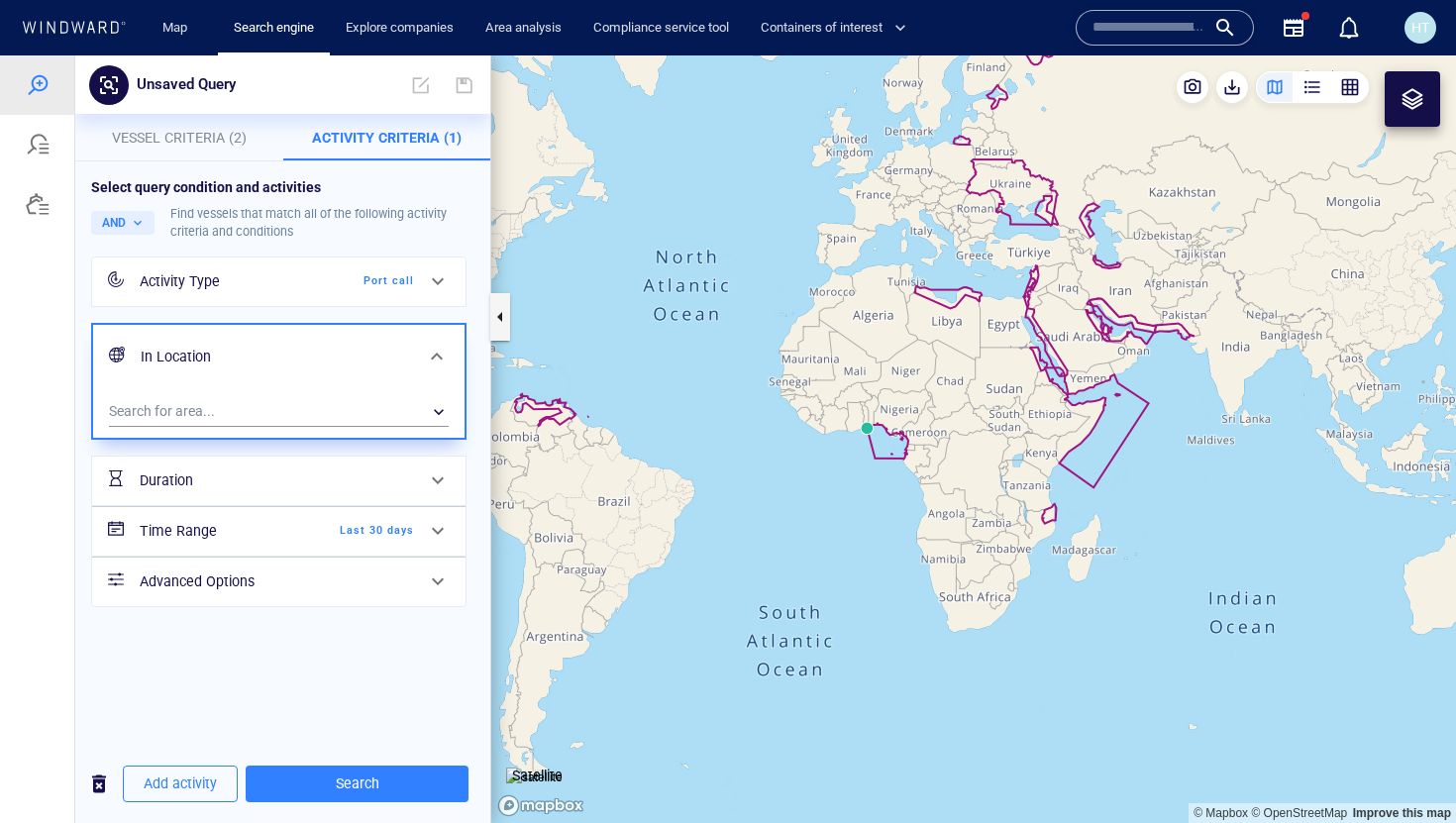 click on "Last 30 days" at bounding box center (357, 531) 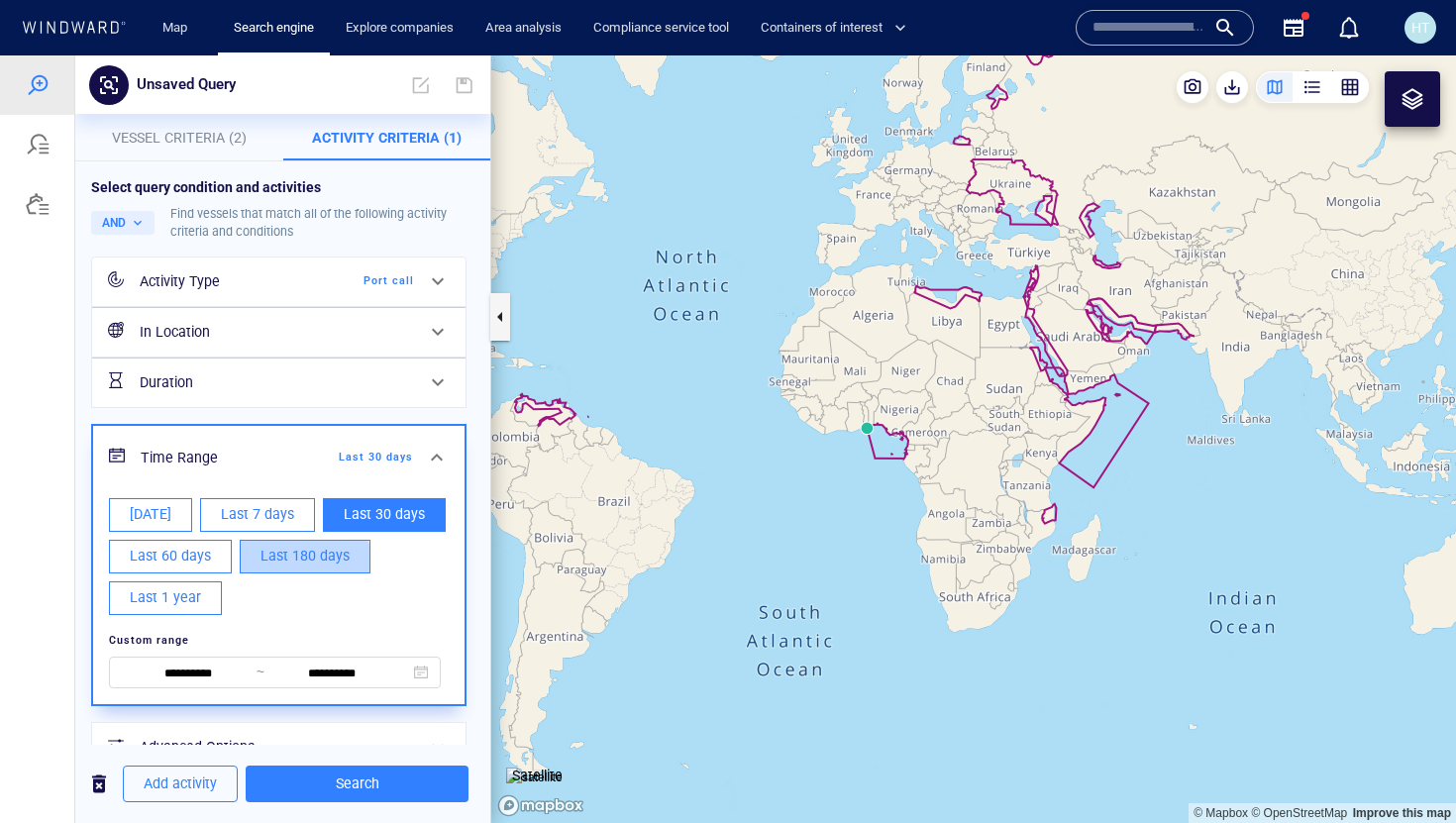 click on "Last 180 days" at bounding box center (305, 556) 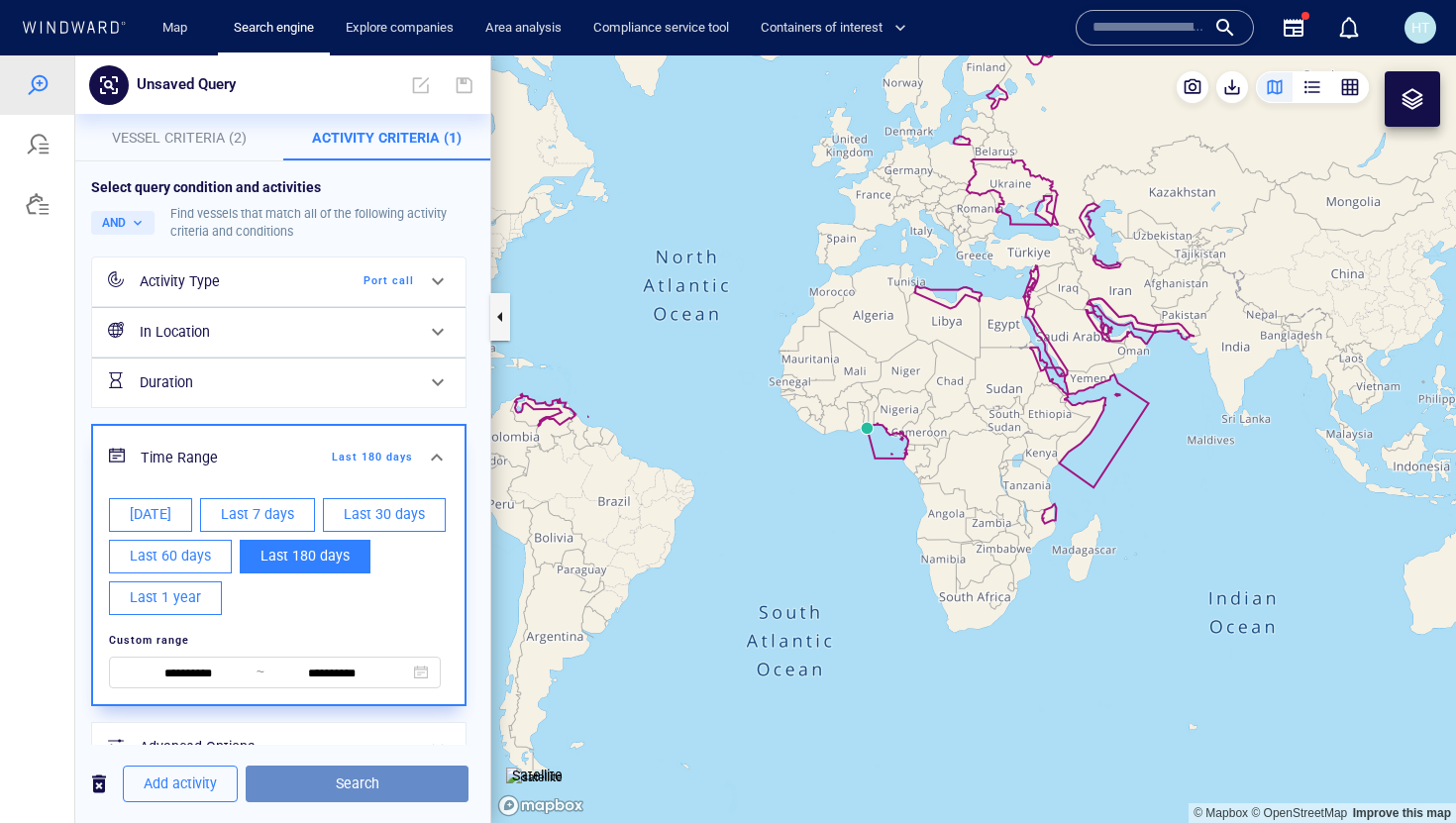 click on "Search" at bounding box center [357, 783] 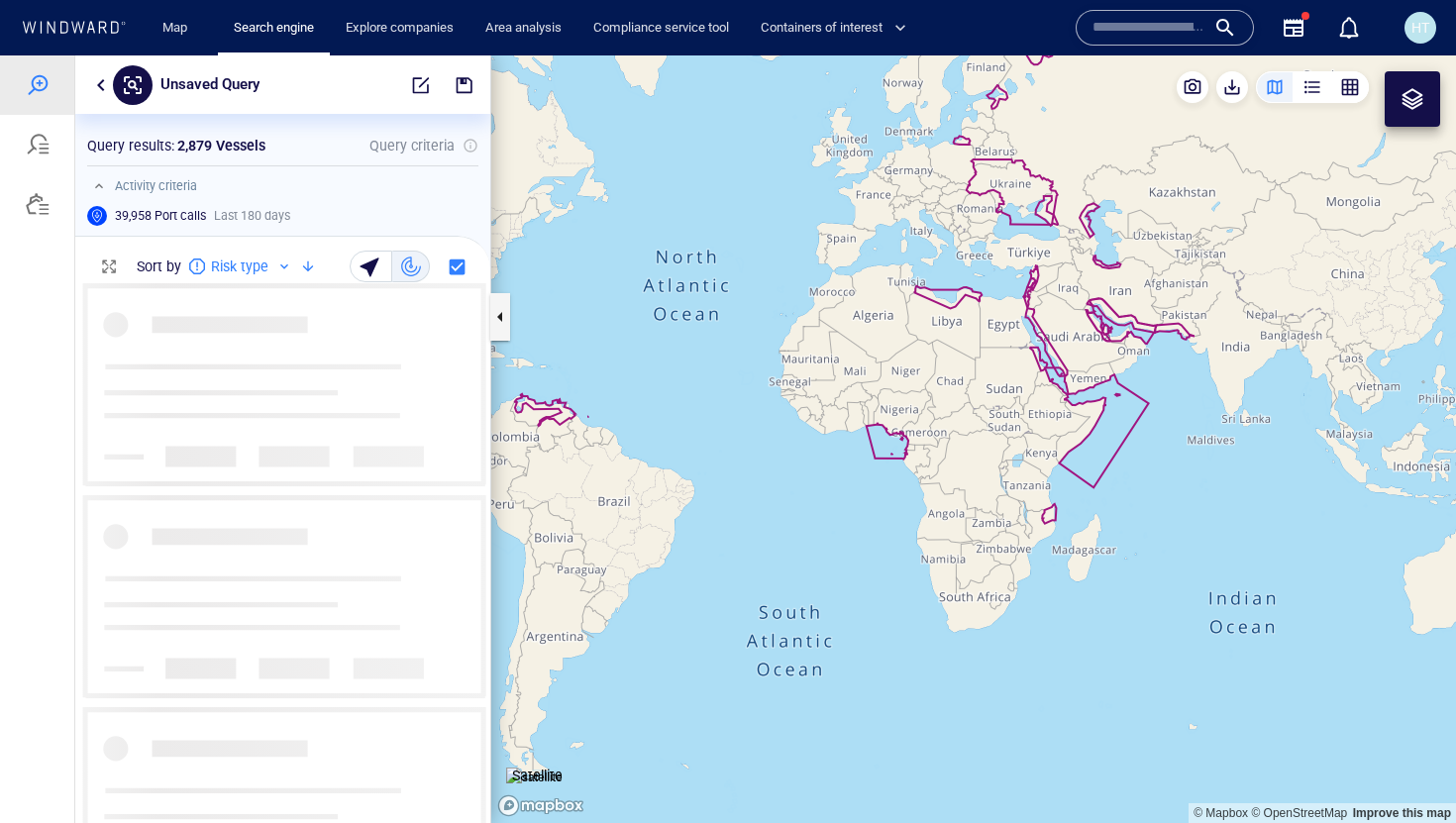 scroll, scrollTop: 1, scrollLeft: 1, axis: both 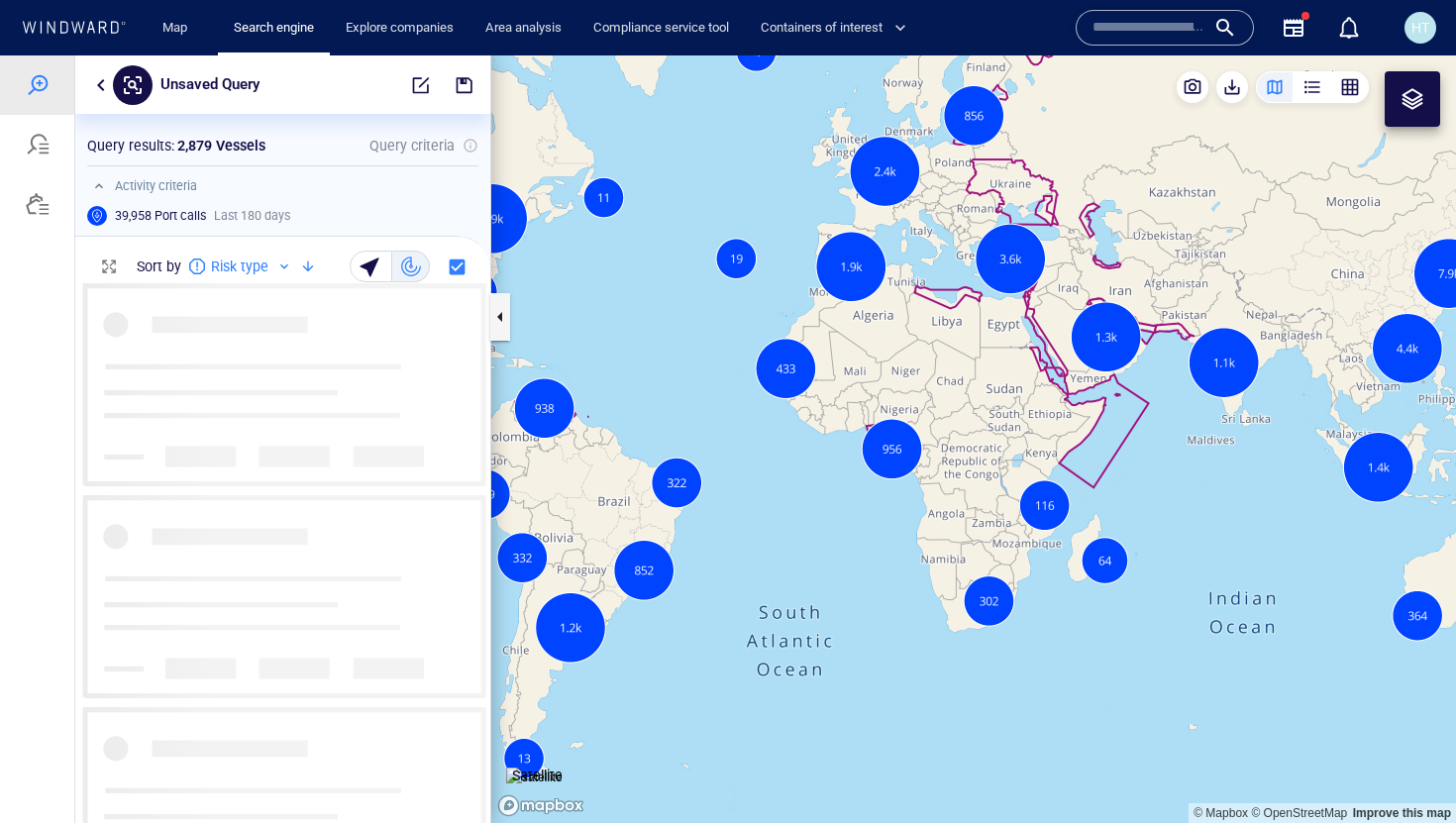 drag, startPoint x: 873, startPoint y: 355, endPoint x: 920, endPoint y: 357, distance: 47.04253 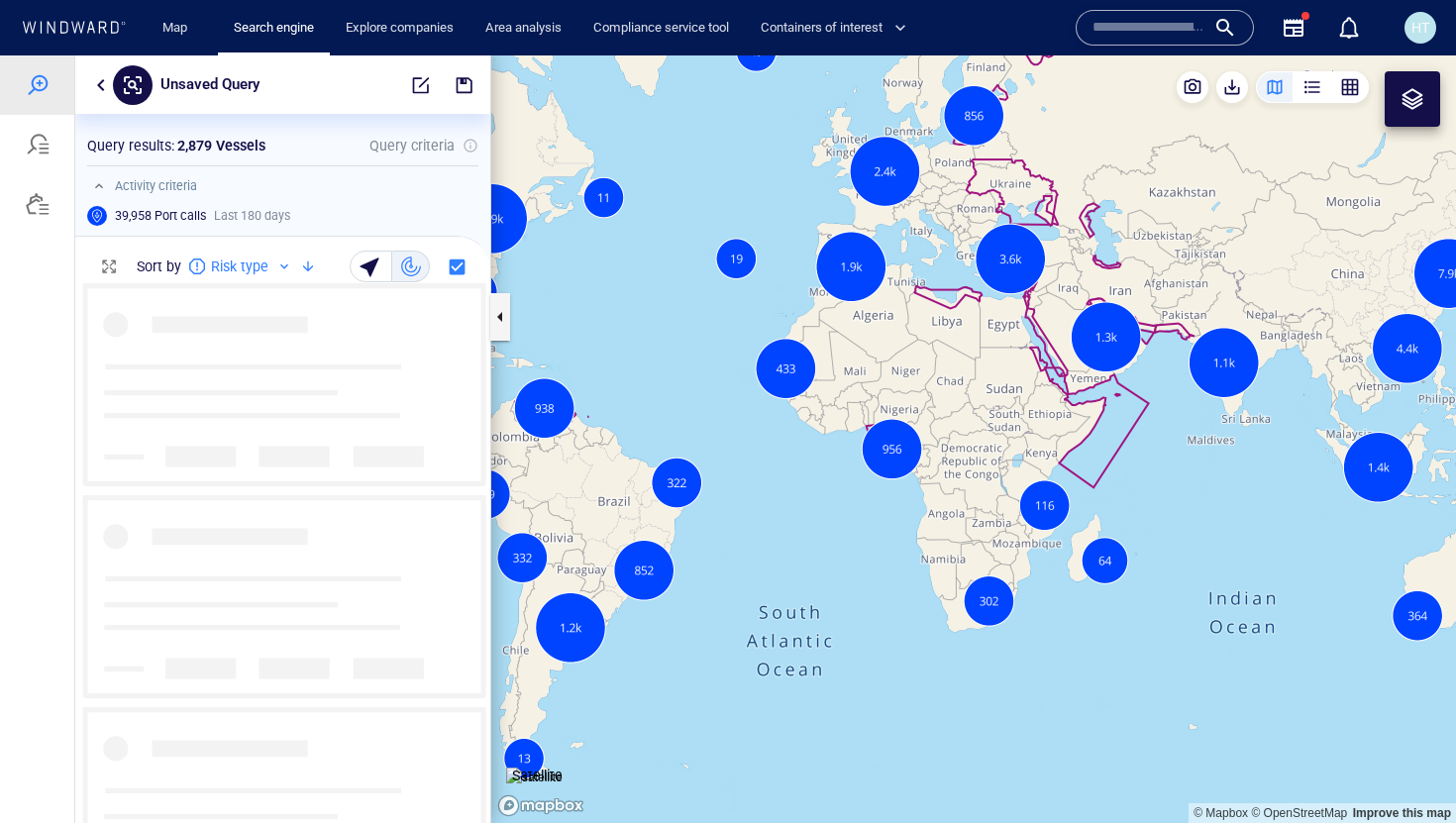 click at bounding box center (974, 439) 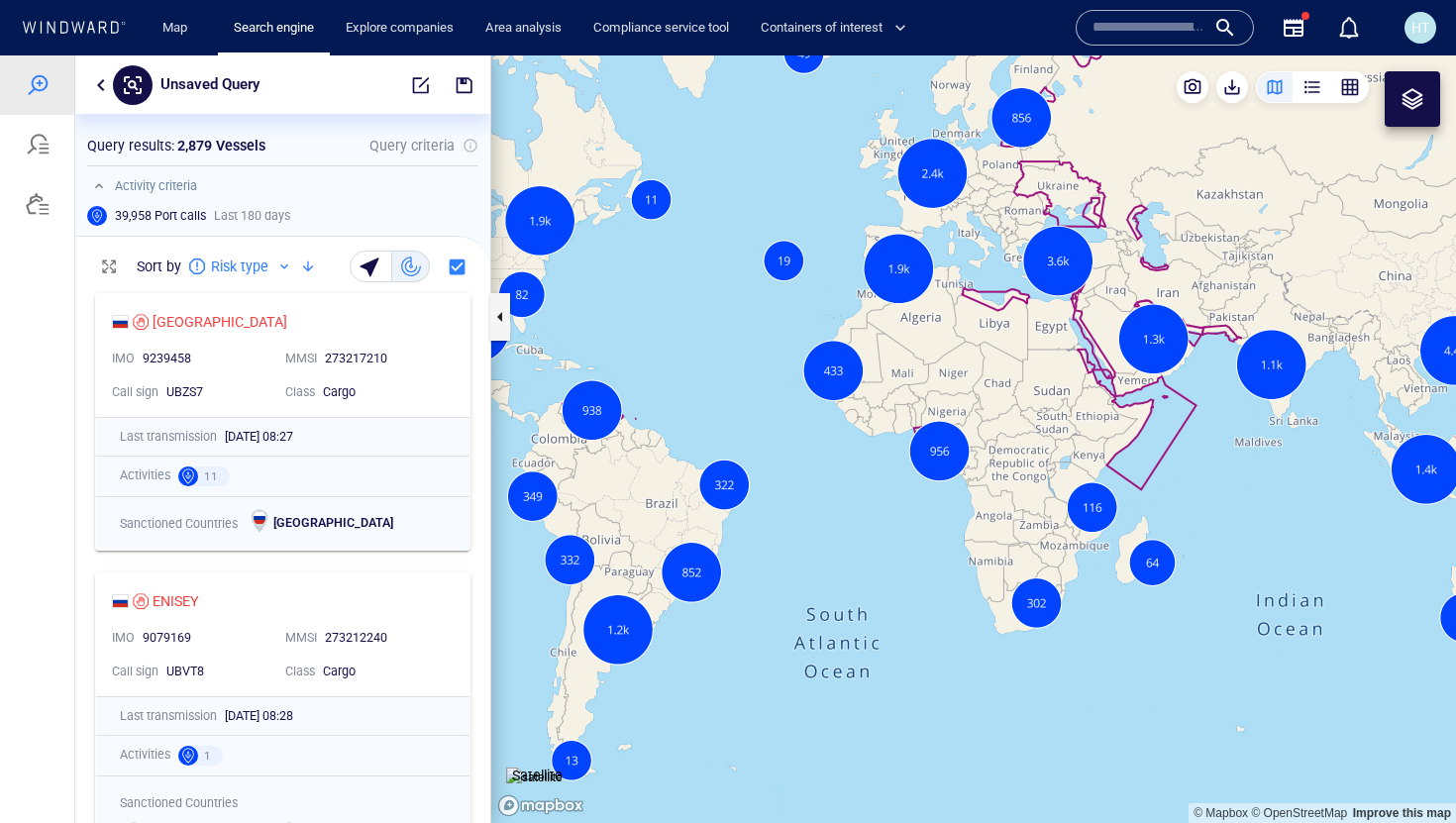 drag, startPoint x: 962, startPoint y: 392, endPoint x: 963, endPoint y: 483, distance: 91.00549 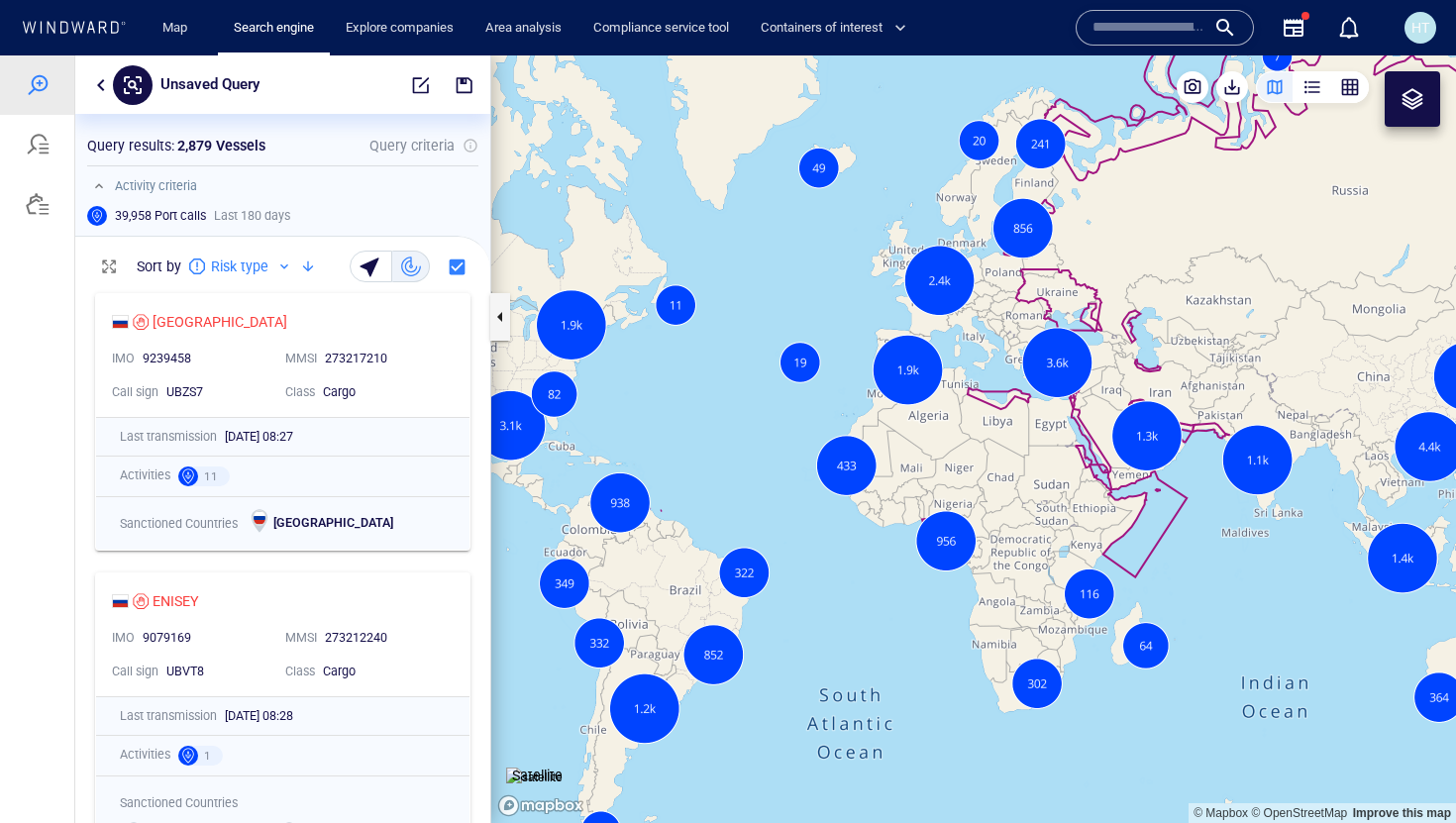 click at bounding box center [1412, 99] 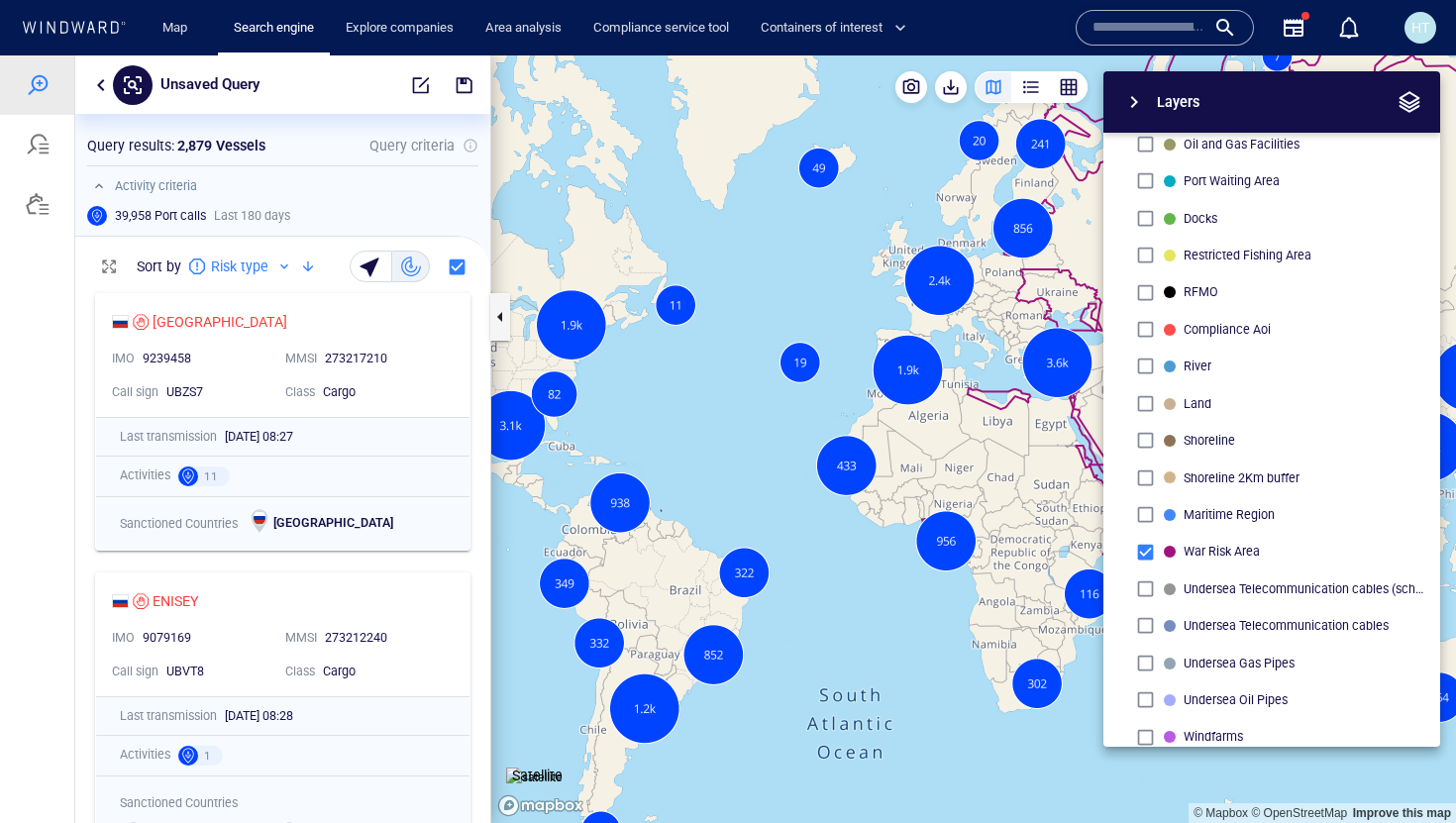 scroll, scrollTop: 354, scrollLeft: 0, axis: vertical 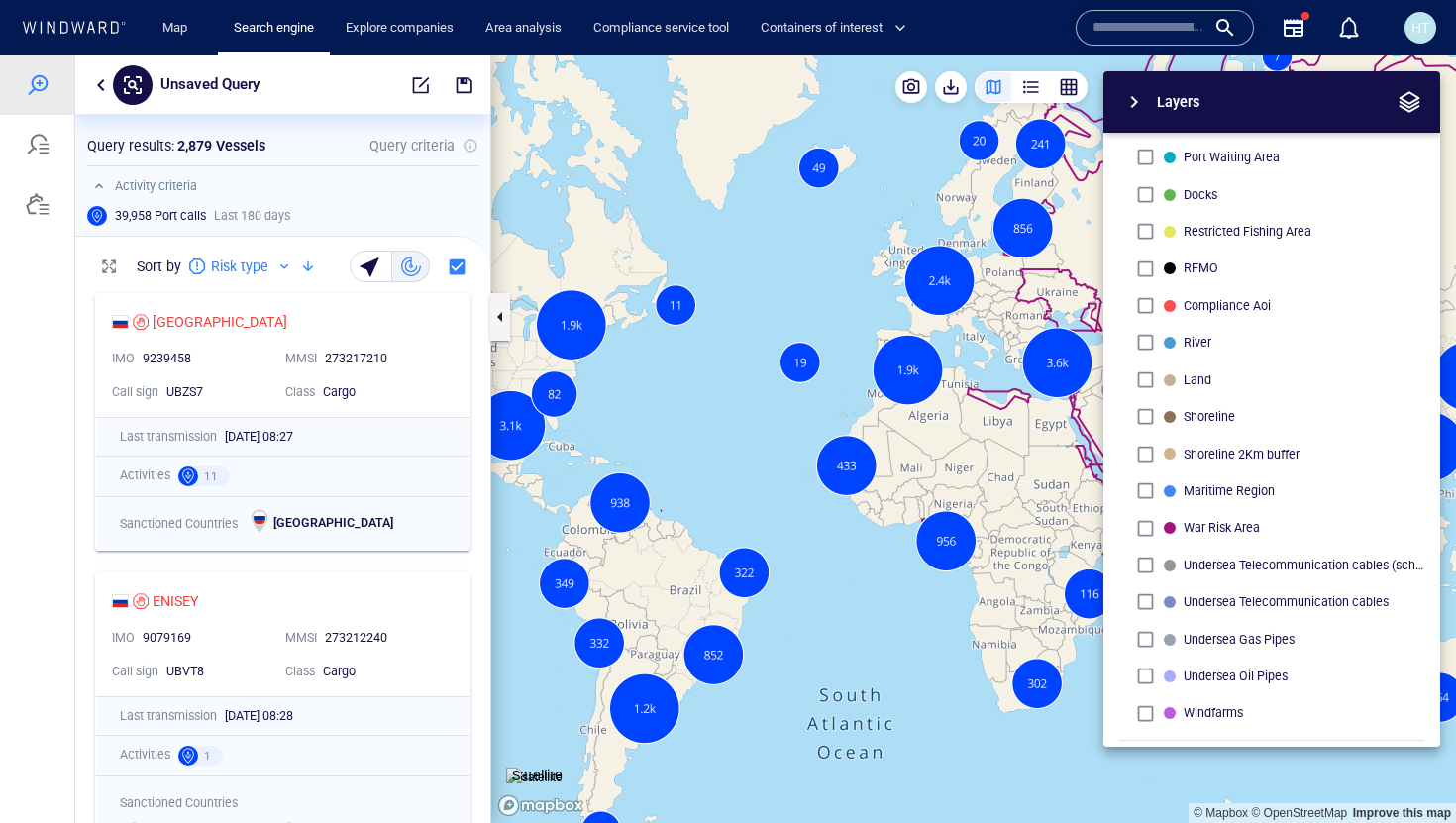 click at bounding box center [1134, 102] 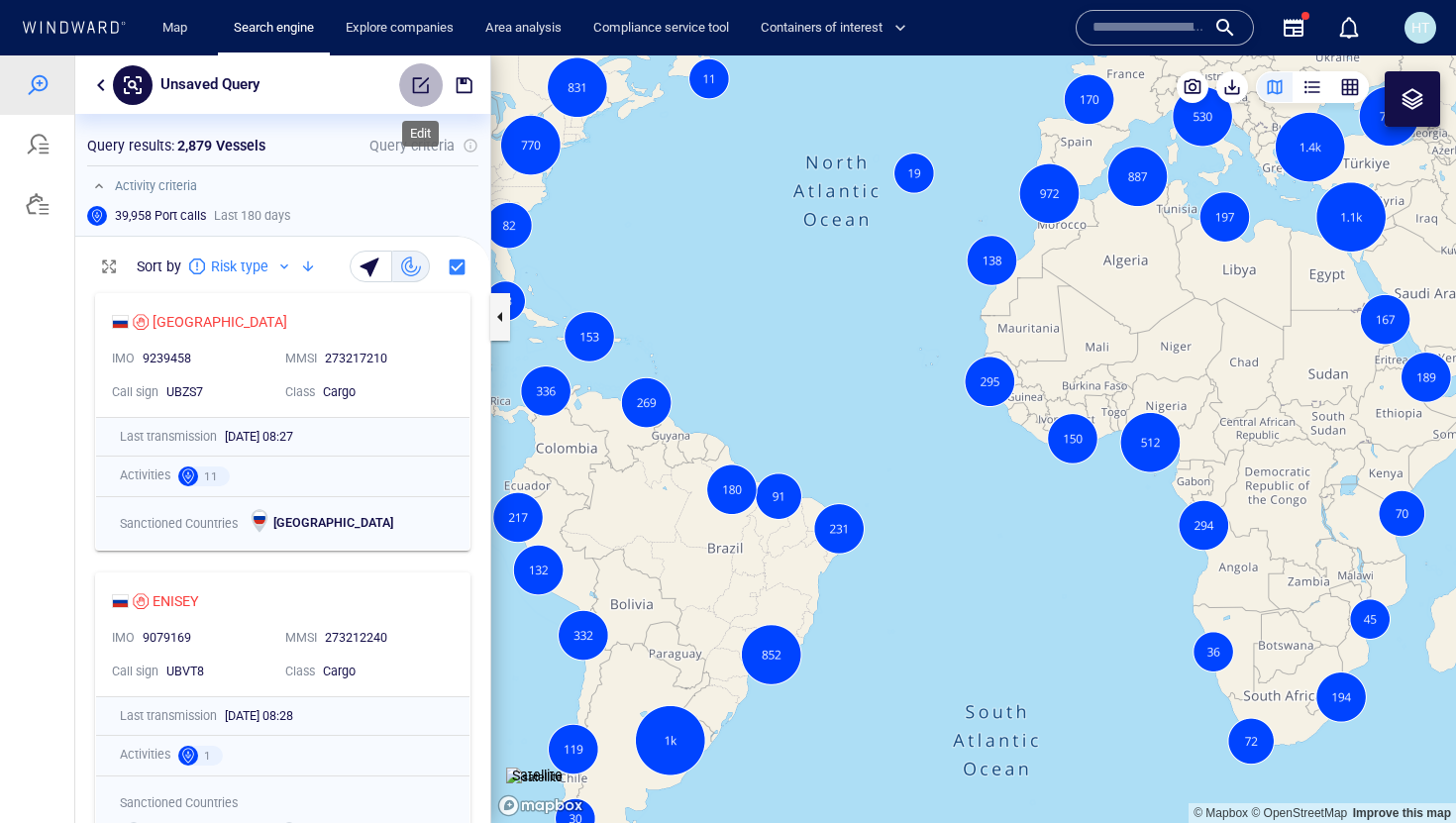 click at bounding box center (421, 85) 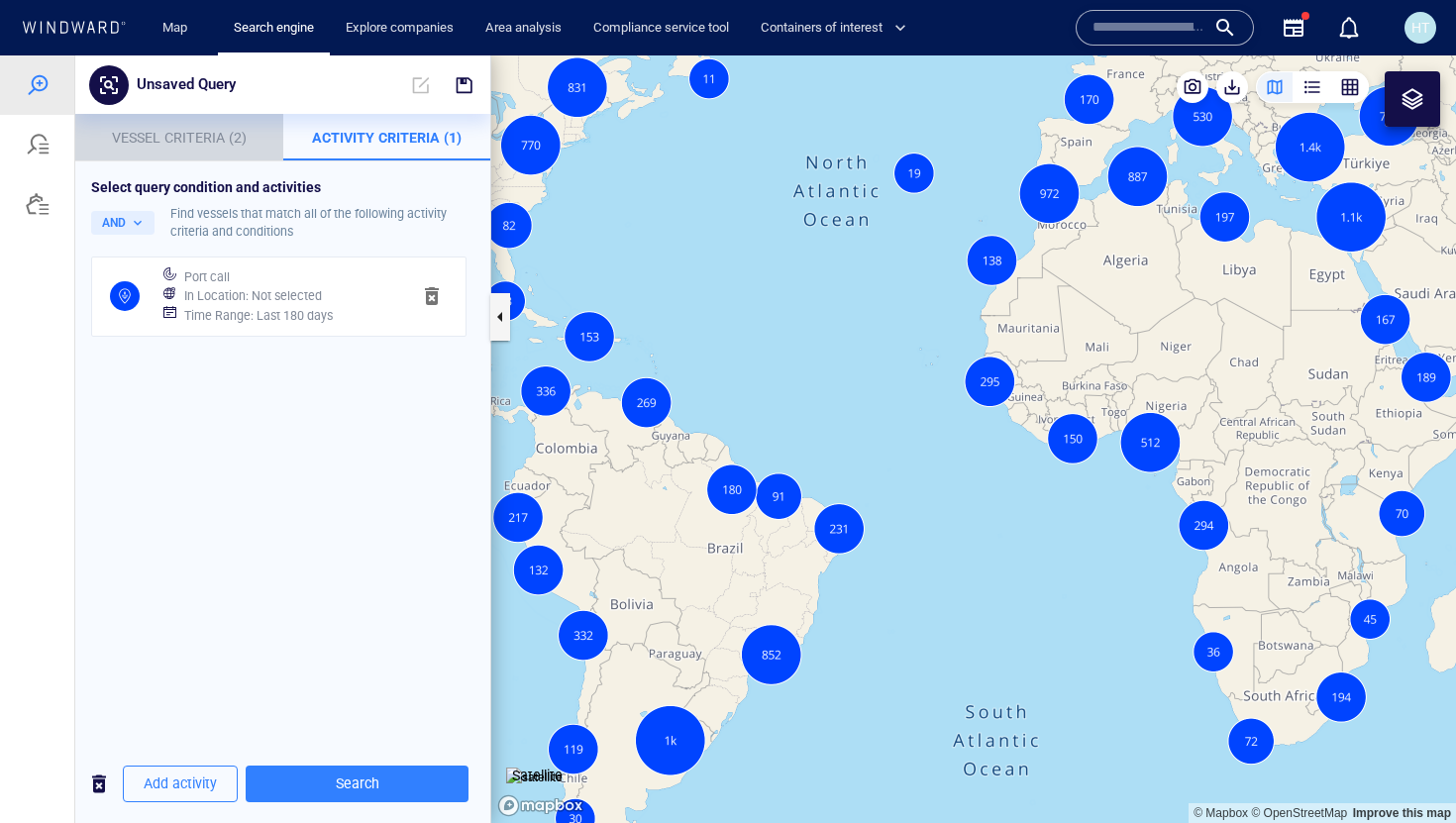click on "Vessel Criteria (2)" at bounding box center [179, 138] 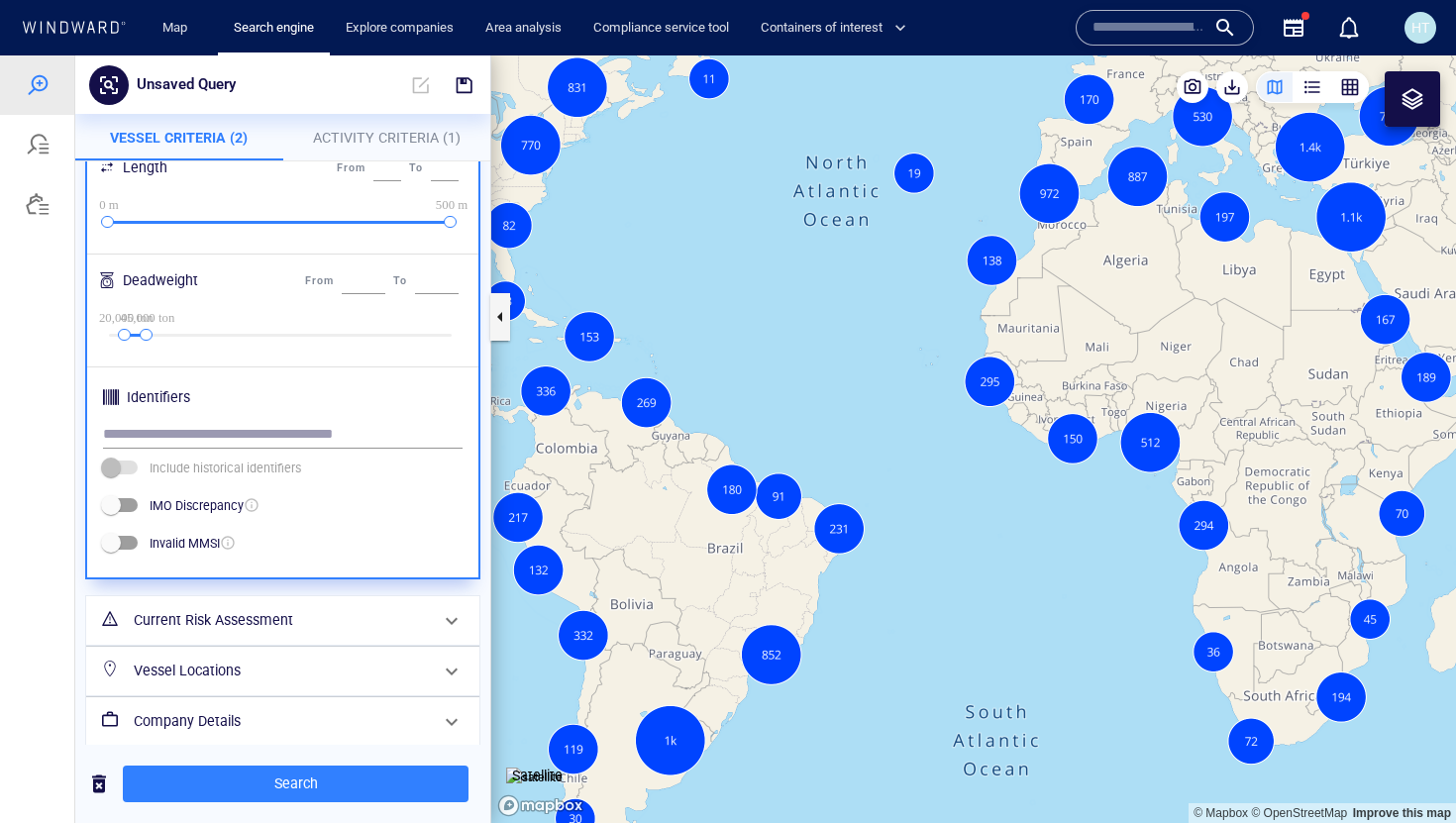 scroll, scrollTop: 601, scrollLeft: 0, axis: vertical 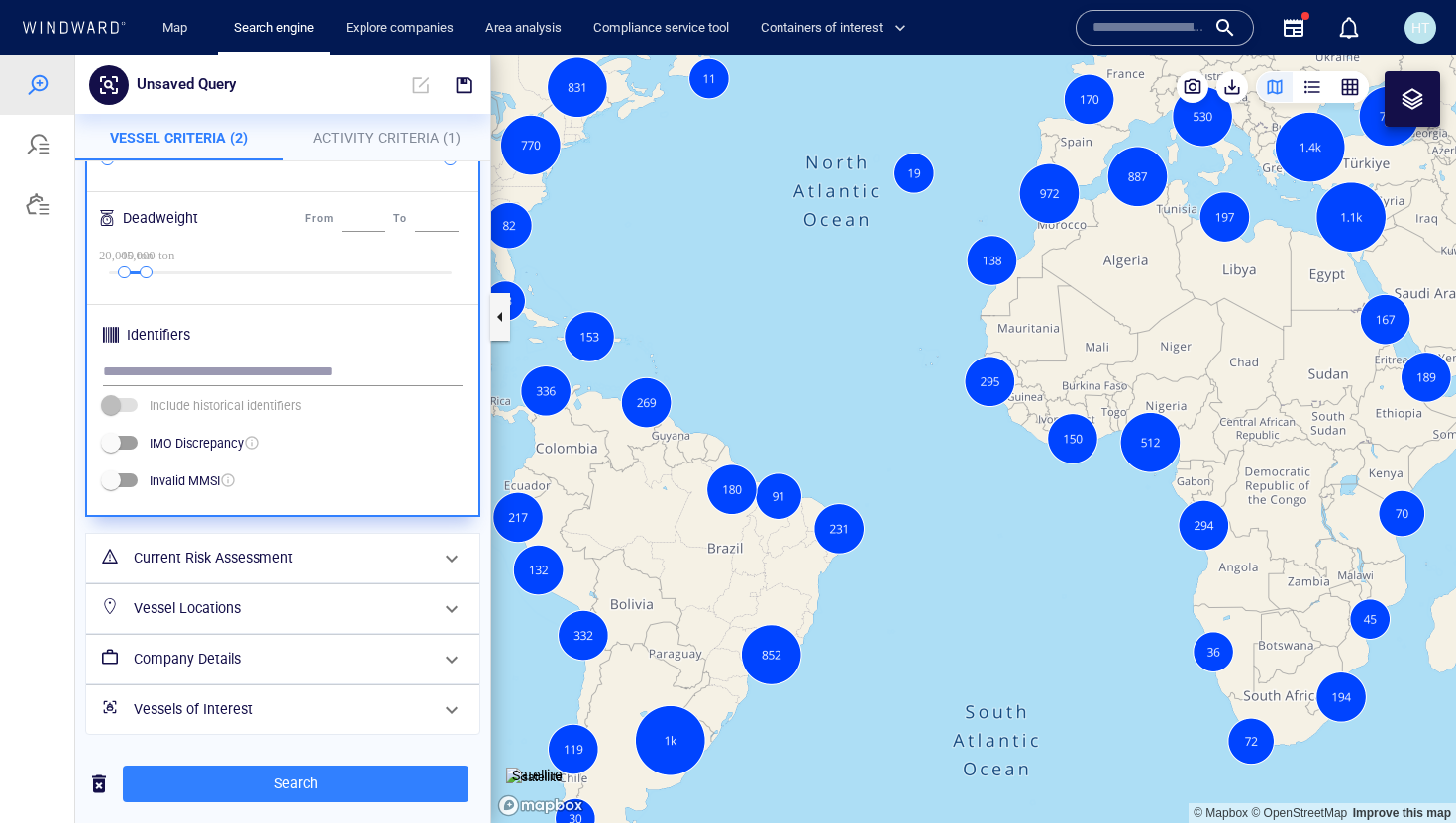 click on "Company Details" at bounding box center [280, 659] 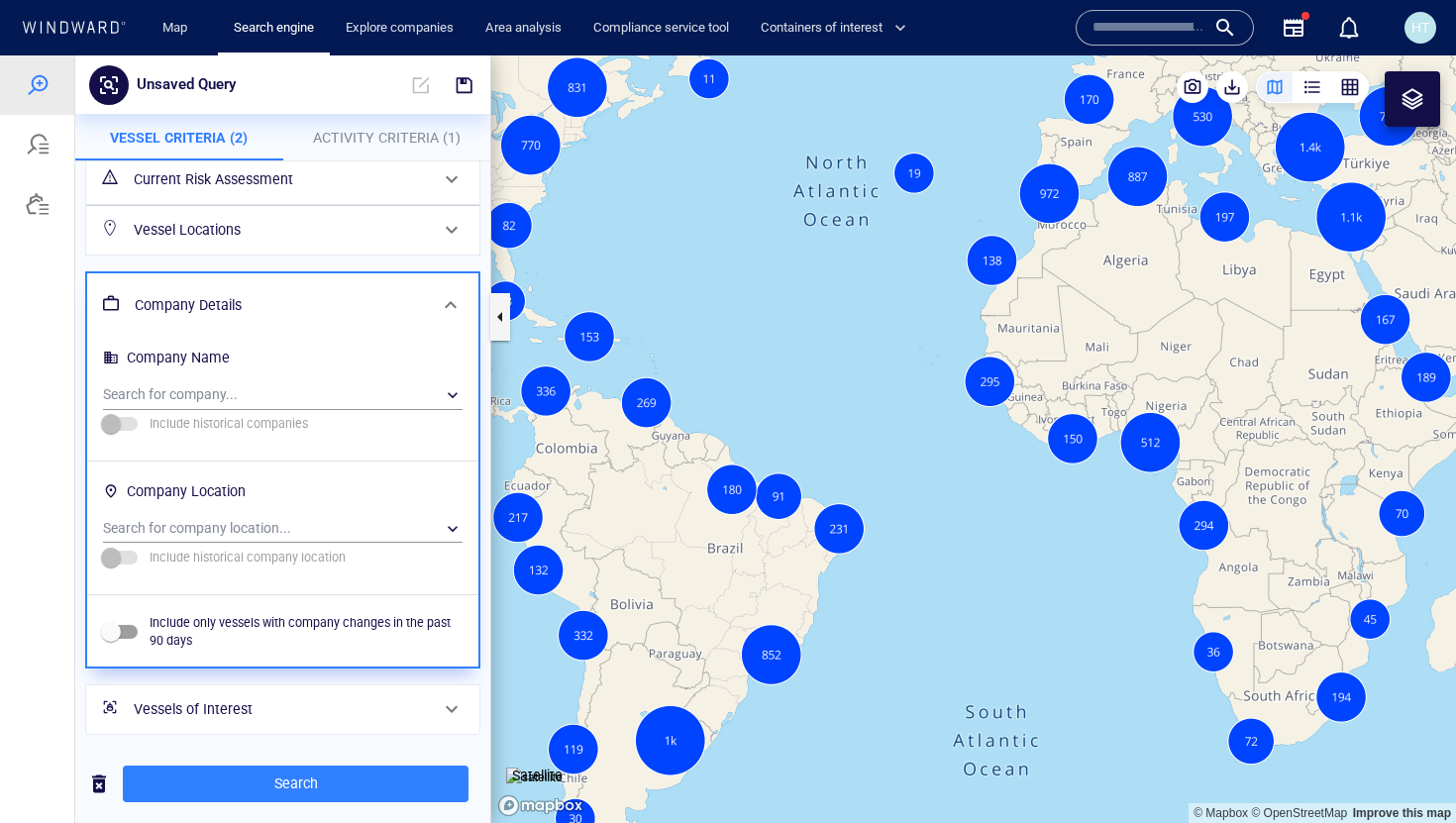 scroll, scrollTop: 0, scrollLeft: 0, axis: both 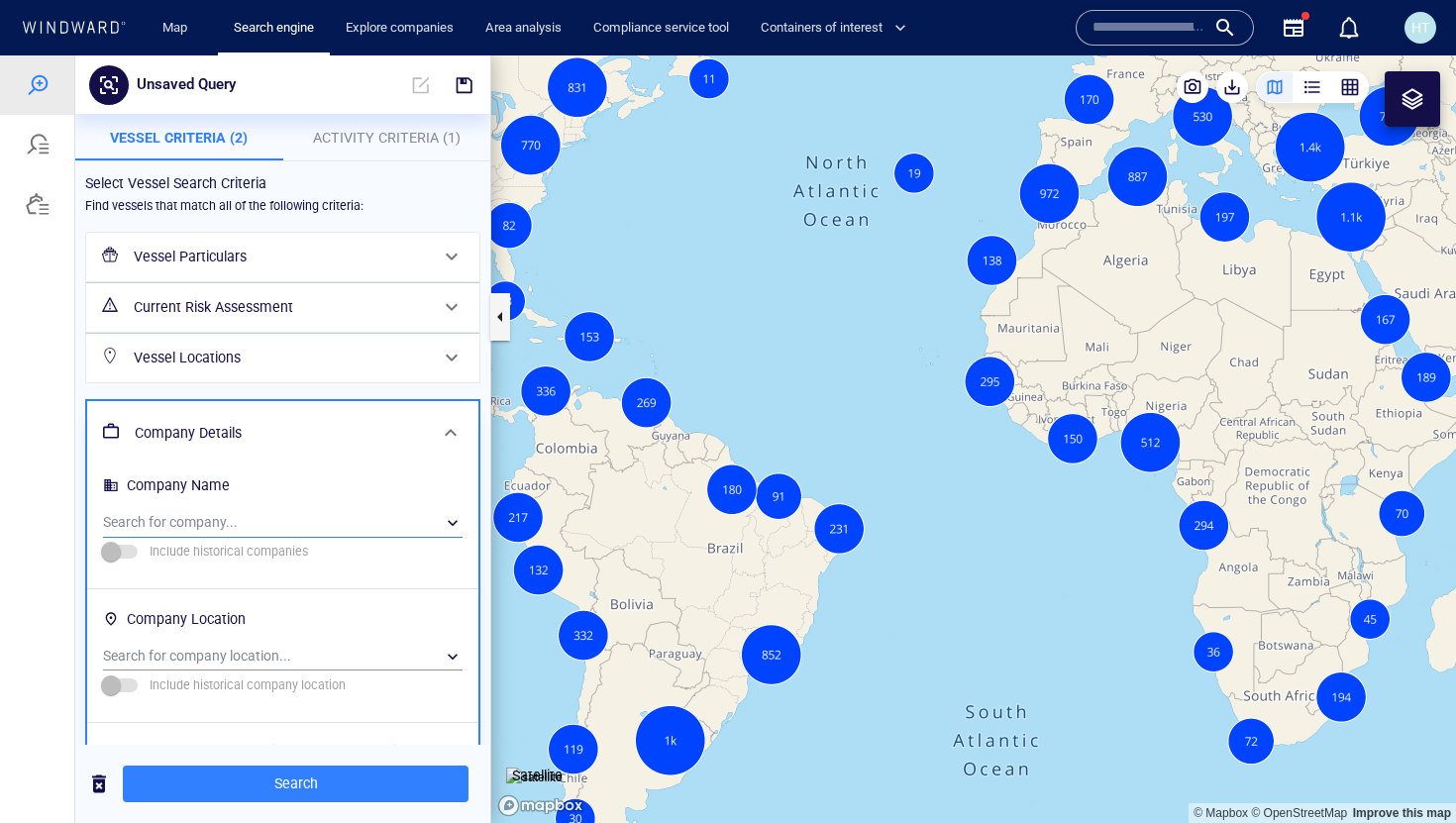 click on "​" at bounding box center [282, 523] 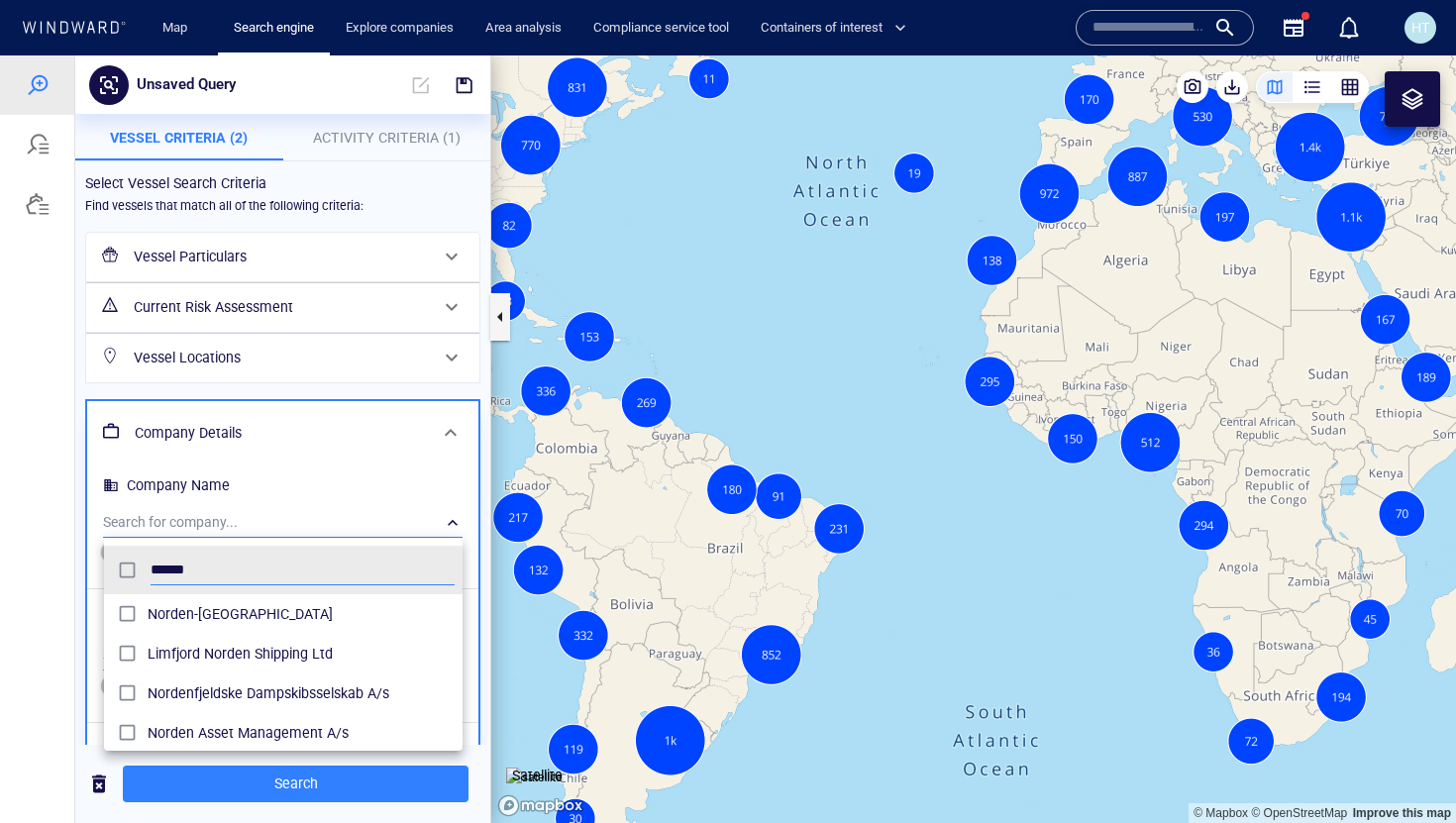 scroll, scrollTop: 0, scrollLeft: 1, axis: horizontal 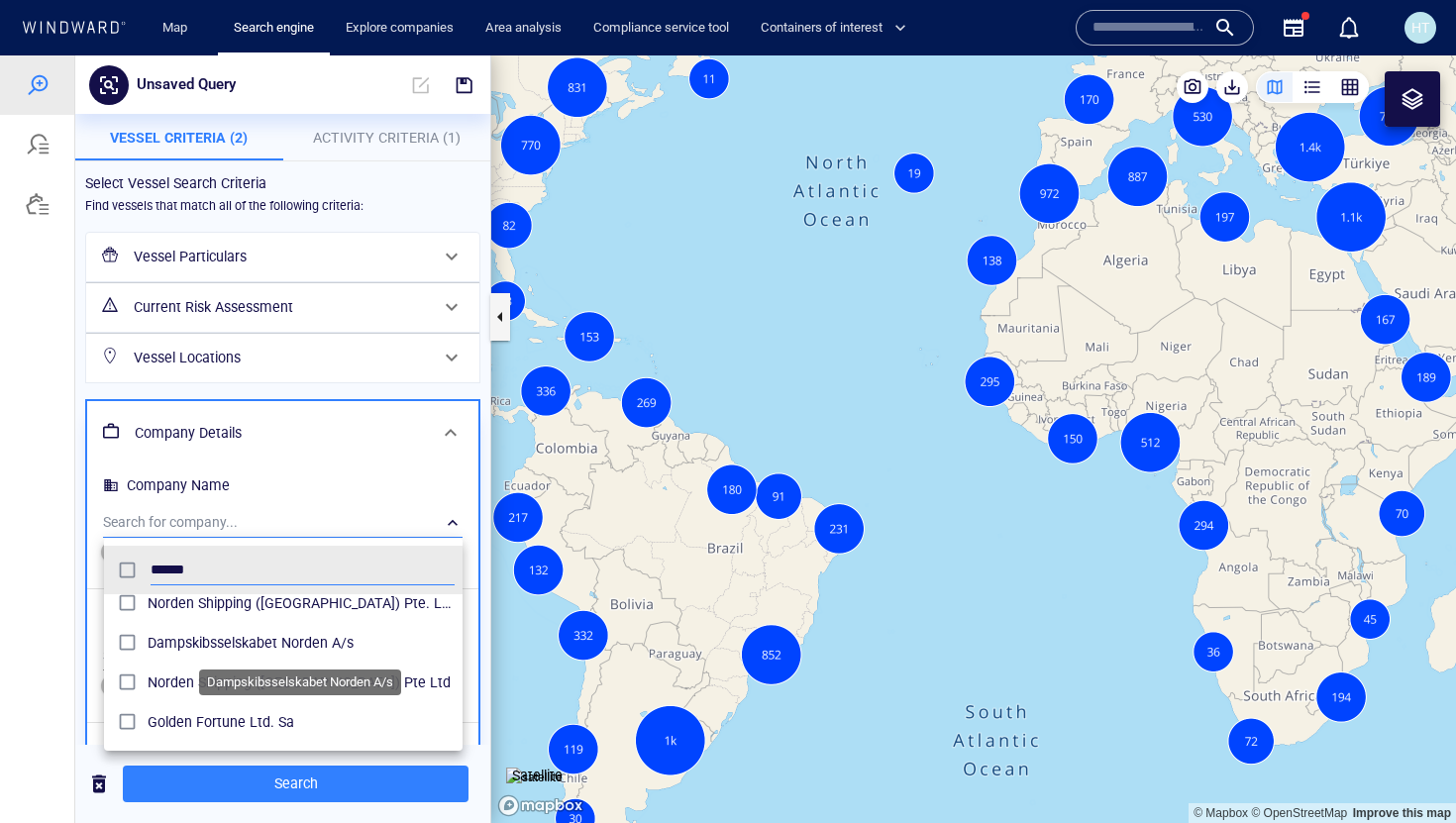 type on "******" 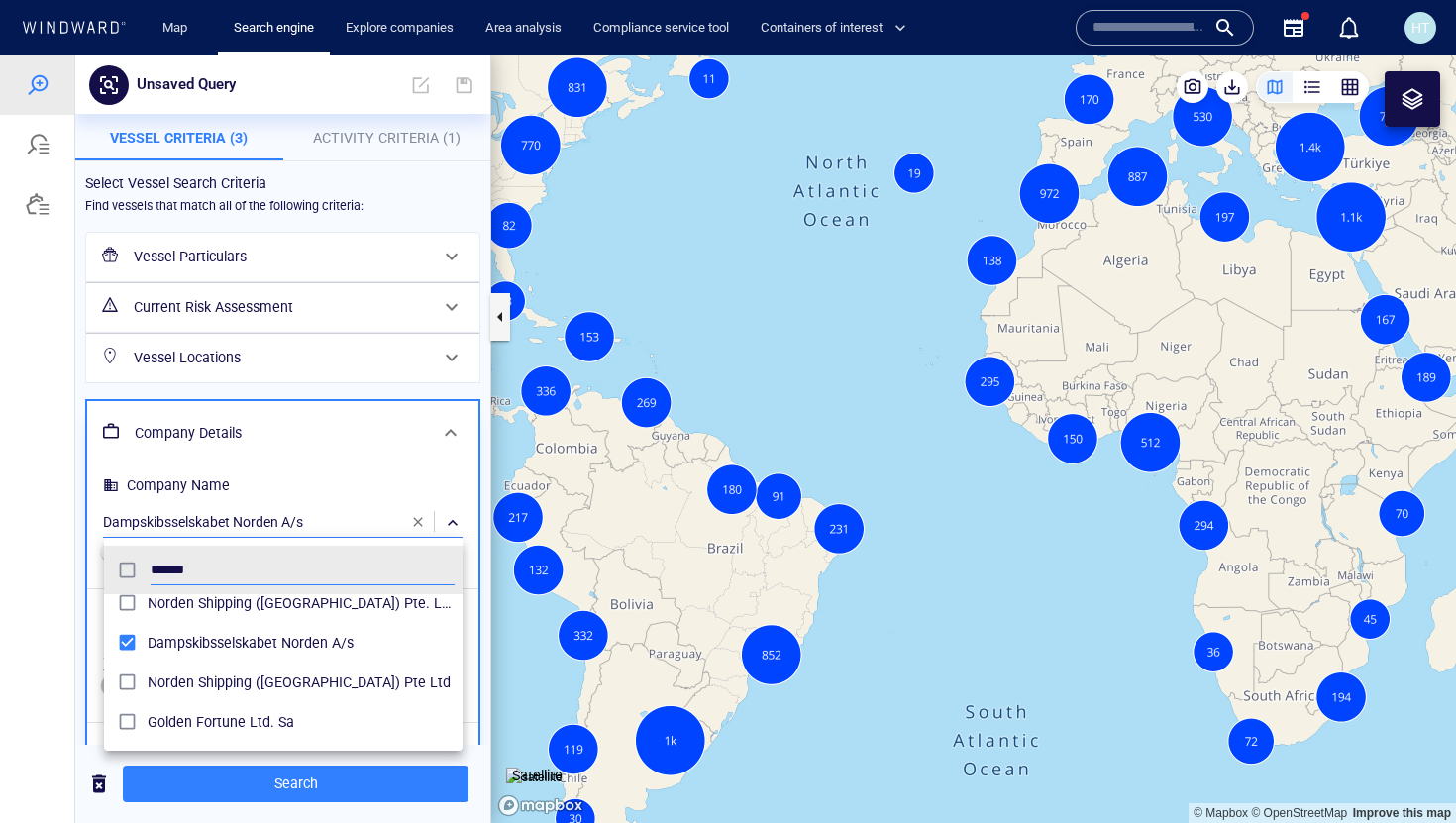 click at bounding box center [728, 439] 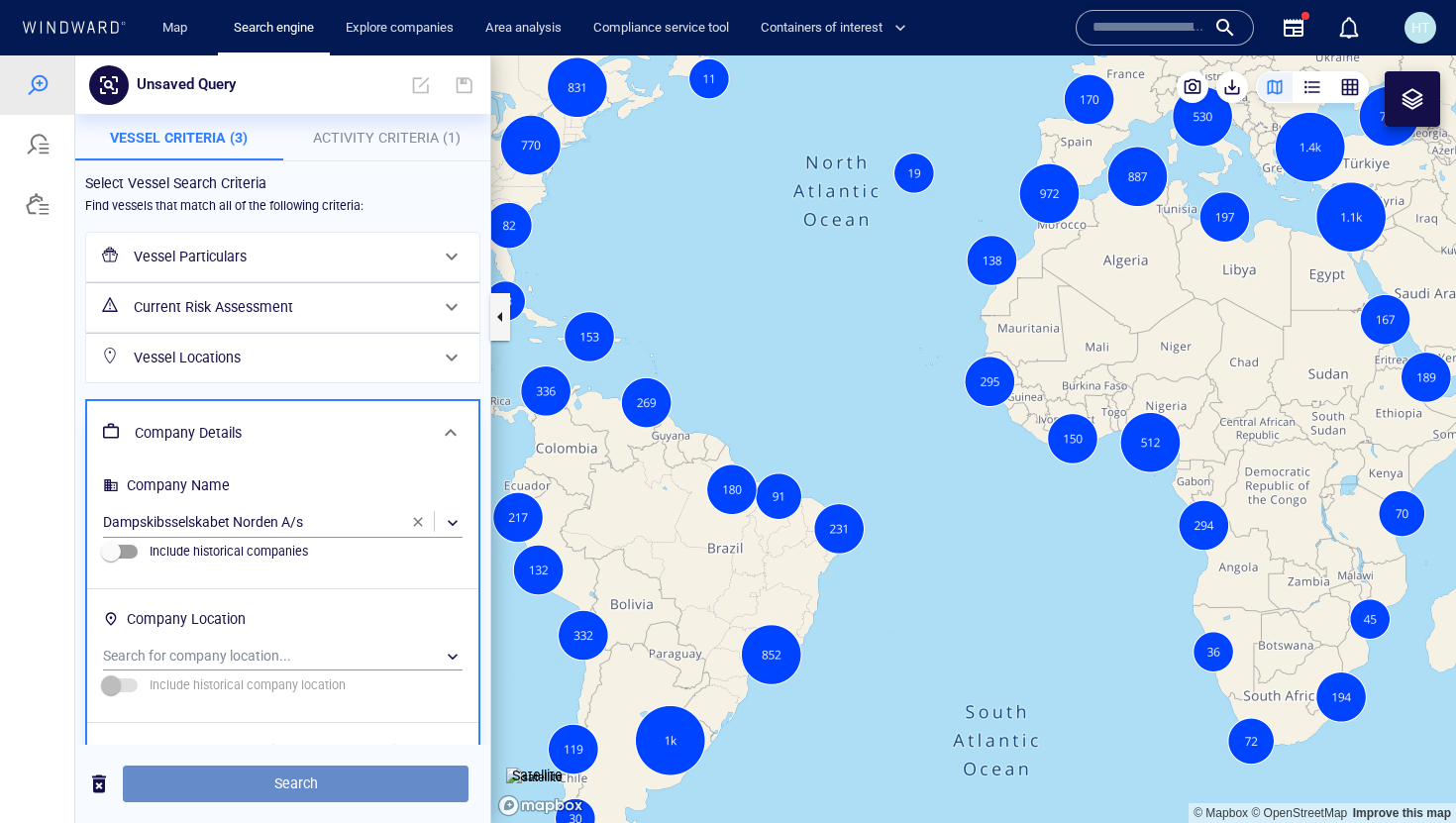 click on "Search" at bounding box center [295, 783] 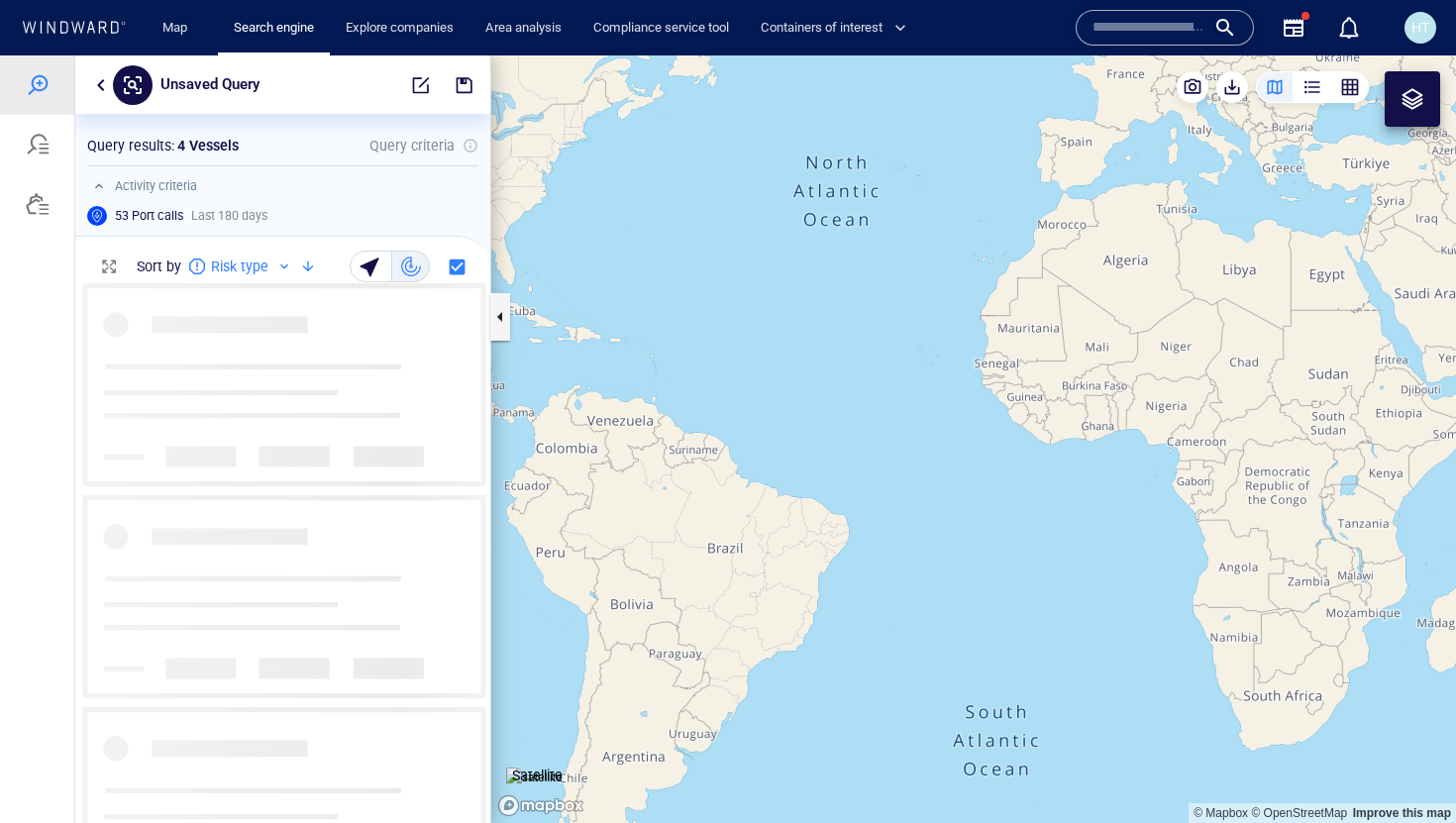 scroll, scrollTop: 1, scrollLeft: 1, axis: both 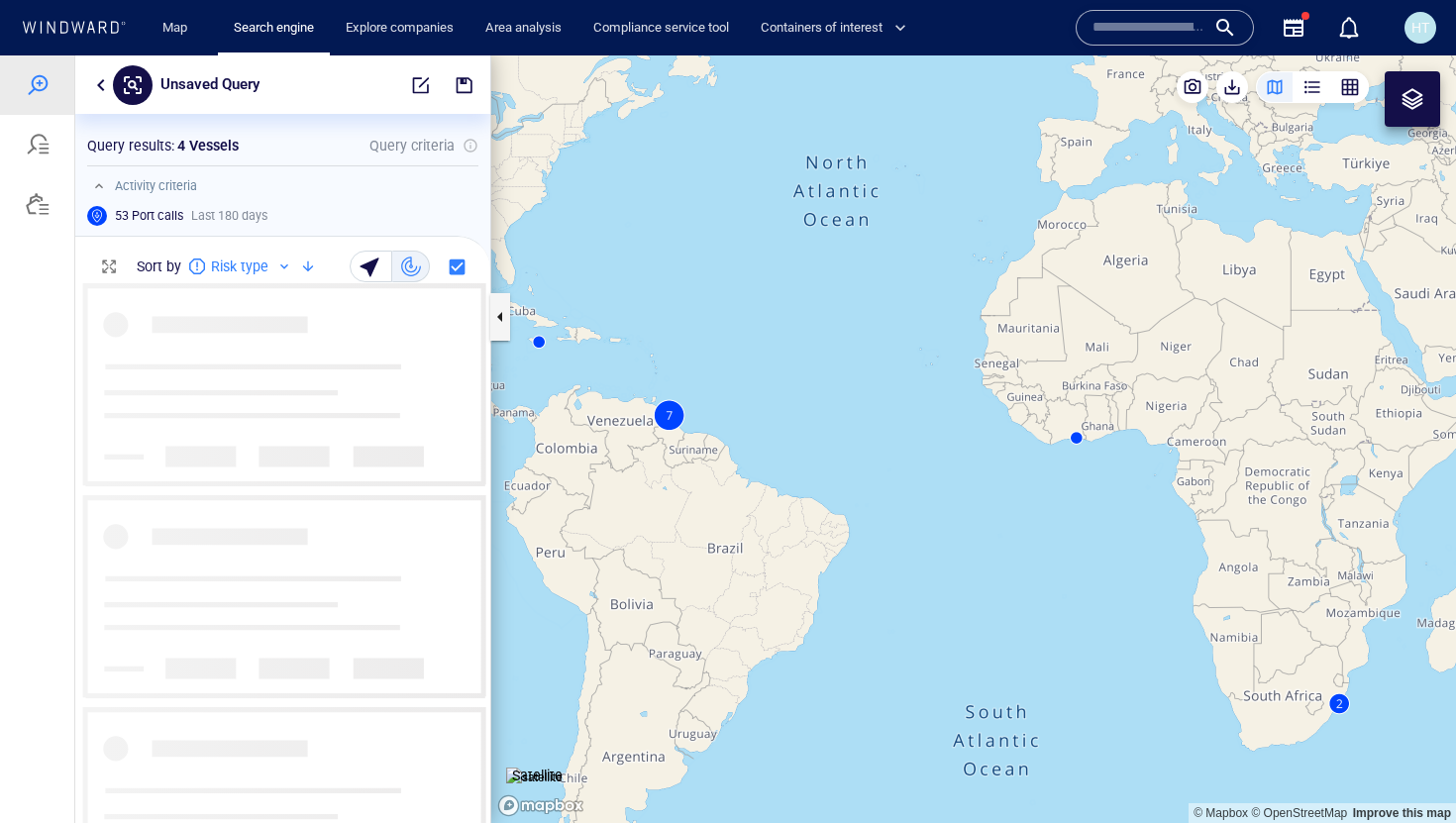 drag, startPoint x: 1065, startPoint y: 558, endPoint x: 910, endPoint y: 512, distance: 161.6818 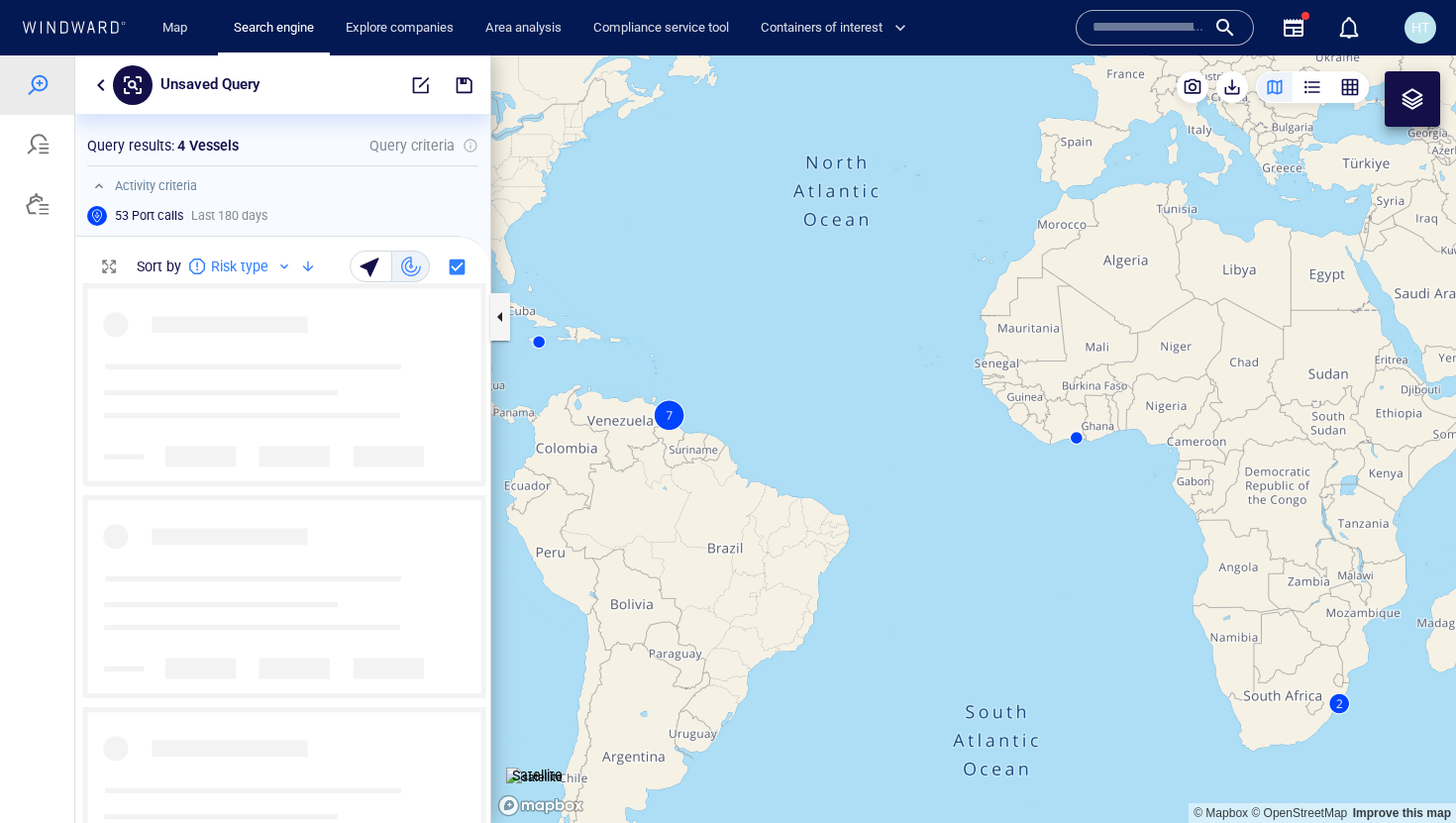 click at bounding box center [974, 439] 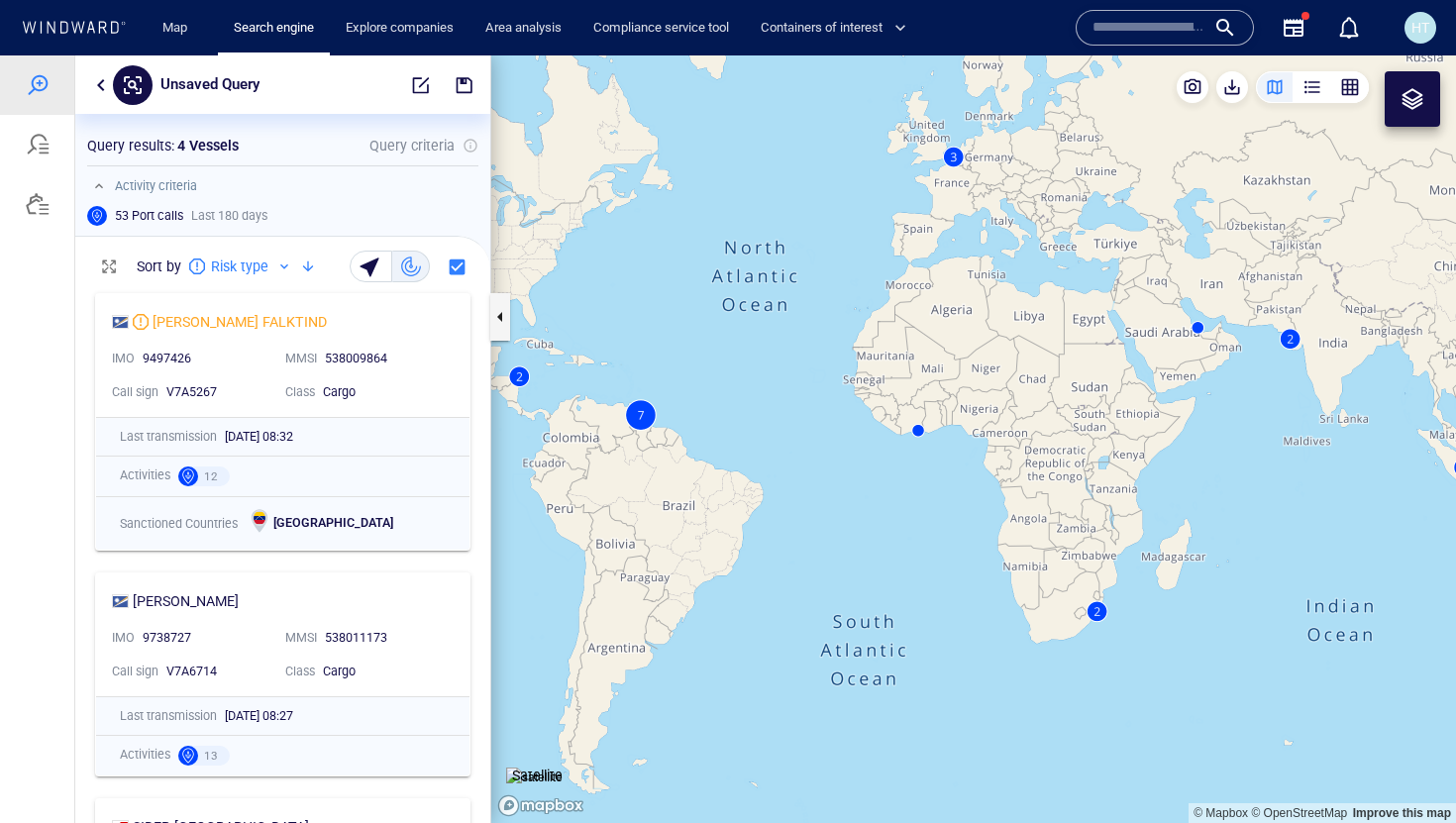 click at bounding box center [974, 439] 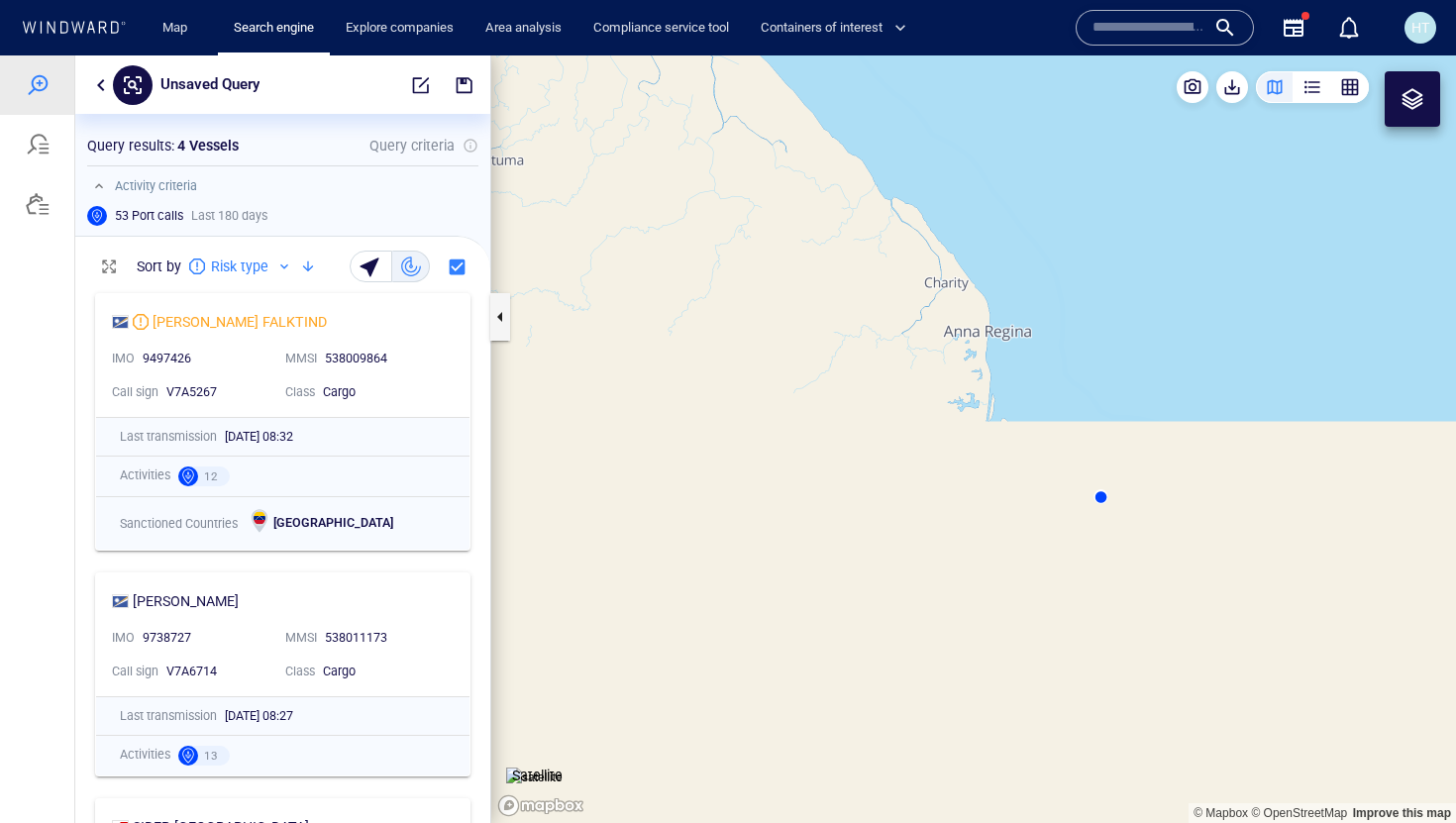 drag, startPoint x: 1021, startPoint y: 699, endPoint x: 755, endPoint y: 154, distance: 606.4495 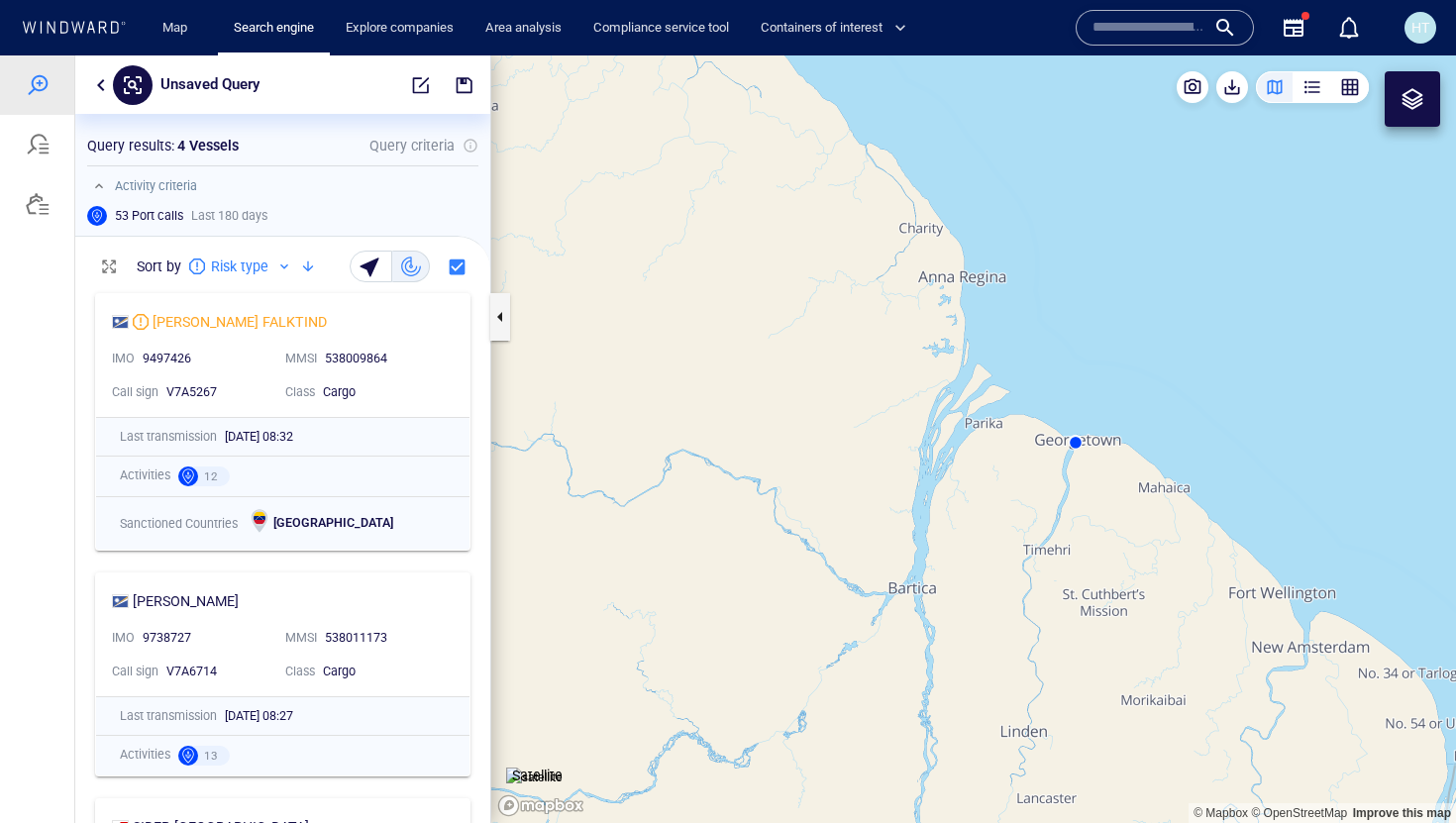 click at bounding box center [974, 439] 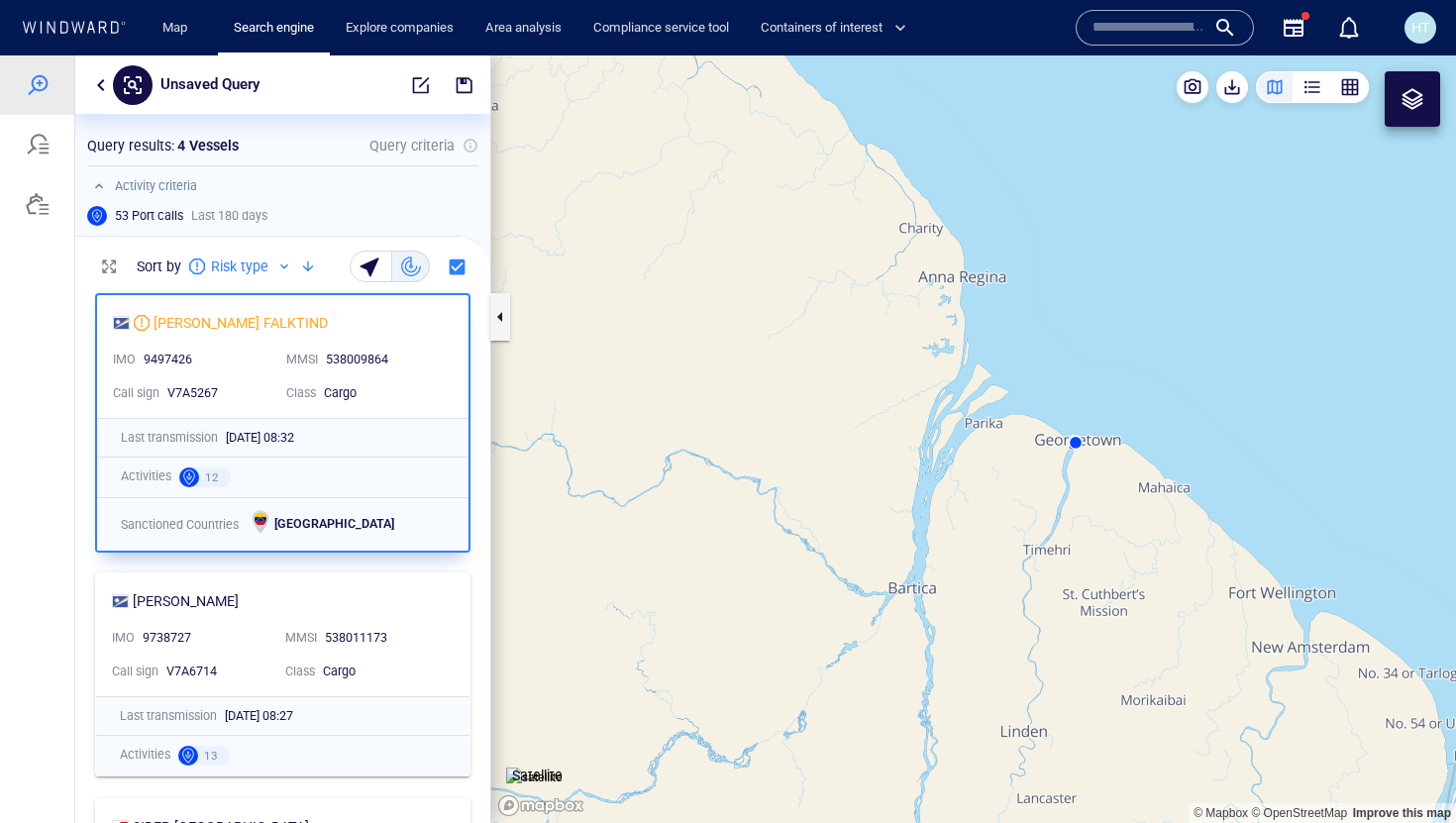 click at bounding box center (974, 439) 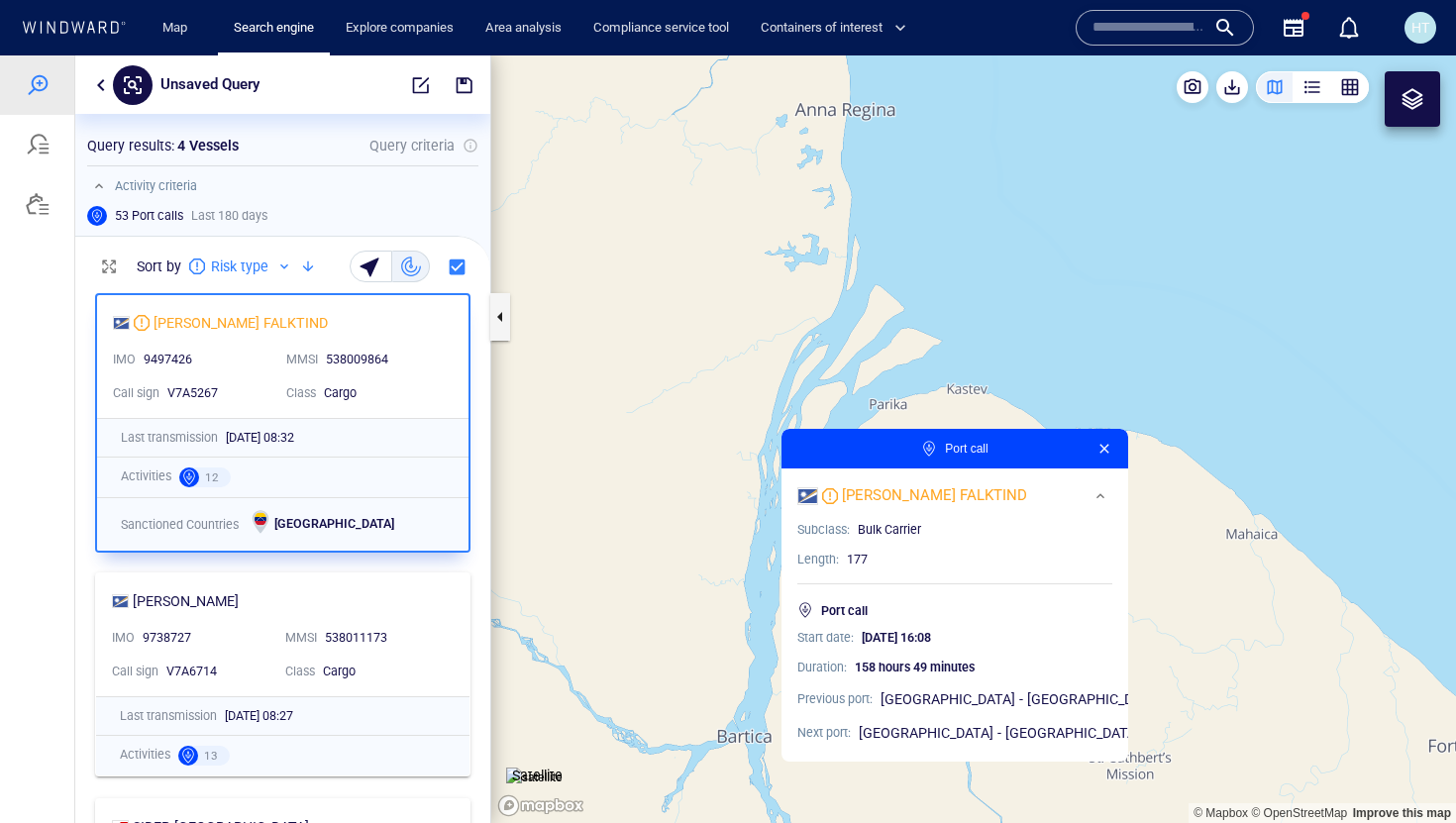 drag, startPoint x: 957, startPoint y: 416, endPoint x: 912, endPoint y: 333, distance: 94.41398 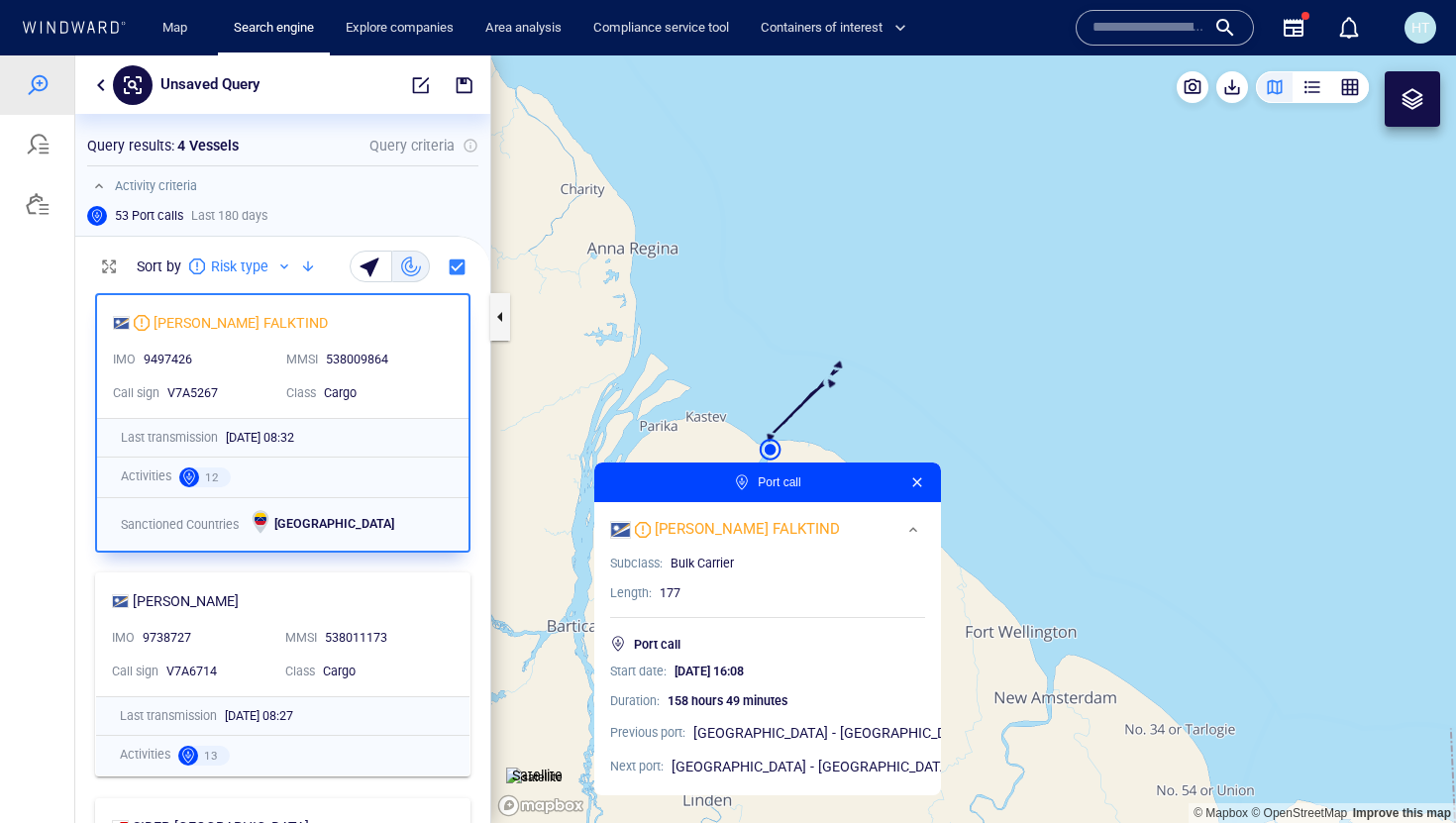 drag, startPoint x: 928, startPoint y: 301, endPoint x: 825, endPoint y: 342, distance: 110.86027 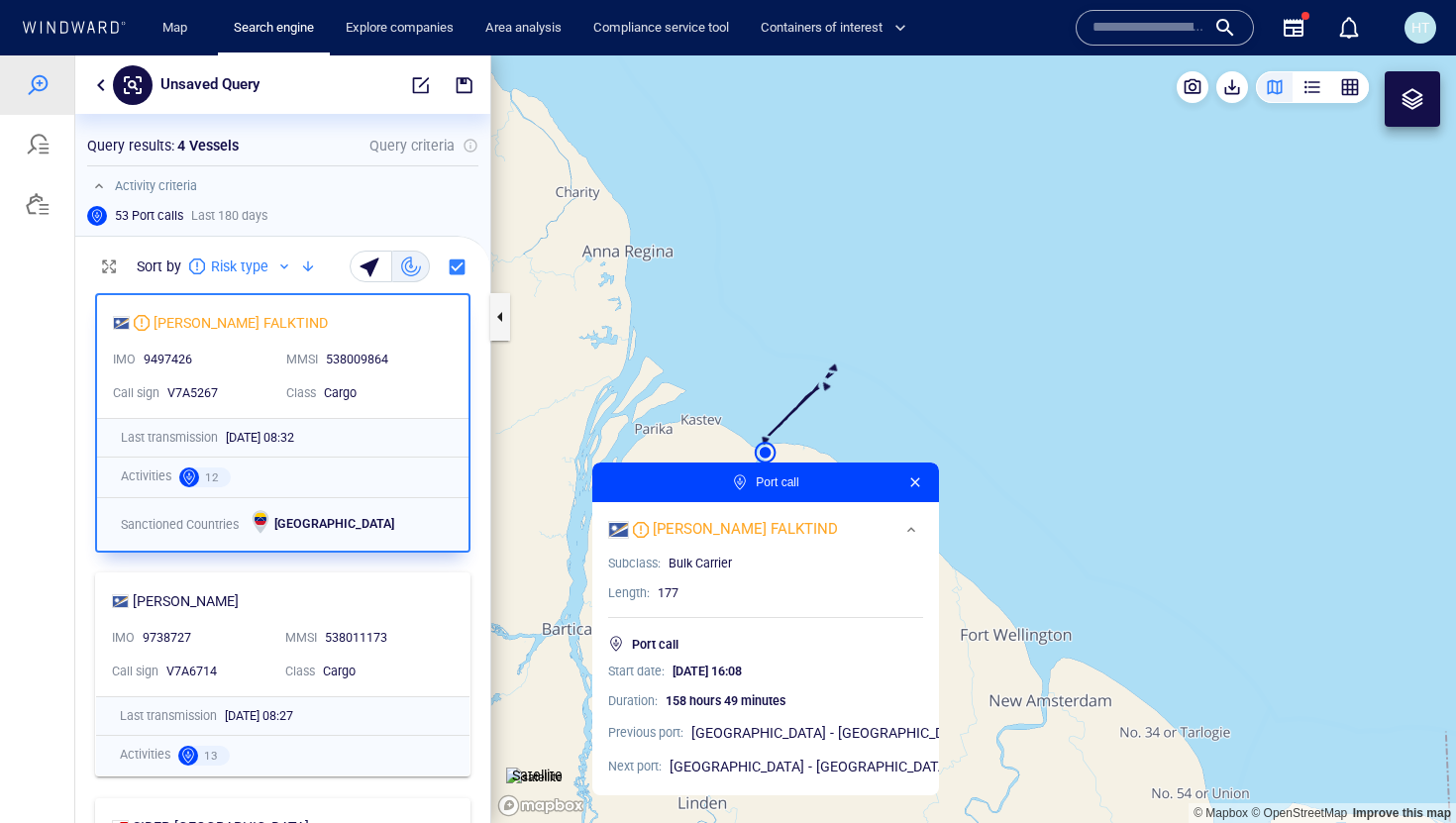 click at bounding box center (974, 439) 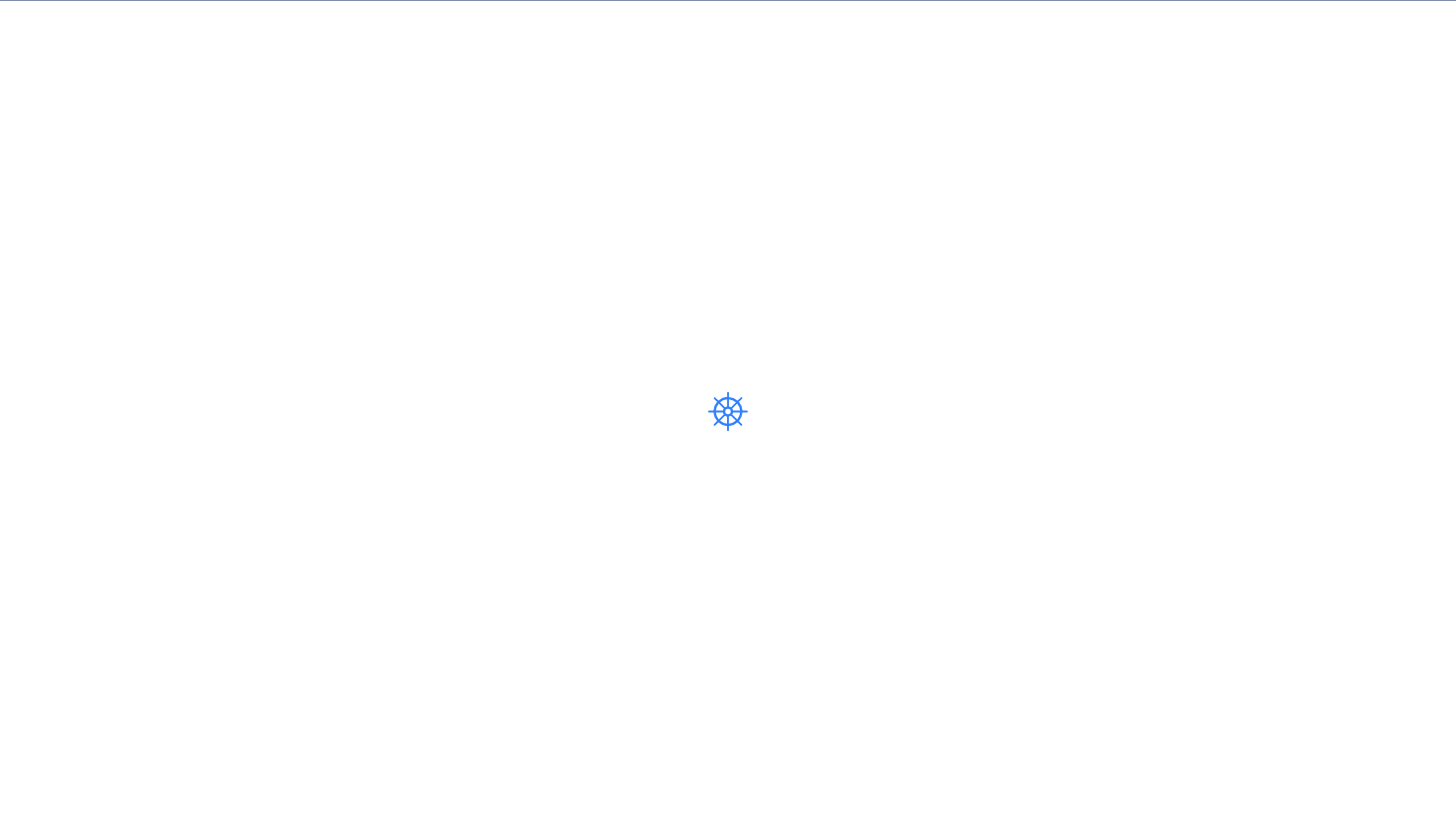 scroll, scrollTop: 0, scrollLeft: 0, axis: both 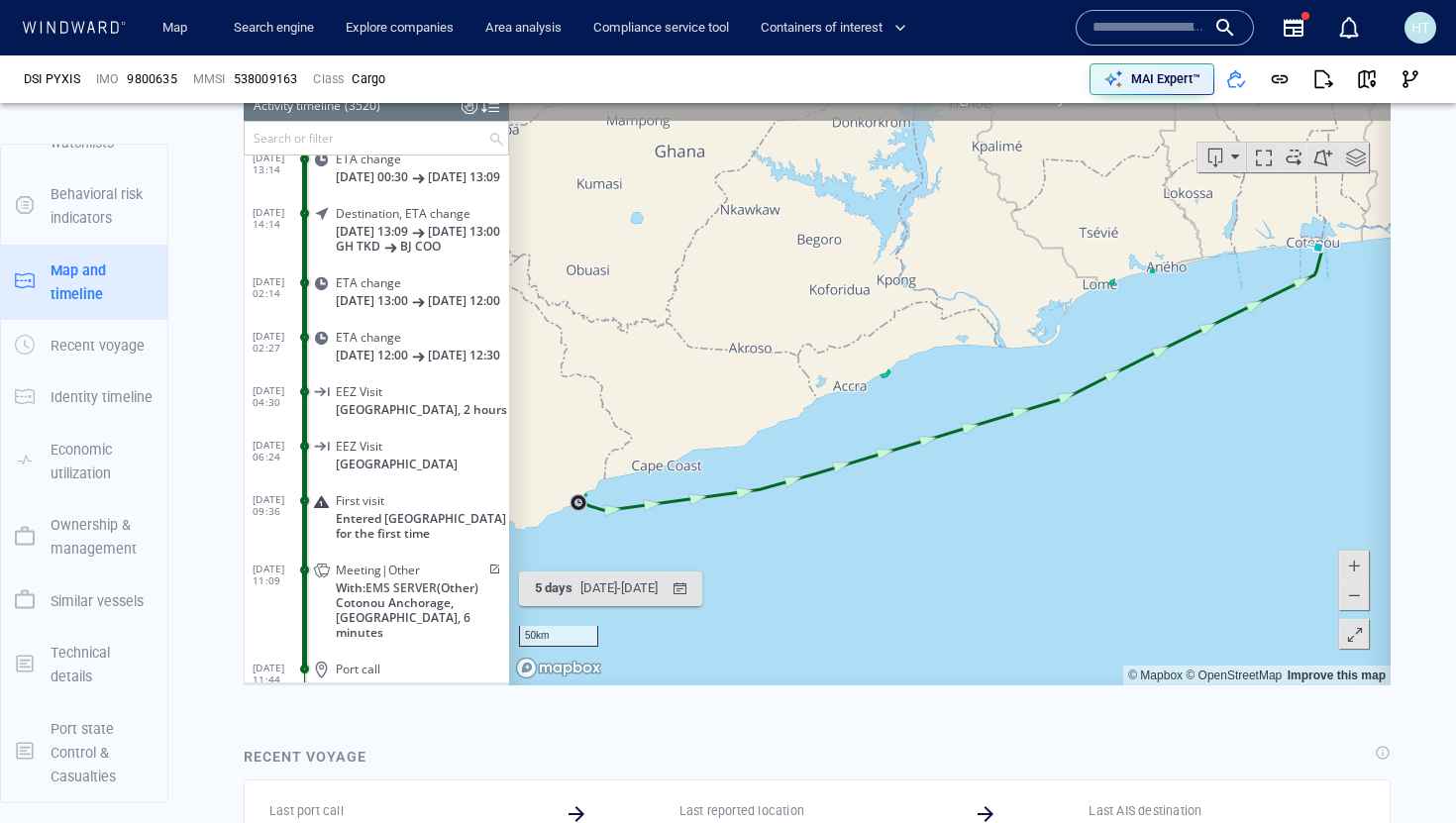 click at bounding box center (1354, 594) 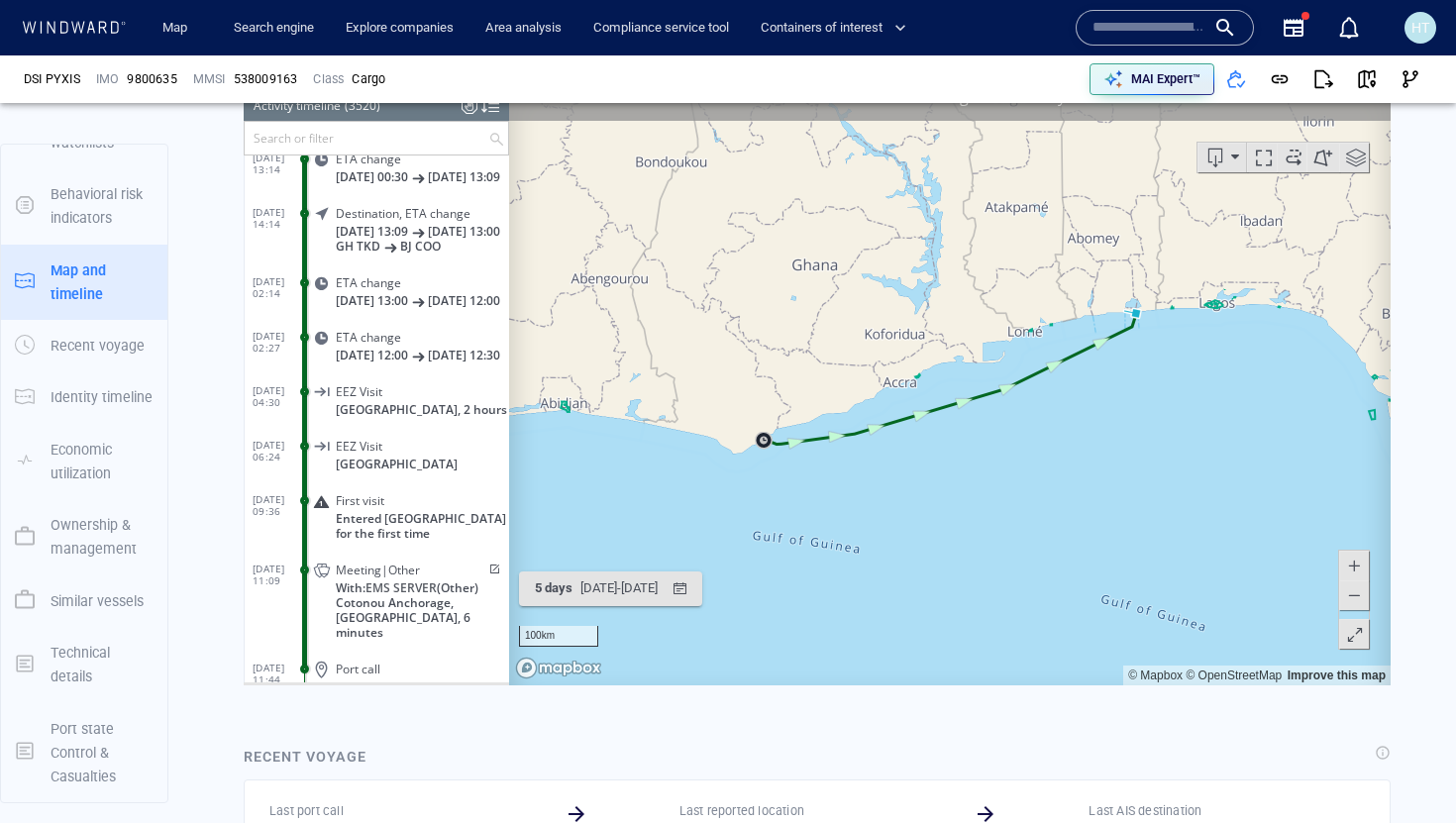 click at bounding box center (1354, 594) 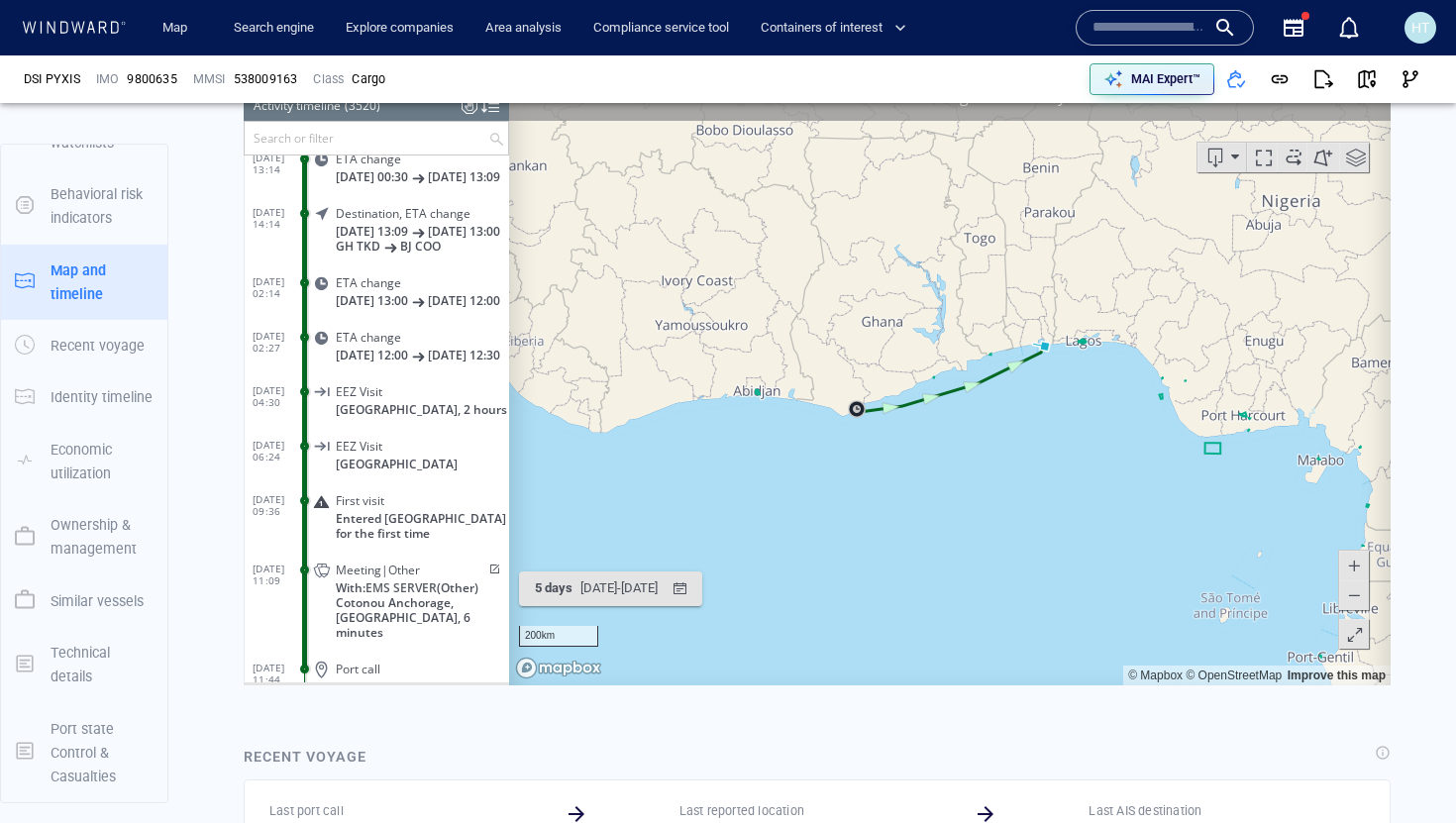 click at bounding box center [1354, 565] 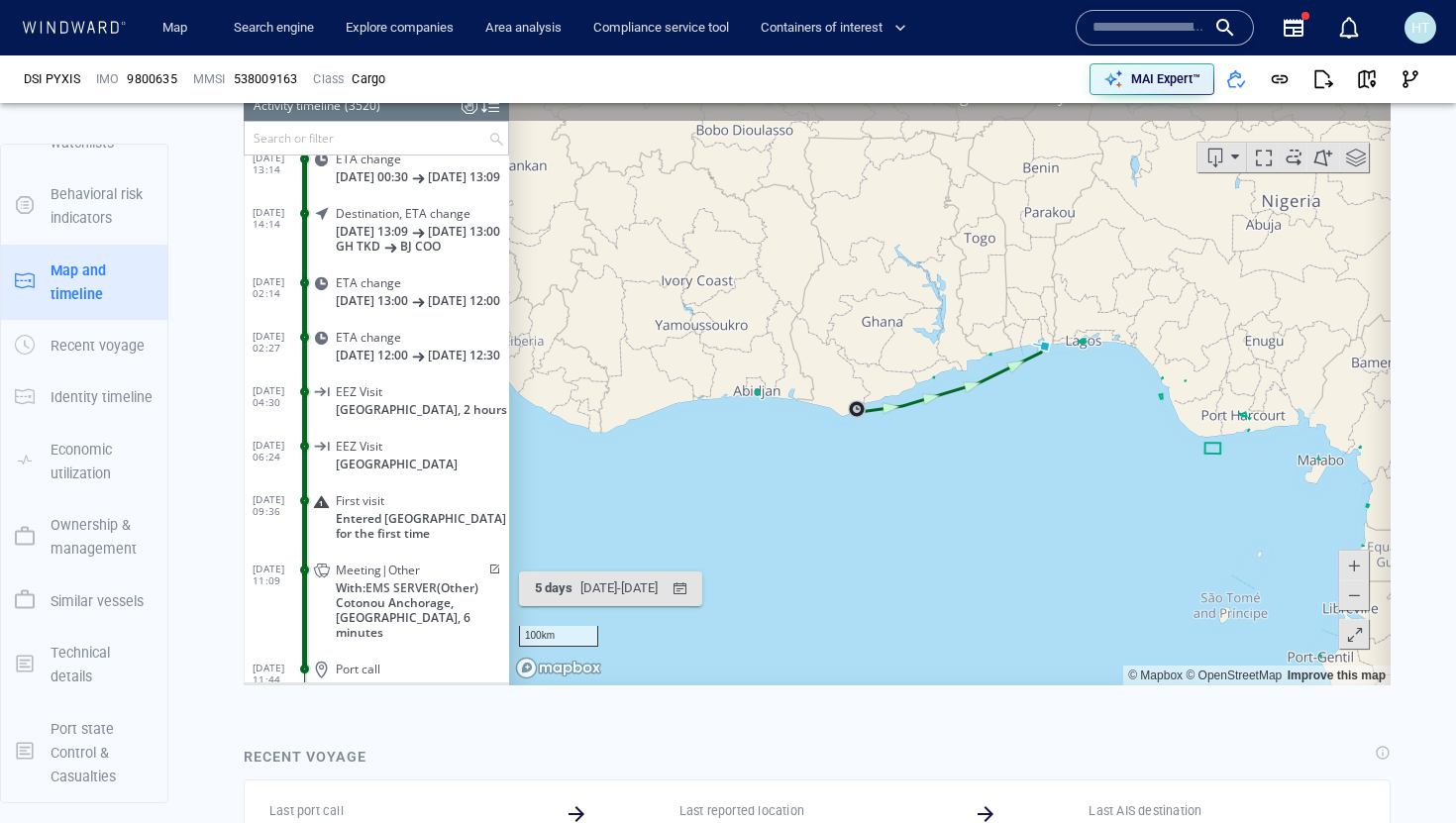 click at bounding box center [1354, 565] 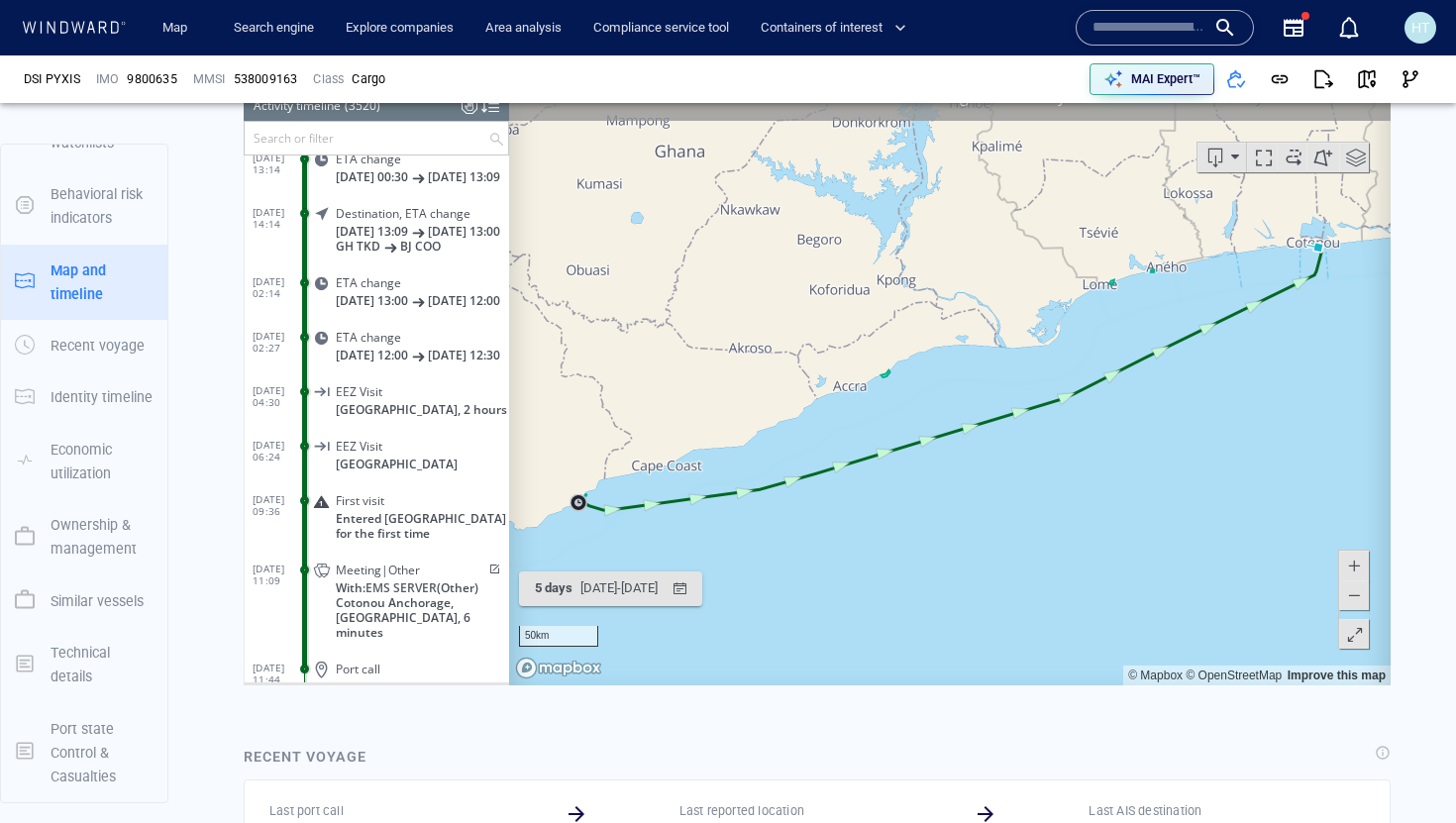 click at bounding box center [1354, 594] 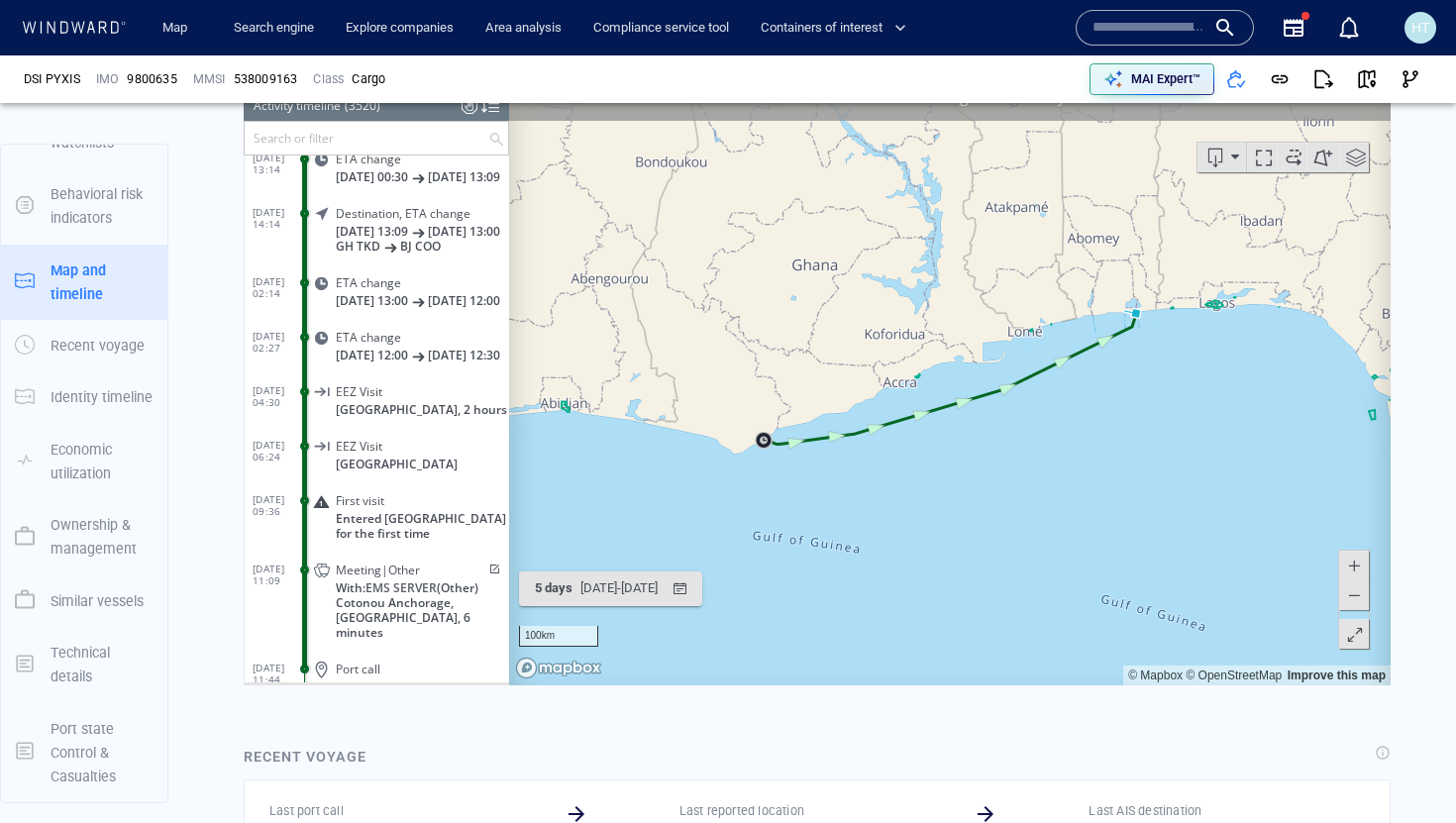 drag, startPoint x: 1253, startPoint y: 466, endPoint x: 1218, endPoint y: 464, distance: 35.057096 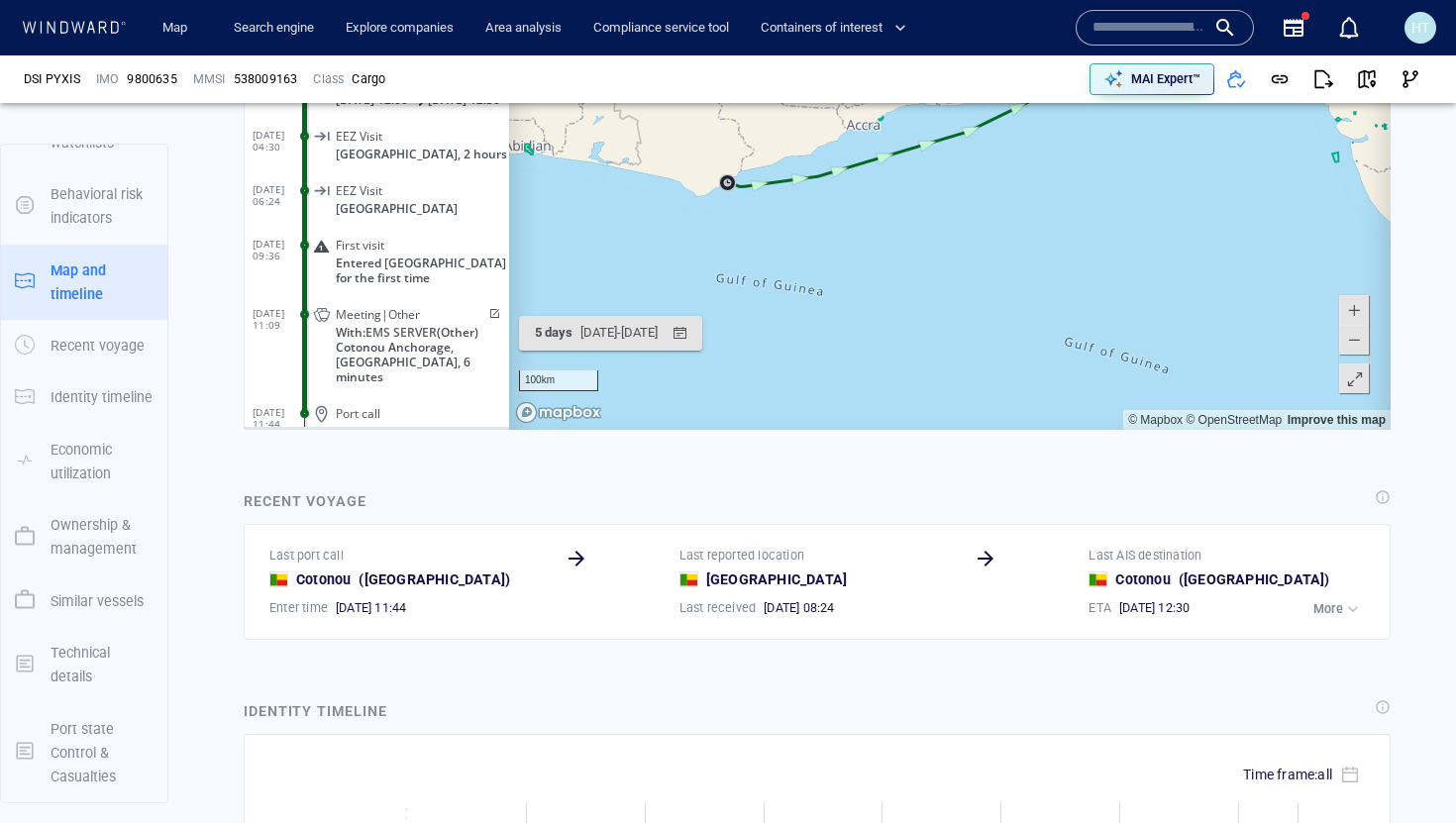 scroll, scrollTop: 1388, scrollLeft: 0, axis: vertical 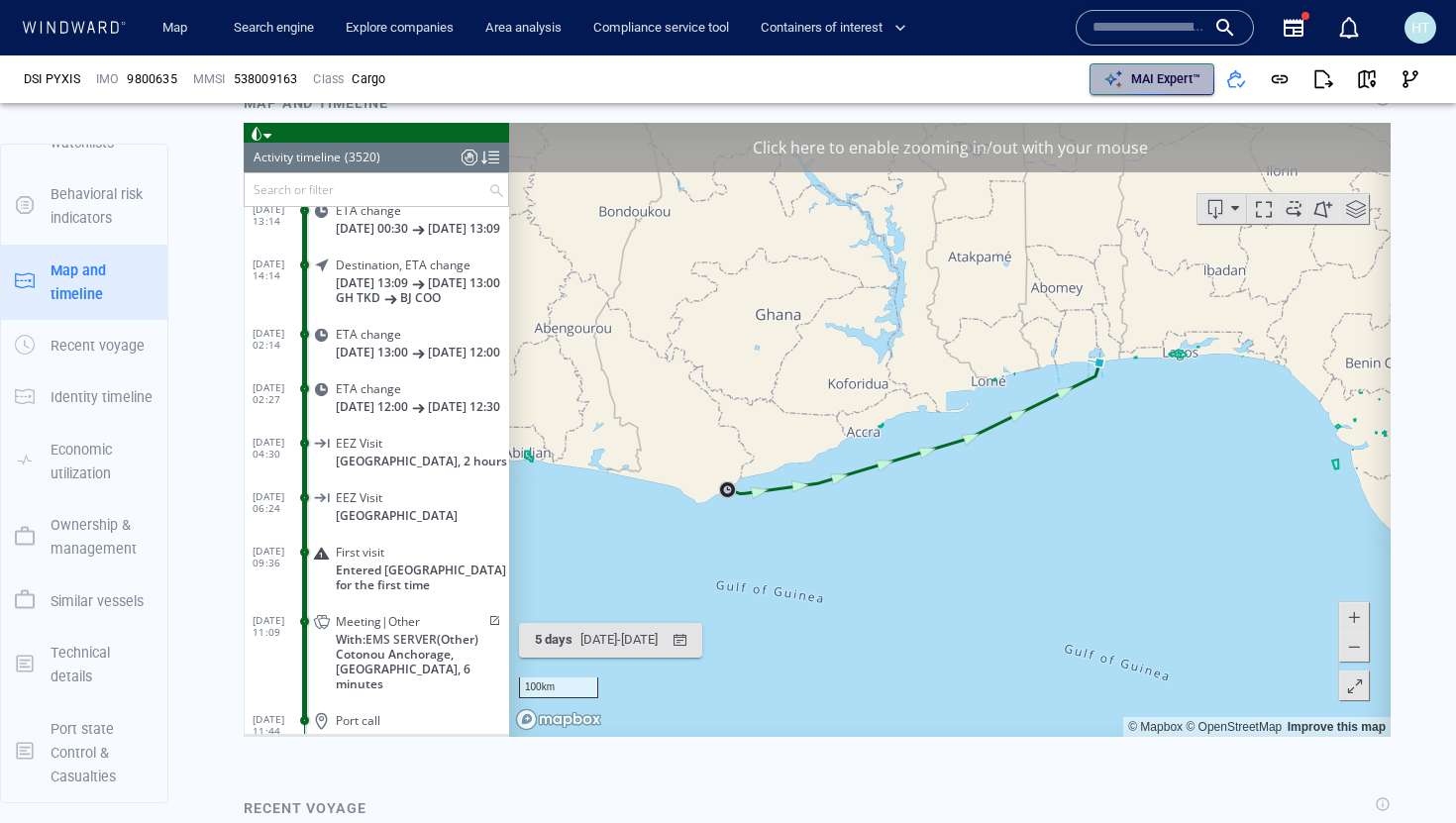 click on "MAI Expert™" at bounding box center [1166, 79] 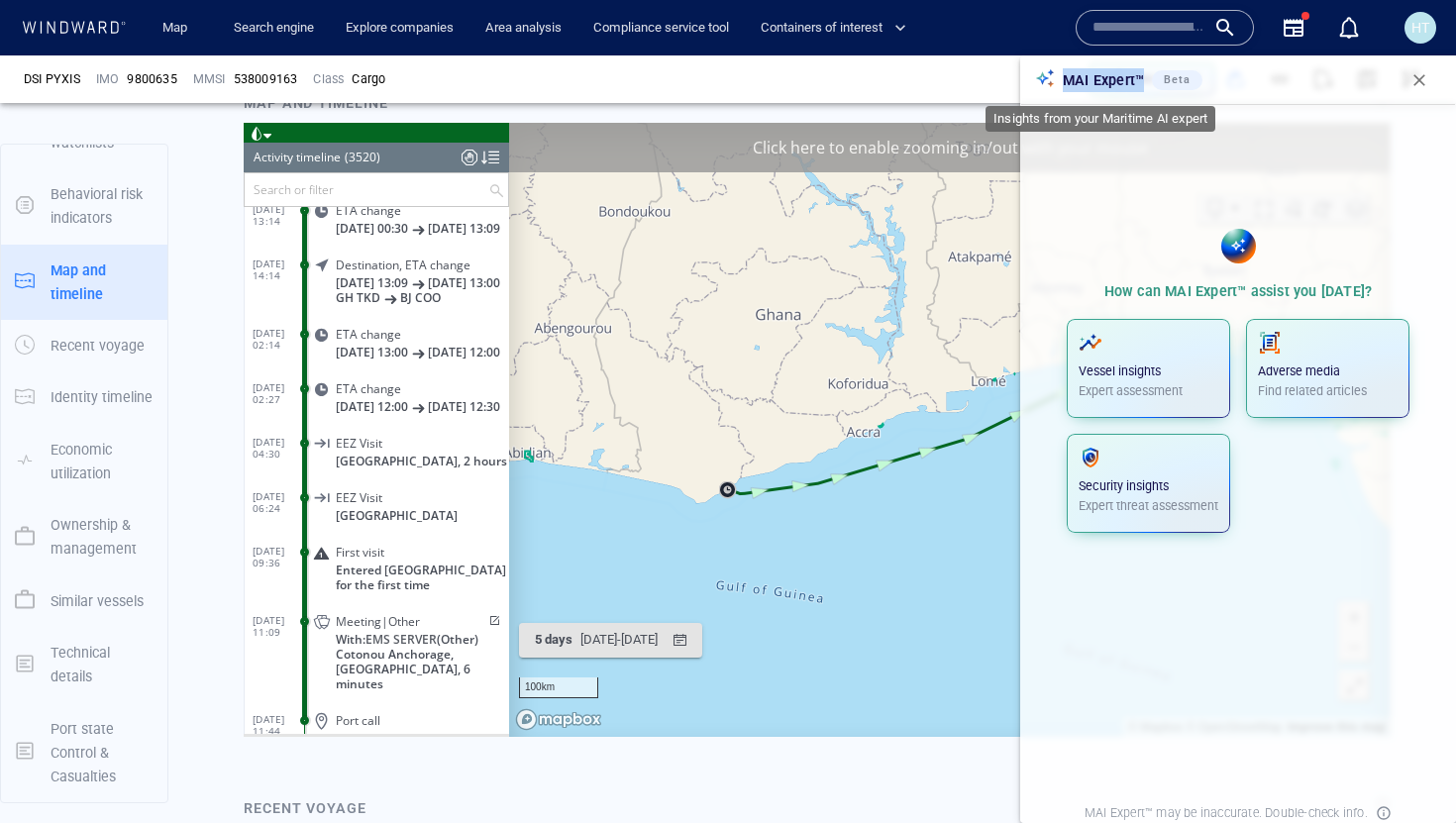 drag, startPoint x: 1064, startPoint y: 80, endPoint x: 1139, endPoint y: 82, distance: 75.02666 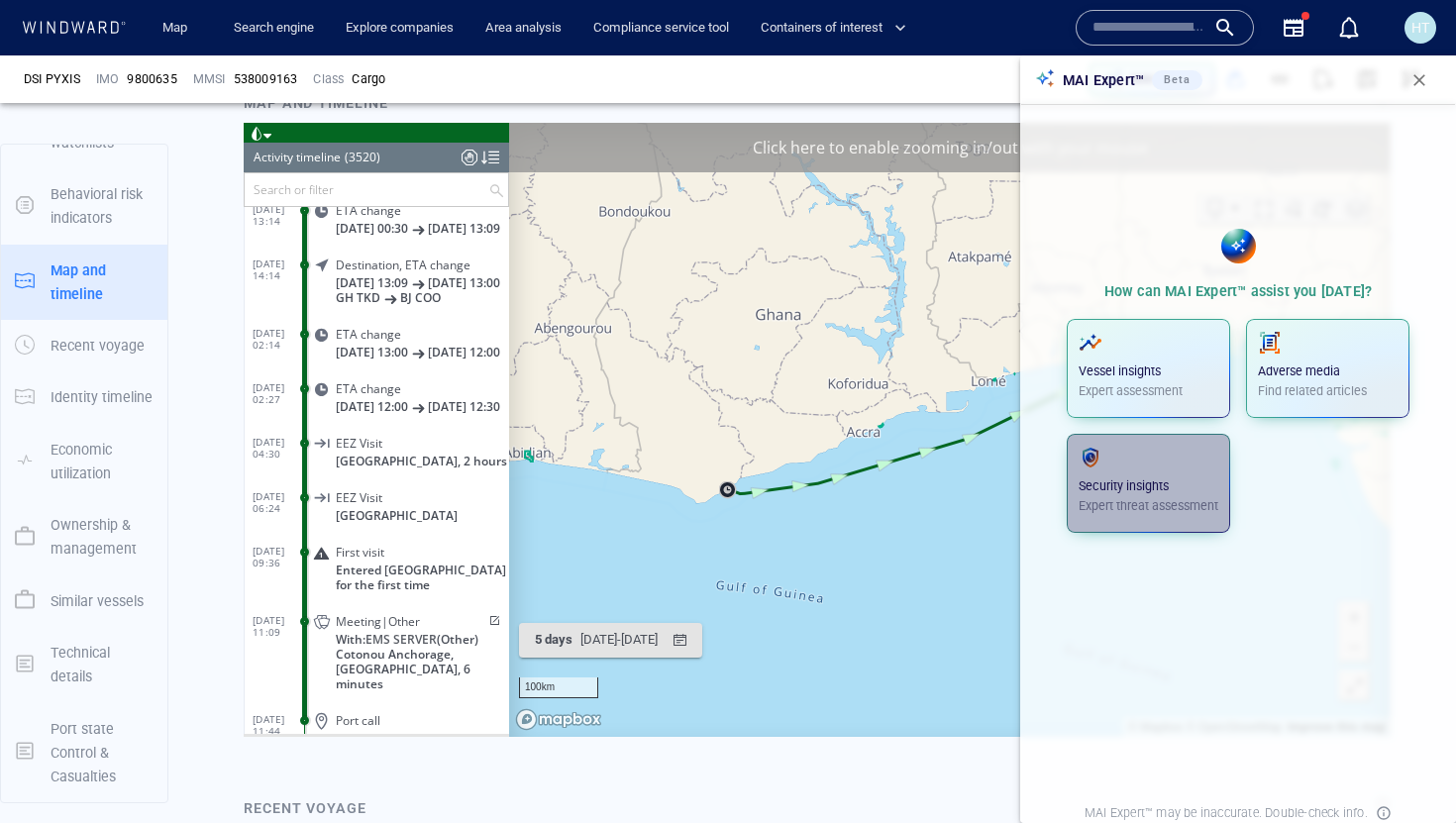 click on "Security insights" at bounding box center (1148, 486) 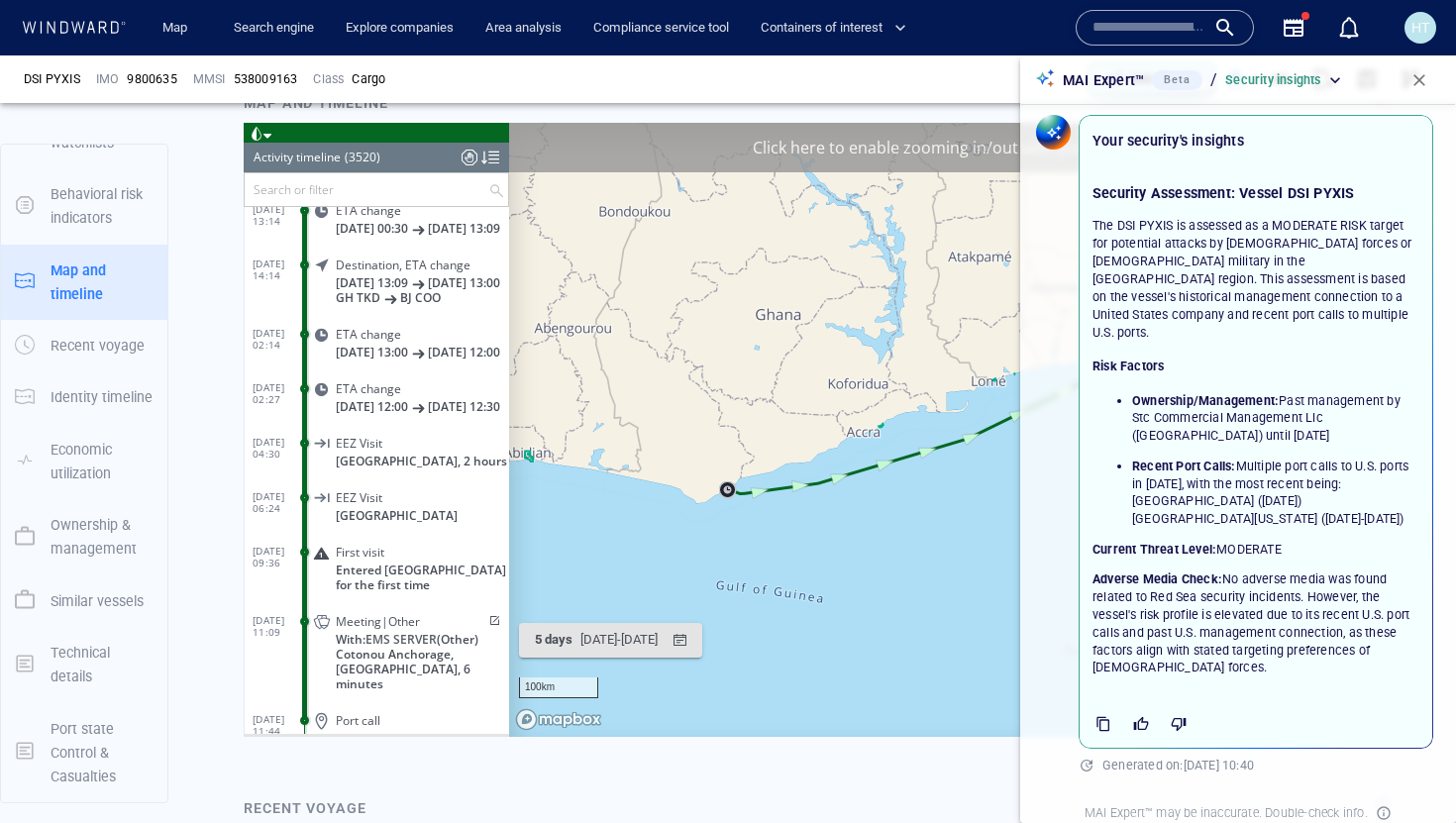 scroll, scrollTop: 0, scrollLeft: 0, axis: both 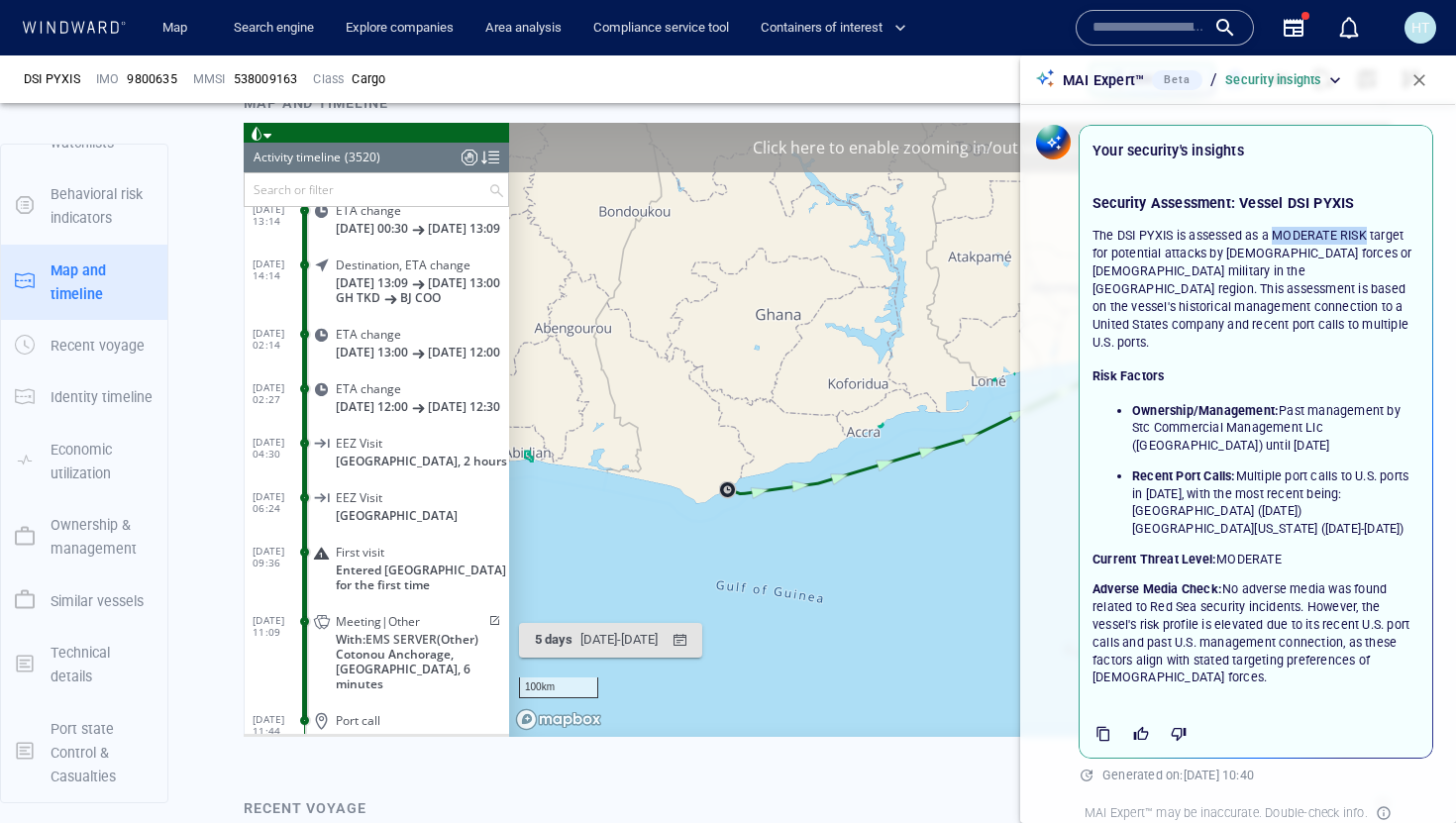 drag, startPoint x: 1274, startPoint y: 238, endPoint x: 1372, endPoint y: 236, distance: 98.0204 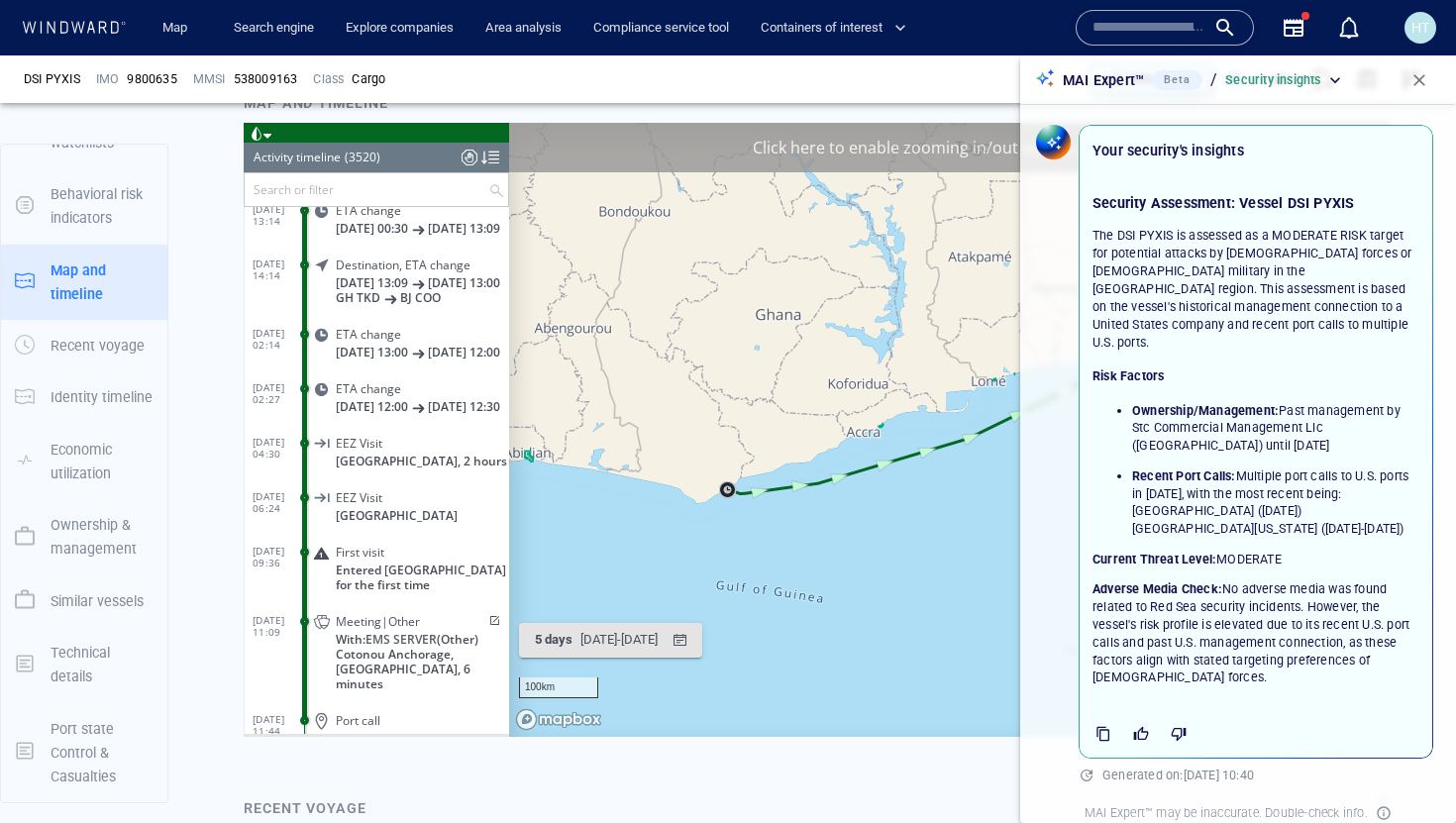 click on "Ownership/Management:
Past management by Stc Commercial Management Llc (United States) until 13 October 2022" at bounding box center [1276, 429] 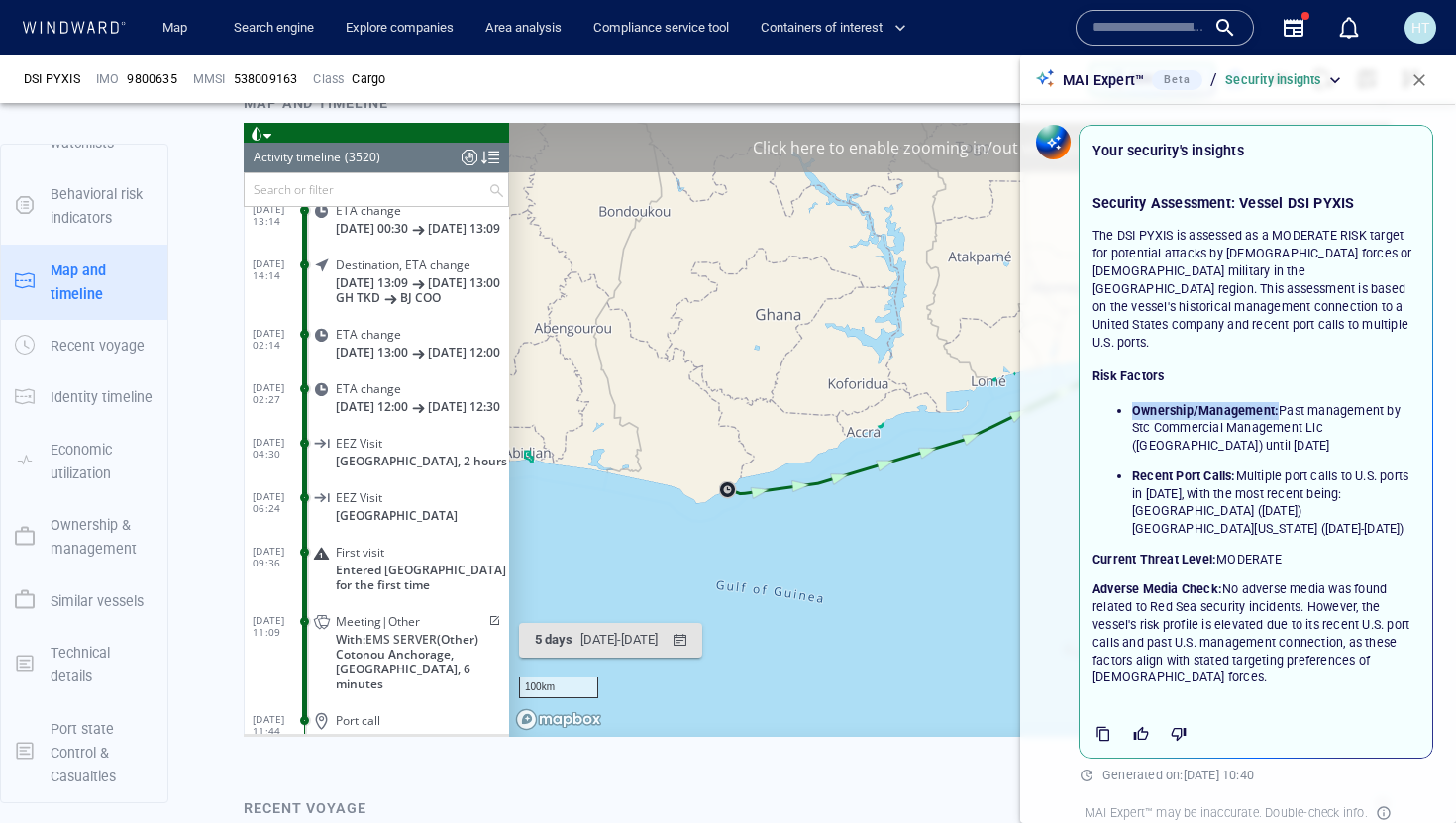 drag, startPoint x: 1133, startPoint y: 390, endPoint x: 1283, endPoint y: 387, distance: 150.03 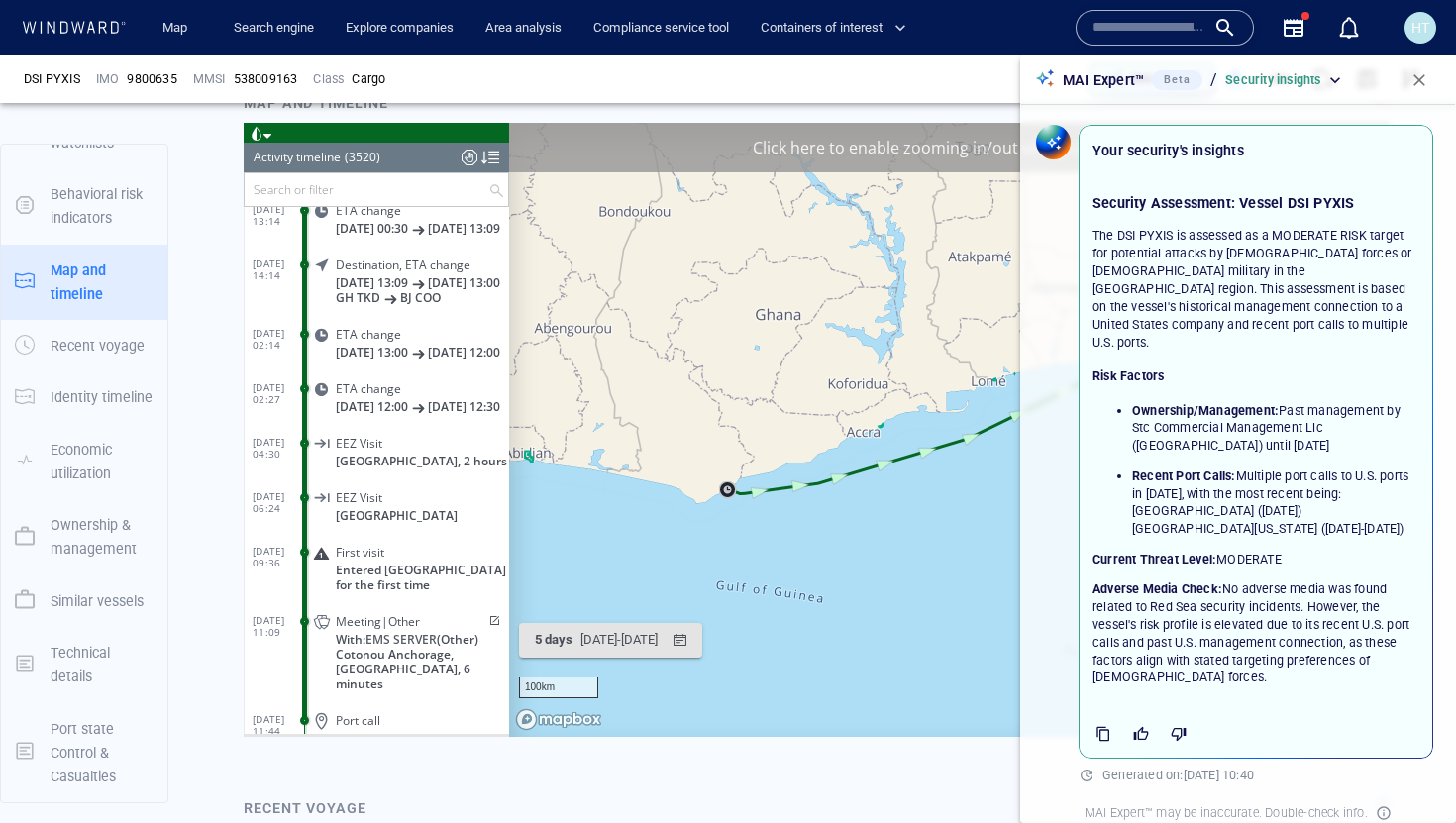 click on "Ownership/Management:
Past management by Stc Commercial Management Llc (United States) until 13 October 2022" at bounding box center (1276, 429) 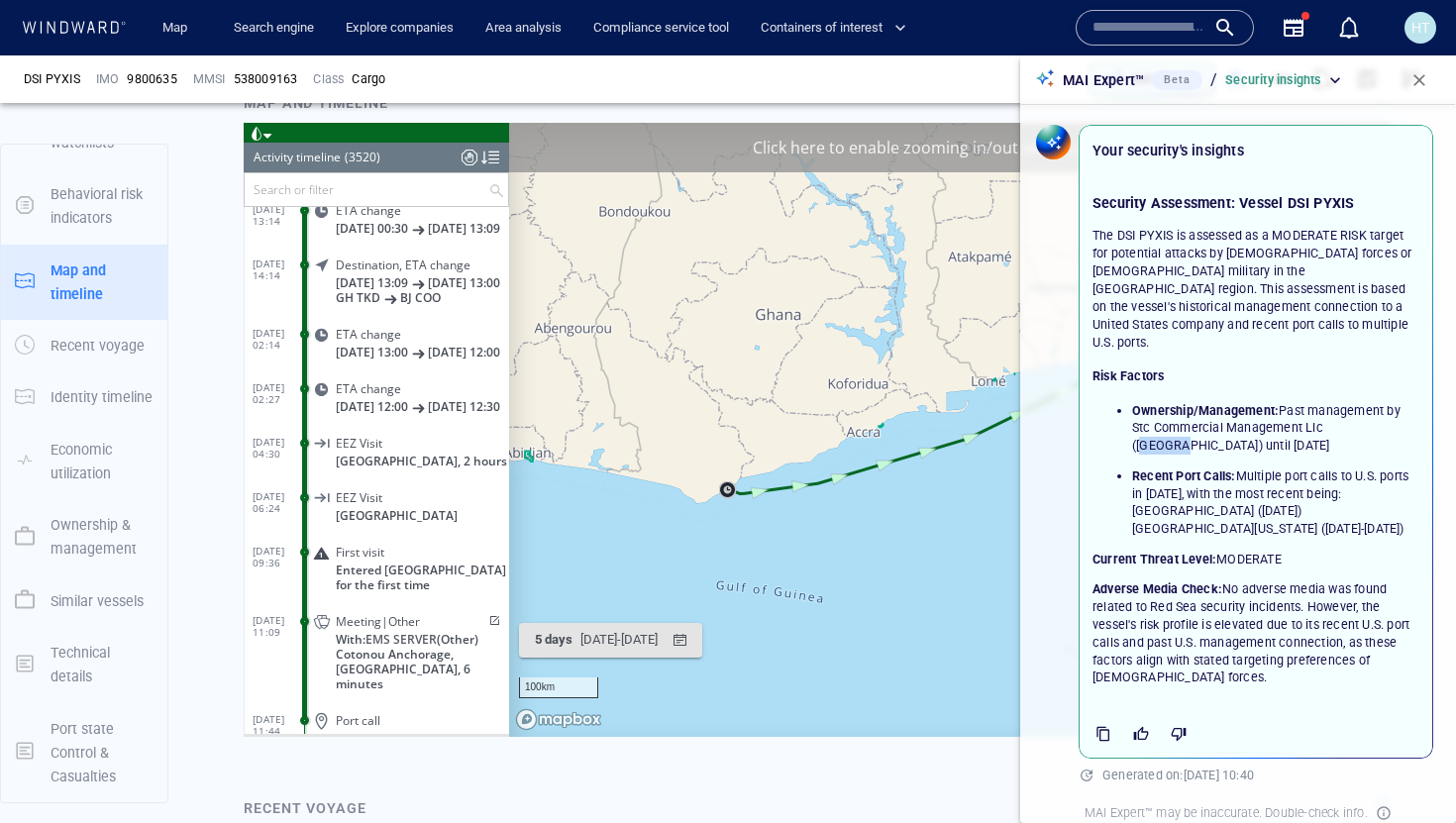 click on "Ownership/Management:
Past management by Stc Commercial Management Llc (United States) until 13 October 2022" at bounding box center [1276, 429] 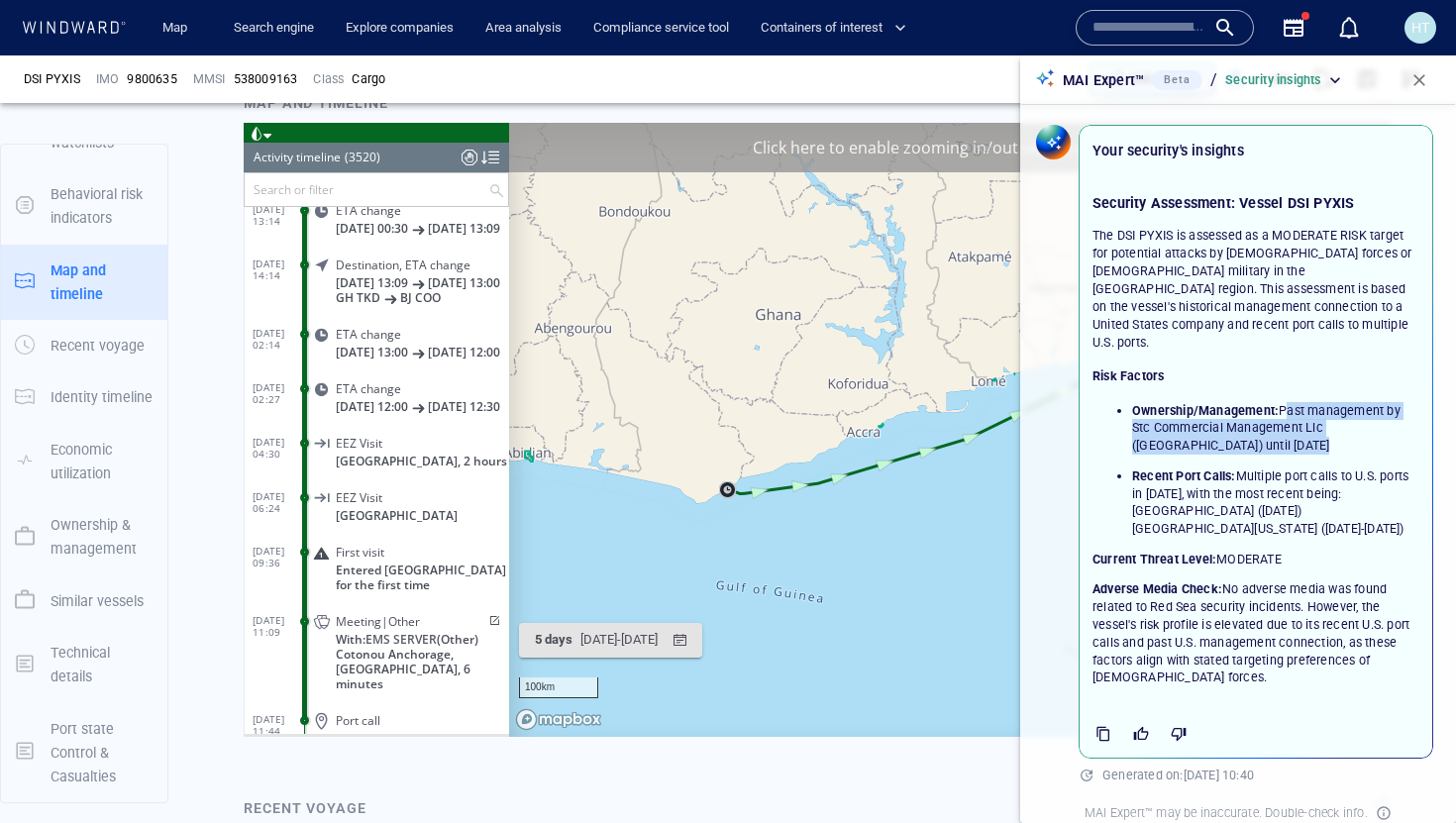 click on "Ownership/Management:
Past management by Stc Commercial Management Llc (United States) until 13 October 2022" at bounding box center [1276, 429] 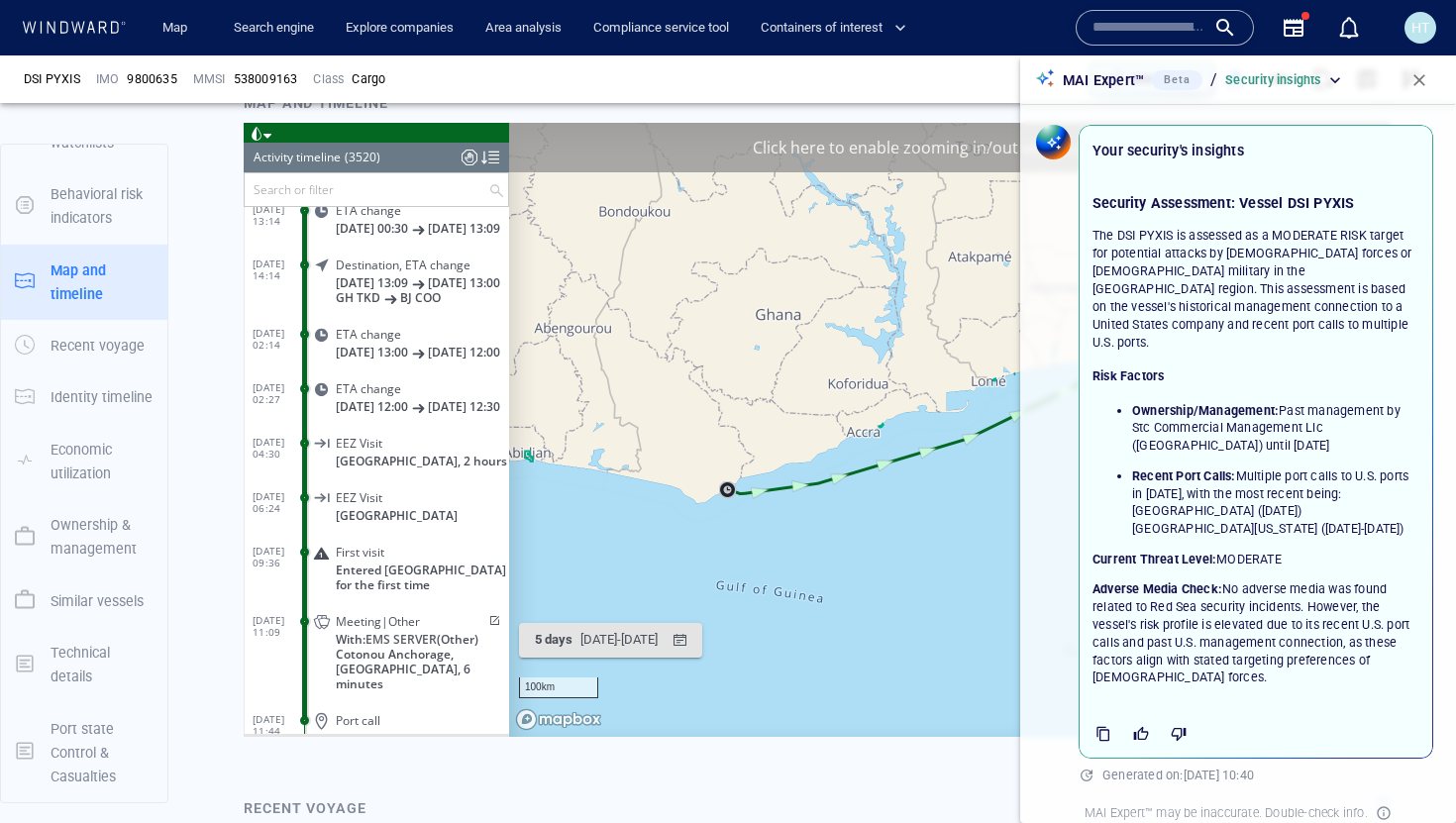 scroll, scrollTop: 27, scrollLeft: 0, axis: vertical 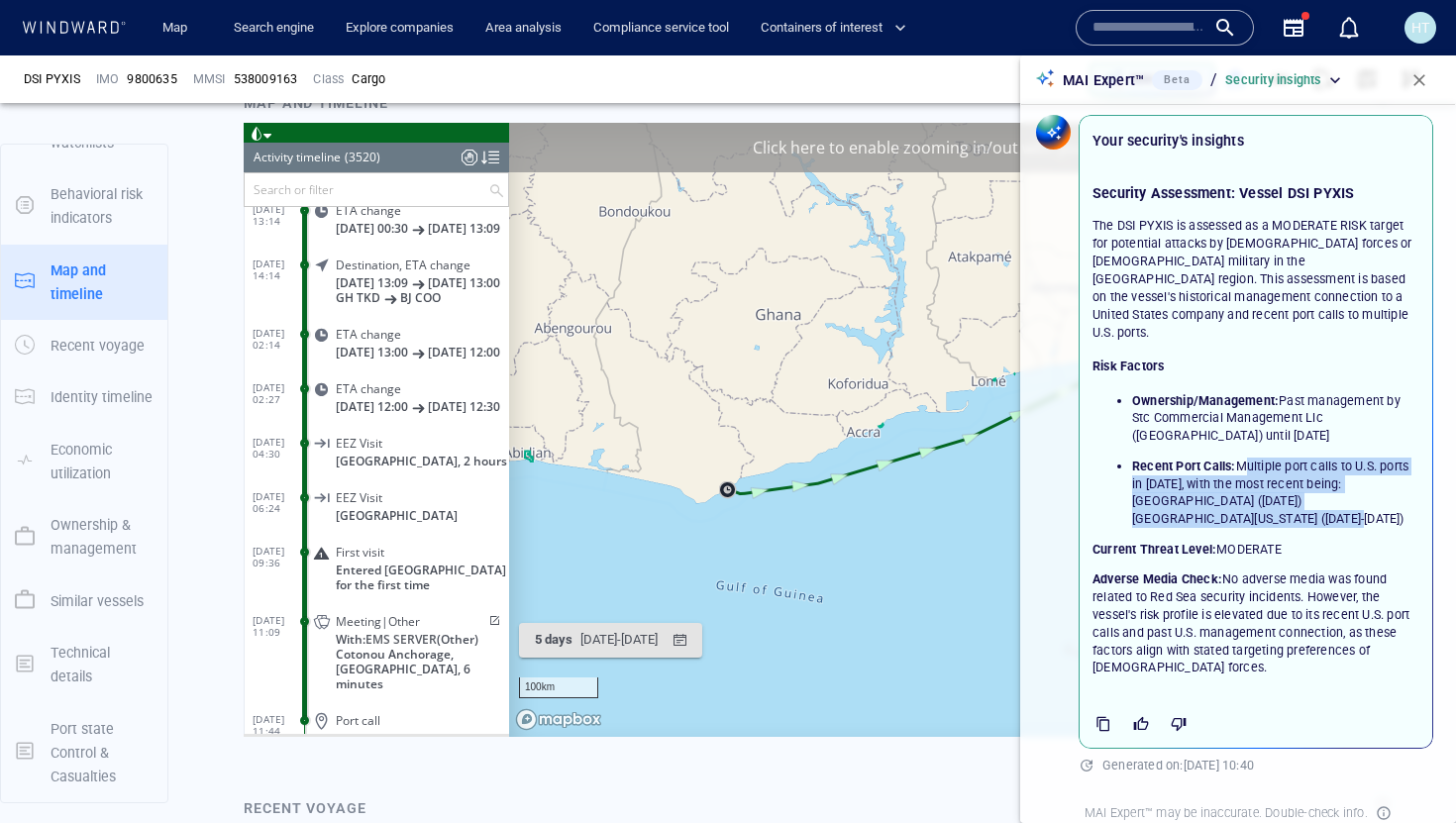 drag, startPoint x: 1132, startPoint y: 465, endPoint x: 1323, endPoint y: 517, distance: 197.95201 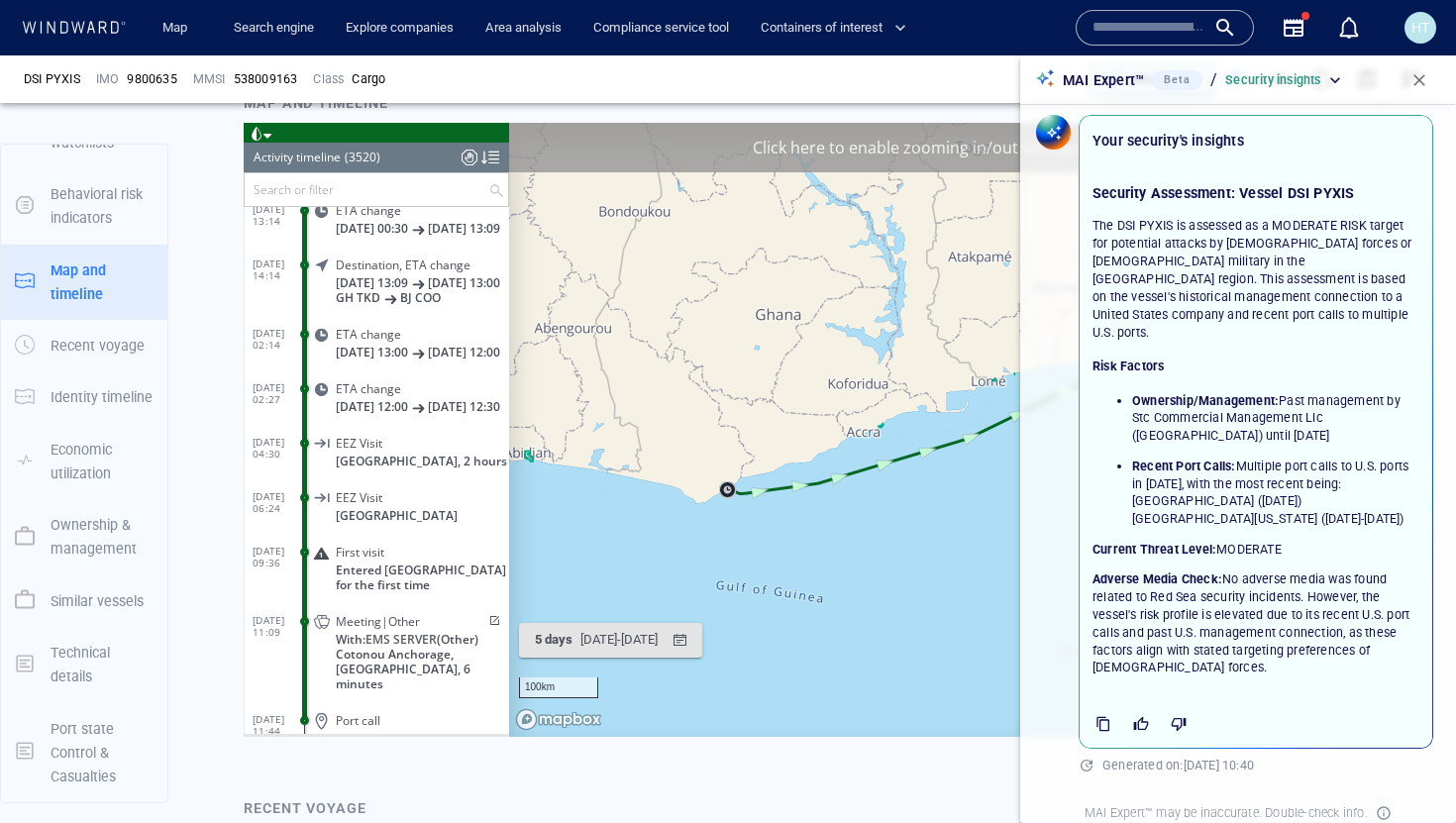 click on "Recent Port Calls:
Multiple port calls to U.S. ports in July 2024, with the most recent being:
New Orleans (19 July 2024)
South Louisiana (17-19 July 2024)" at bounding box center (1276, 493) 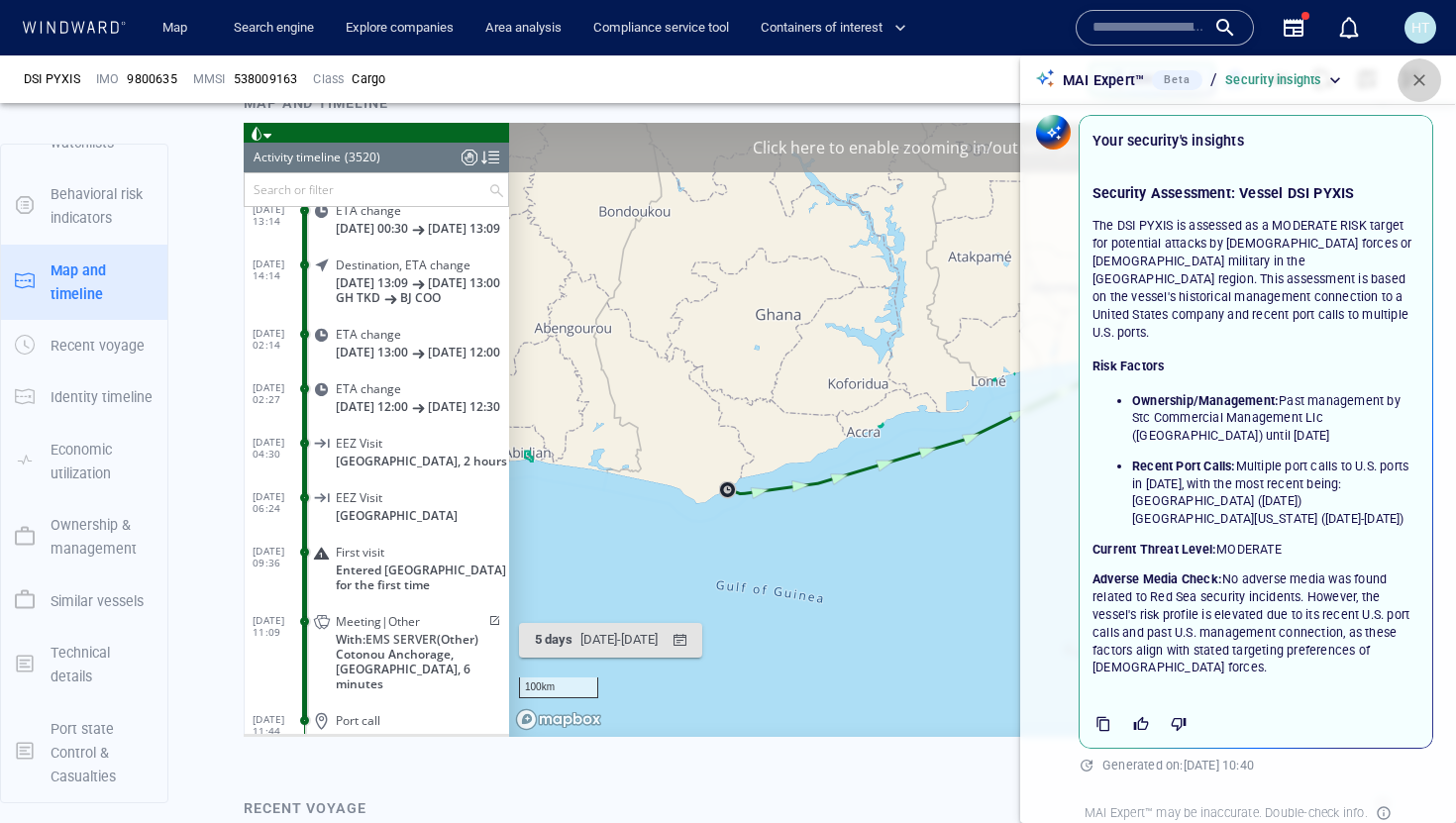 click at bounding box center (1419, 80) 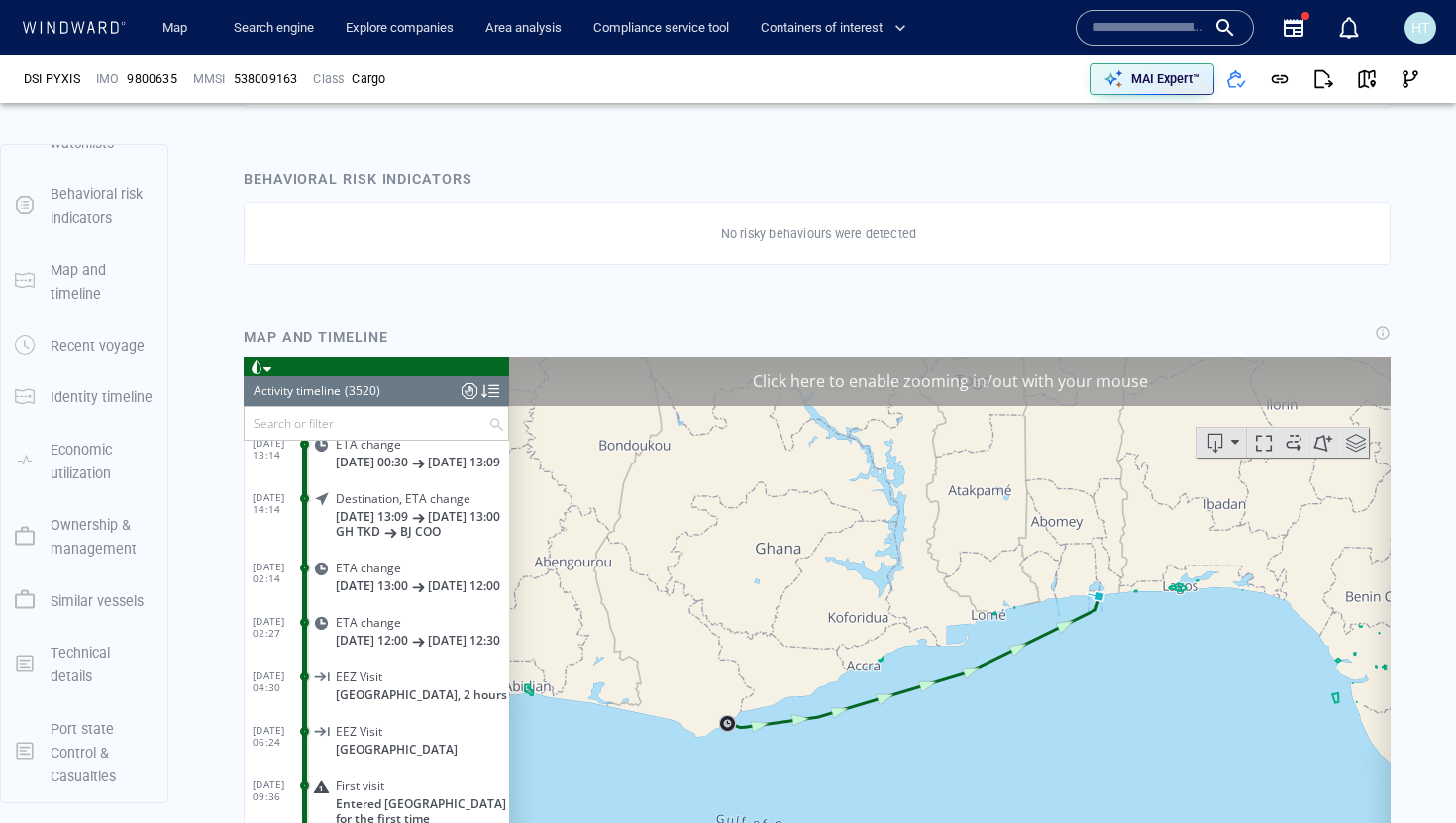 scroll, scrollTop: 173, scrollLeft: 0, axis: vertical 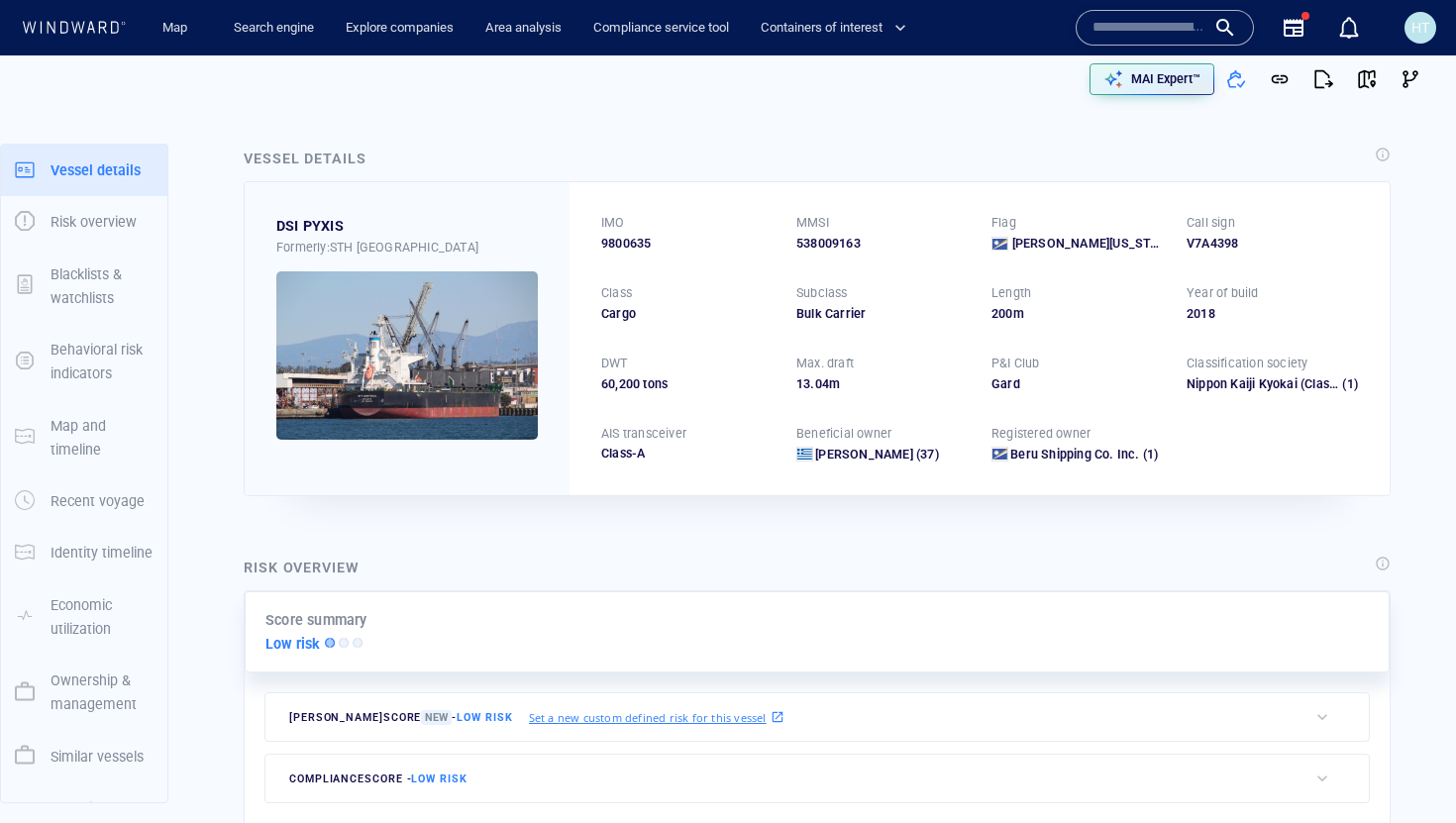 click 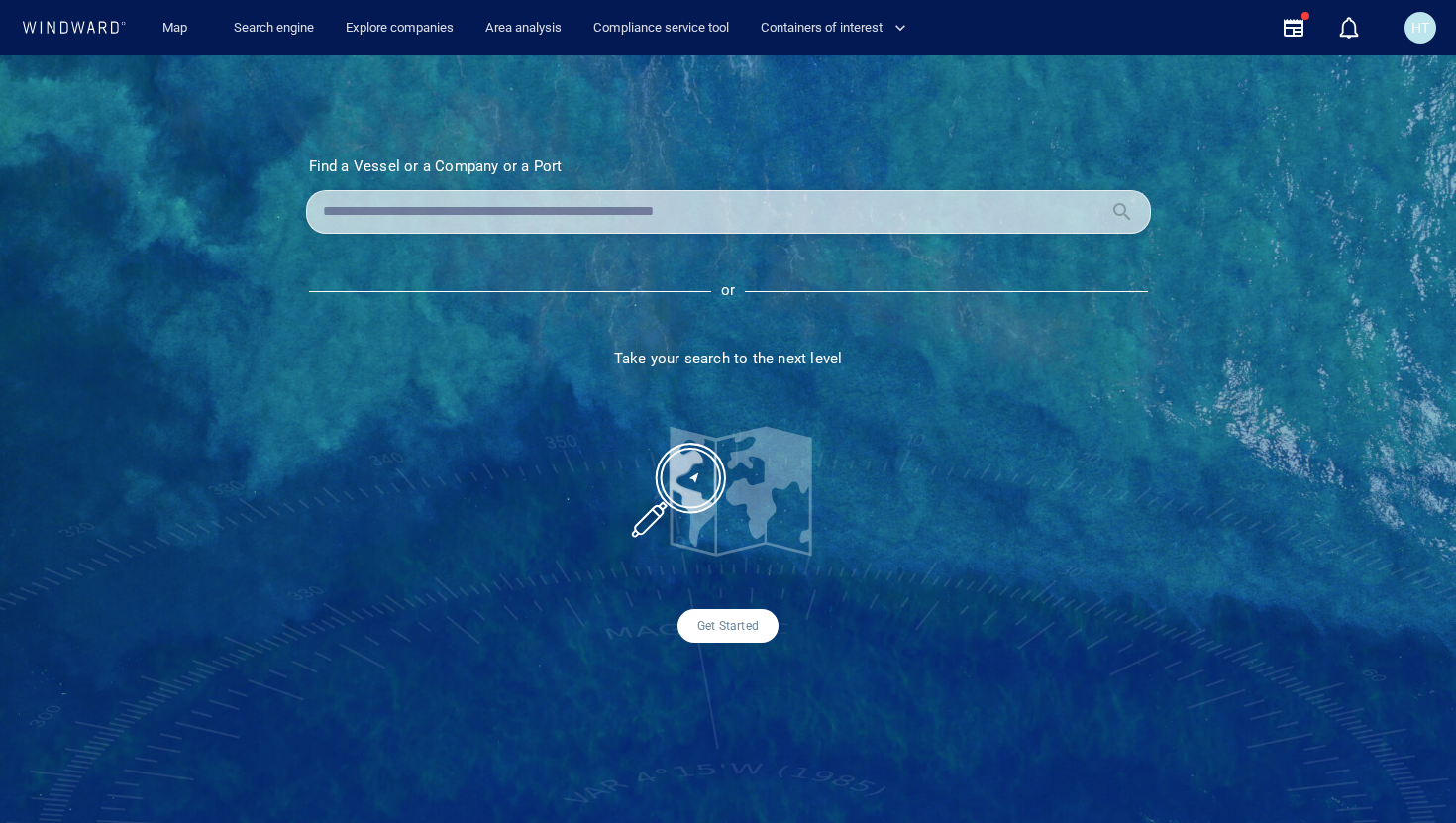 click at bounding box center [712, 212] 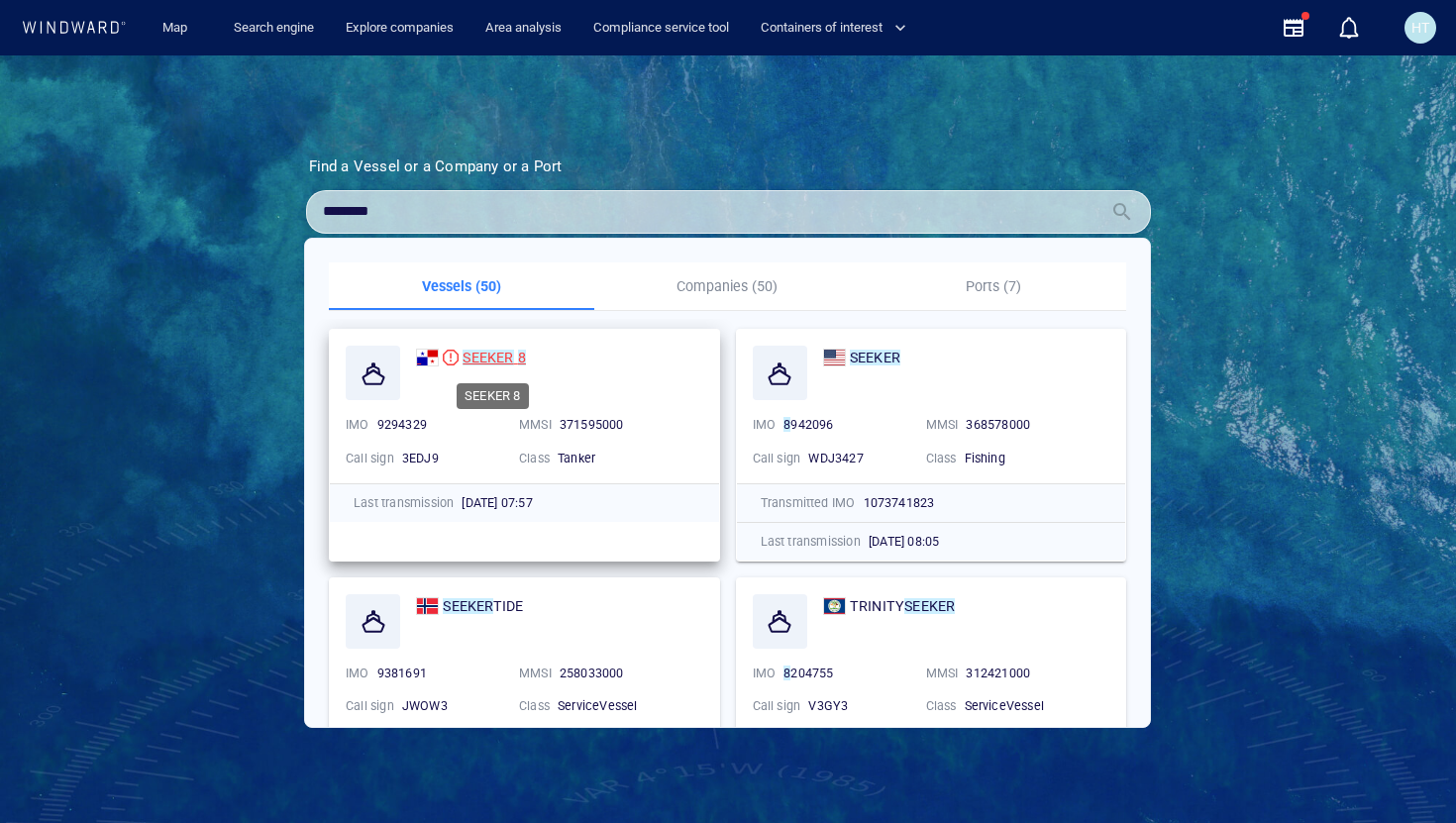 type on "********" 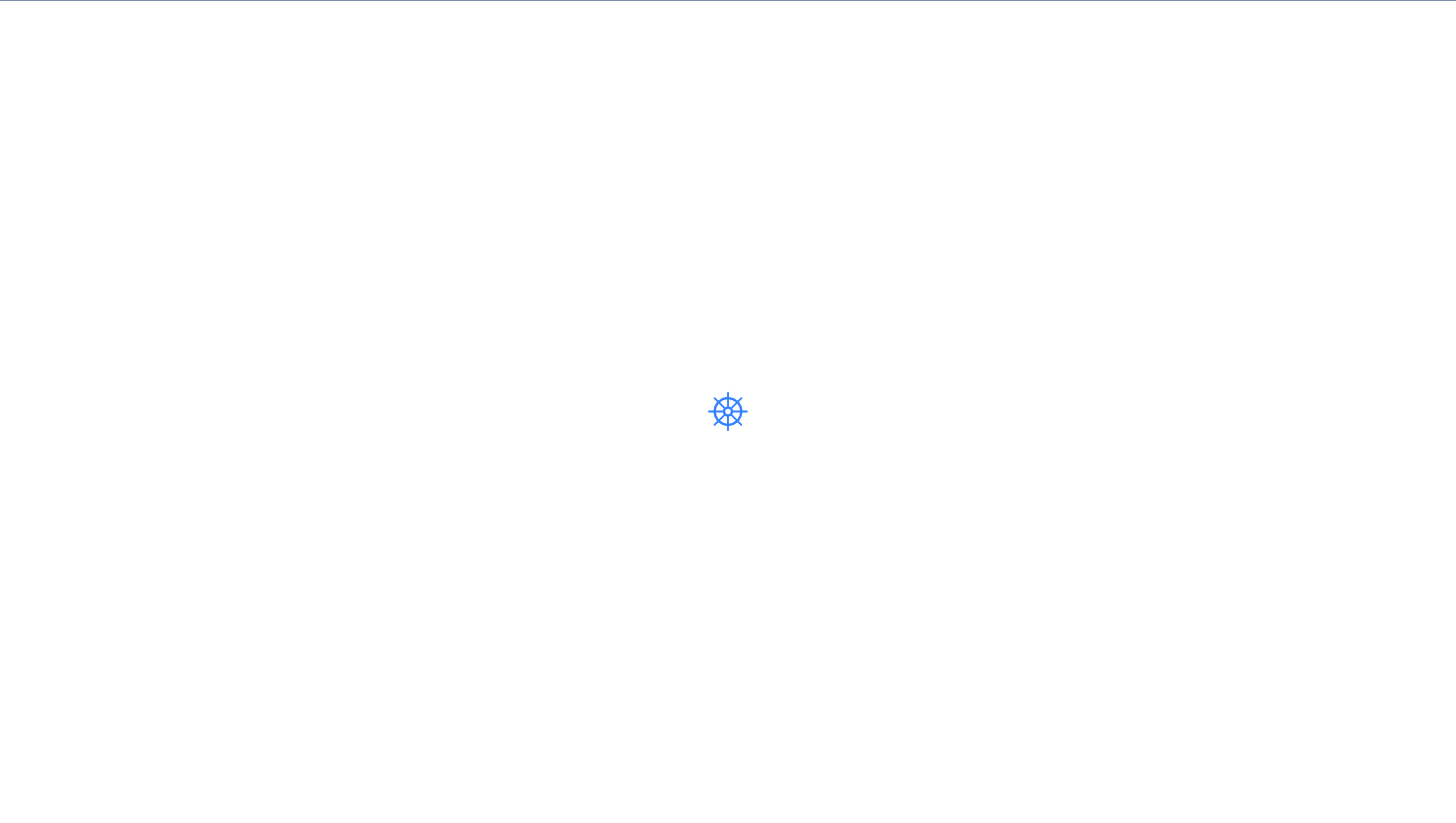 scroll, scrollTop: 0, scrollLeft: 0, axis: both 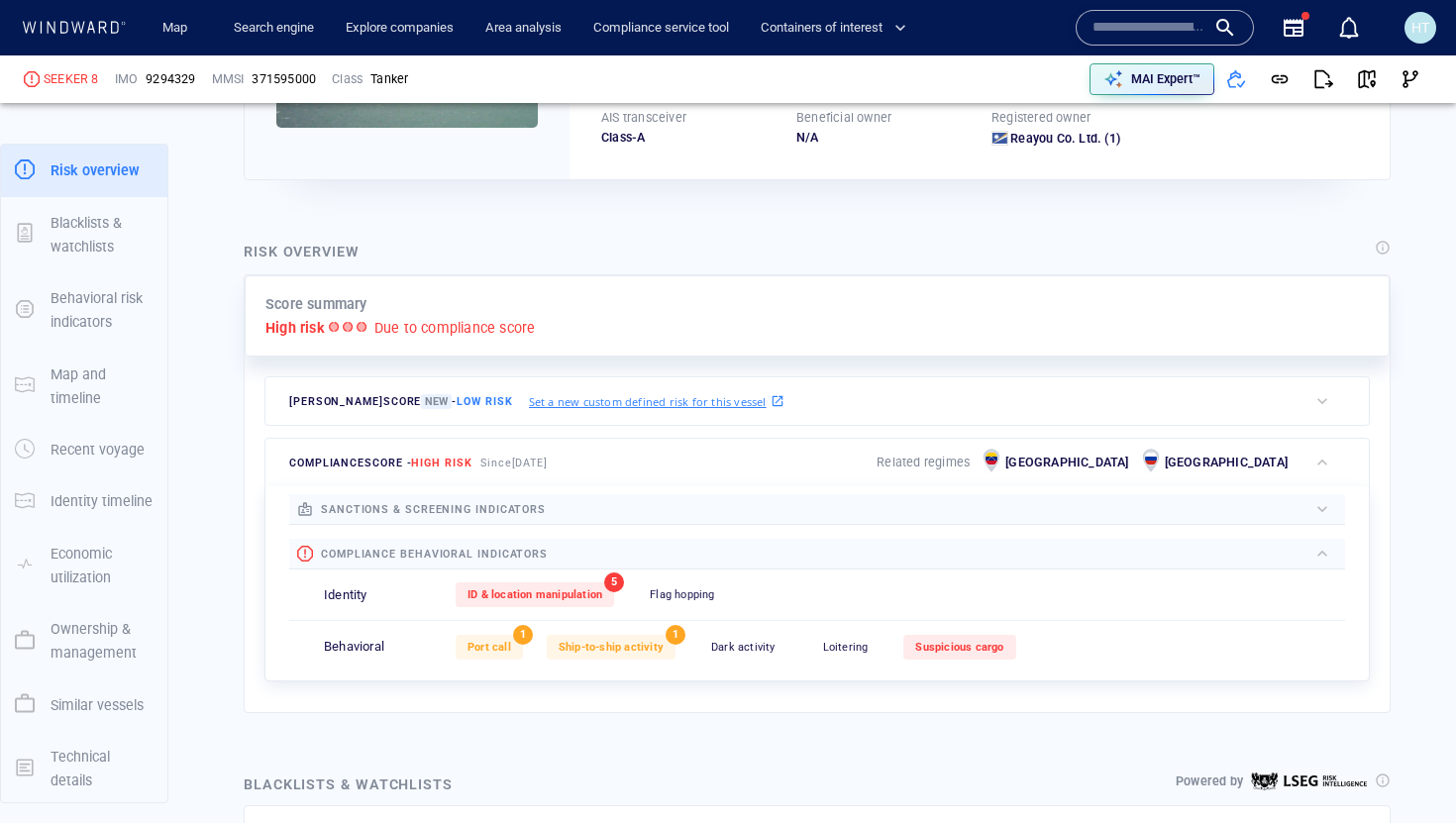 click on "compliance behavioral indicators" at bounding box center (434, 554) 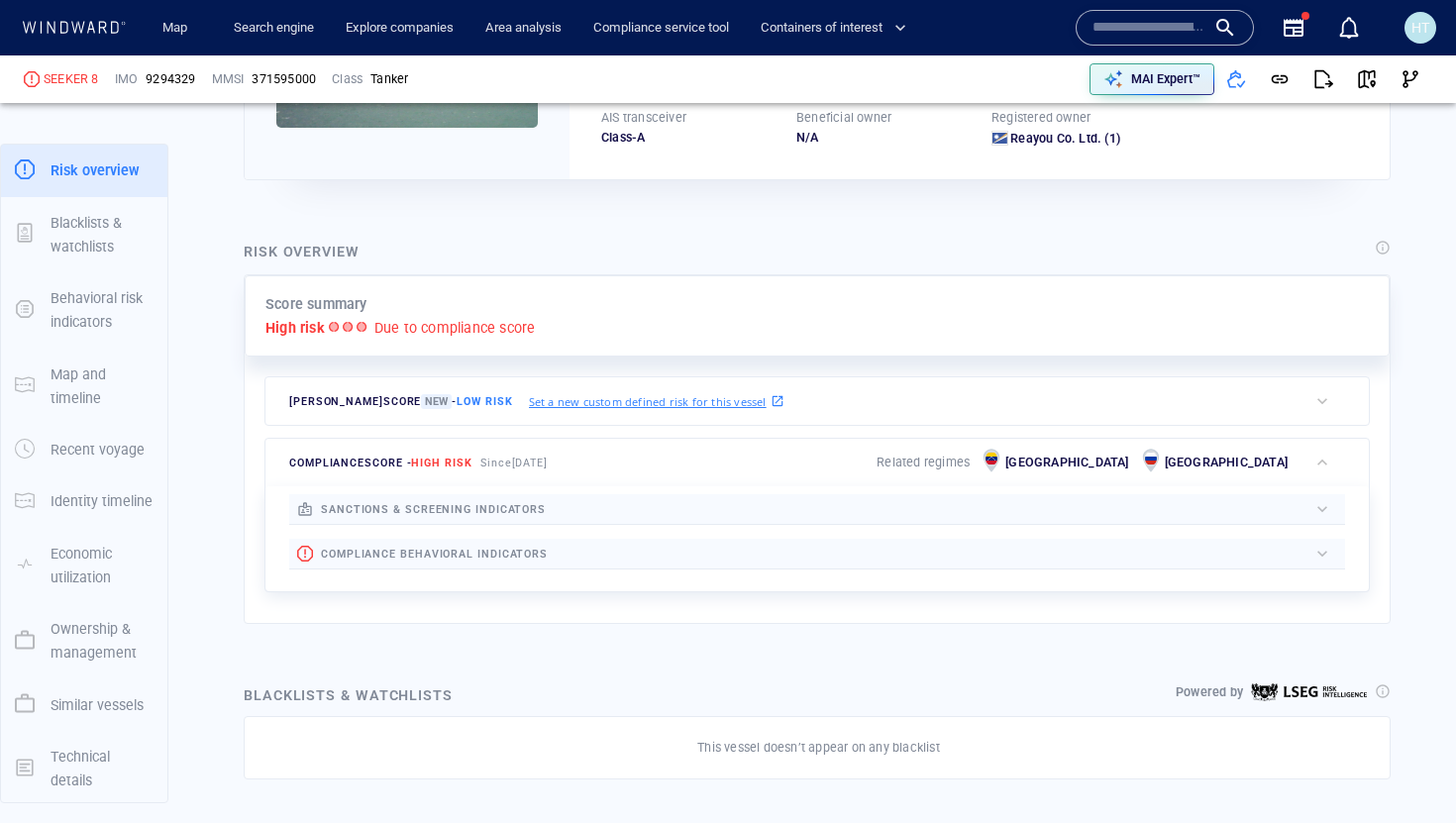 click on "sanctions & screening indicators" at bounding box center [433, 509] 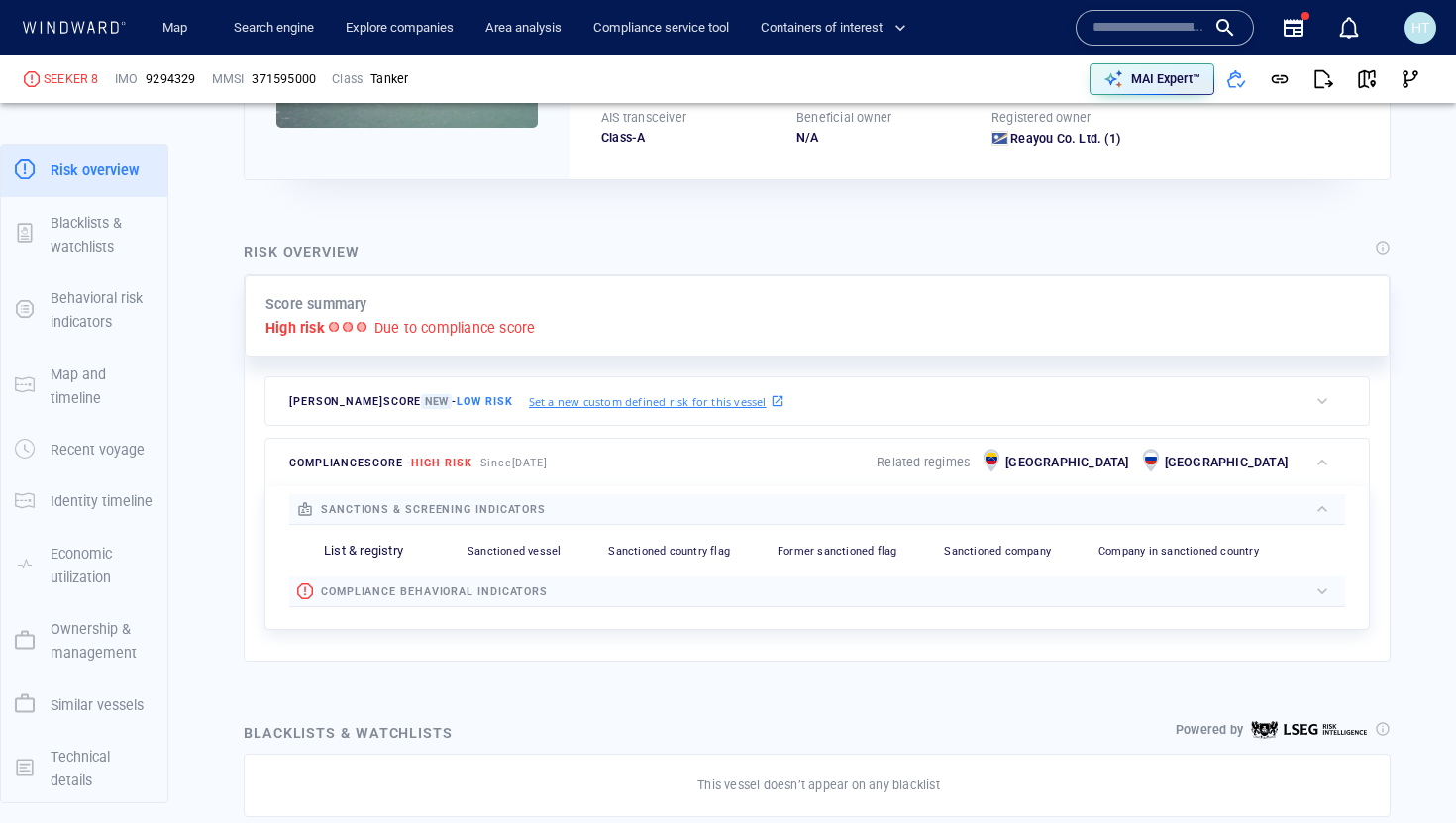click at bounding box center [926, 509] 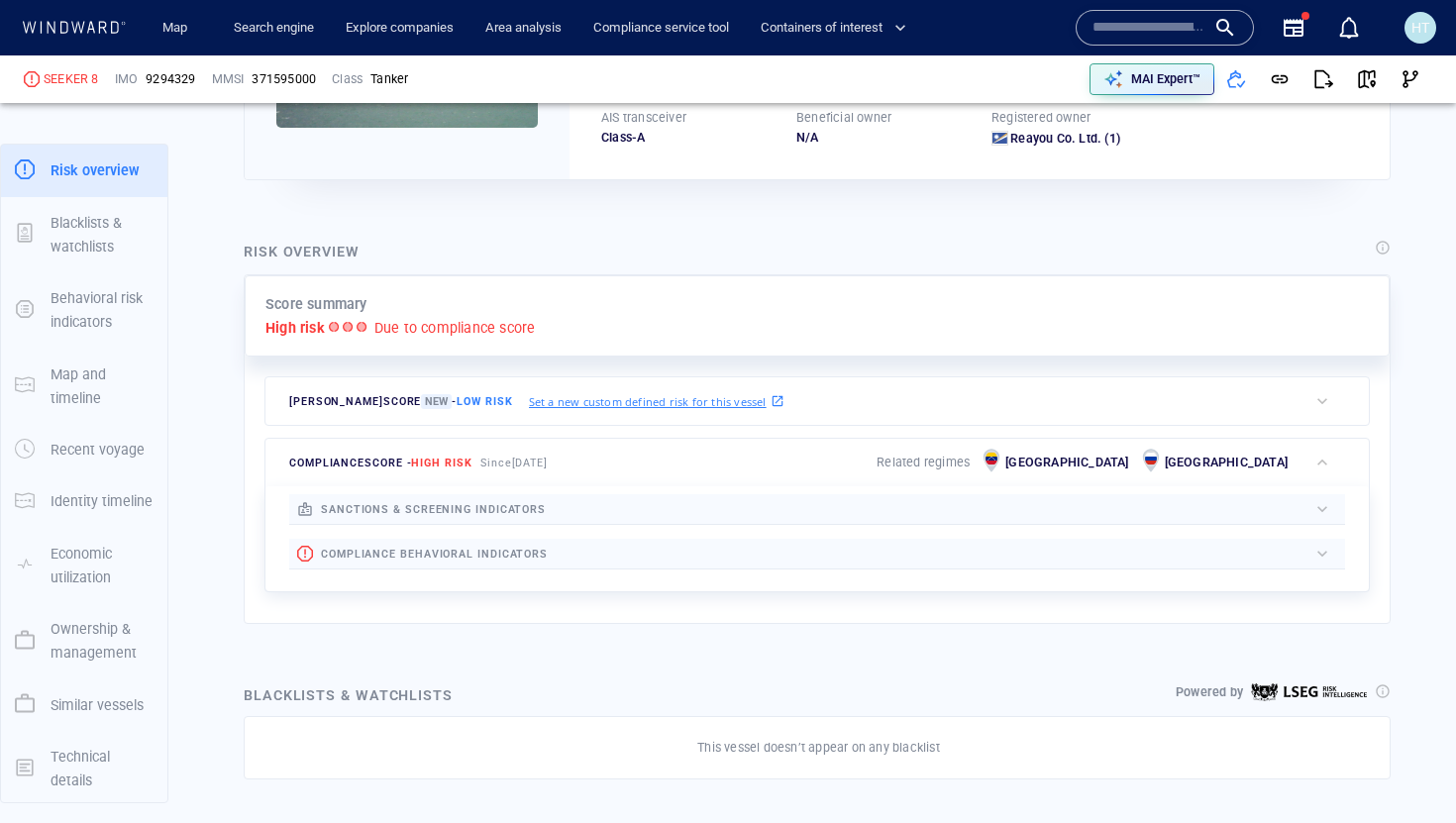 click at bounding box center [927, 554] 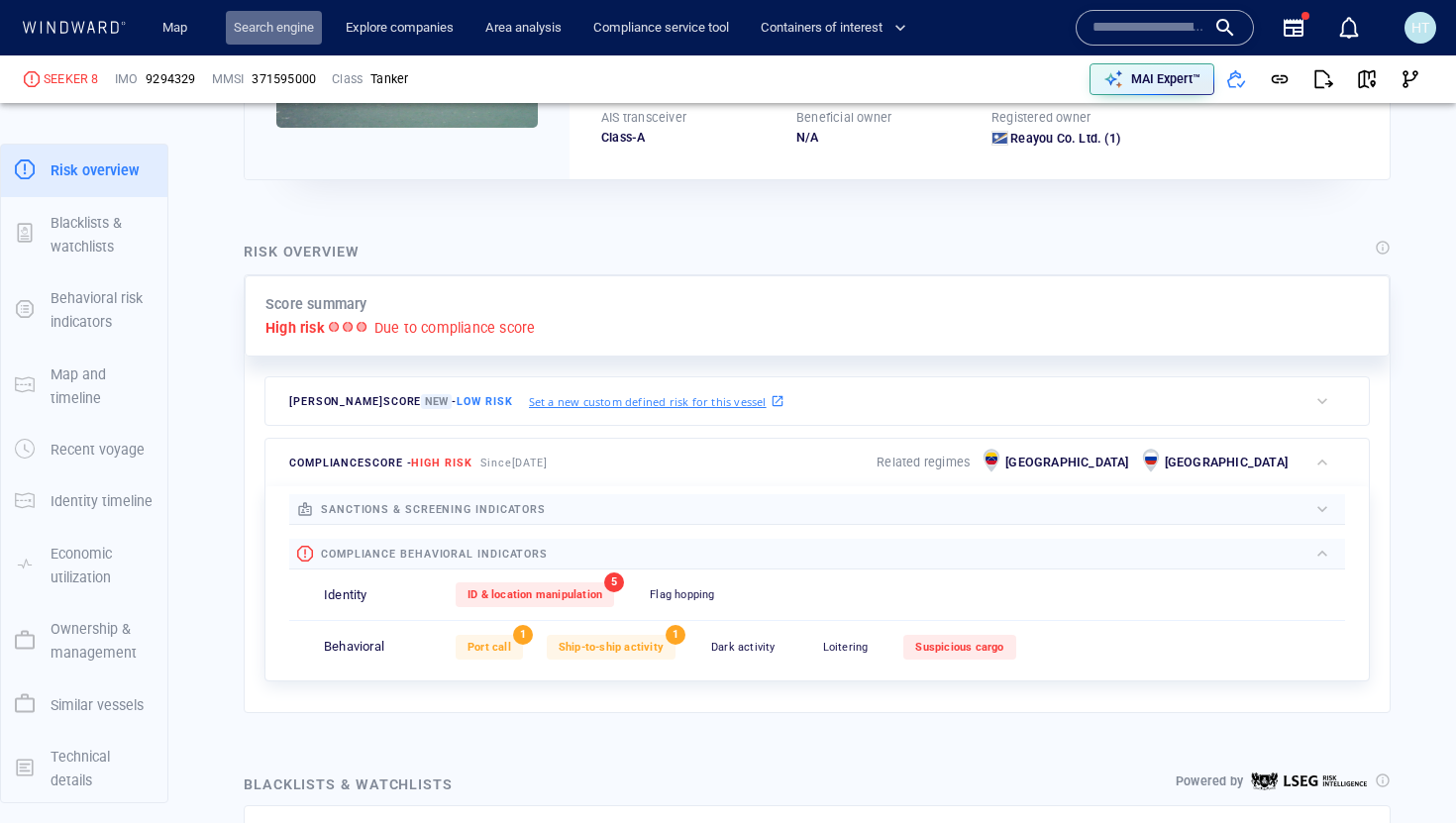 click on "Search engine" at bounding box center (273, 28) 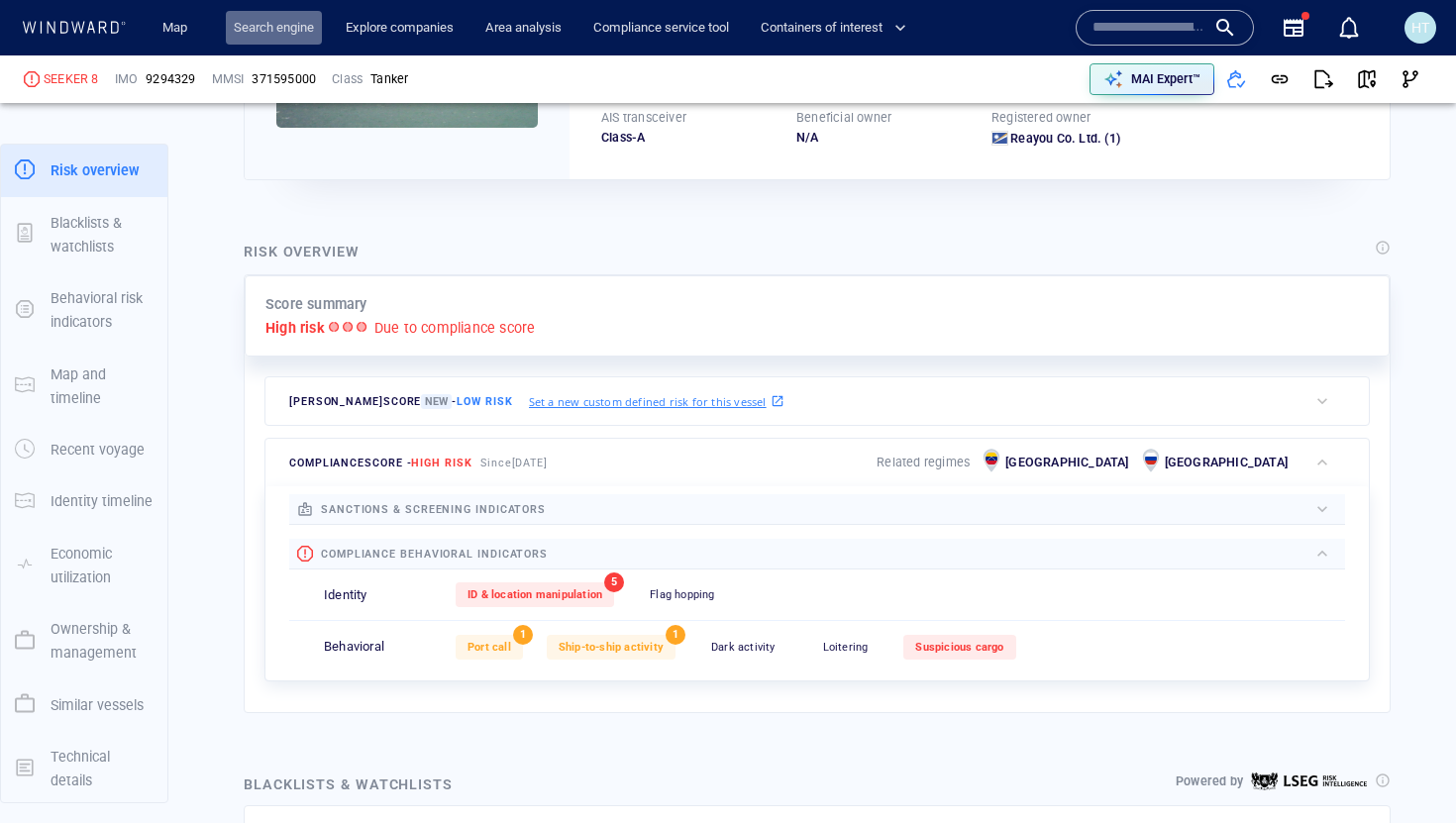 scroll, scrollTop: 0, scrollLeft: 0, axis: both 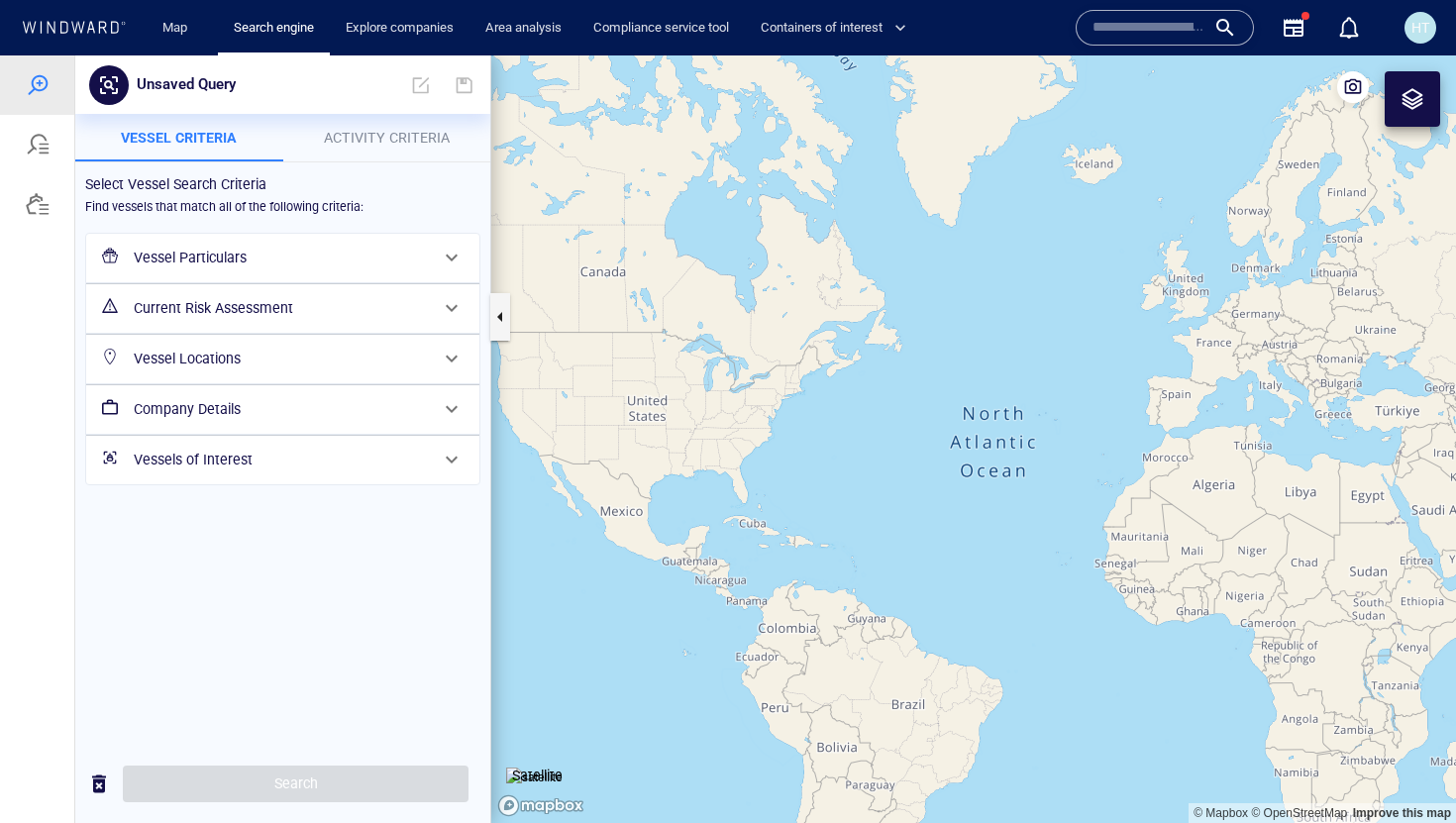 click on "Company Details" at bounding box center (280, 409) 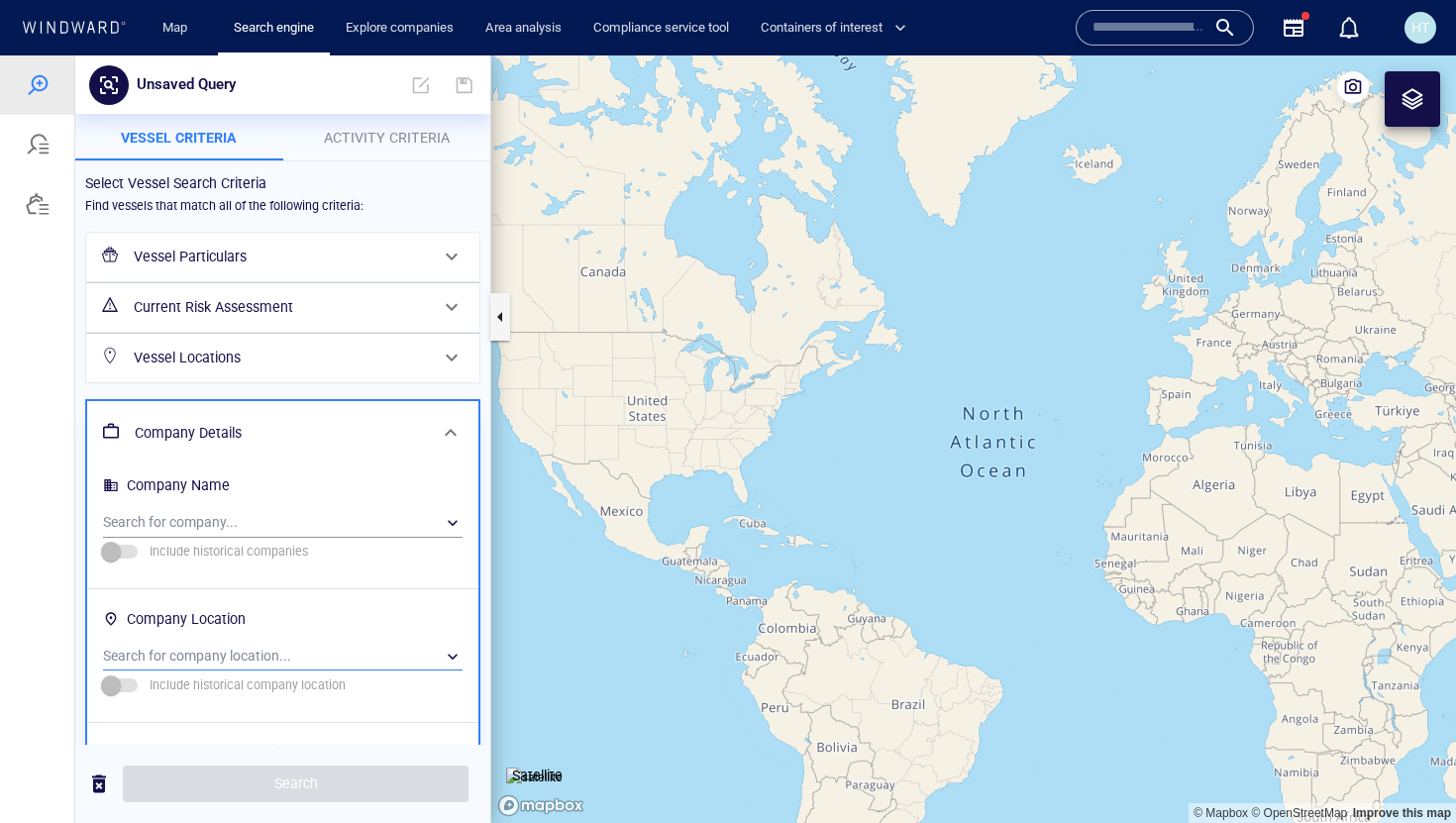 click on "​" at bounding box center (282, 657) 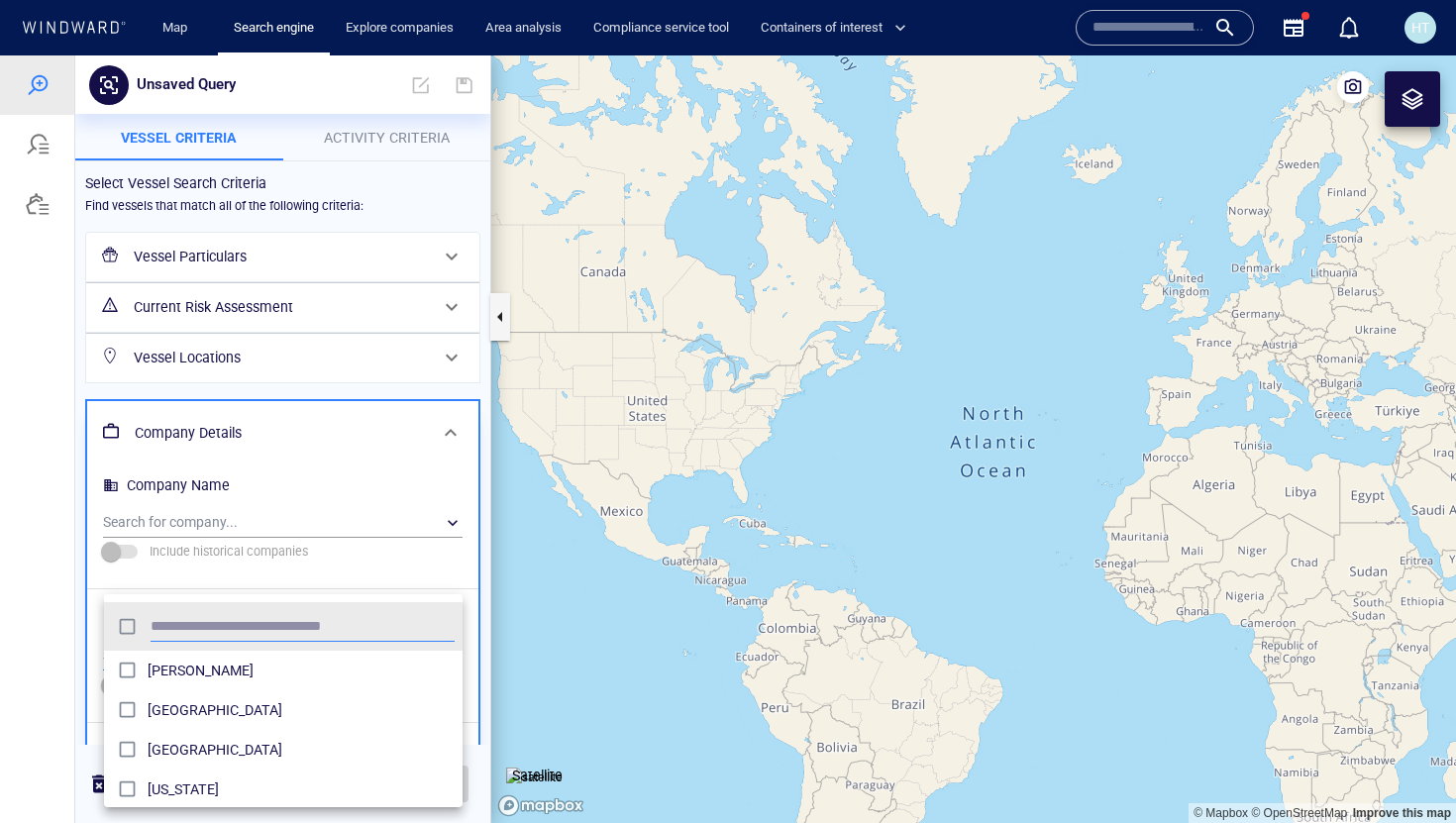 scroll, scrollTop: 0, scrollLeft: 1, axis: horizontal 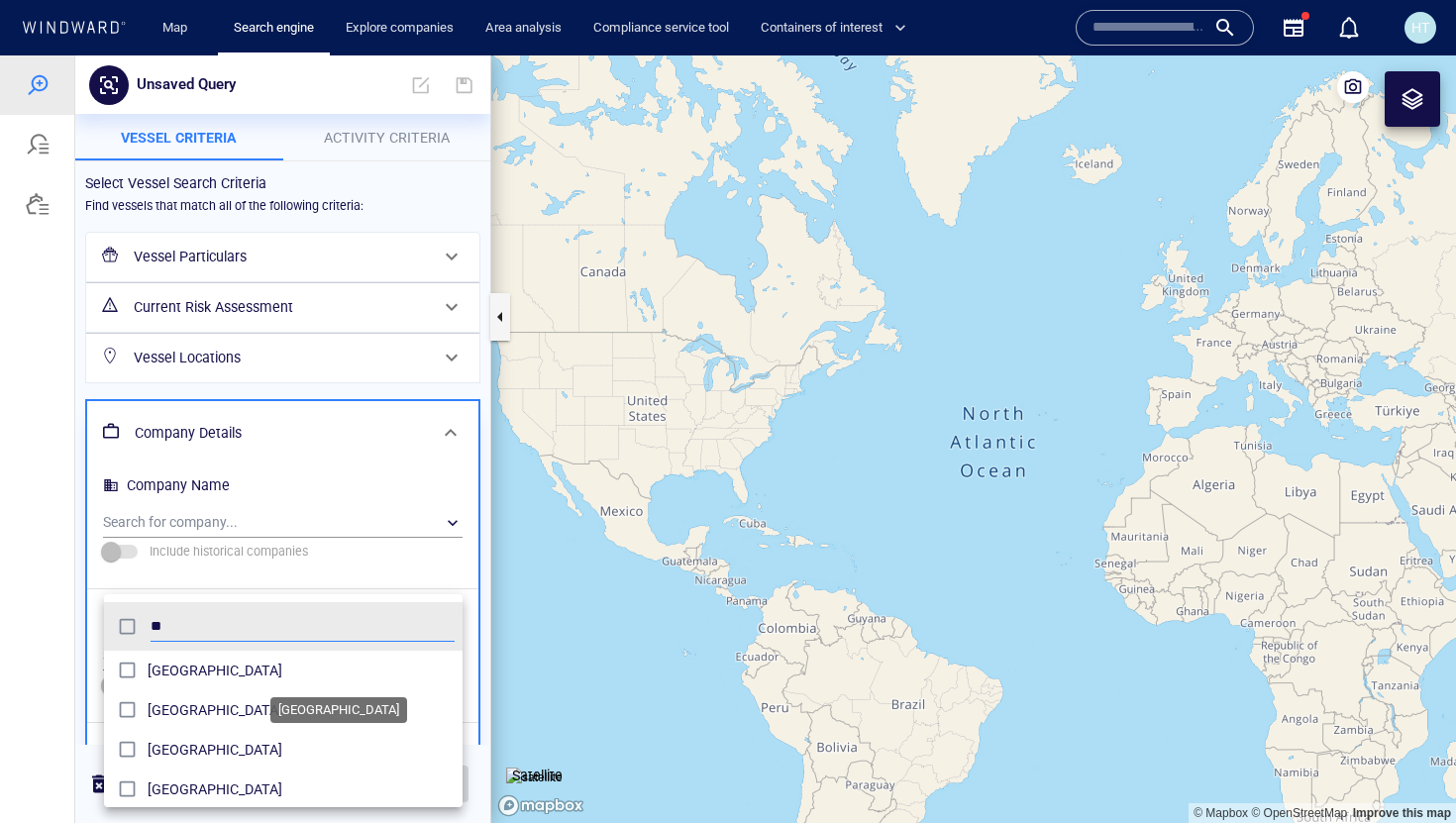 type on "*" 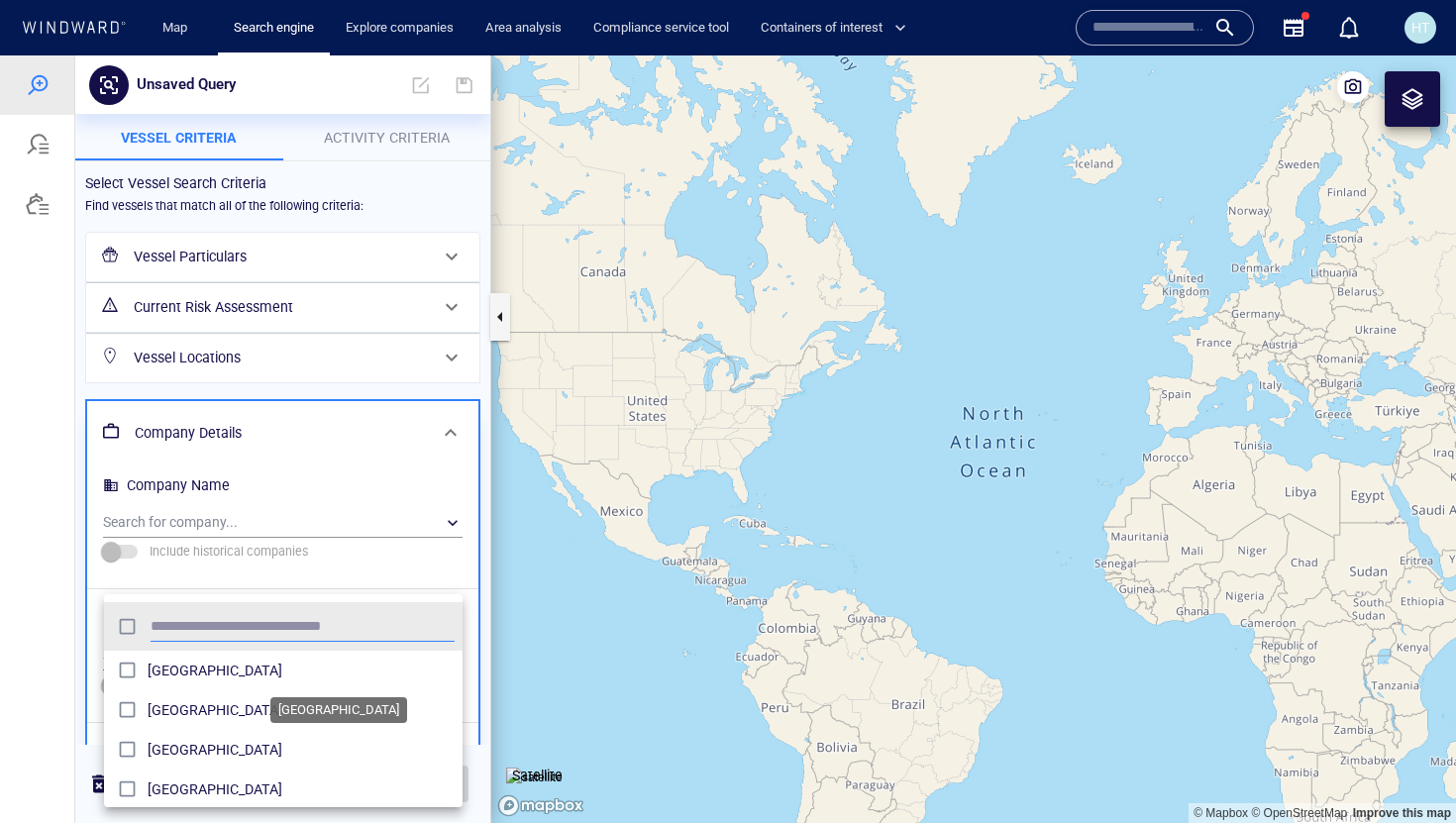 scroll, scrollTop: 0, scrollLeft: 1, axis: horizontal 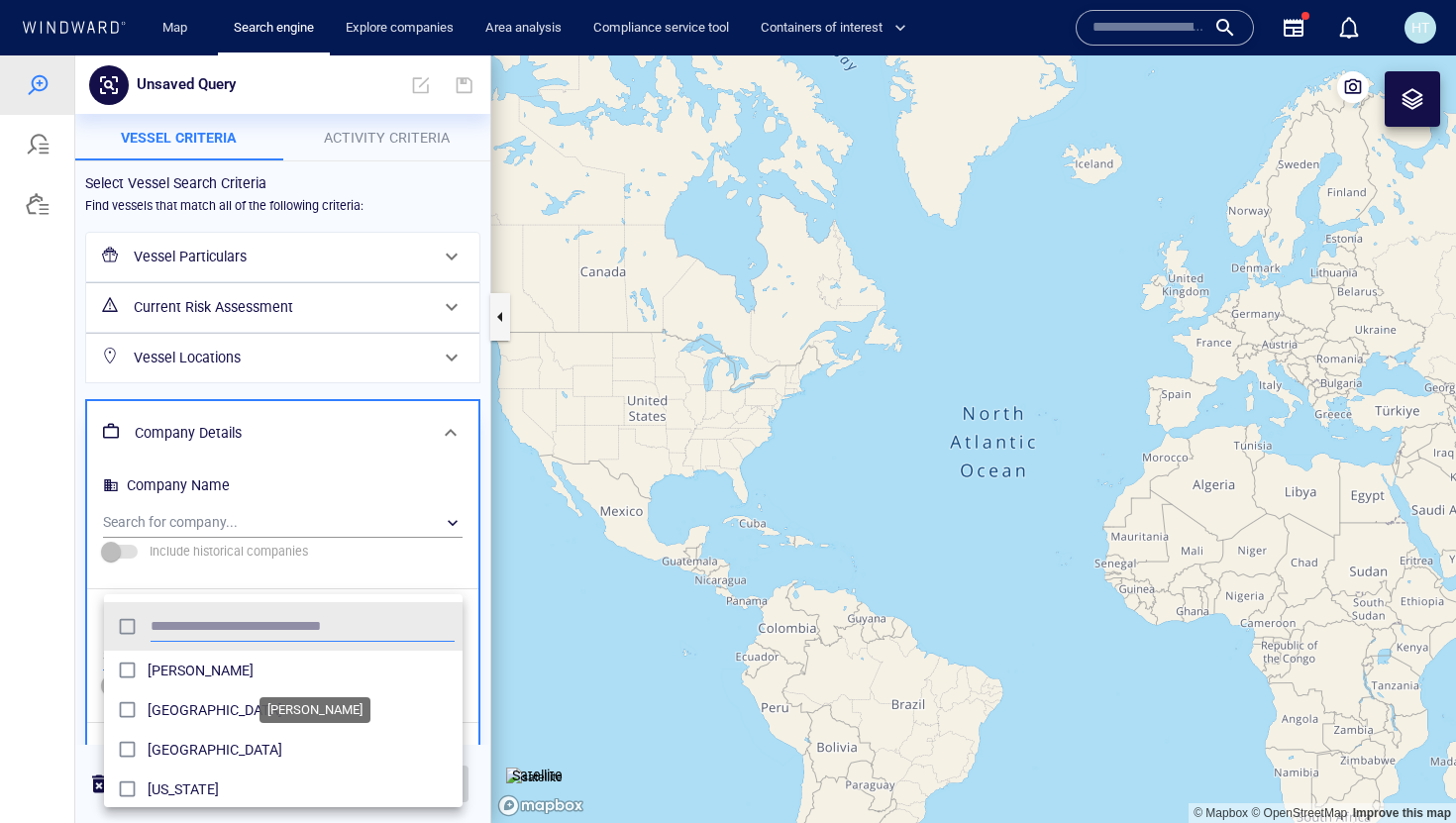 type on "*" 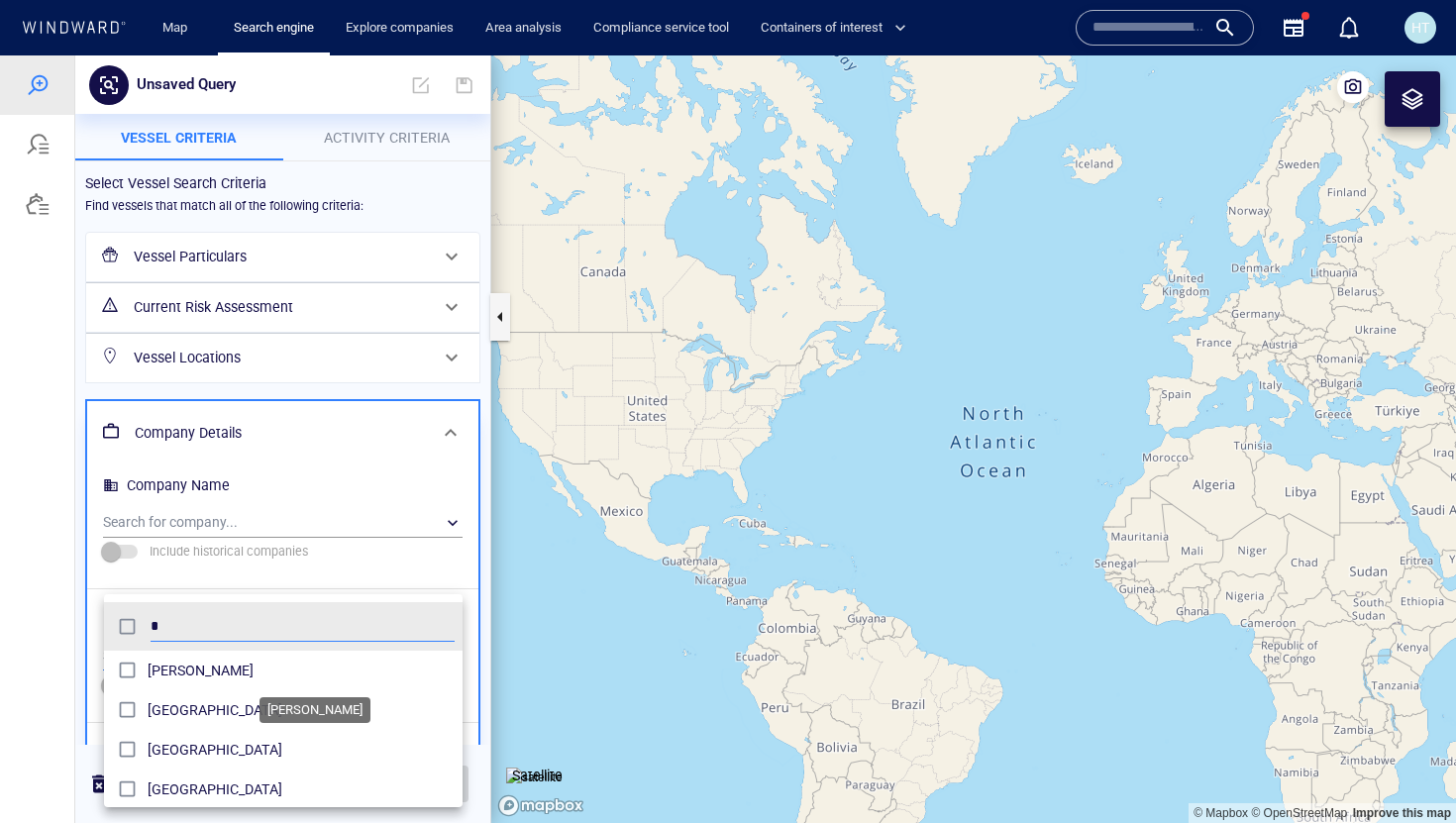 type 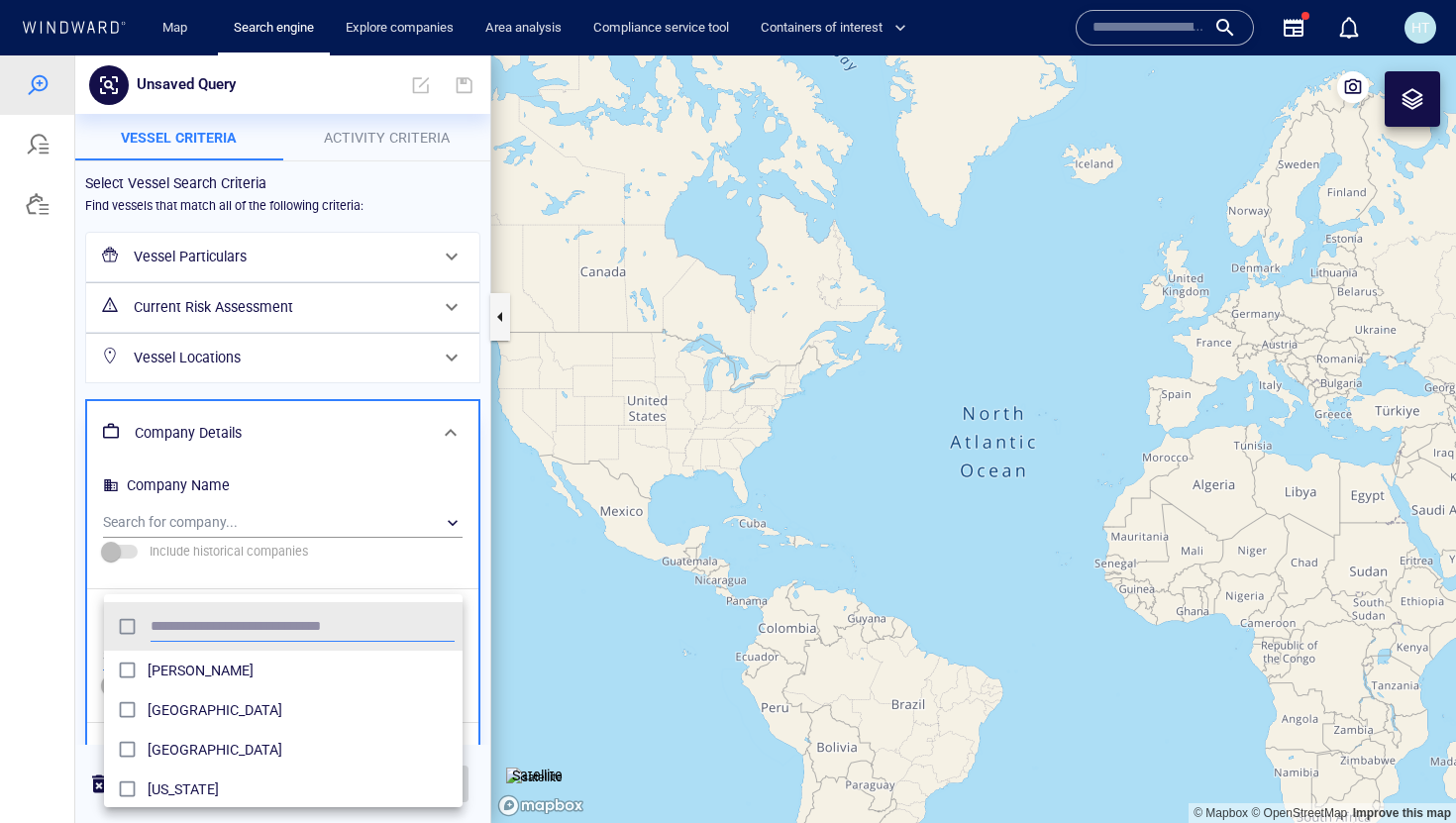 click at bounding box center [728, 439] 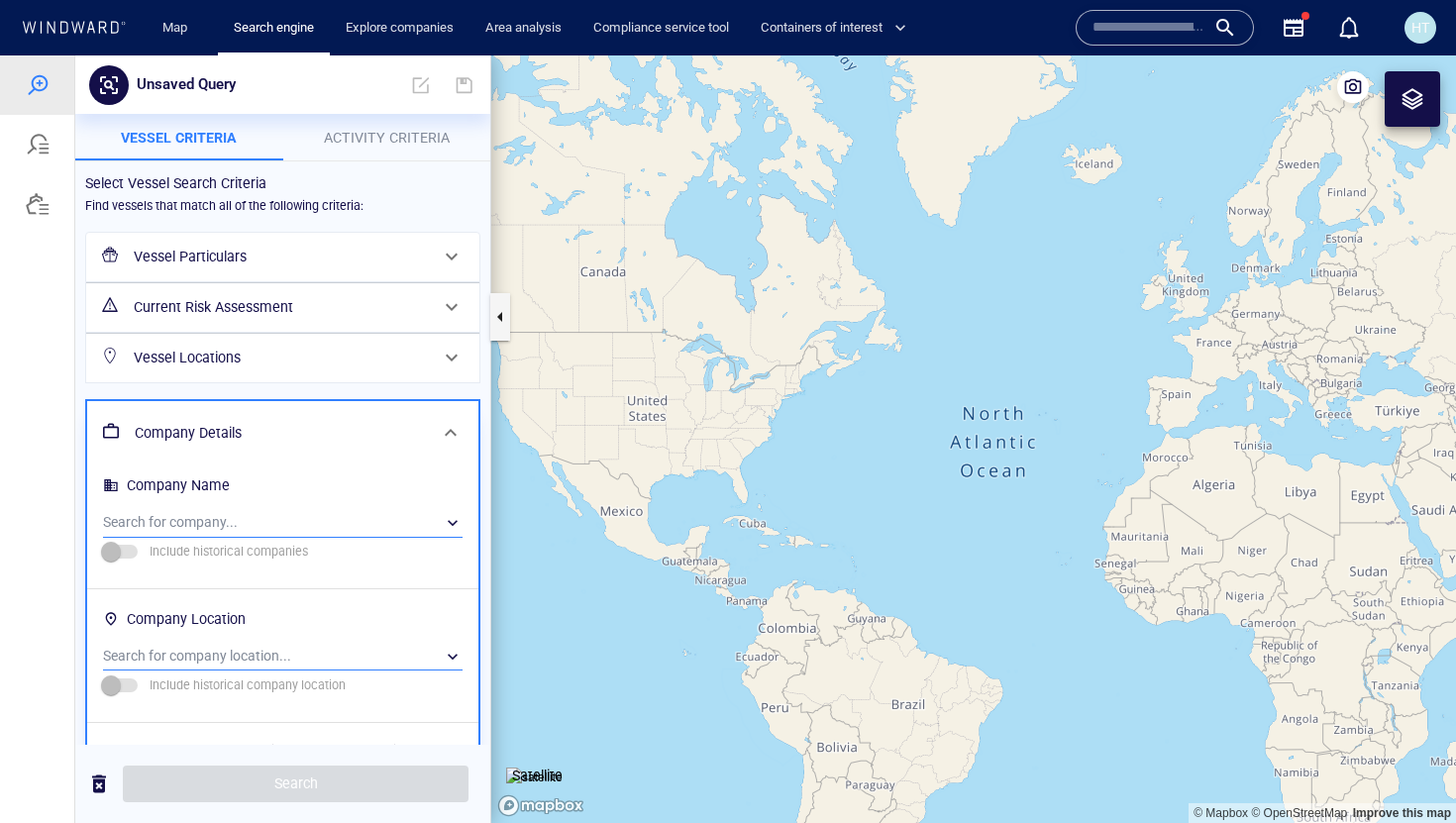 click on "​" at bounding box center (282, 523) 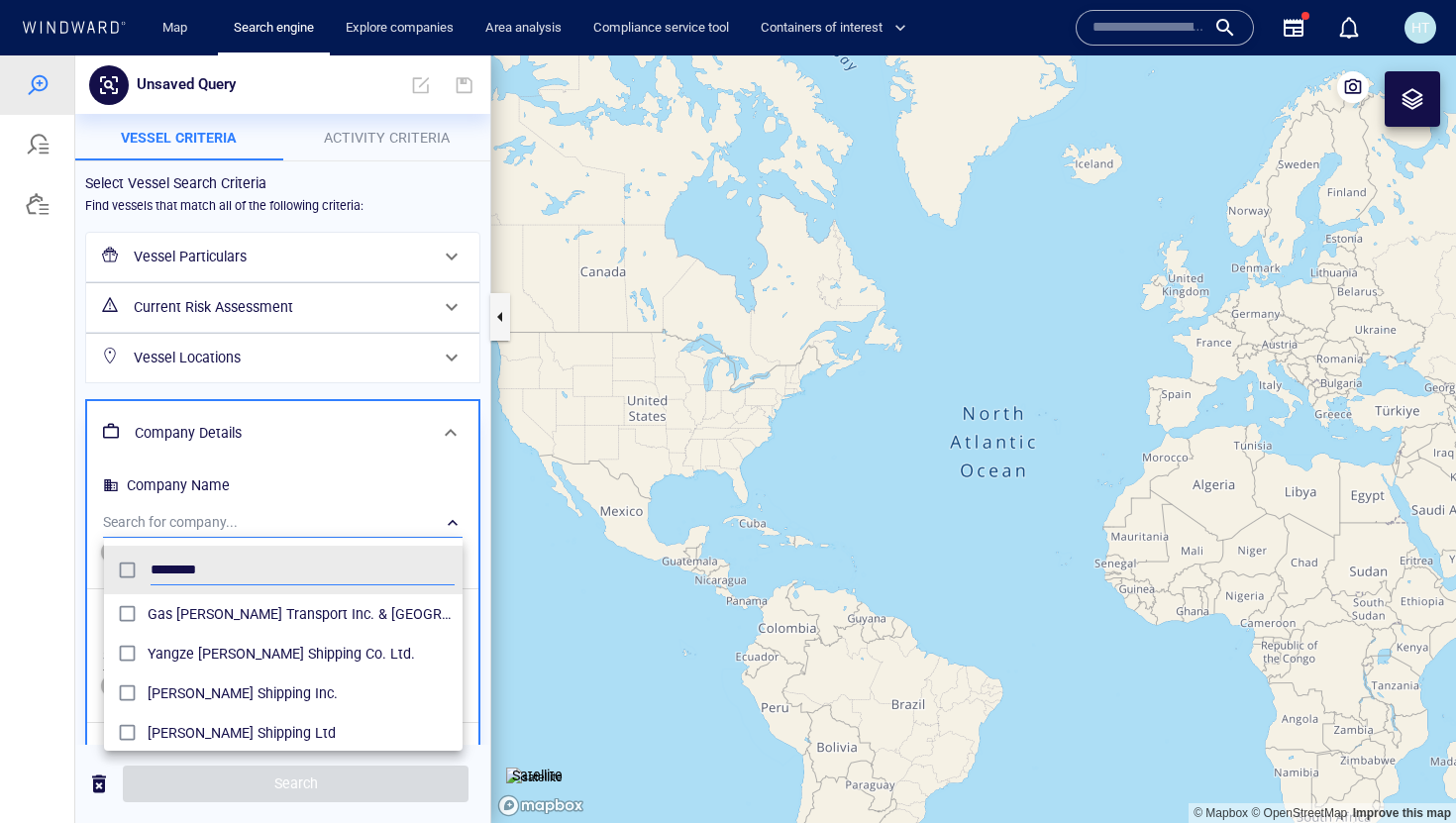 scroll, scrollTop: 0, scrollLeft: 1, axis: horizontal 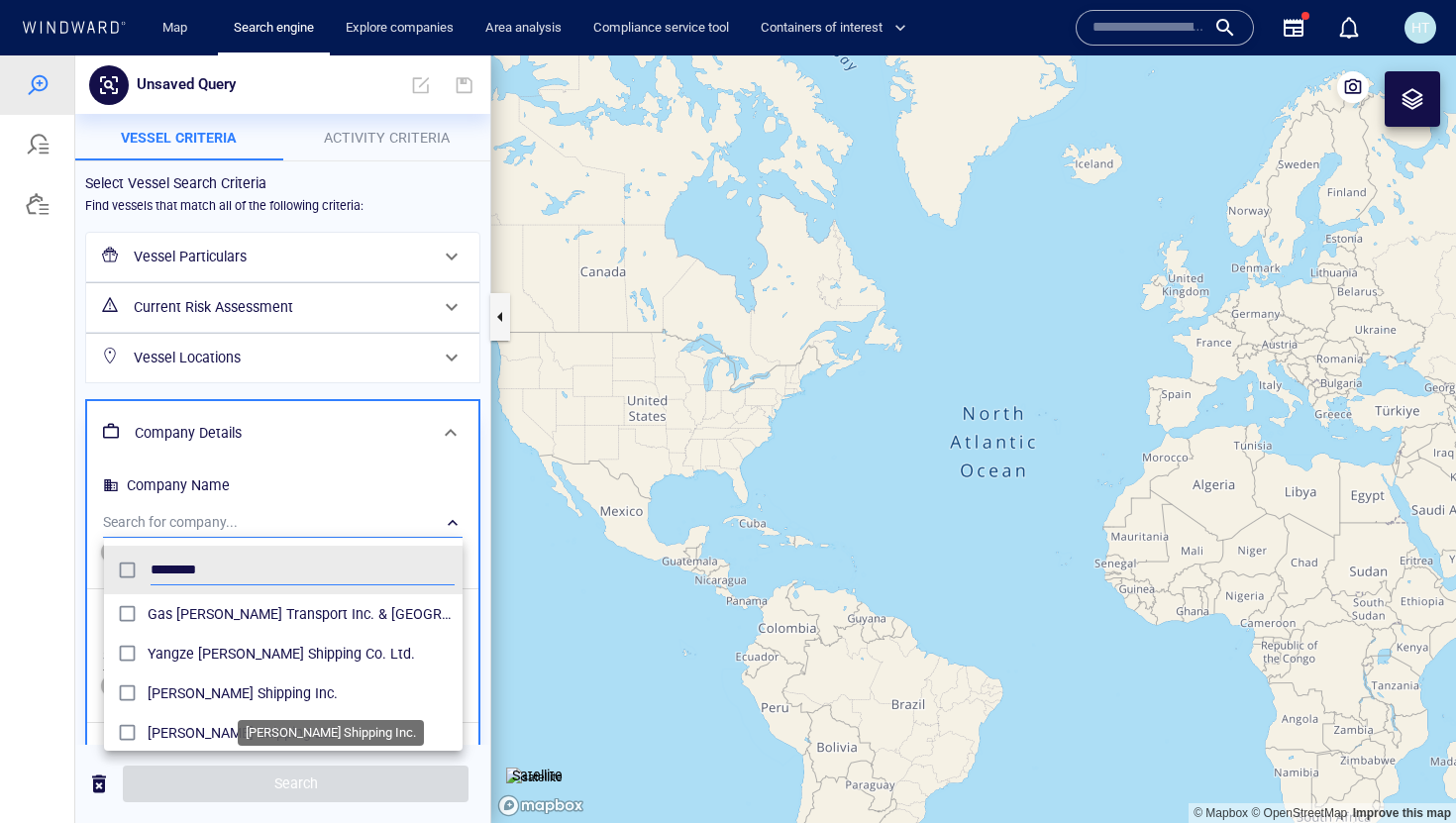 type on "********" 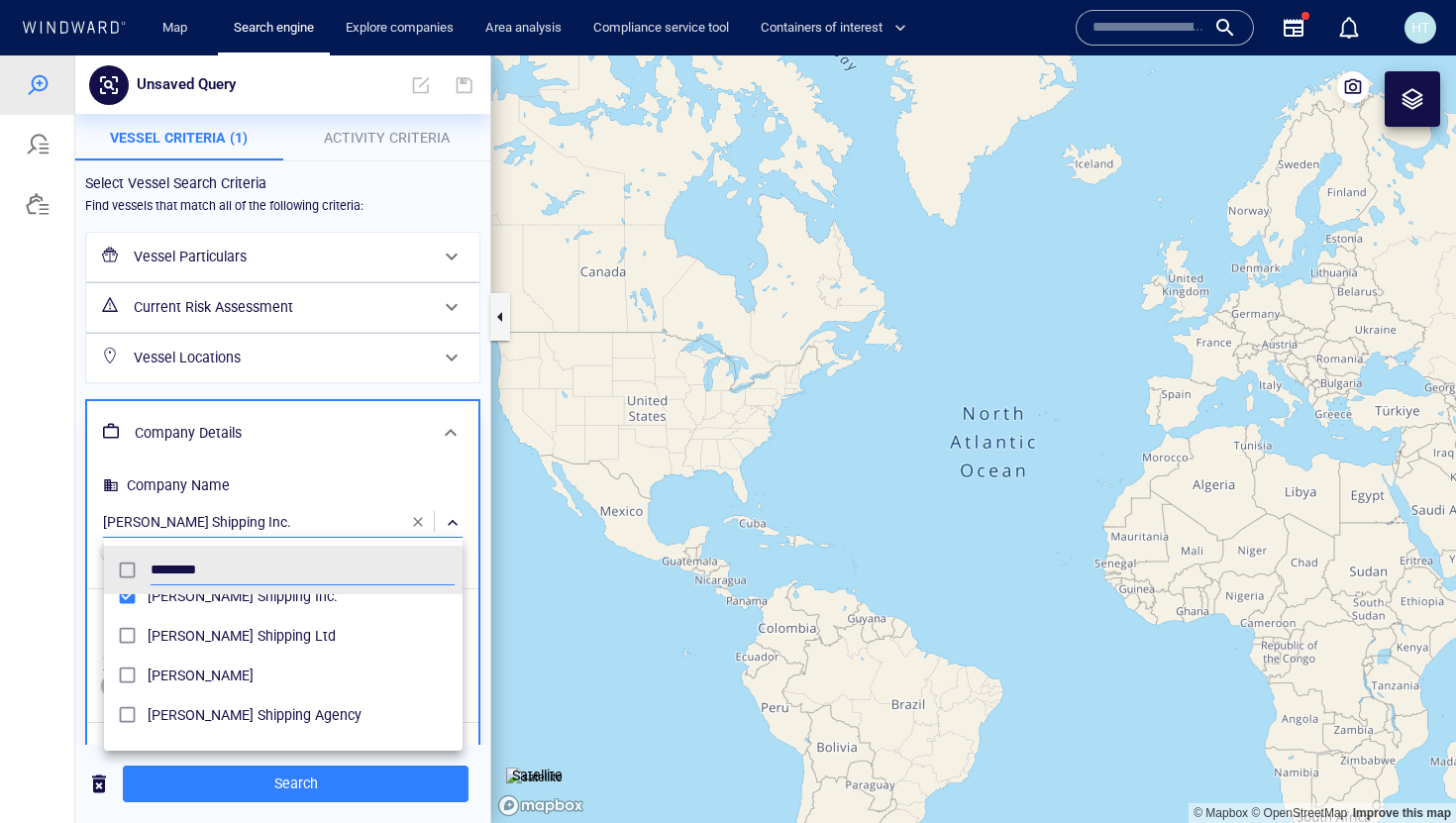 scroll, scrollTop: 91, scrollLeft: 0, axis: vertical 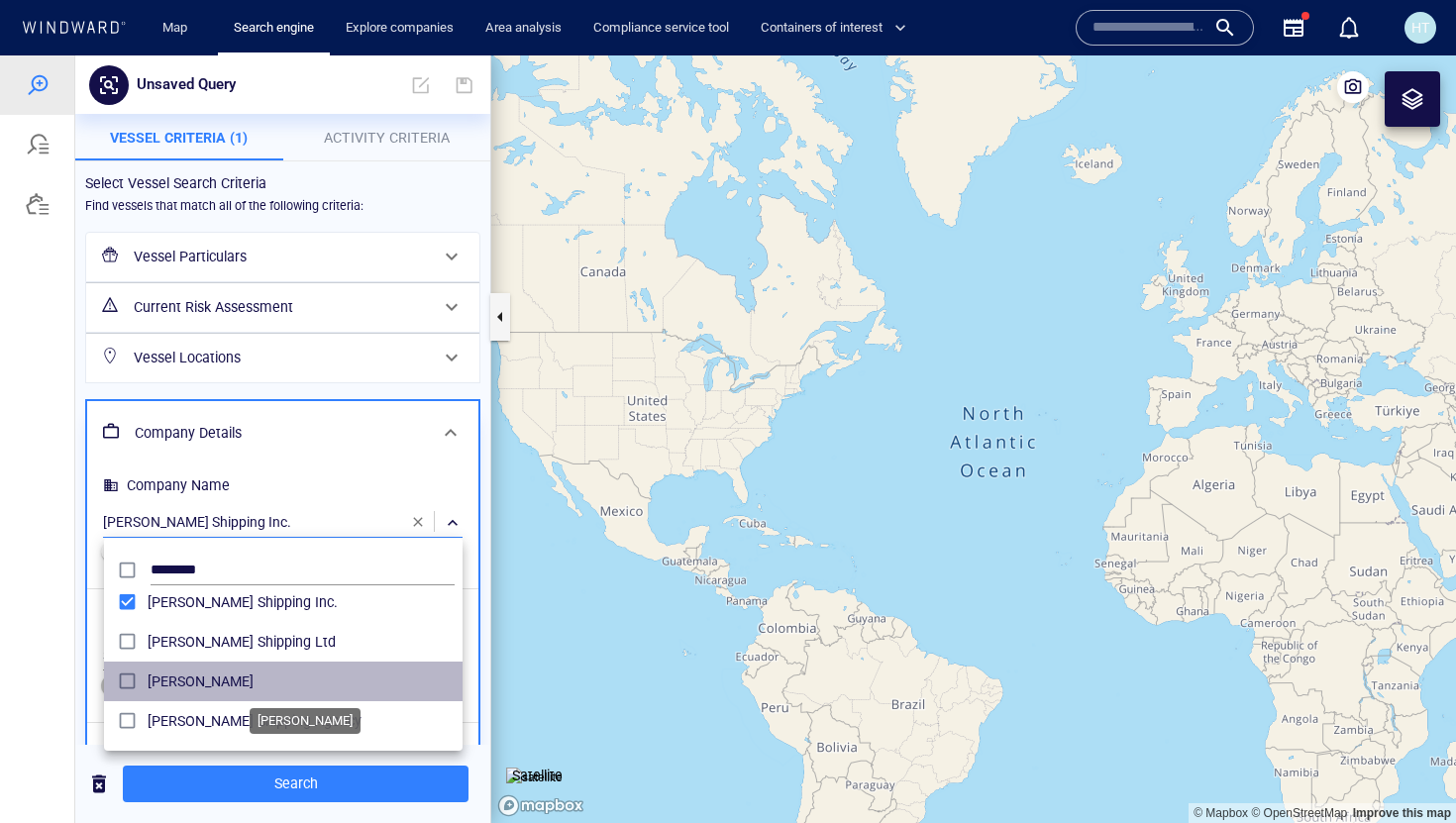 click on "[PERSON_NAME]" at bounding box center (301, 681) 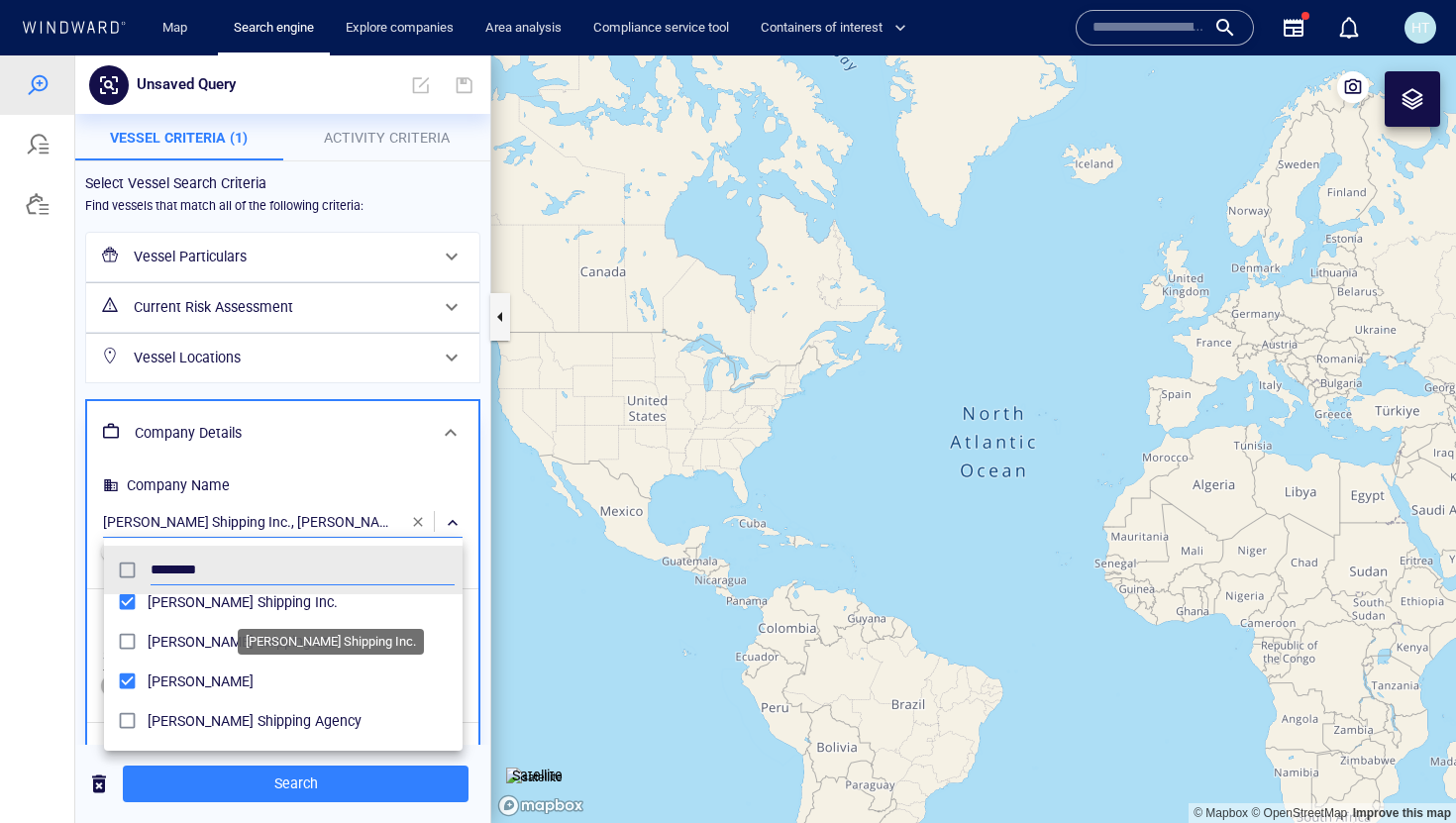 click on "[PERSON_NAME] Shipping Inc." at bounding box center [301, 602] 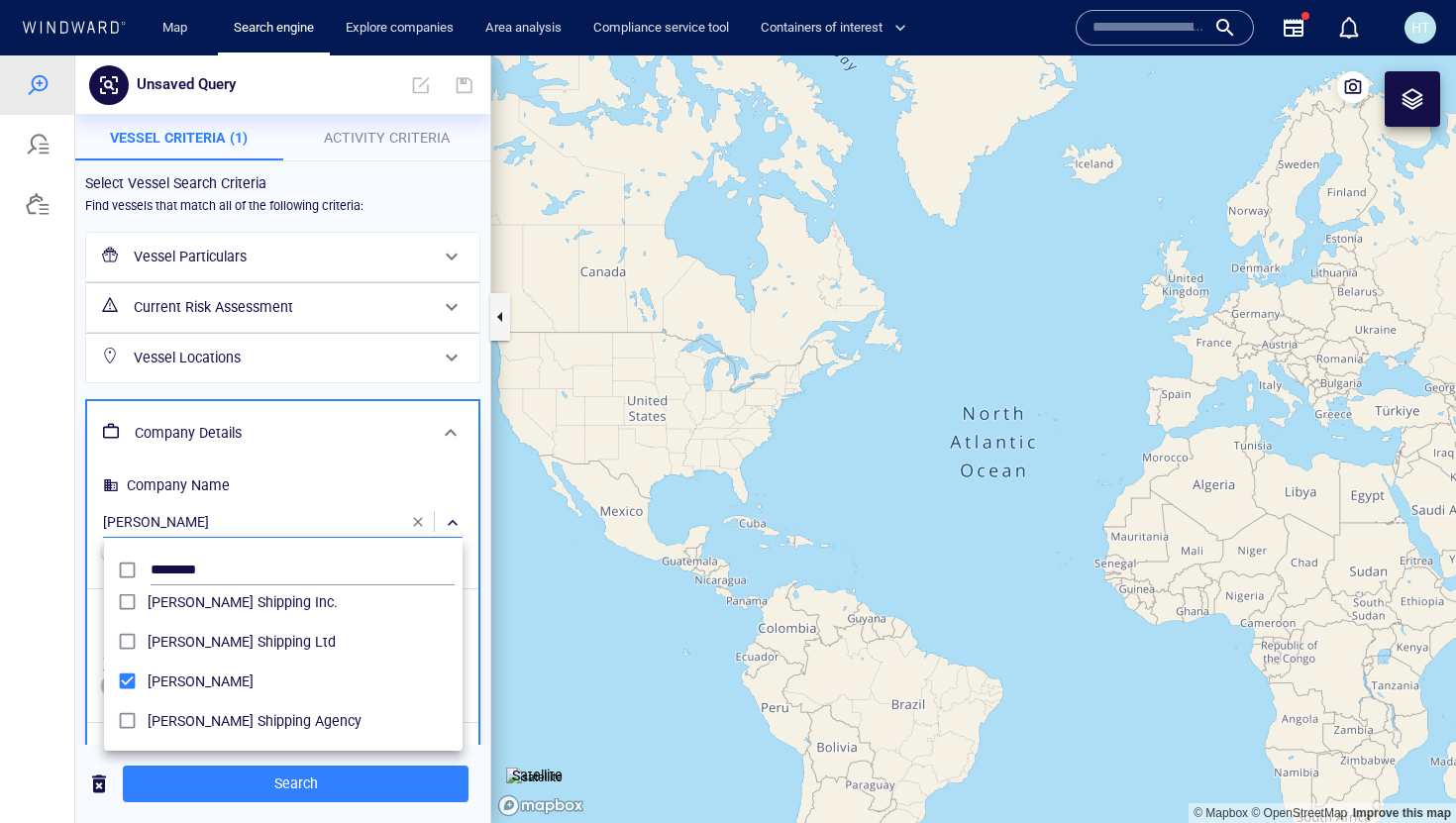 click at bounding box center [728, 439] 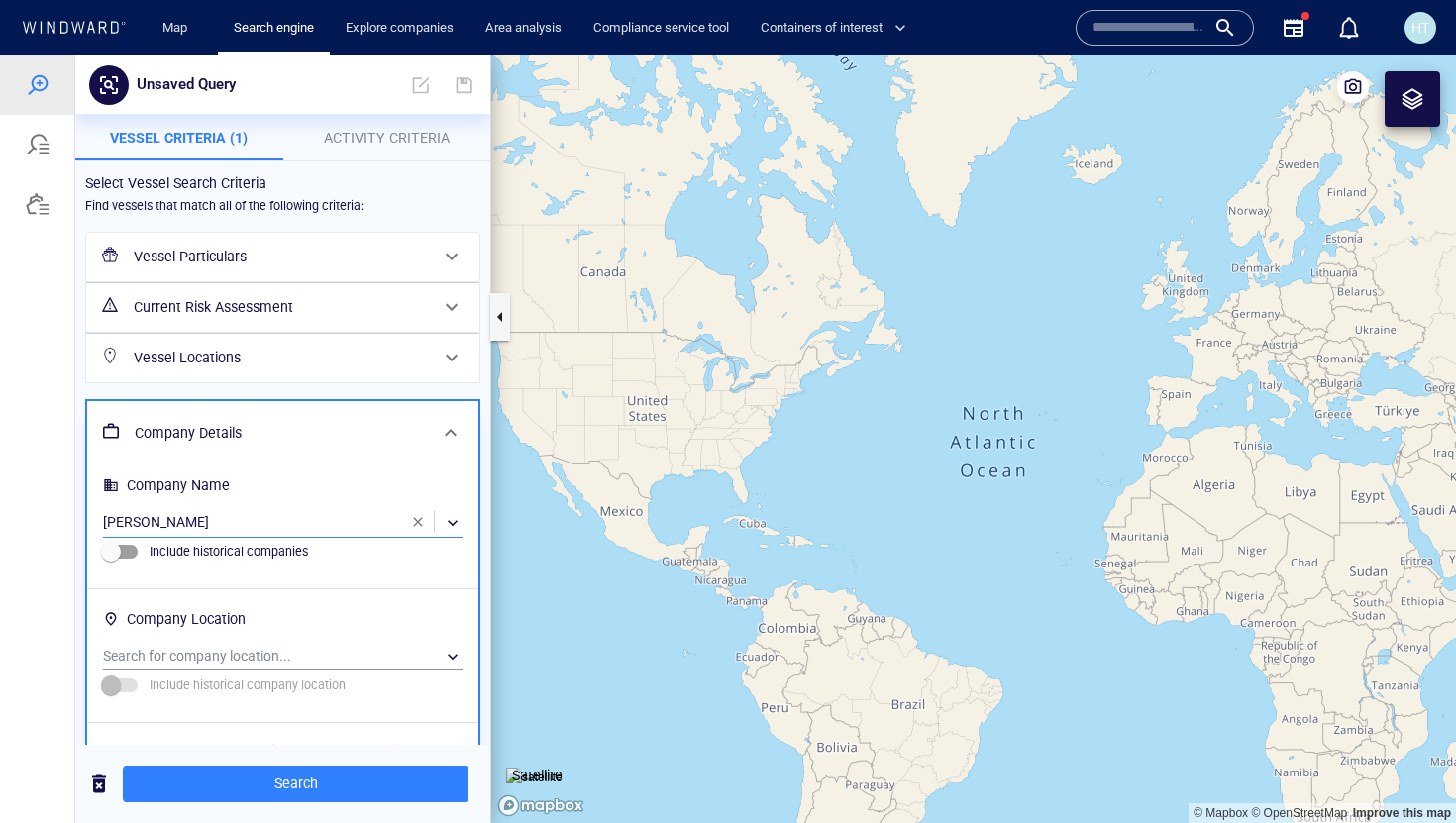 click on "Activity Criteria" at bounding box center (386, 138) 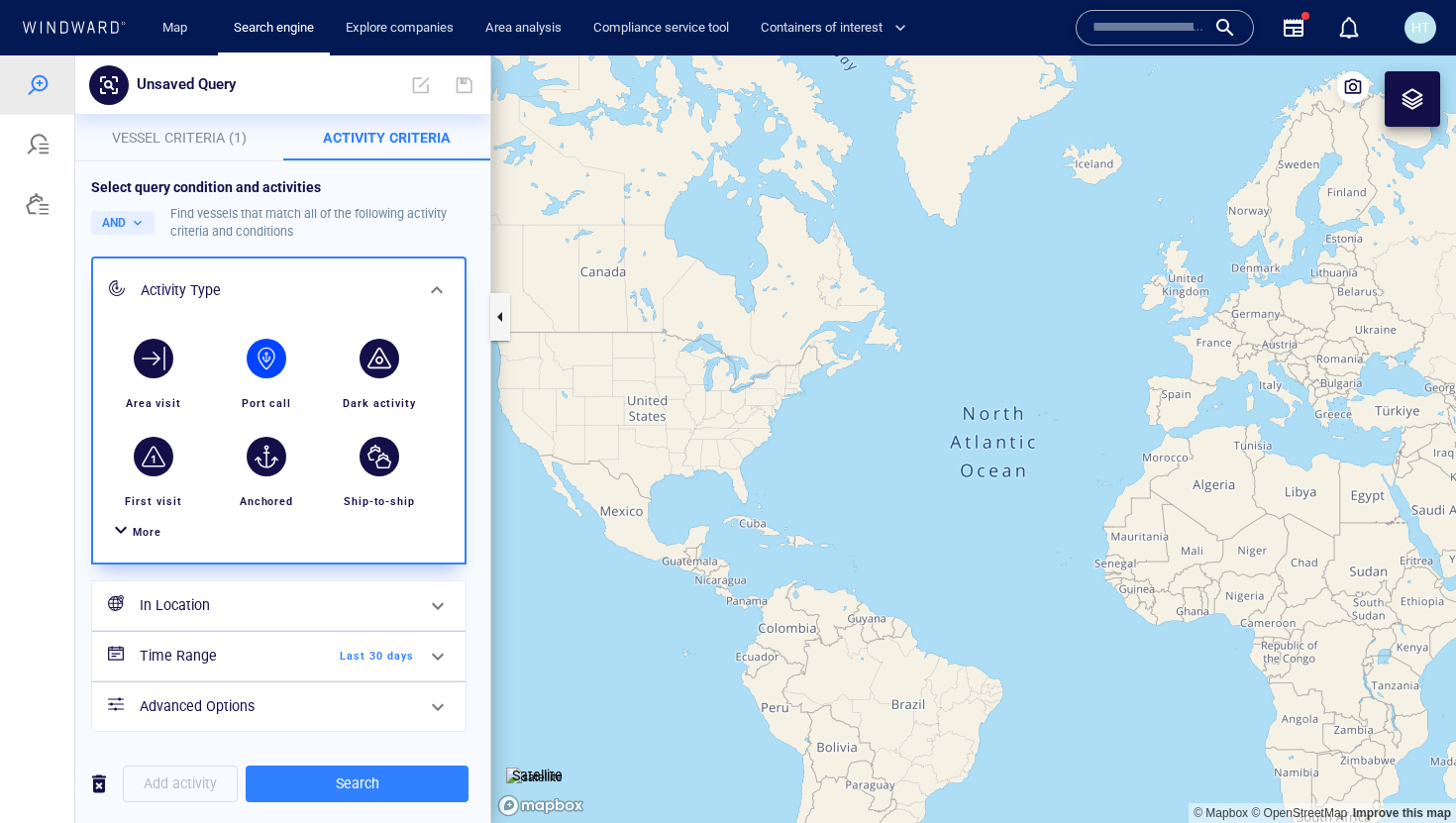click at bounding box center (266, 359) 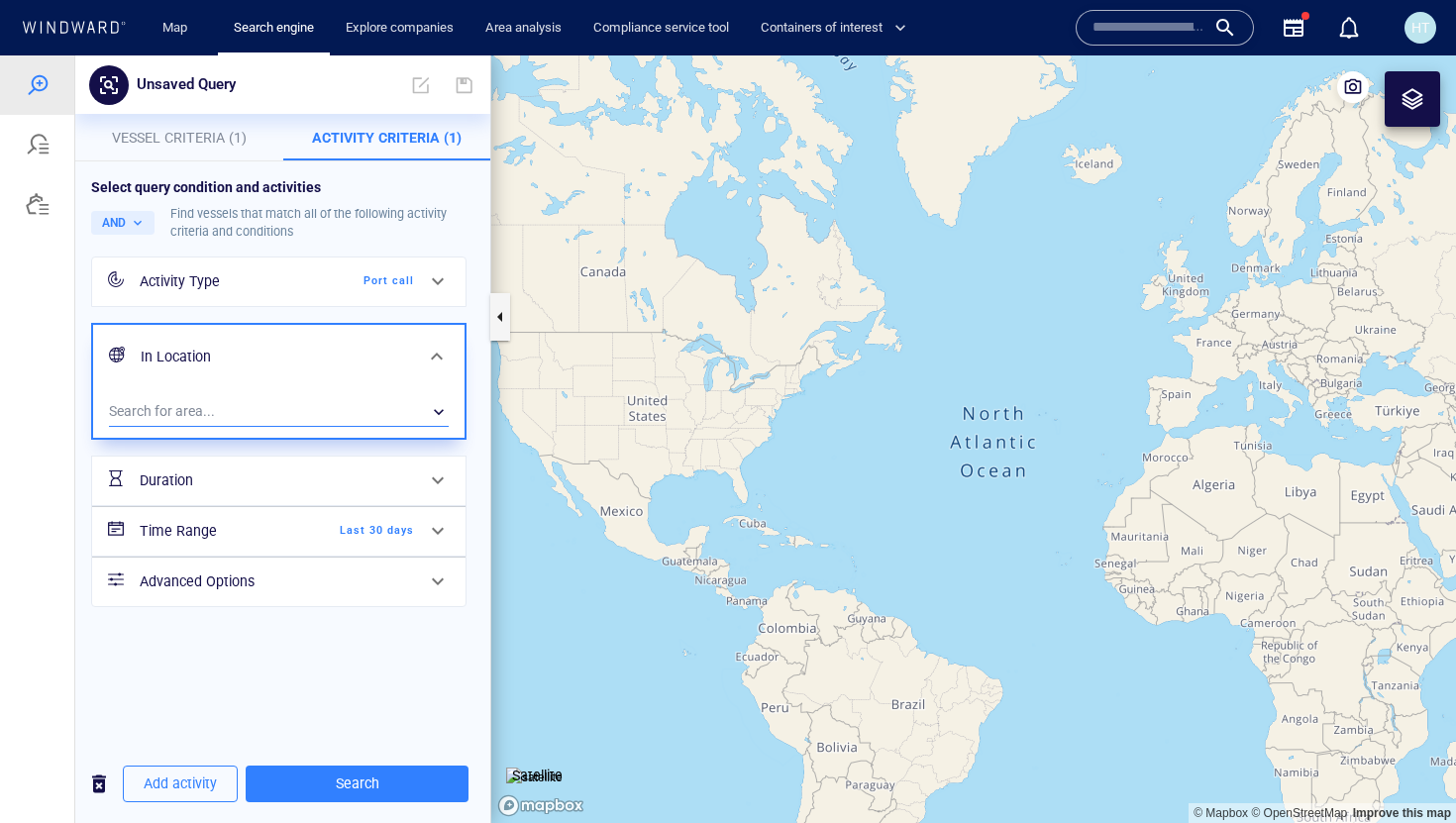 click on "​" at bounding box center [278, 412] 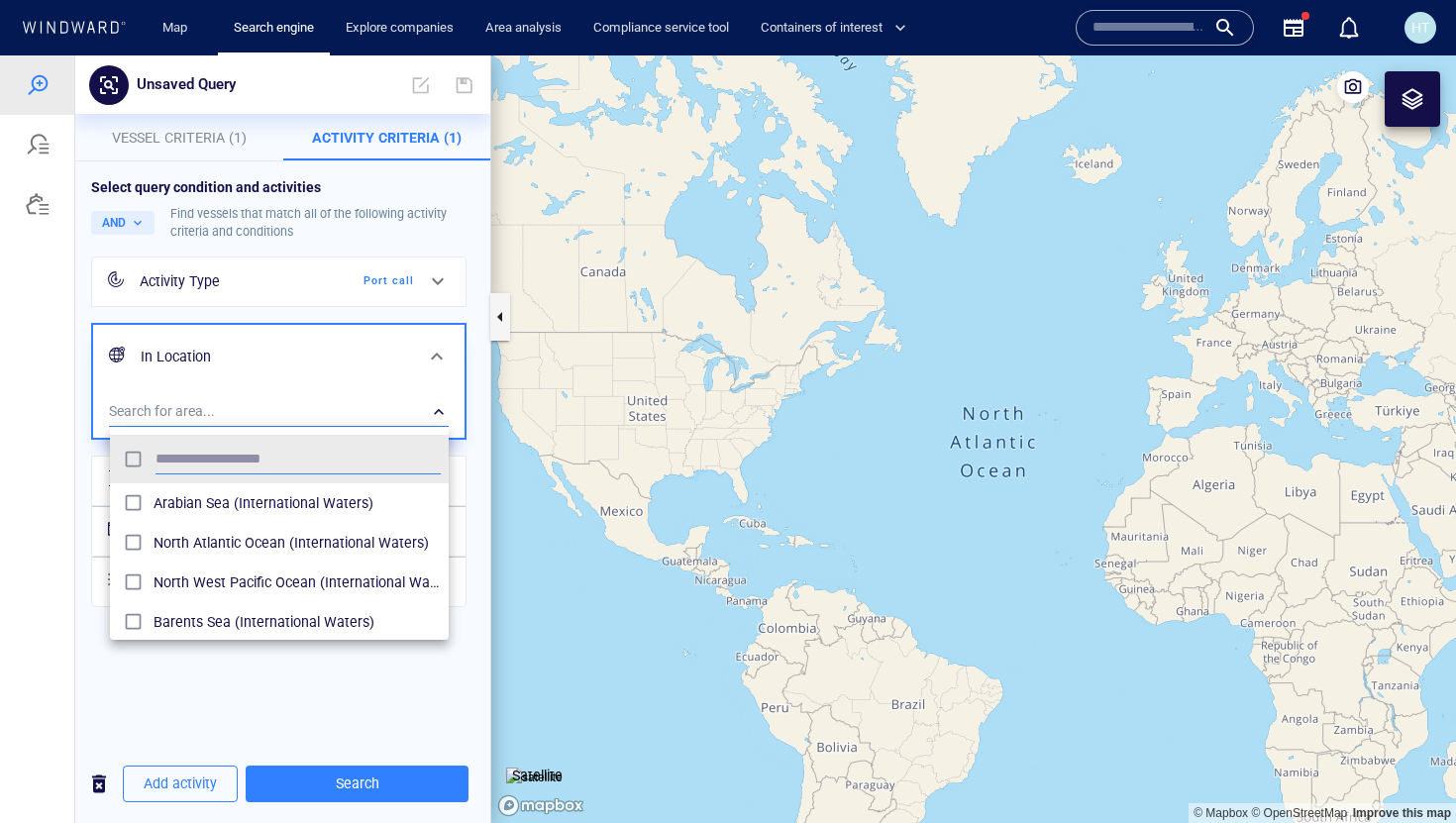 scroll, scrollTop: 0, scrollLeft: 1, axis: horizontal 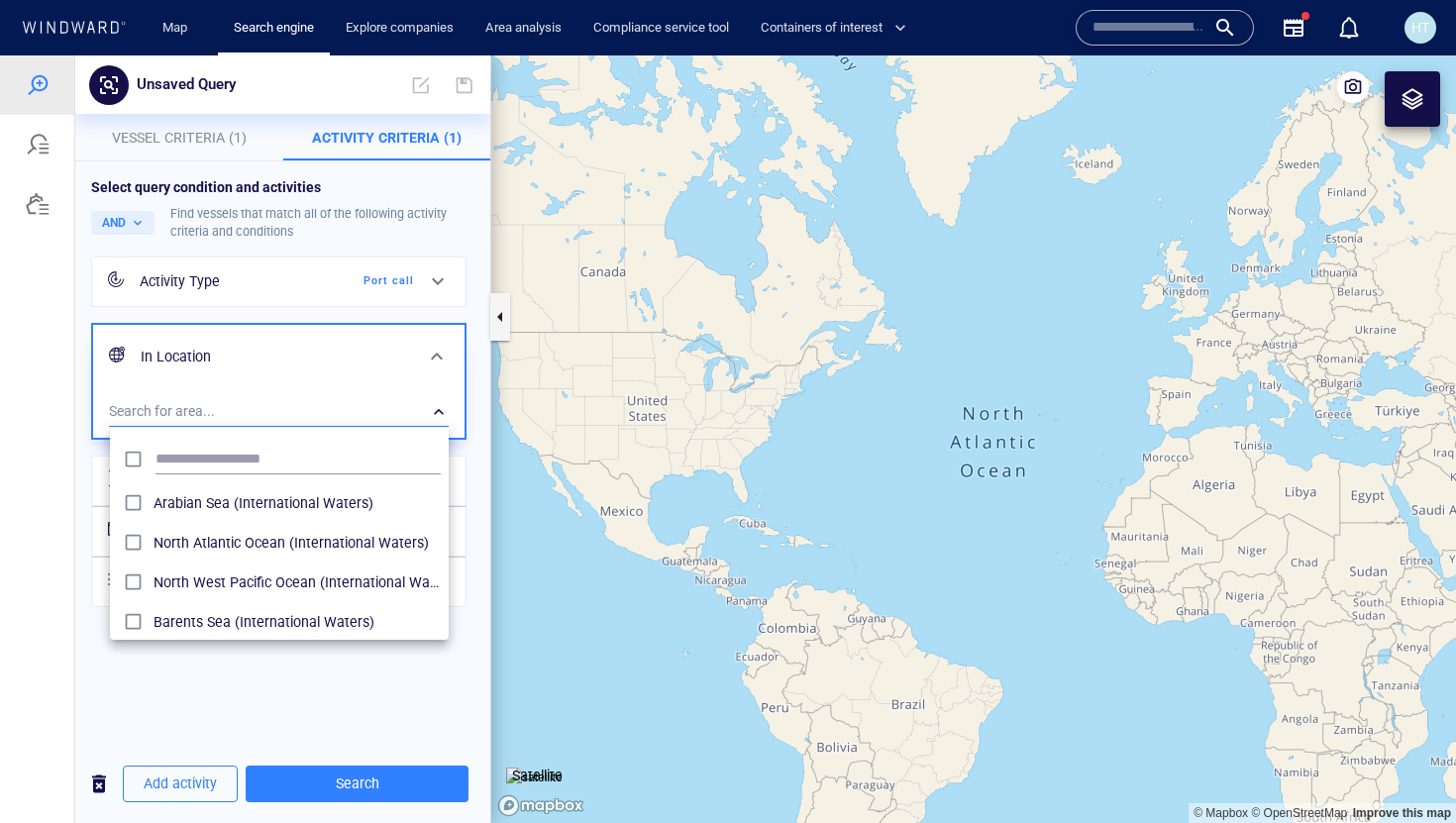 click at bounding box center (728, 439) 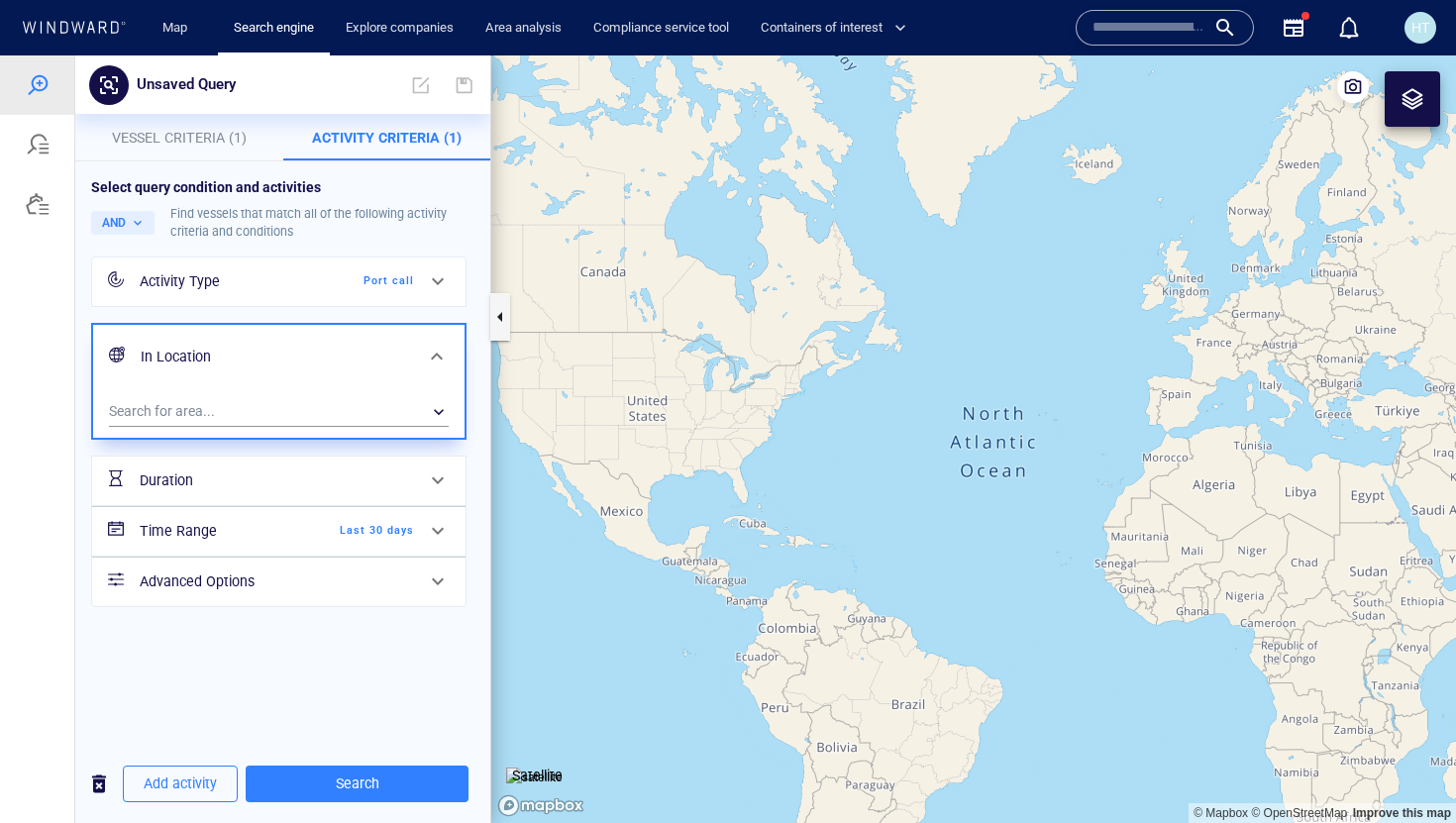 drag, startPoint x: 976, startPoint y: 569, endPoint x: 721, endPoint y: 473, distance: 272.472 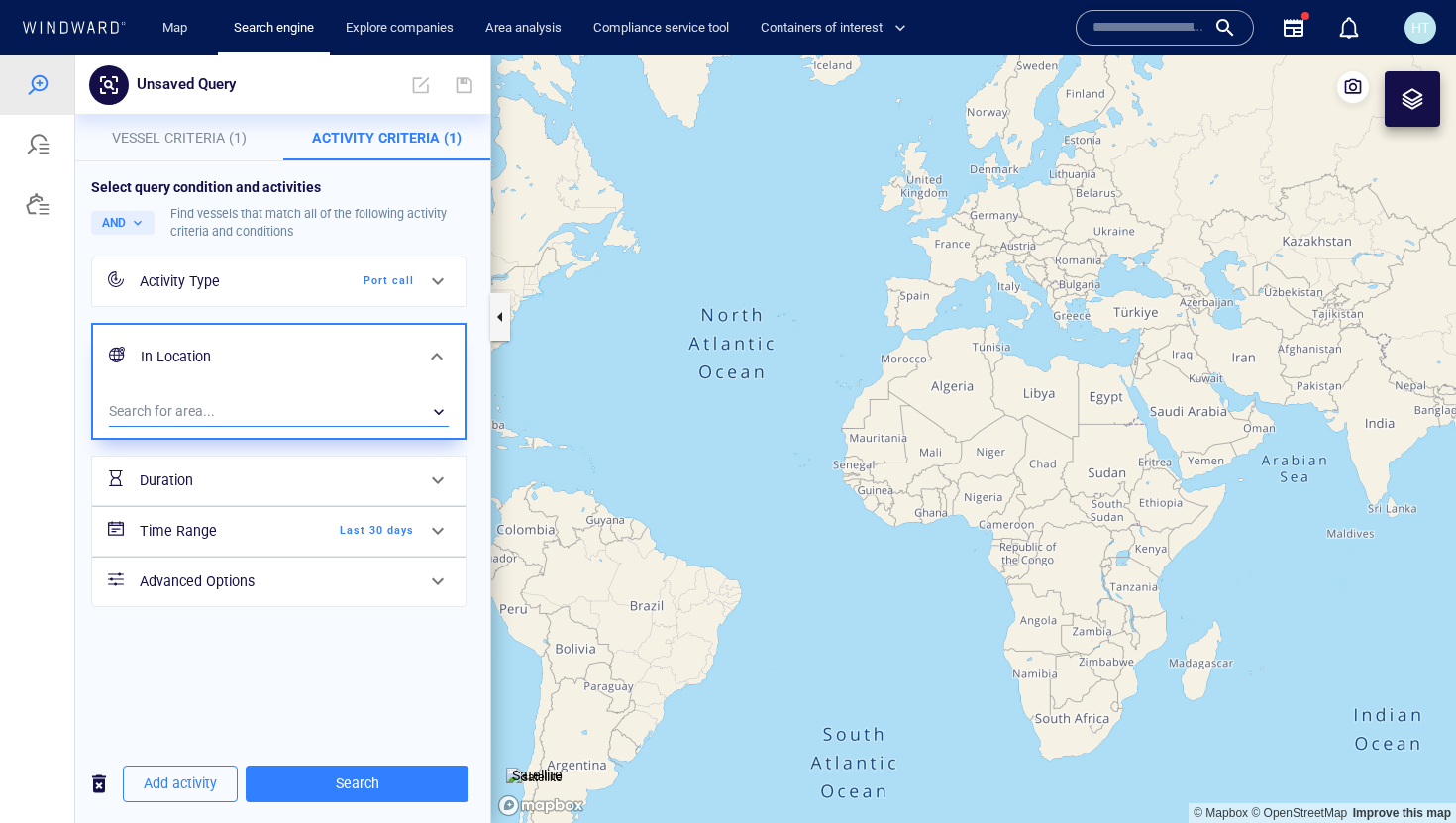click on "​" at bounding box center (278, 412) 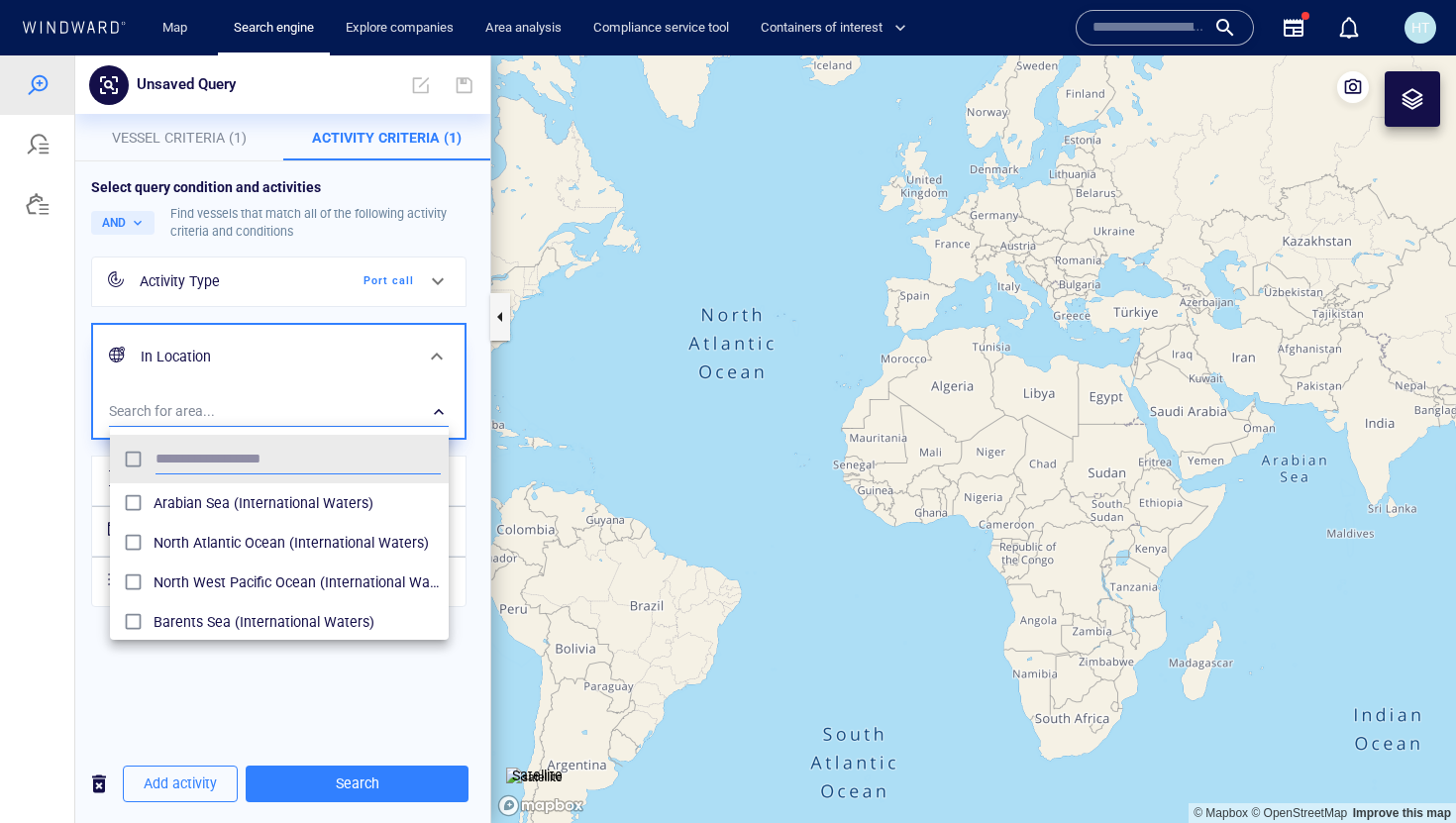 scroll, scrollTop: 0, scrollLeft: 1, axis: horizontal 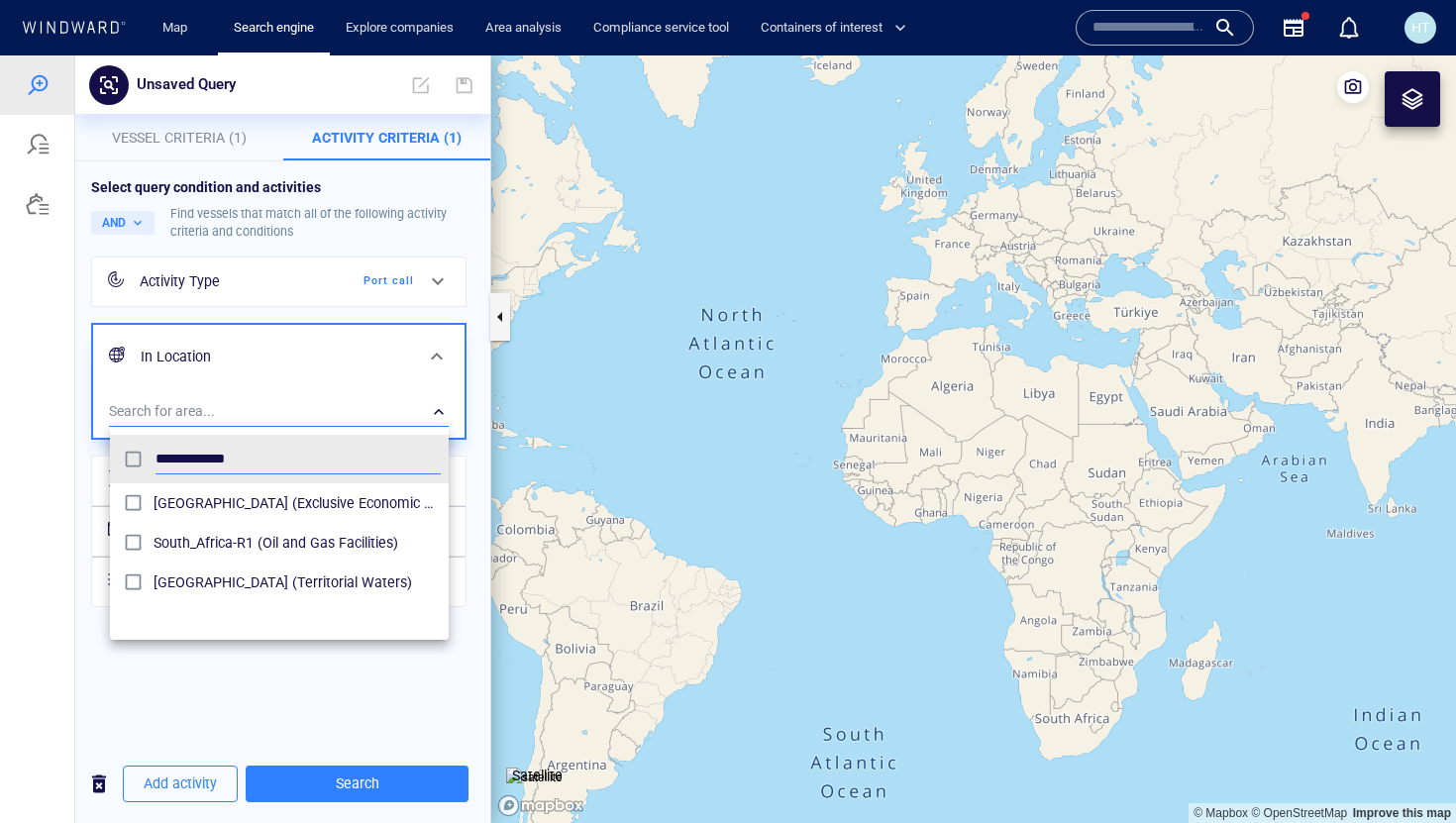 click on "South Africa (Exclusive Economic Zones)" at bounding box center (297, 503) 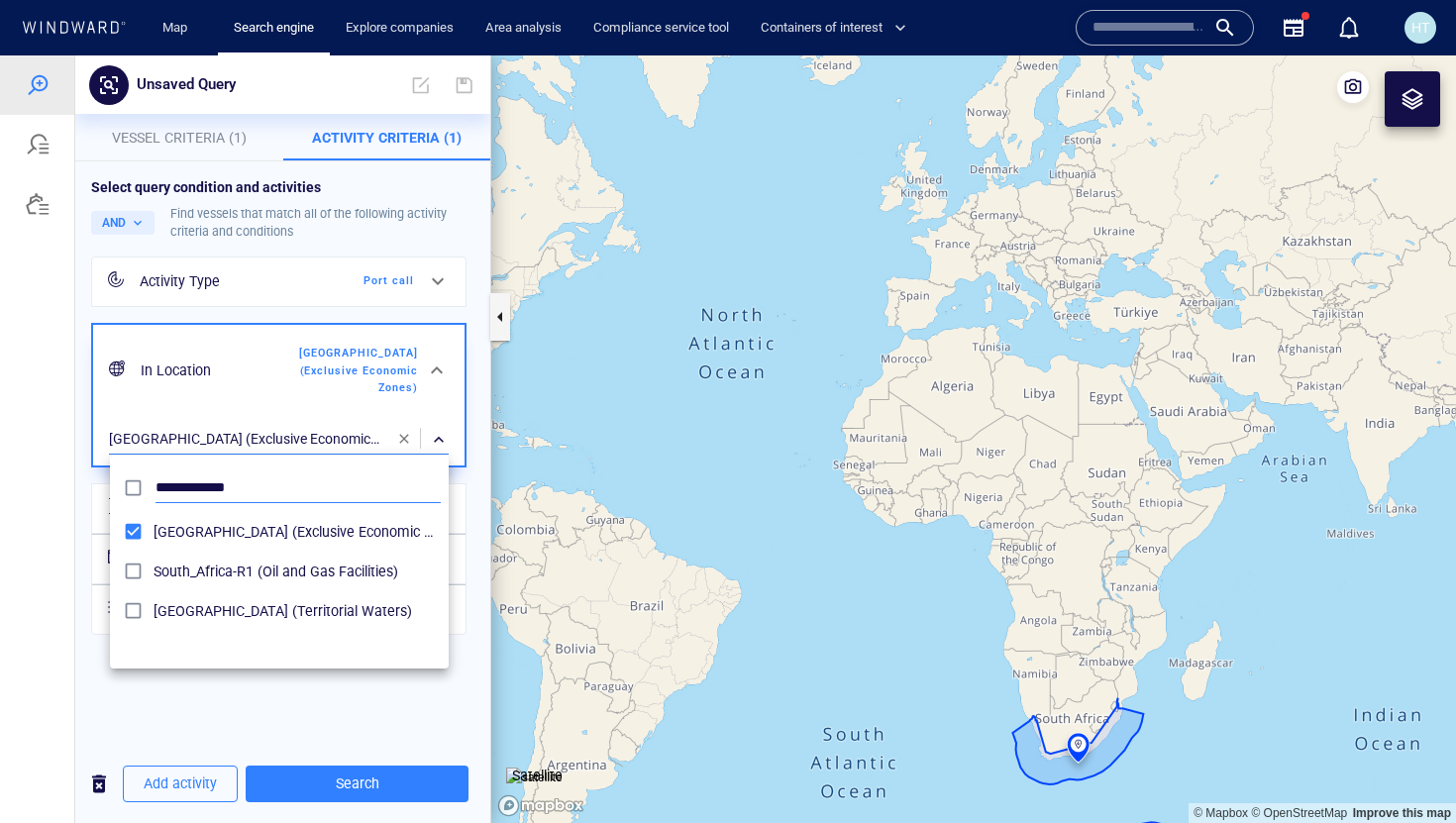 click on "**********" at bounding box center (298, 488) 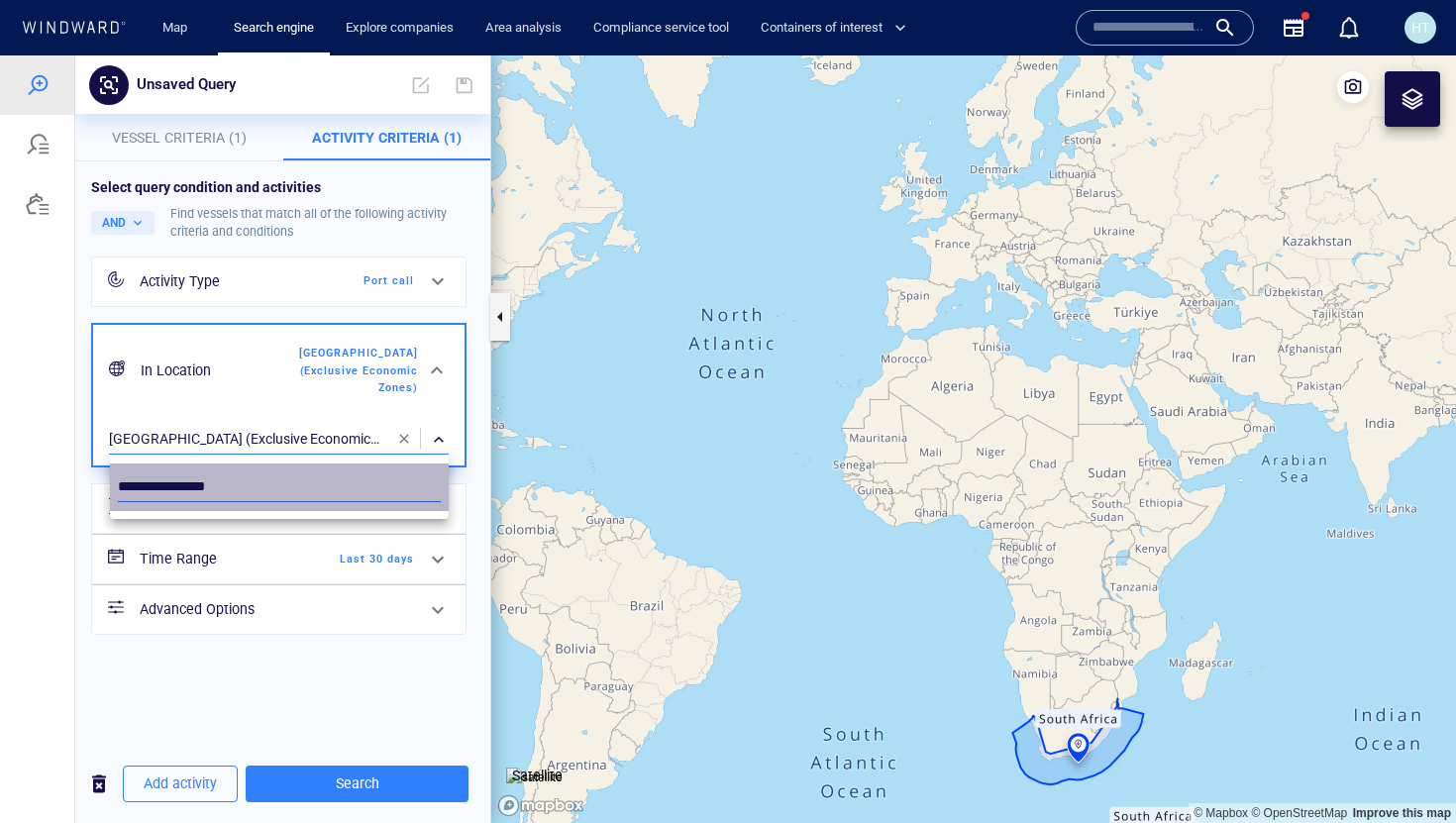 click on "**********" at bounding box center [279, 487] 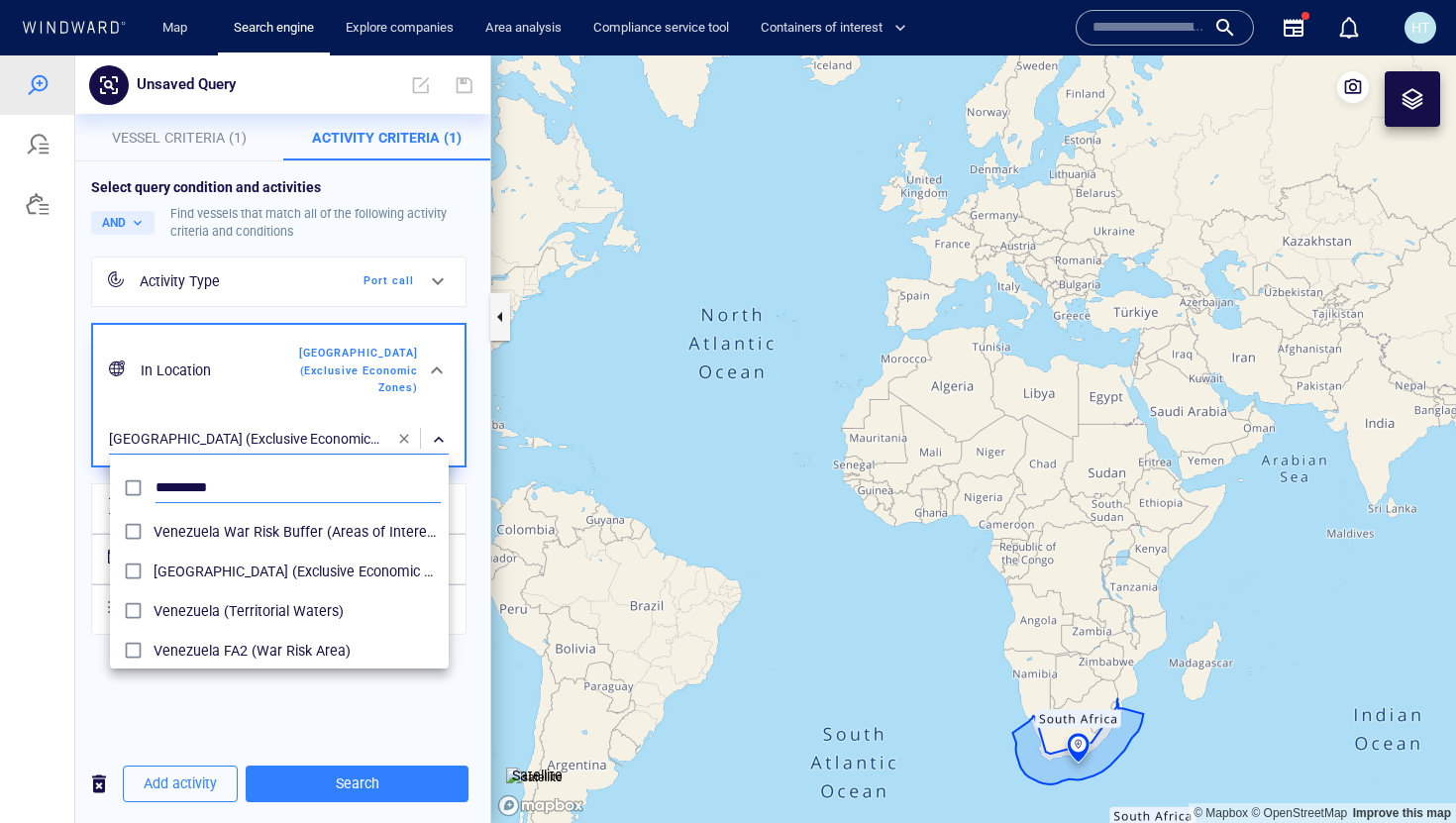 scroll, scrollTop: 0, scrollLeft: 1, axis: horizontal 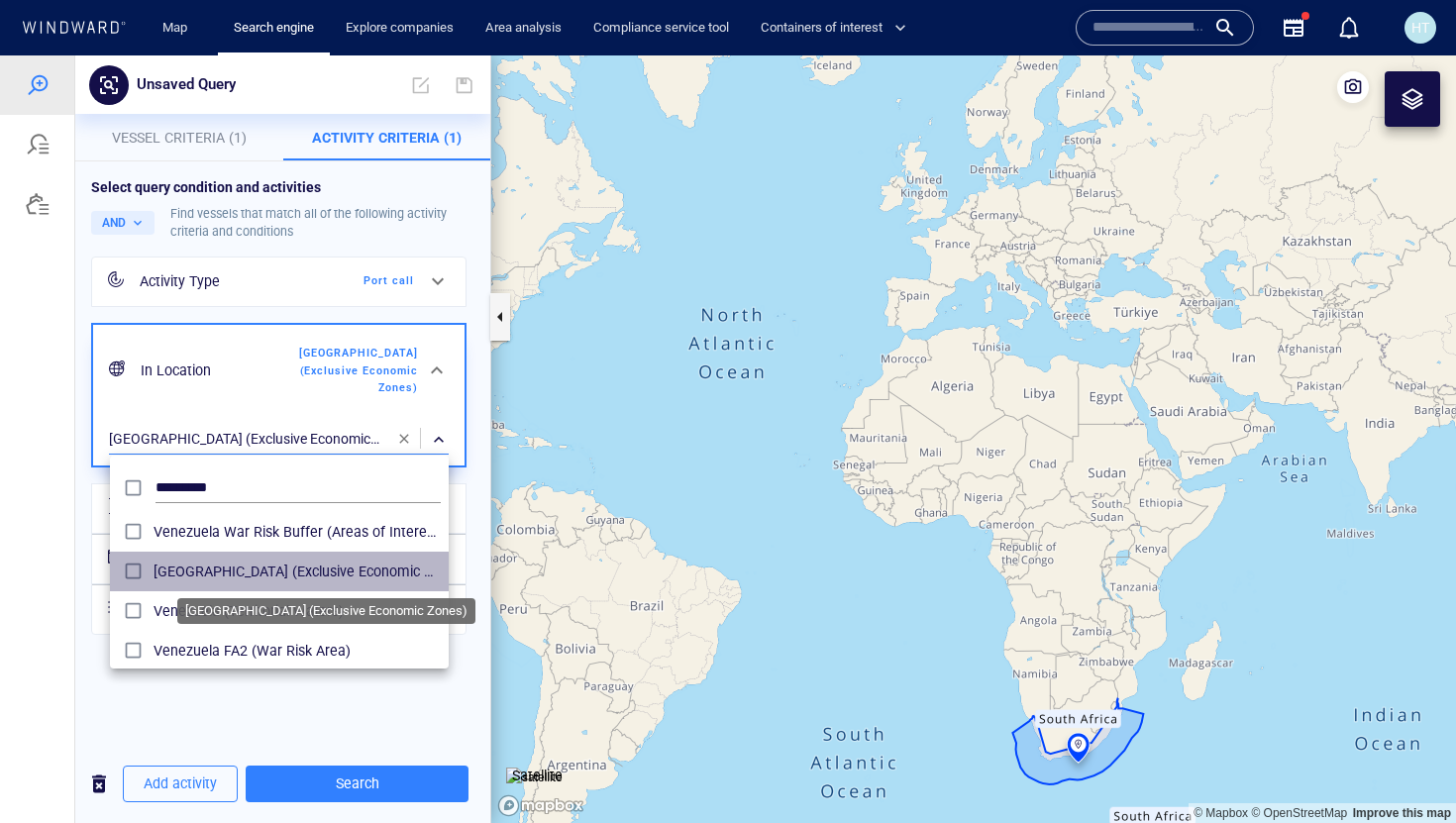 click on "Venezuela (Exclusive Economic Zones)" at bounding box center [297, 571] 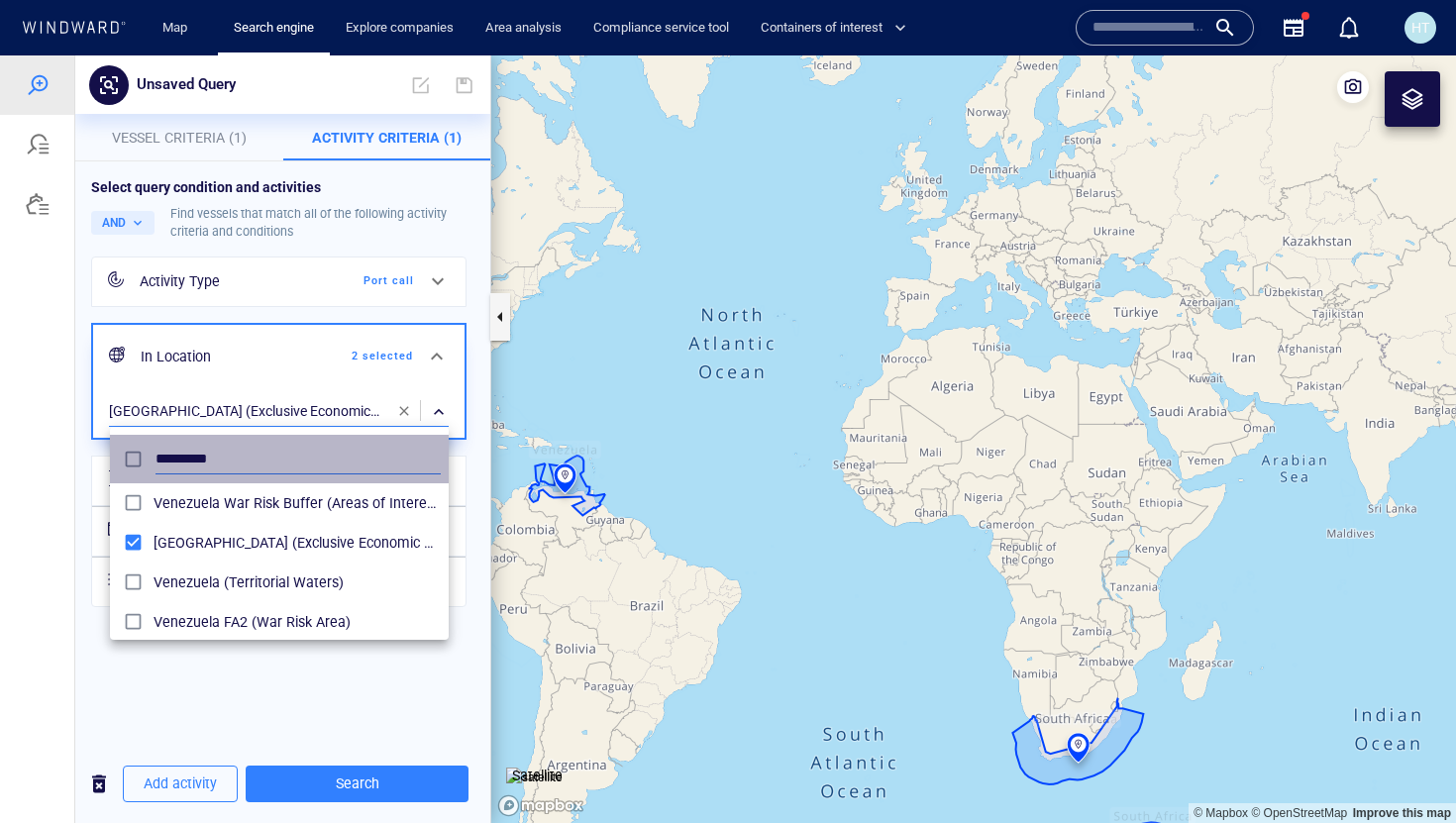 click on "*********" at bounding box center (298, 460) 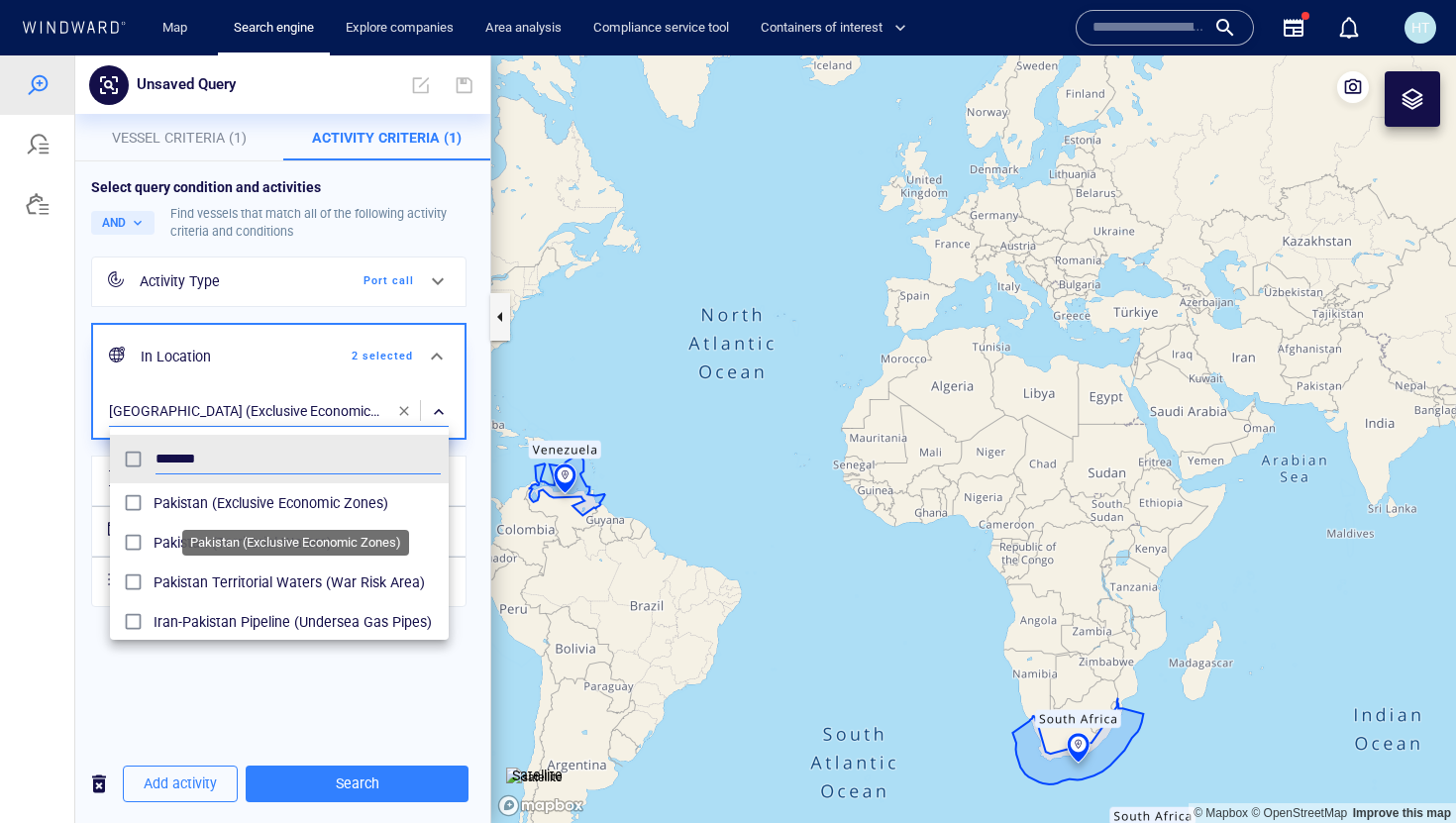 type on "*******" 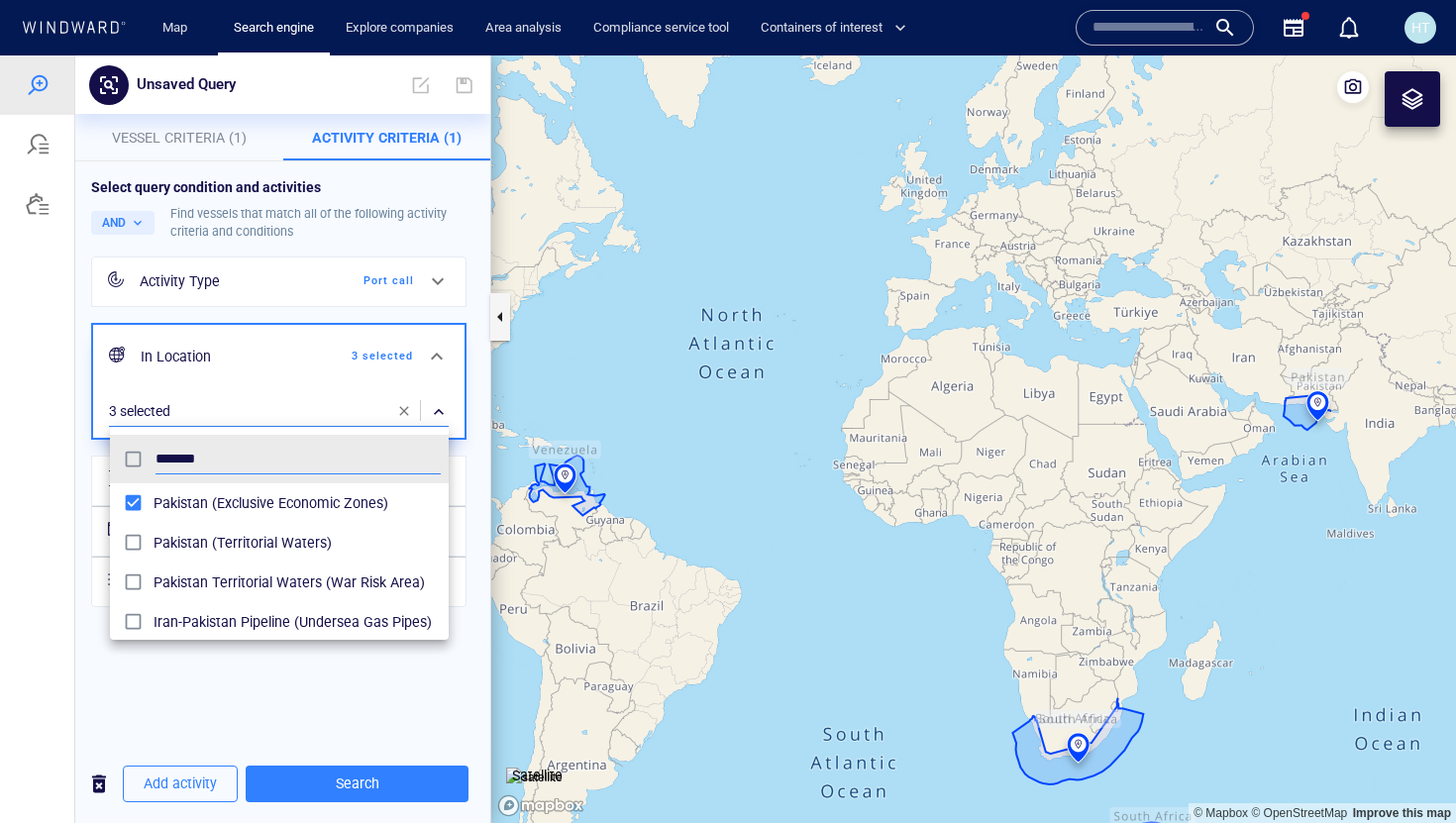 click at bounding box center [728, 439] 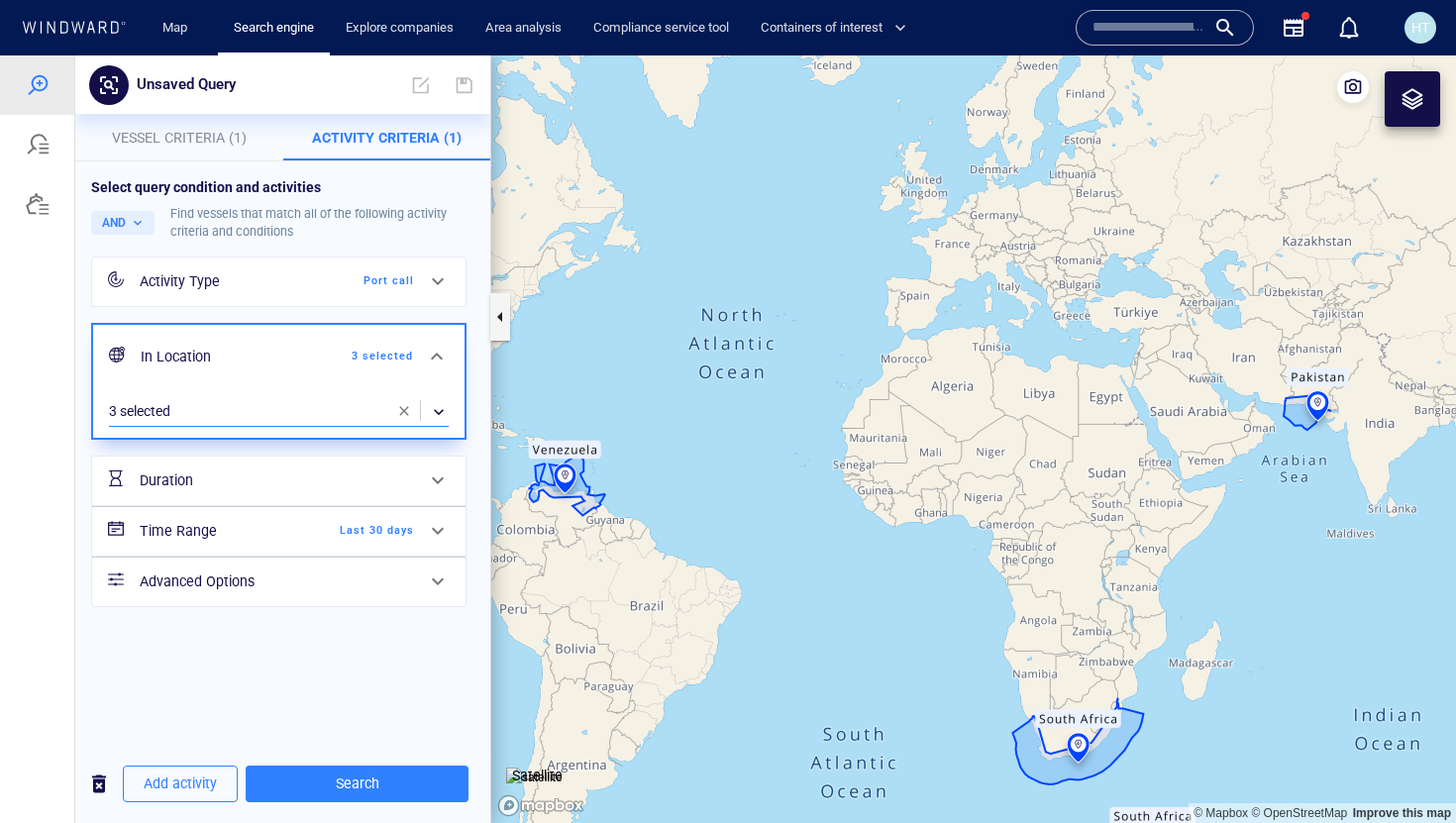 click on "​" at bounding box center [278, 412] 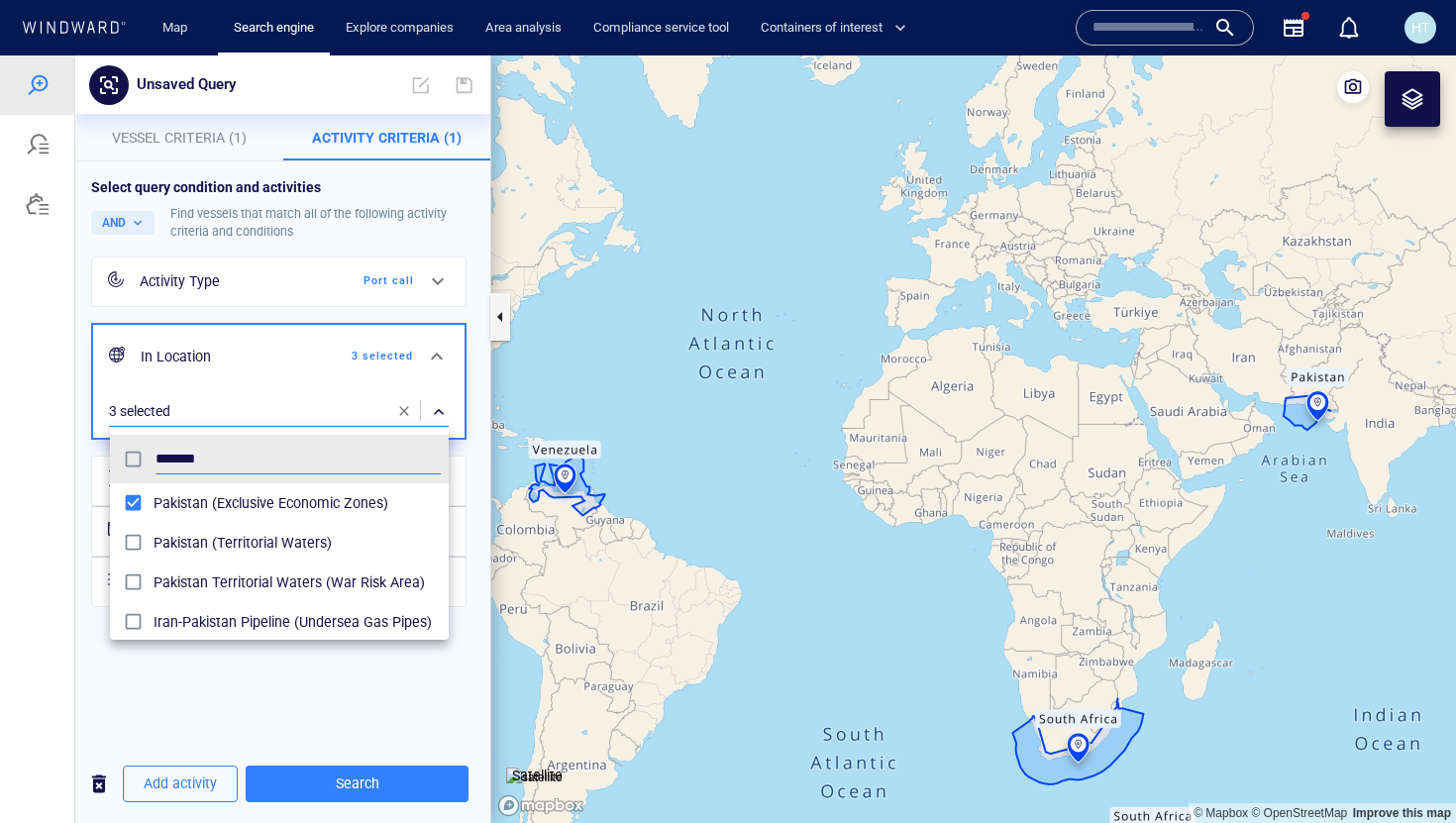 scroll, scrollTop: 0, scrollLeft: 1, axis: horizontal 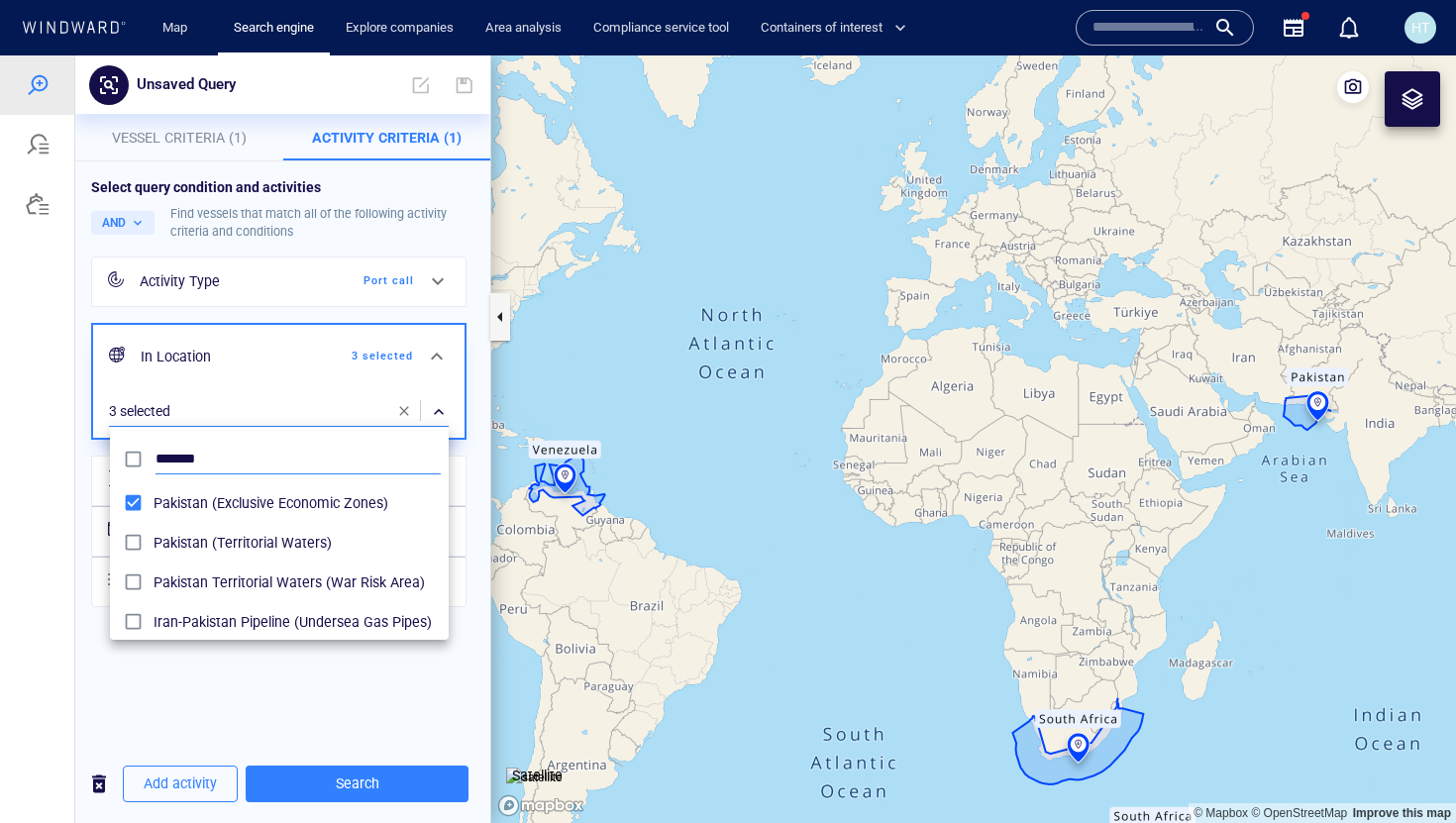 click on "*******" at bounding box center (298, 460) 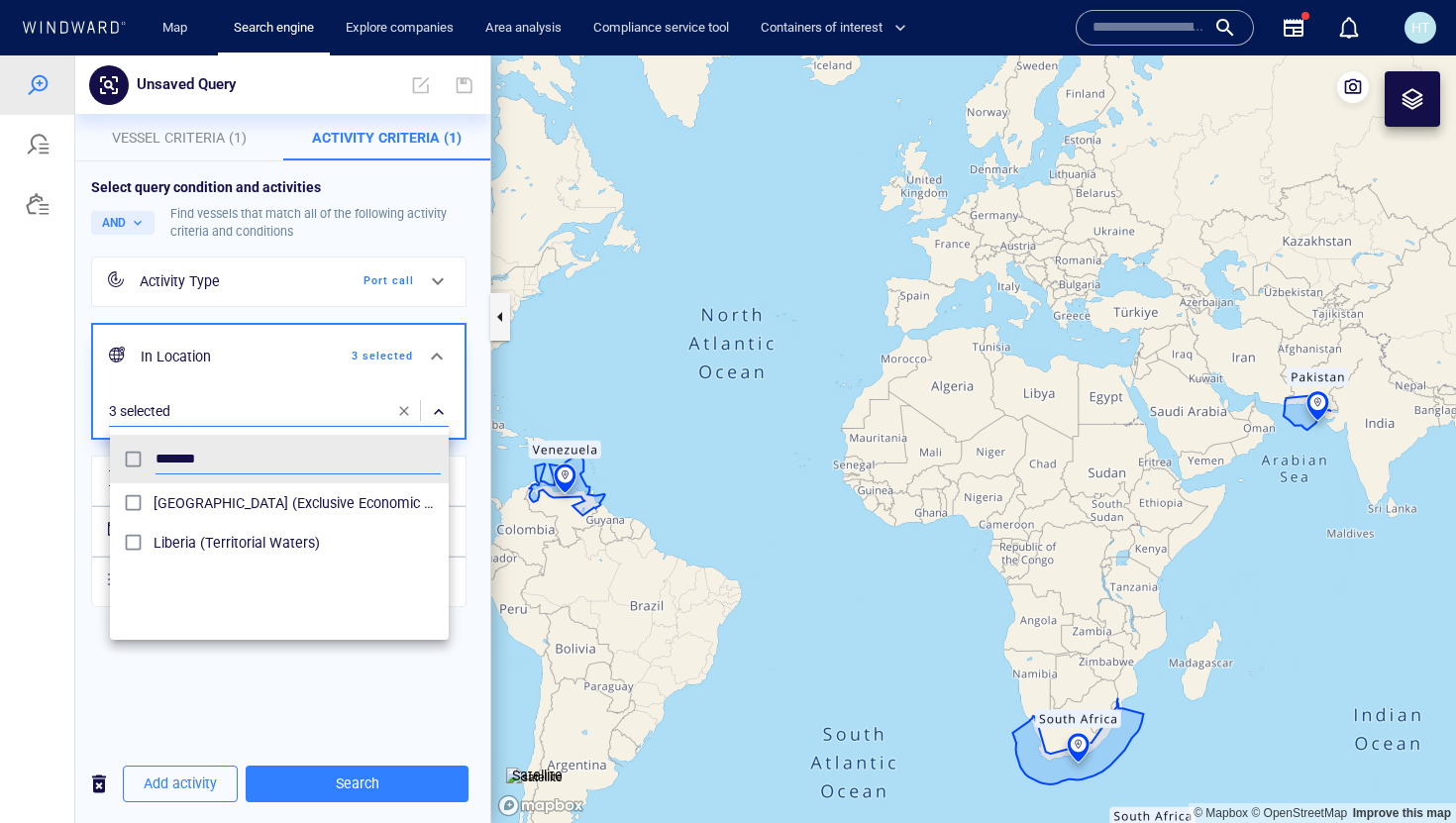type on "*******" 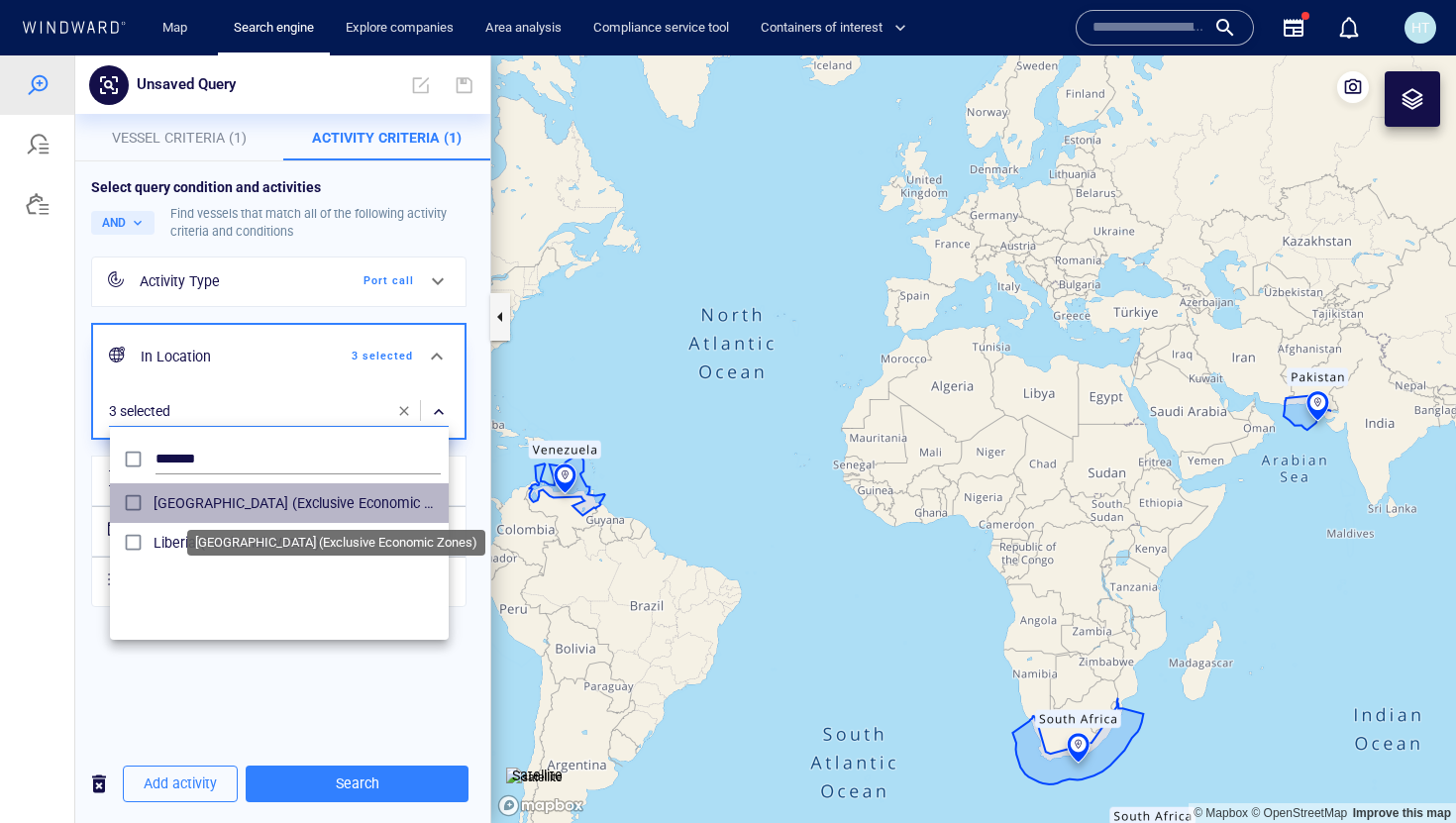 click on "Liberia (Exclusive Economic Zones)" at bounding box center (297, 503) 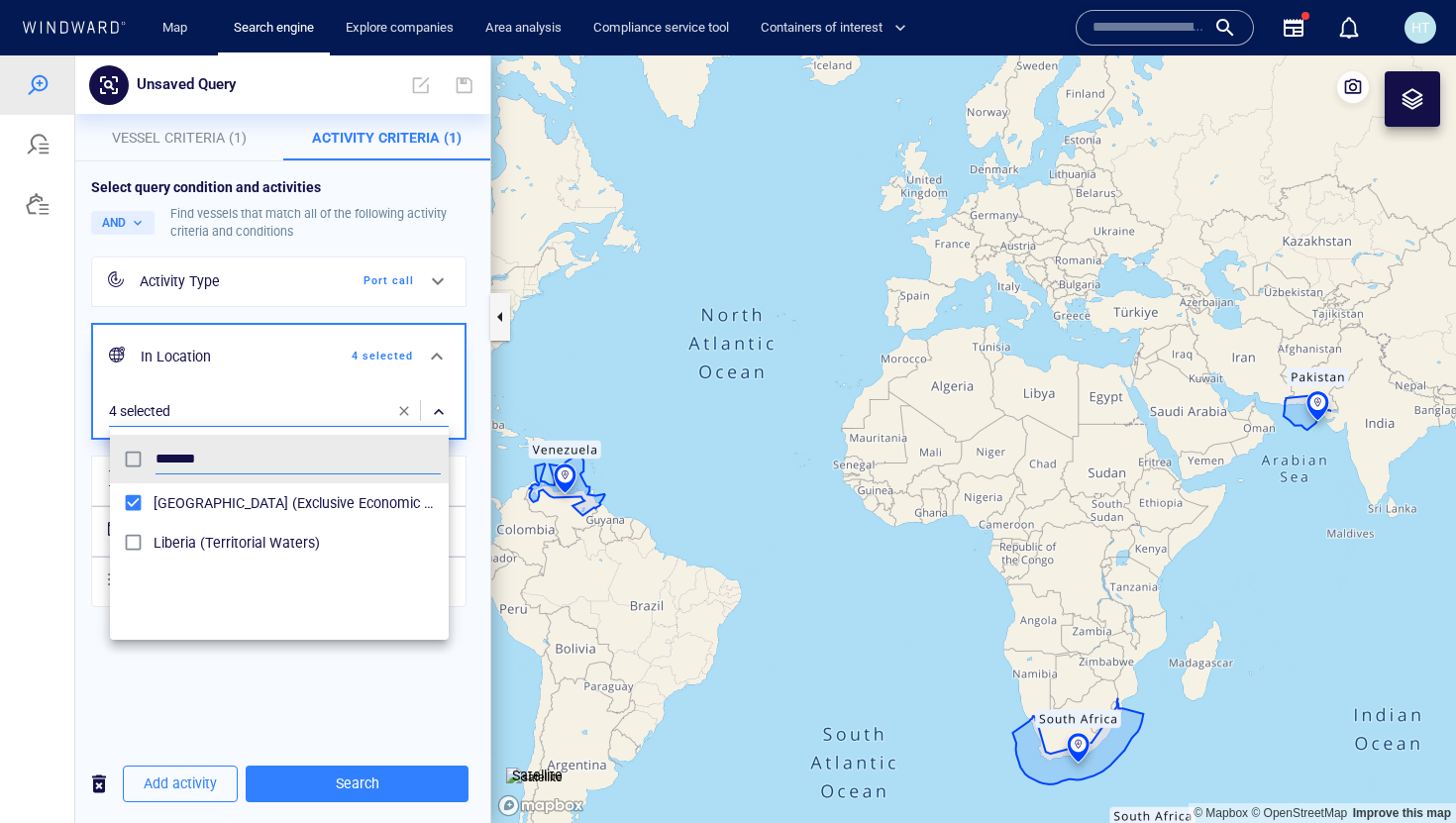 click at bounding box center [728, 439] 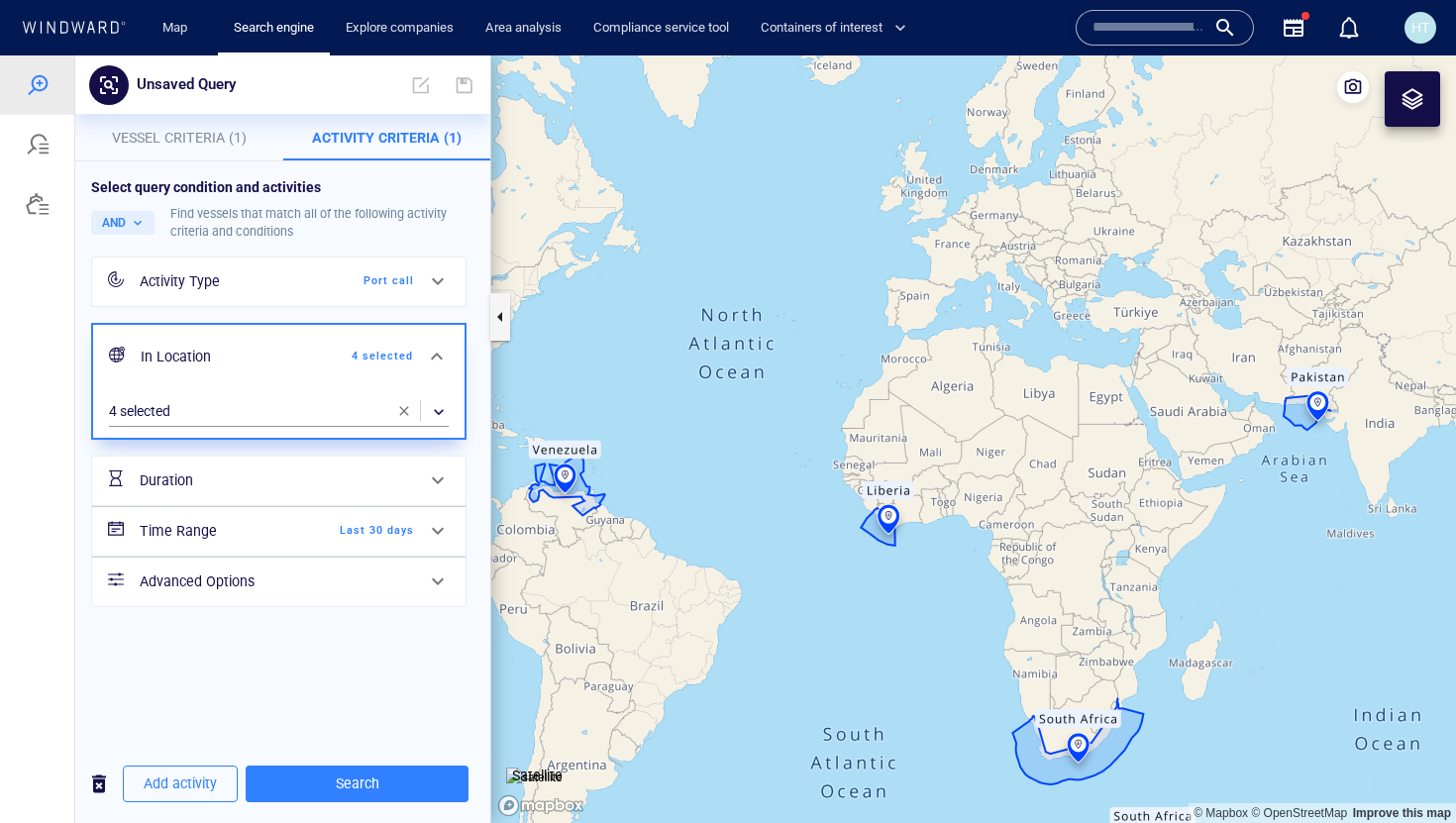 click on "Time Range Last 30 days" at bounding box center (276, 531) 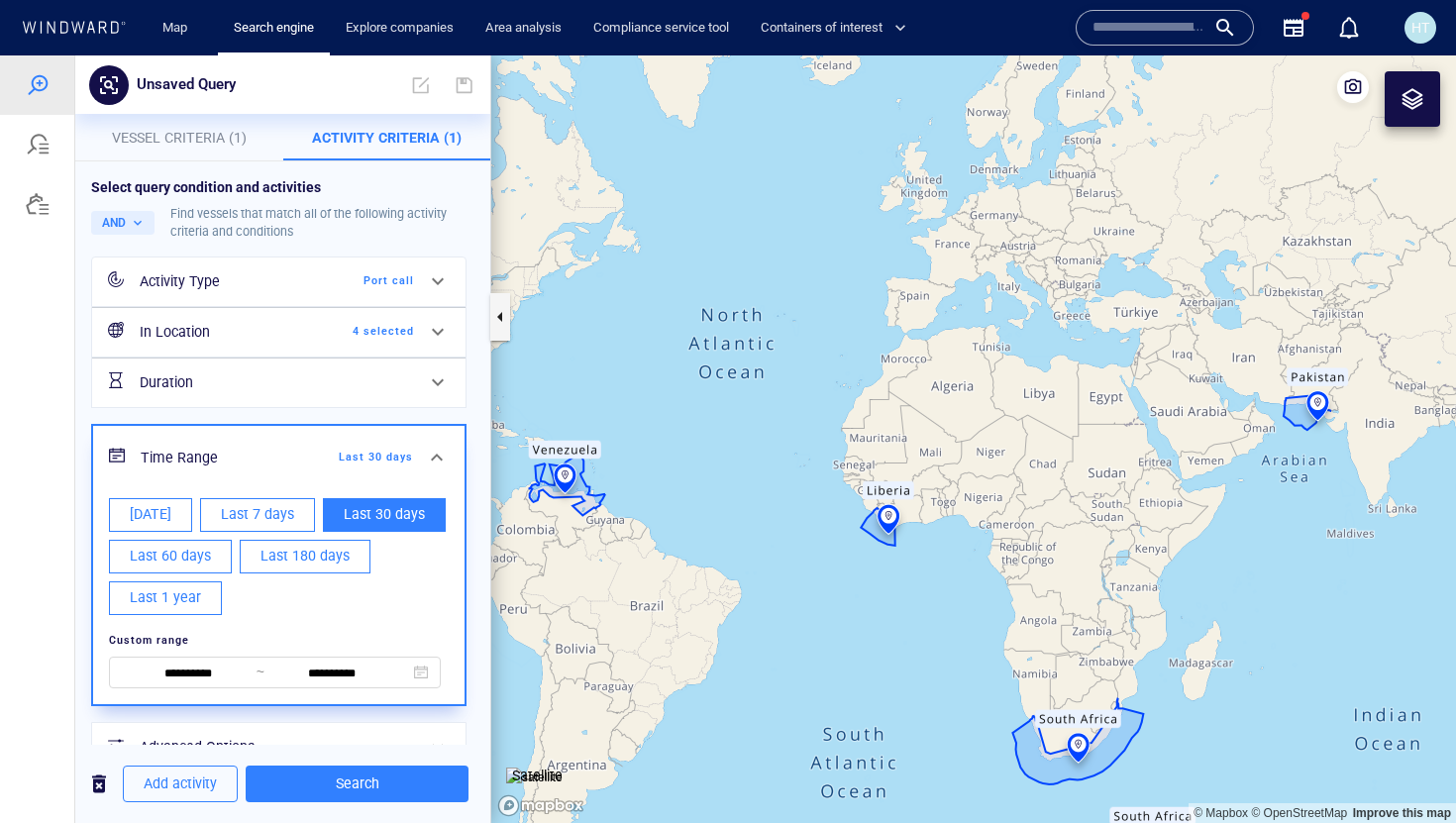click on "Last 1 year" at bounding box center (165, 597) 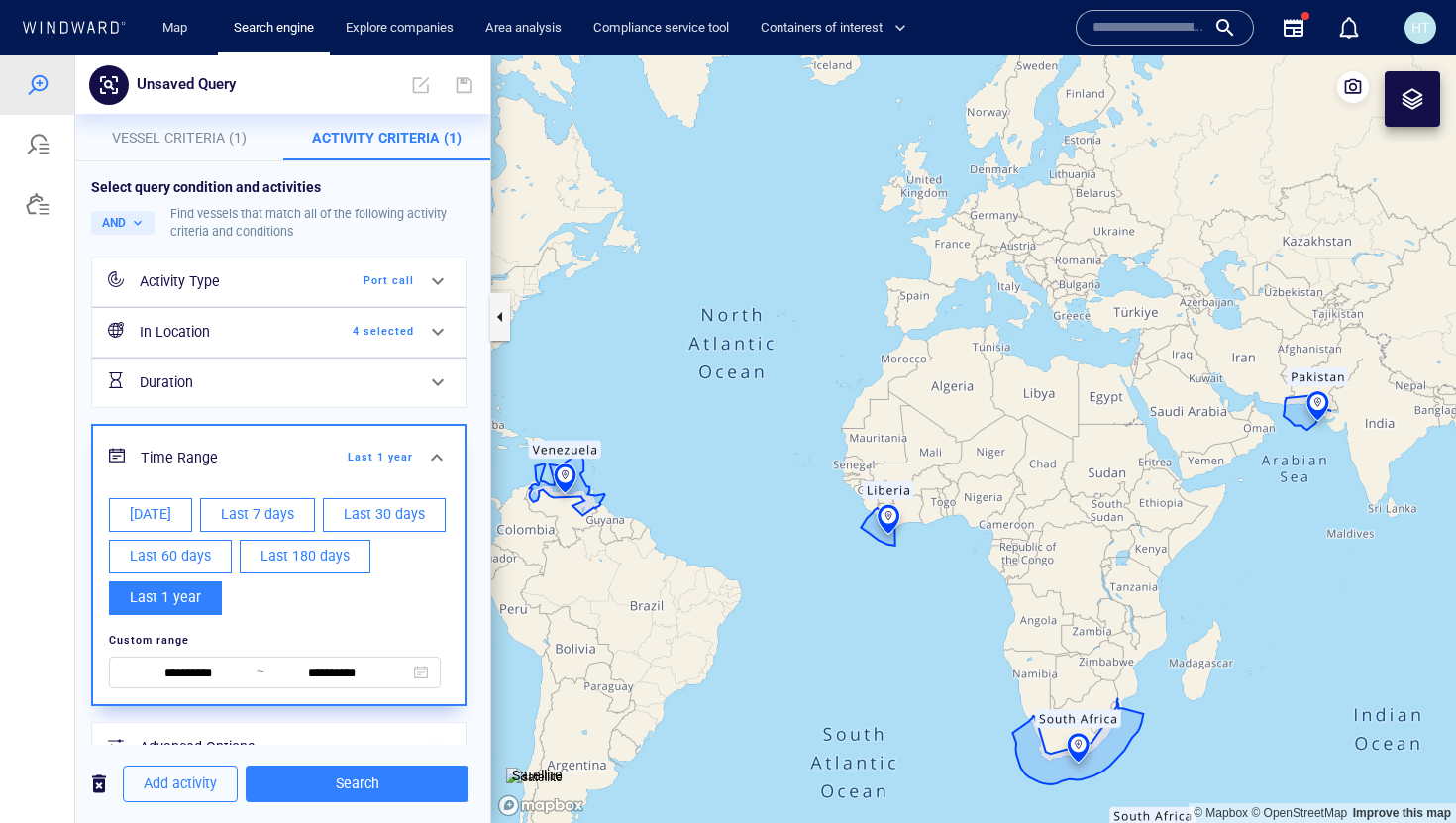 click at bounding box center [38, 439] 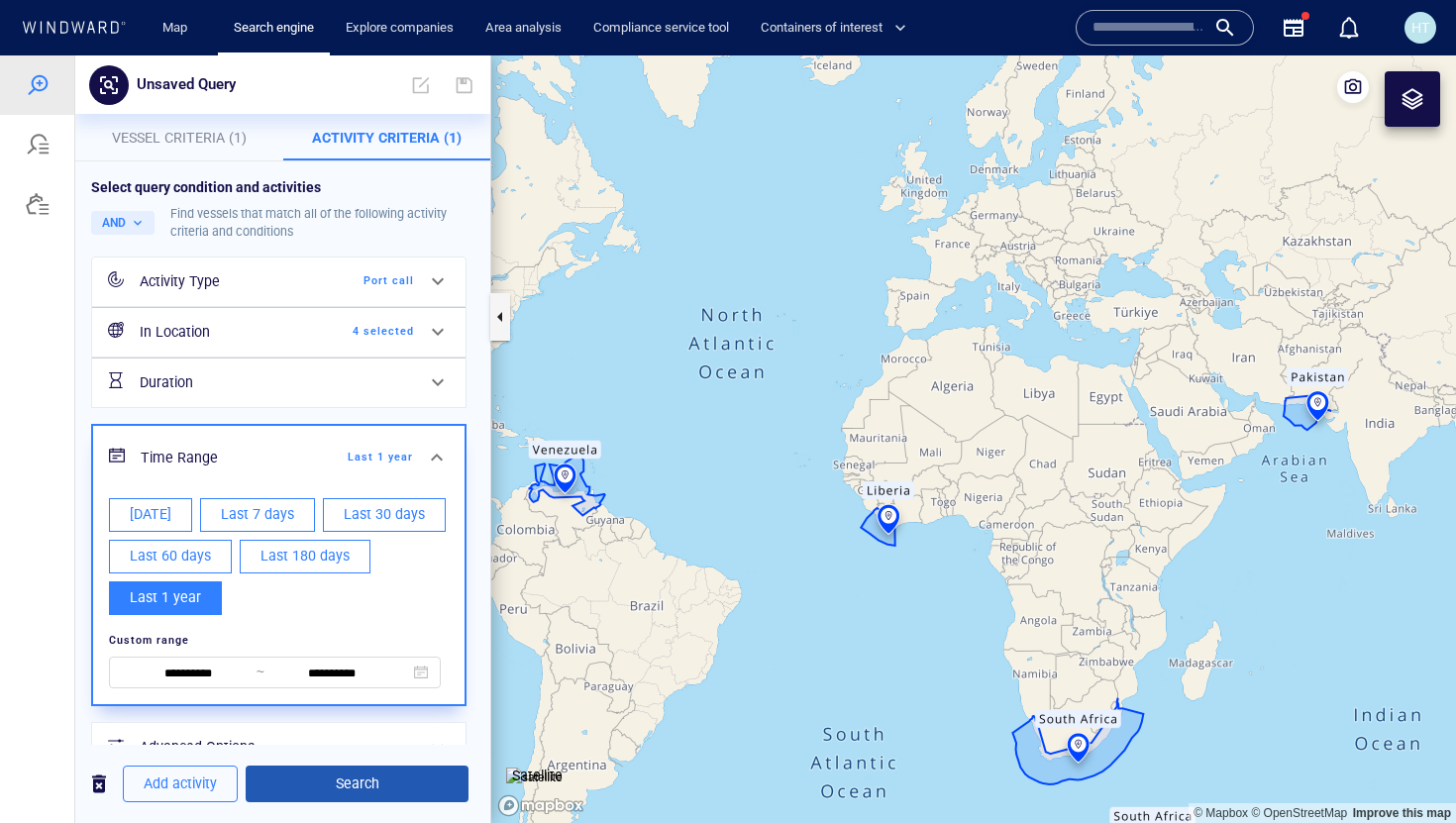click on "Search" at bounding box center [357, 783] 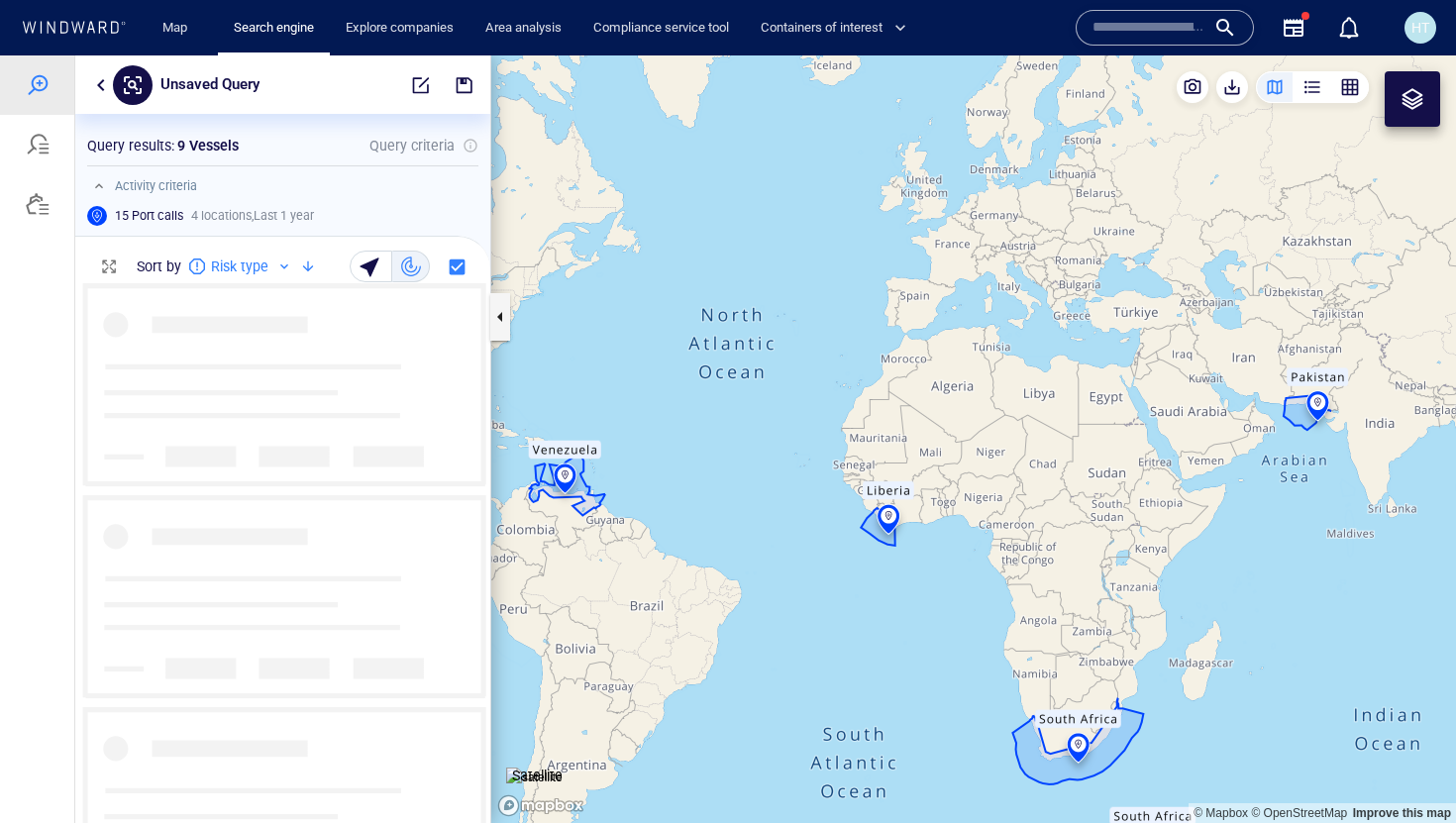 scroll, scrollTop: 1, scrollLeft: 1, axis: both 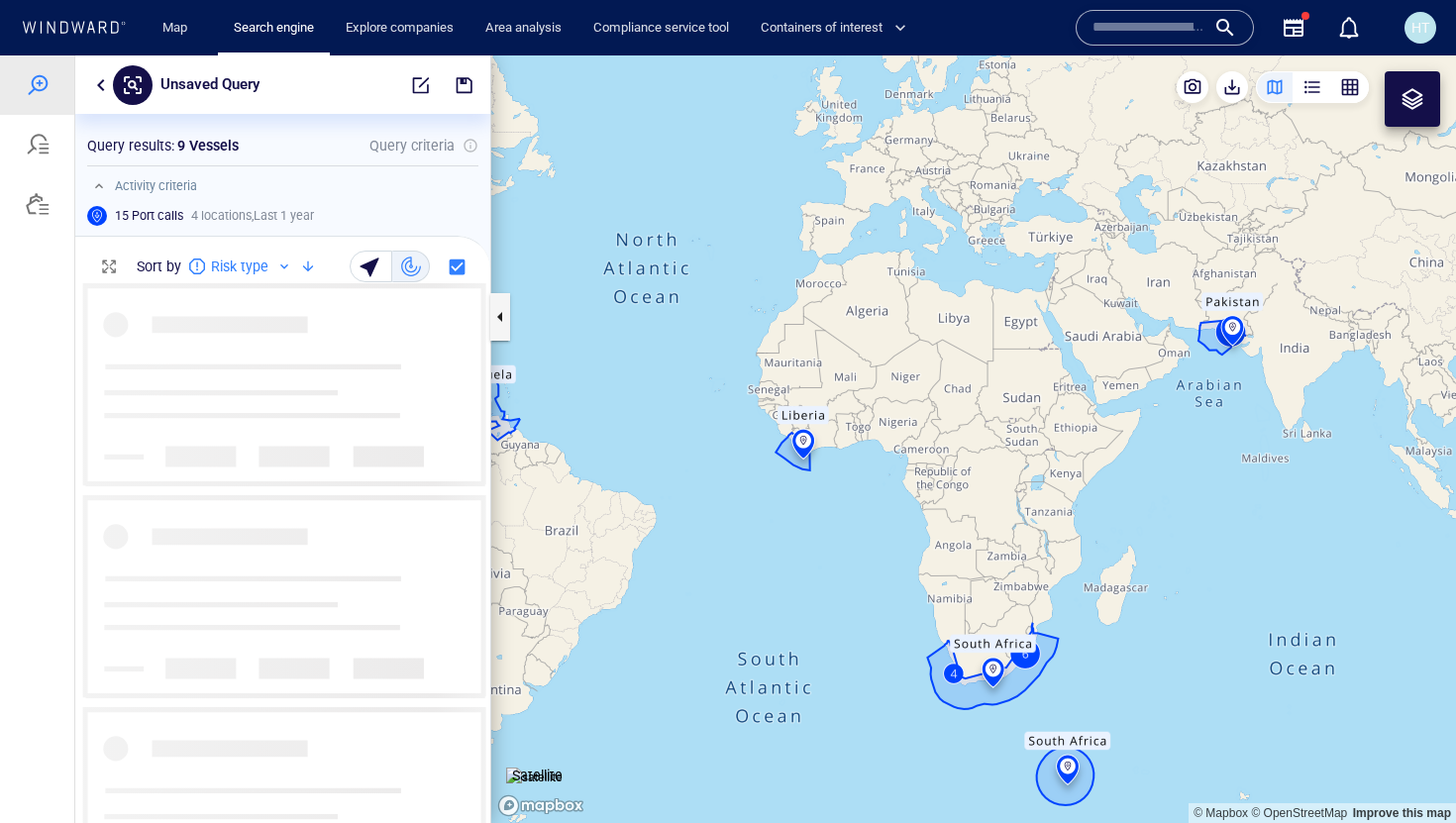 drag, startPoint x: 825, startPoint y: 619, endPoint x: 737, endPoint y: 543, distance: 116.27553 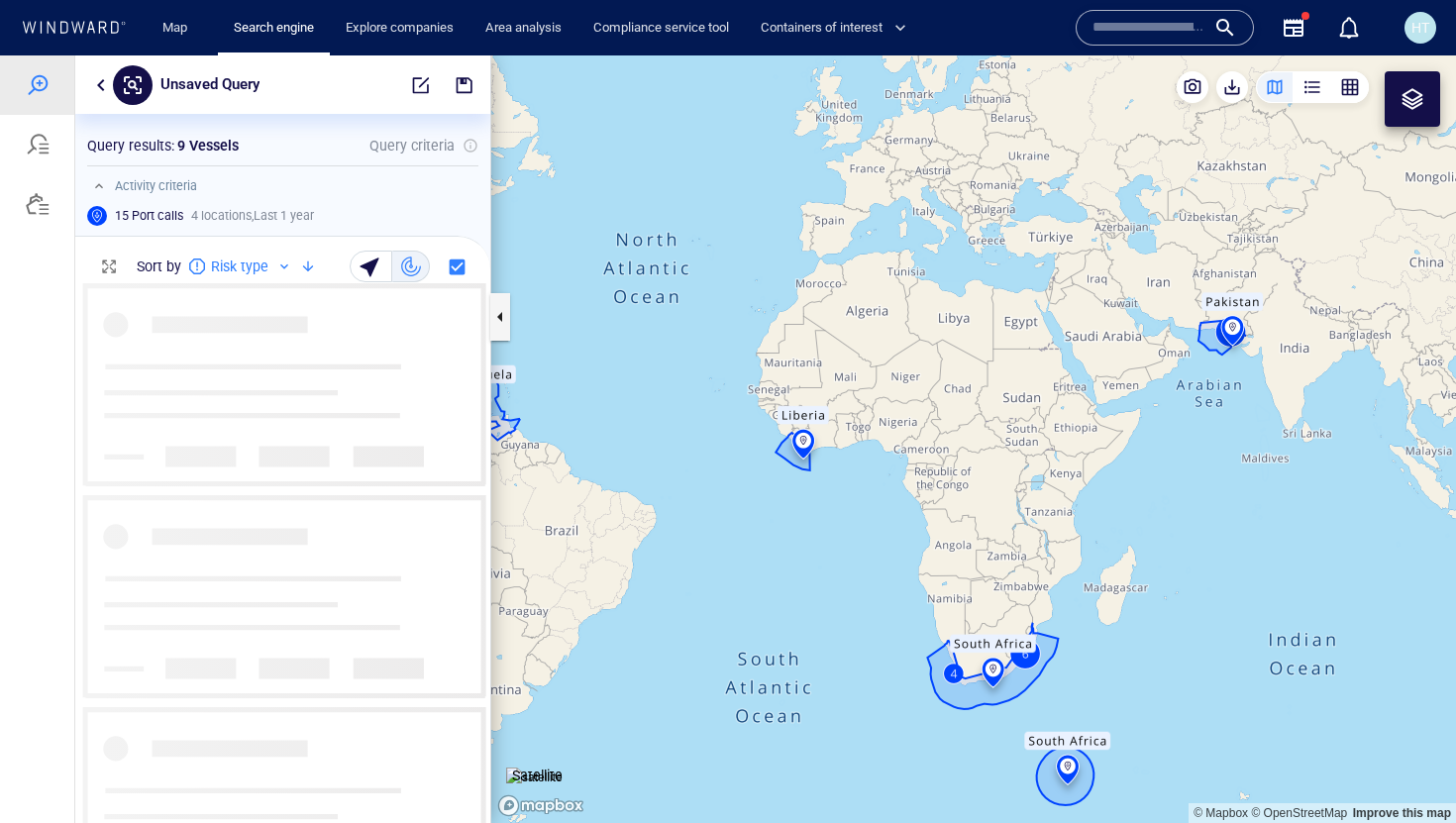 click at bounding box center [974, 439] 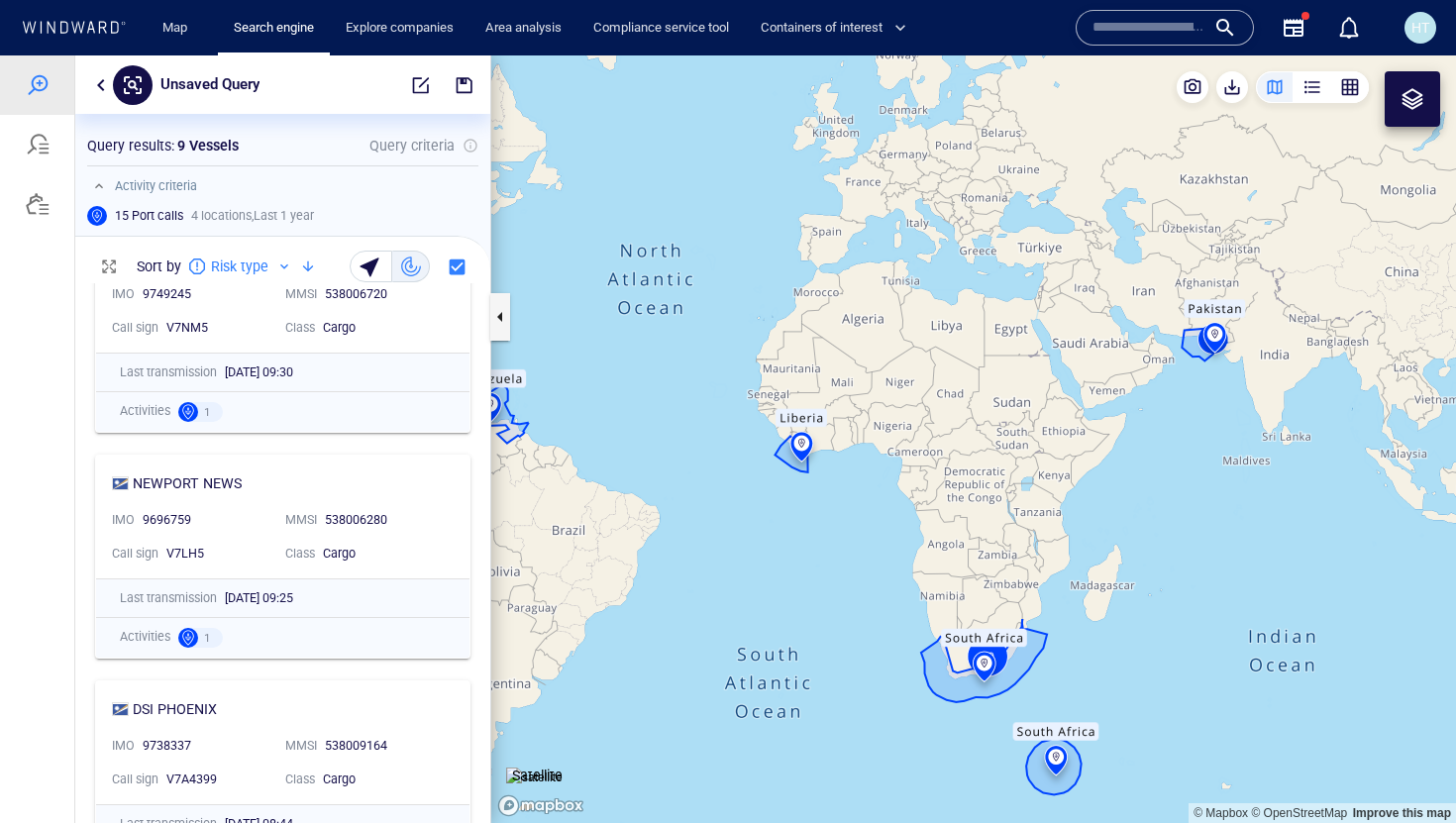 scroll, scrollTop: 1255, scrollLeft: 0, axis: vertical 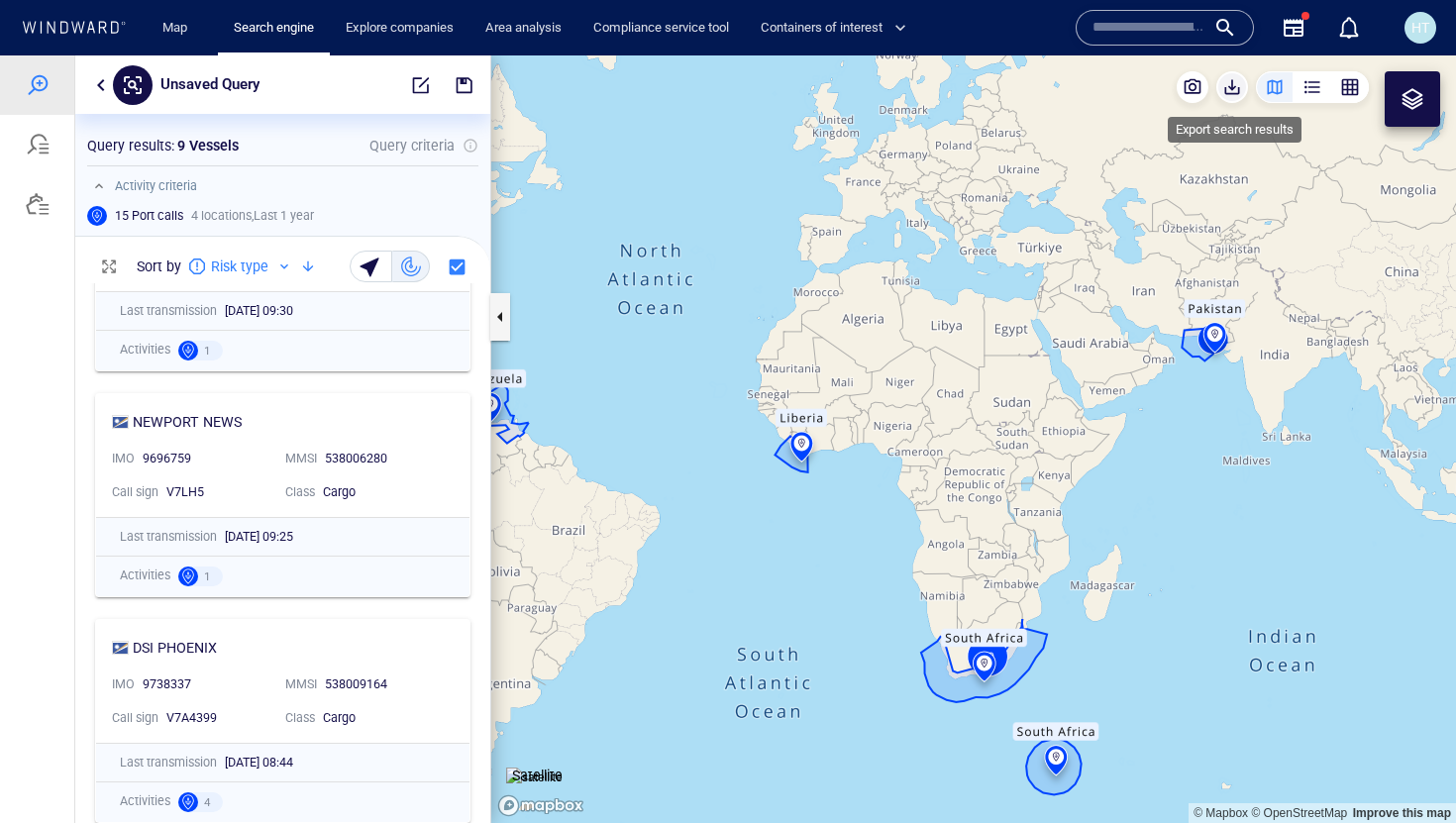 click at bounding box center [1232, 87] 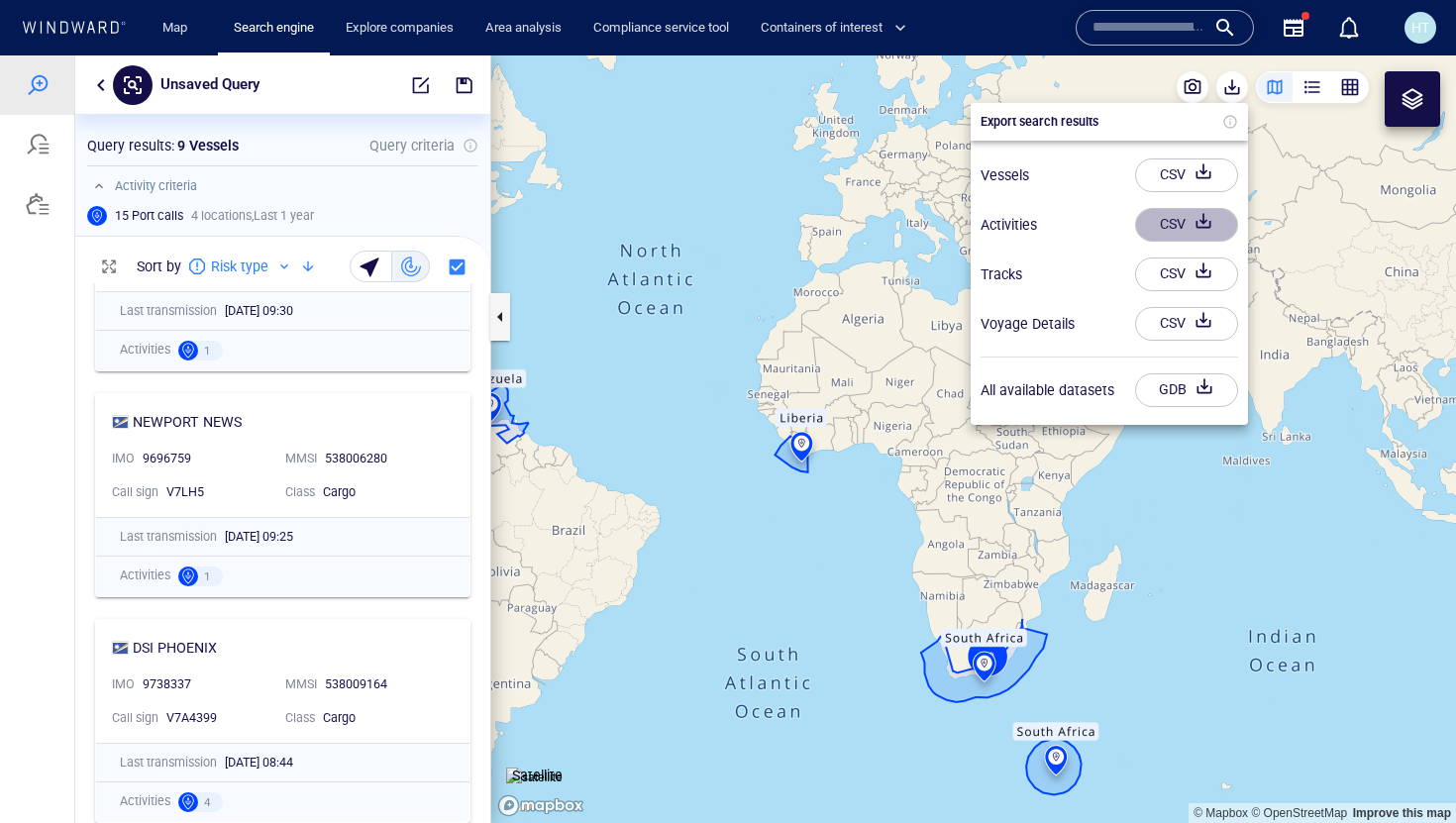 click at bounding box center (1203, 225) 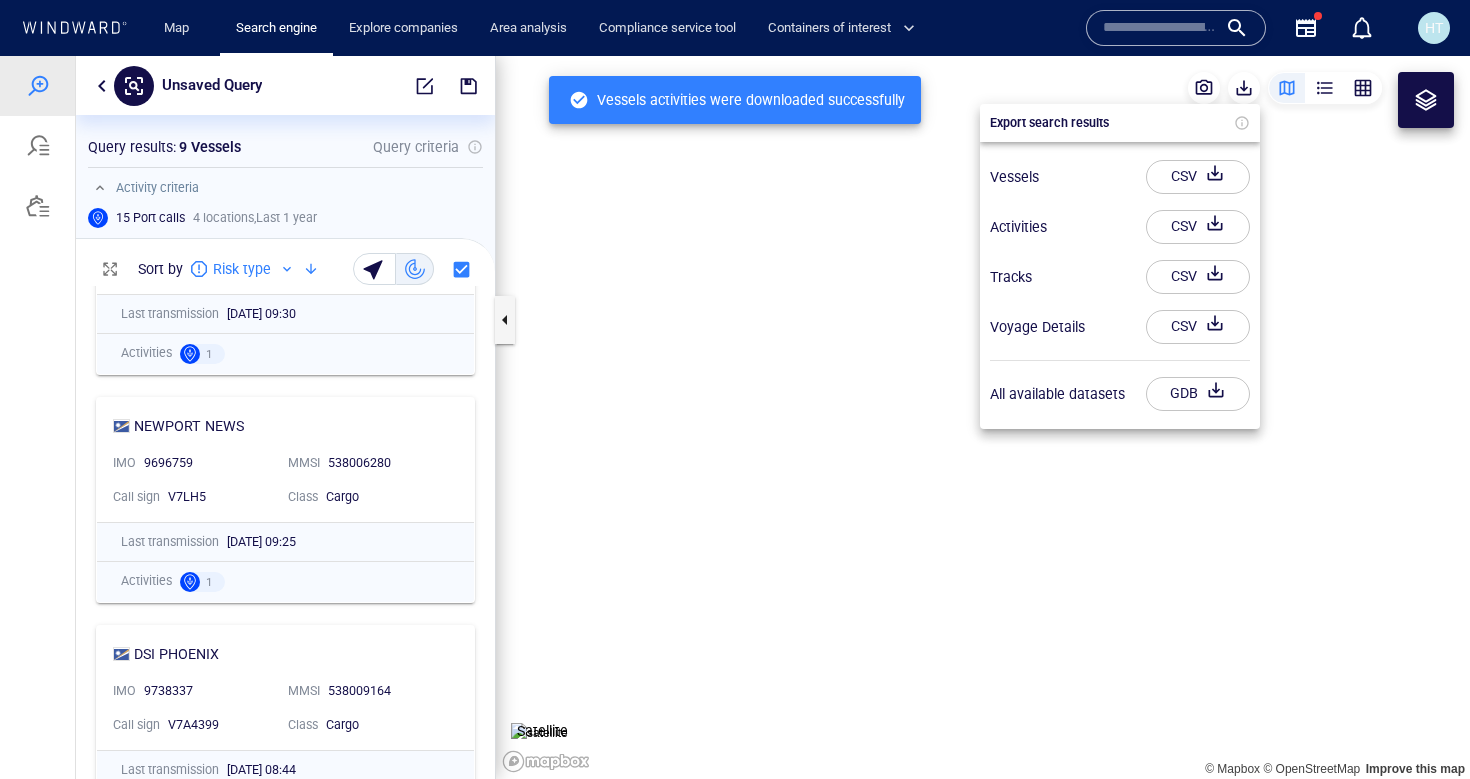 scroll, scrollTop: 493, scrollLeft: 419, axis: both 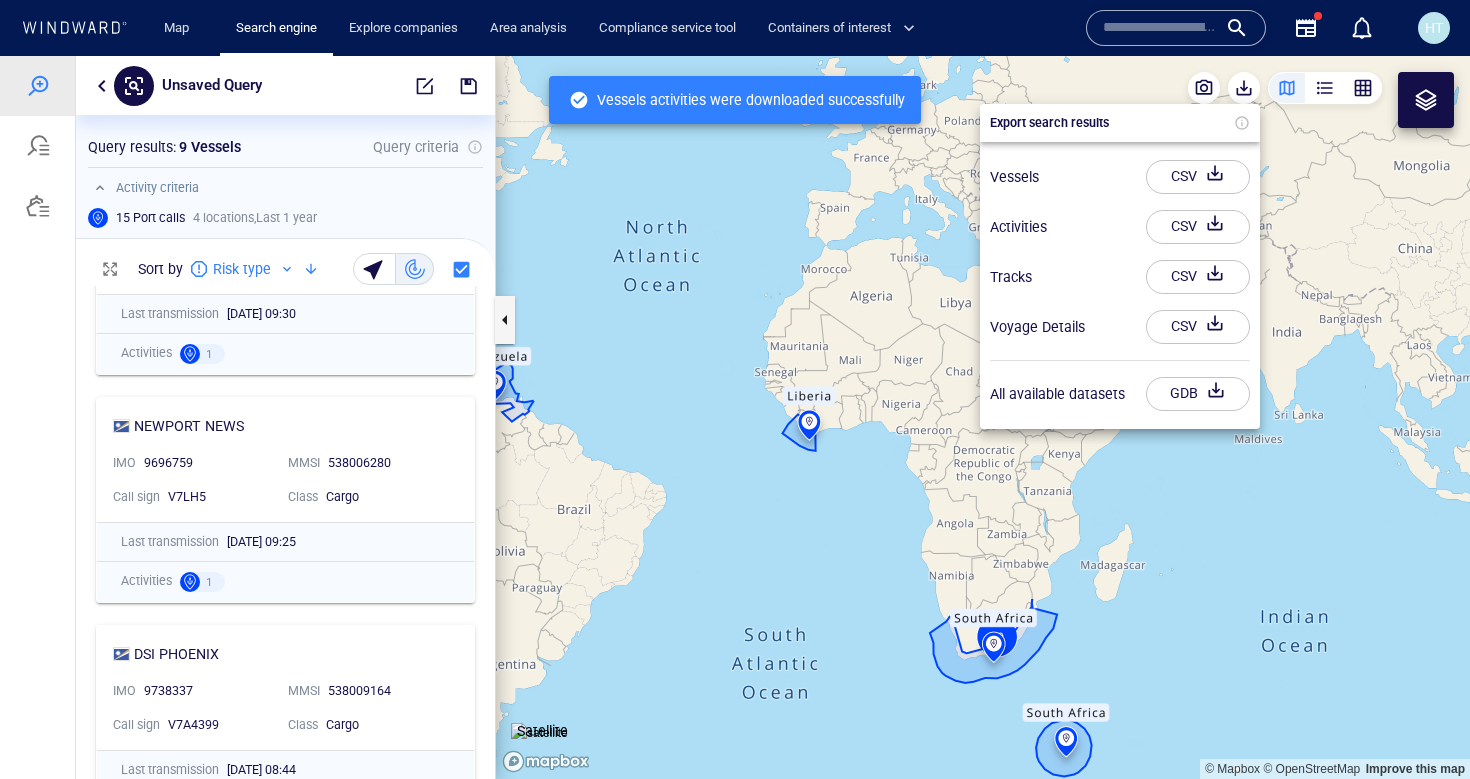 click at bounding box center (735, 417) 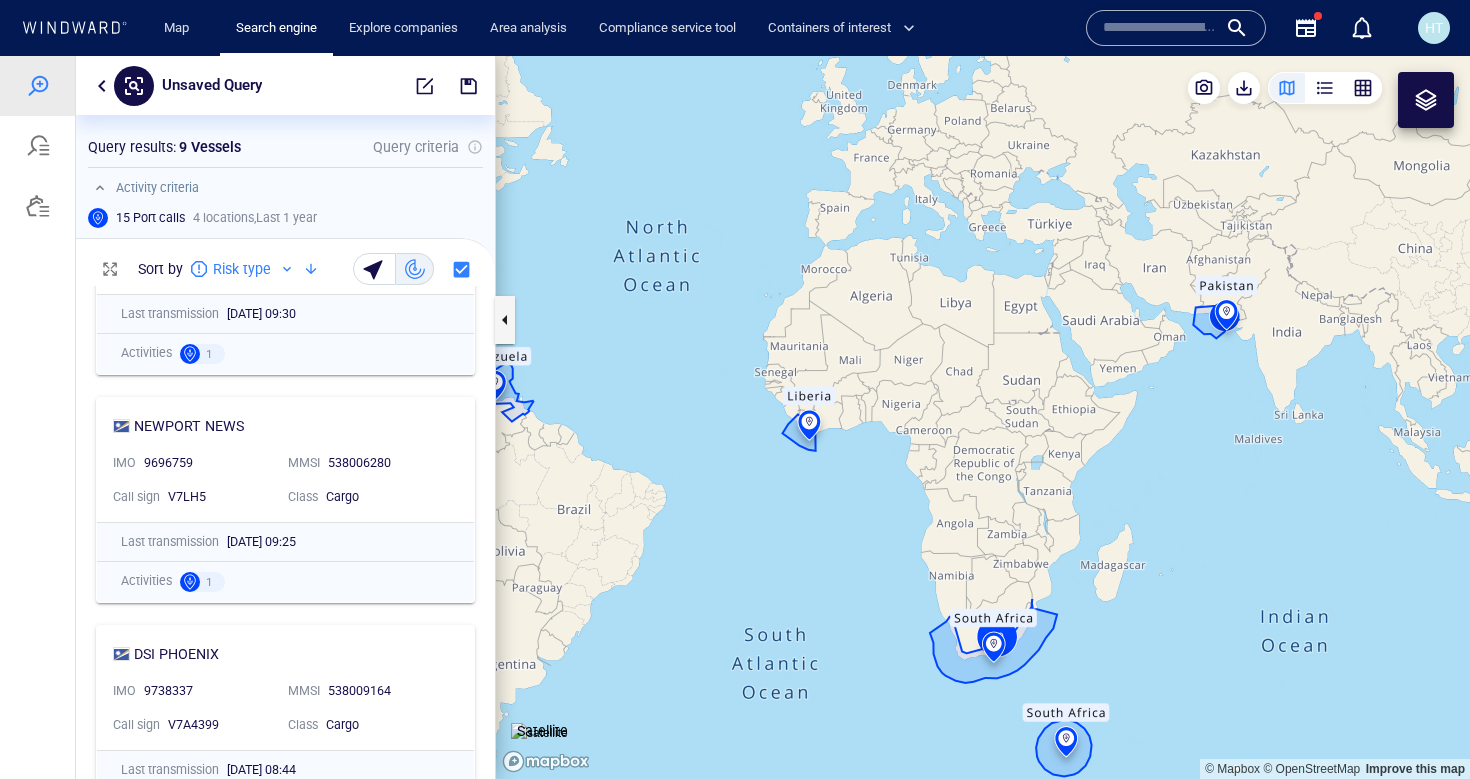 drag, startPoint x: 851, startPoint y: 489, endPoint x: 902, endPoint y: 490, distance: 51.009804 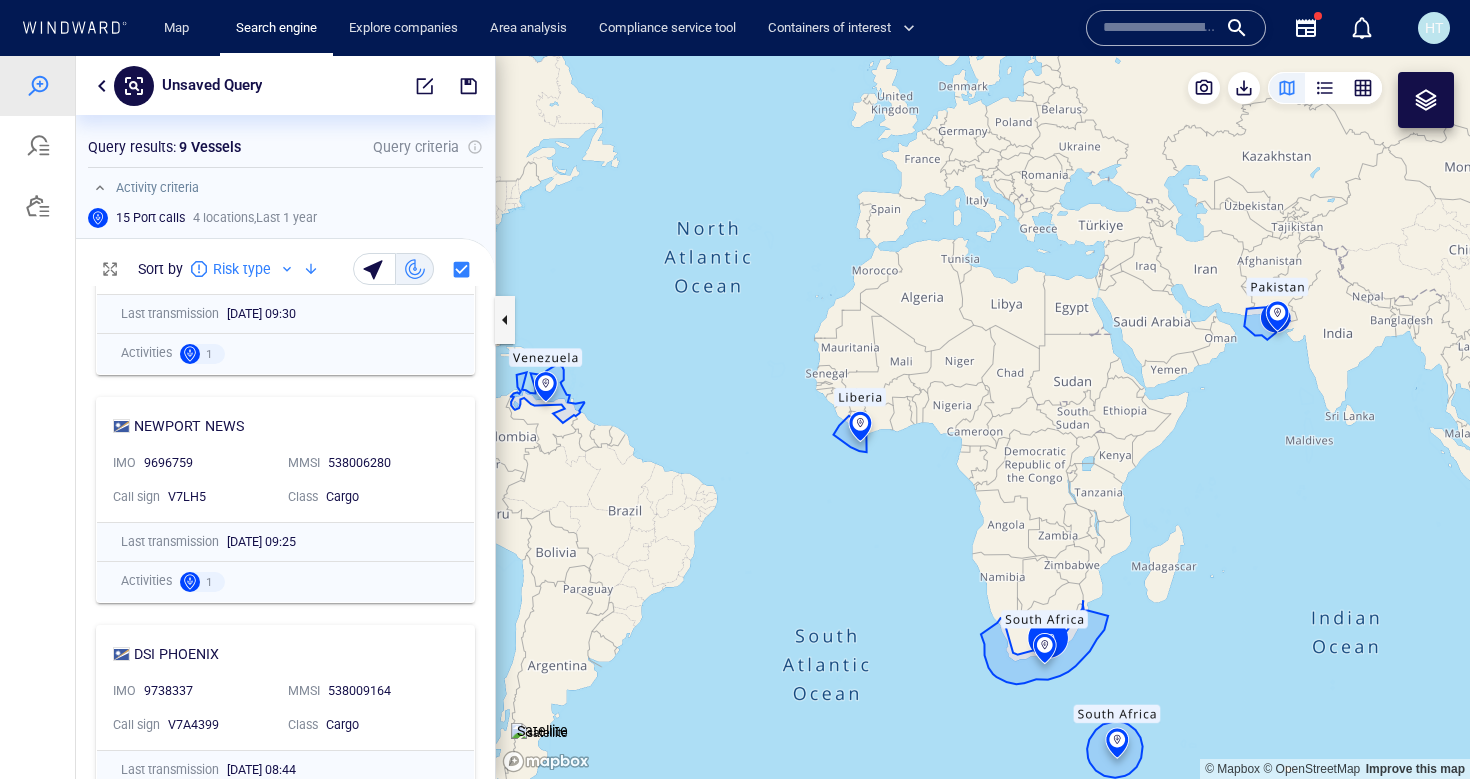 click on "Unsaved Query" at bounding box center [212, 86] 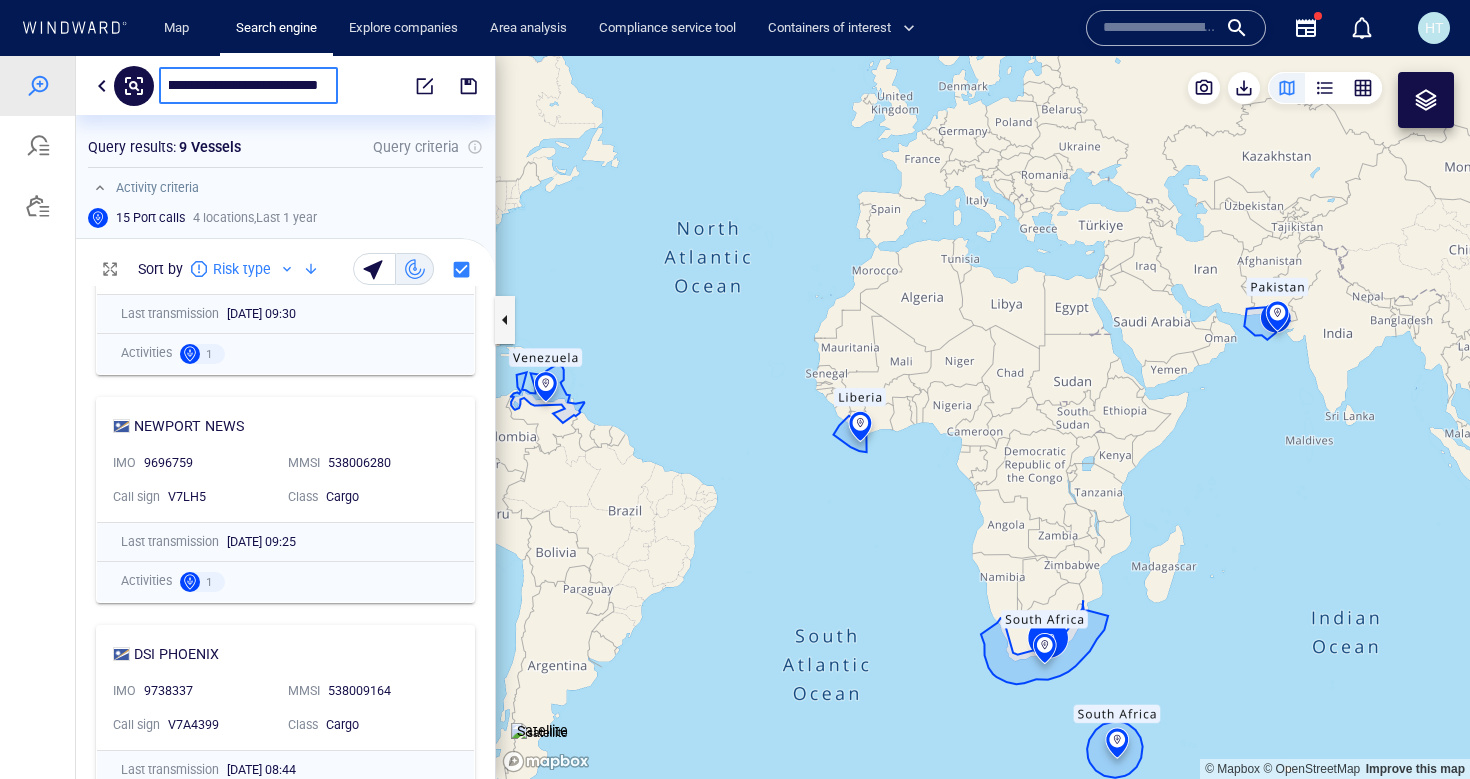 type on "**********" 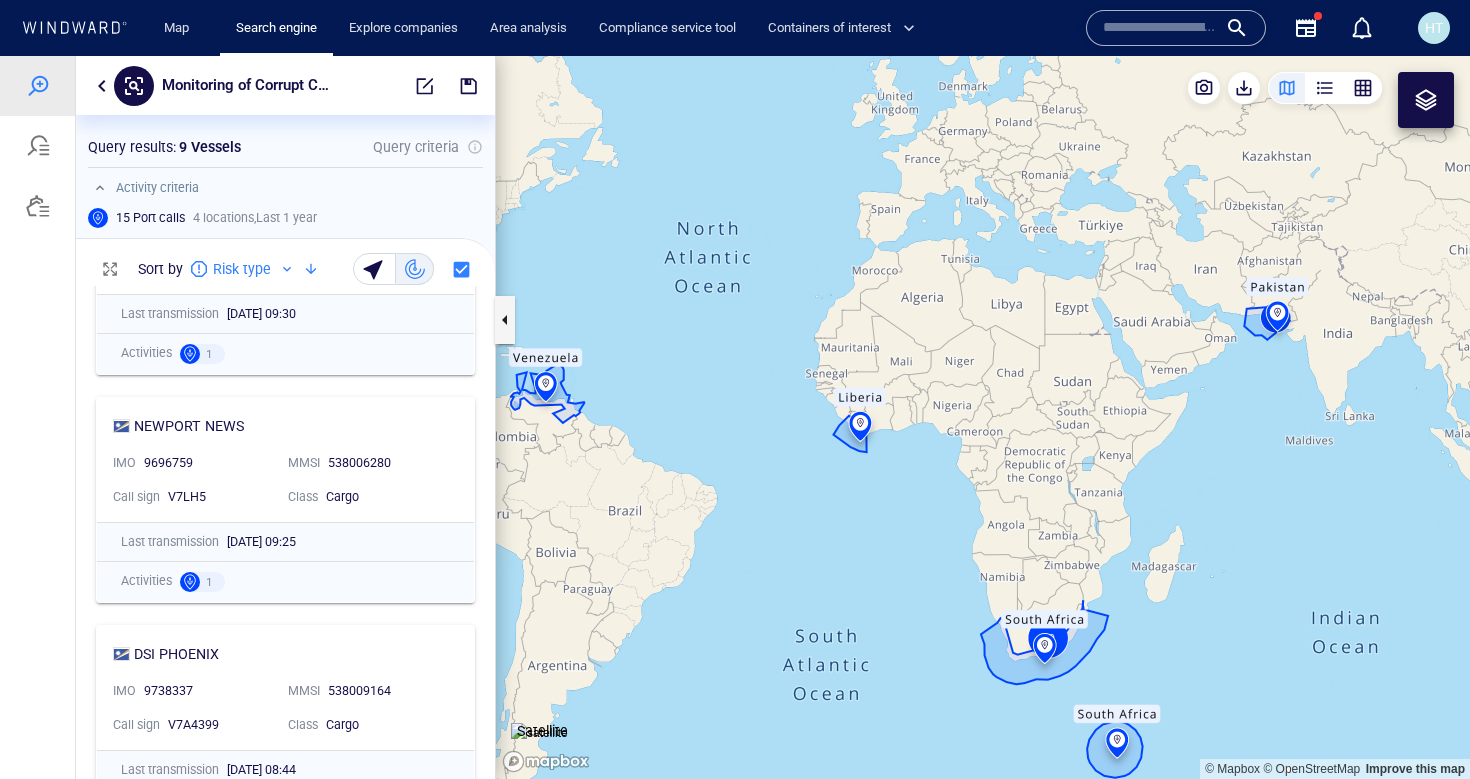 scroll, scrollTop: 1, scrollLeft: 1, axis: both 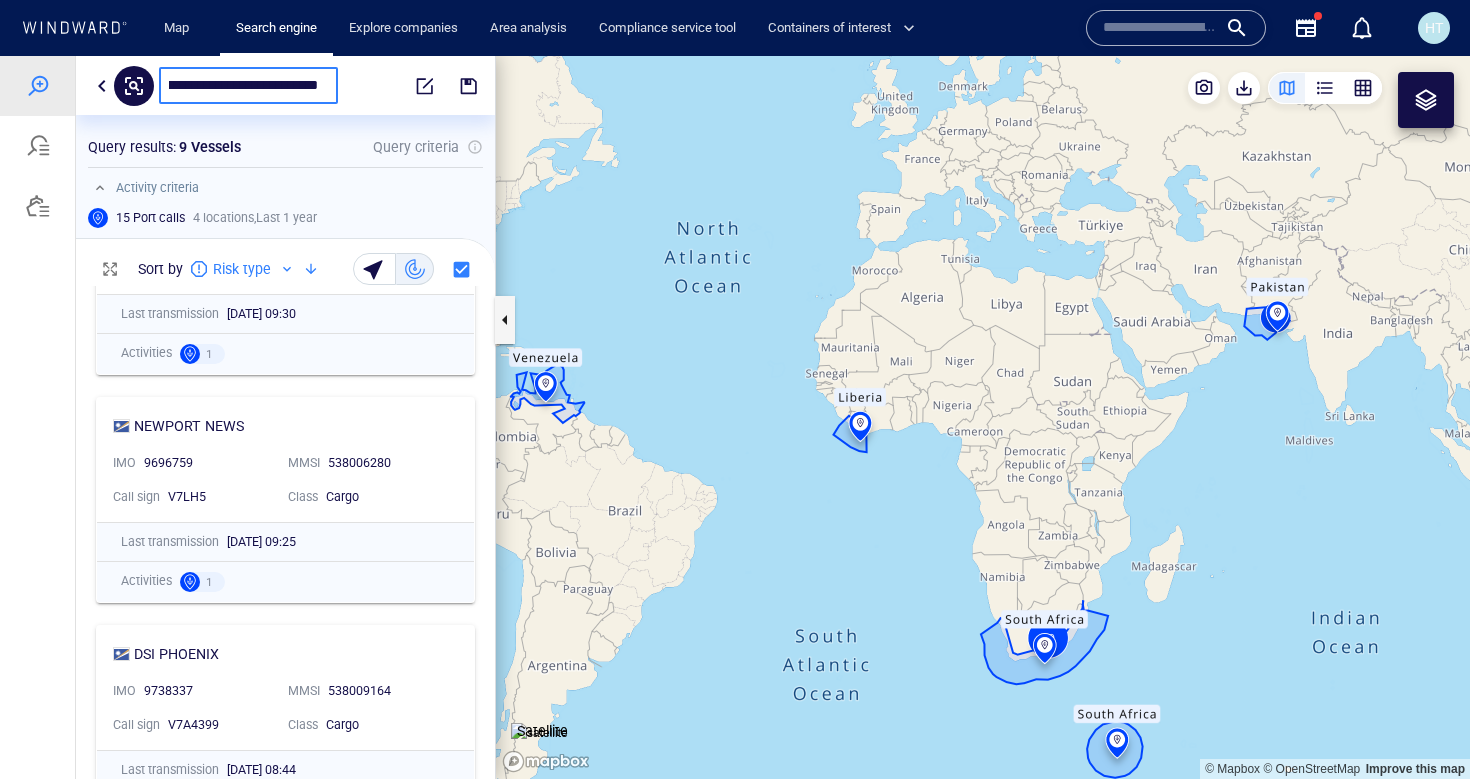 click at bounding box center (412, 86) 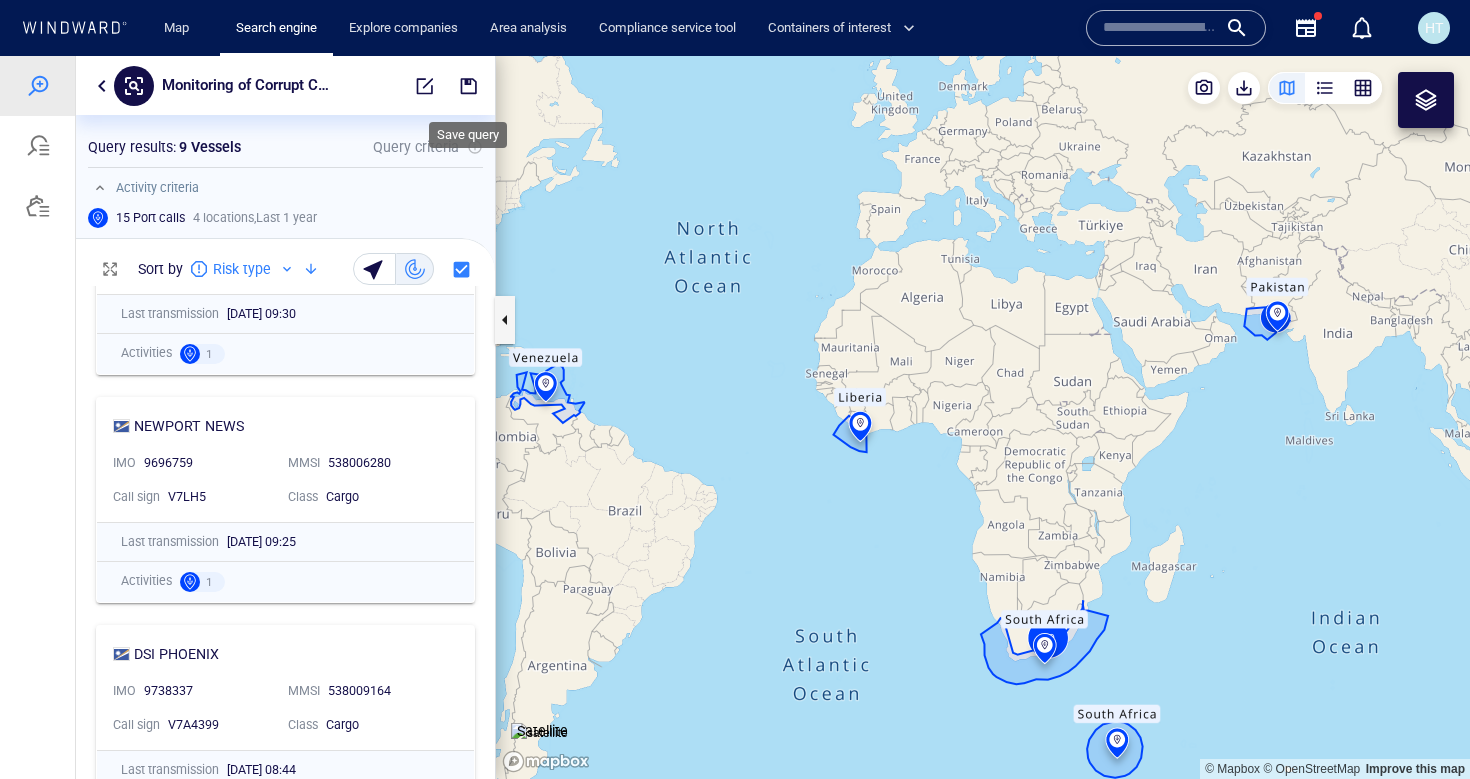 click at bounding box center (469, 86) 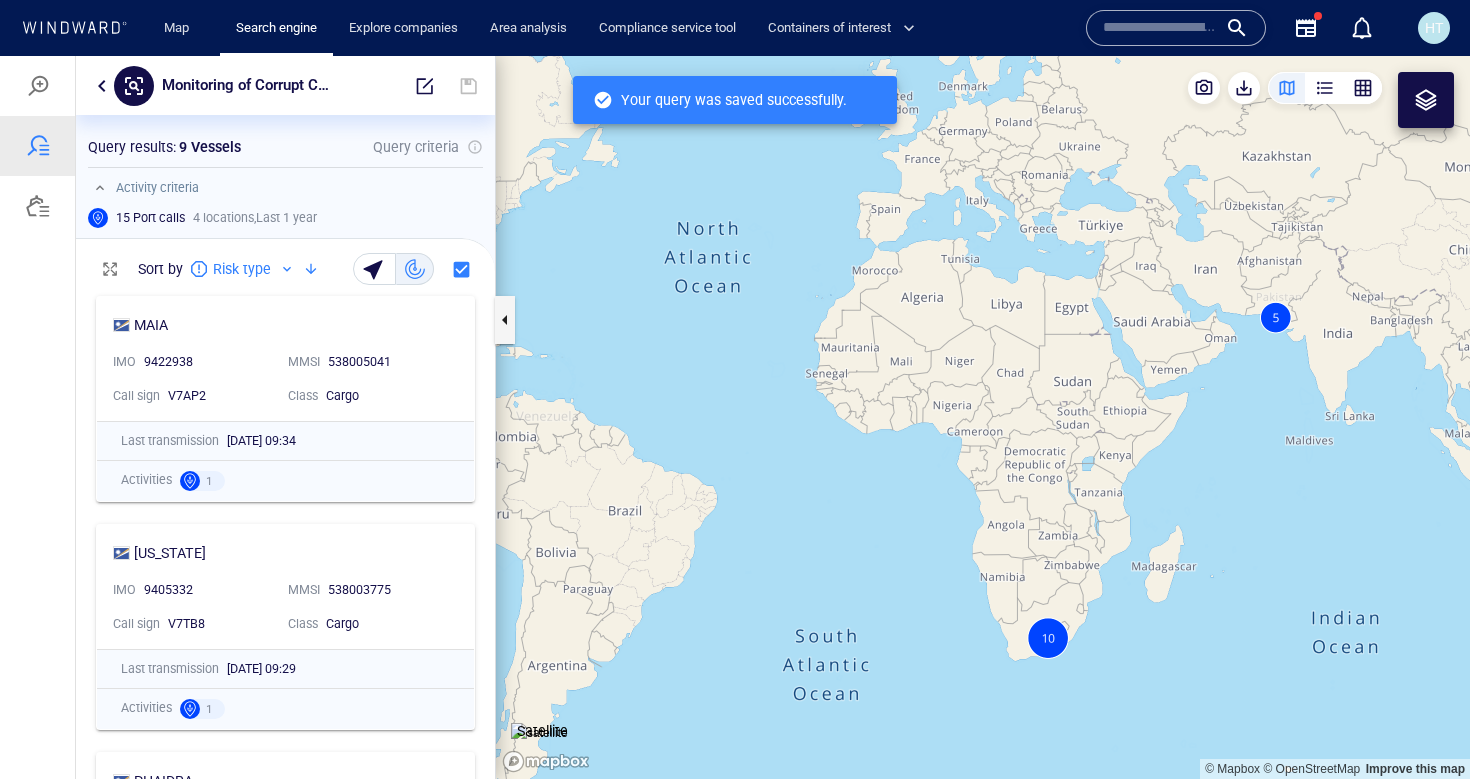 scroll, scrollTop: 1, scrollLeft: 1, axis: both 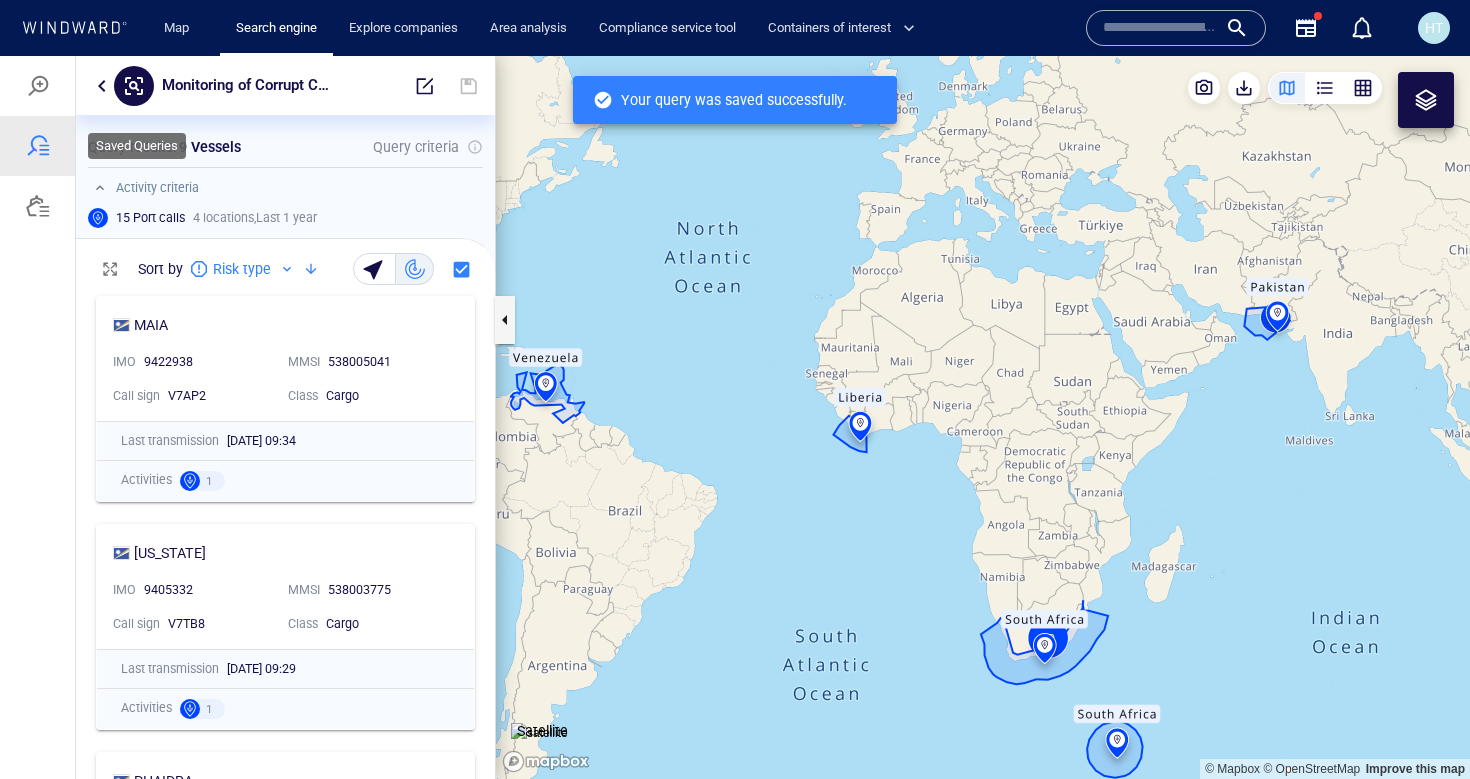 click at bounding box center [38, 146] 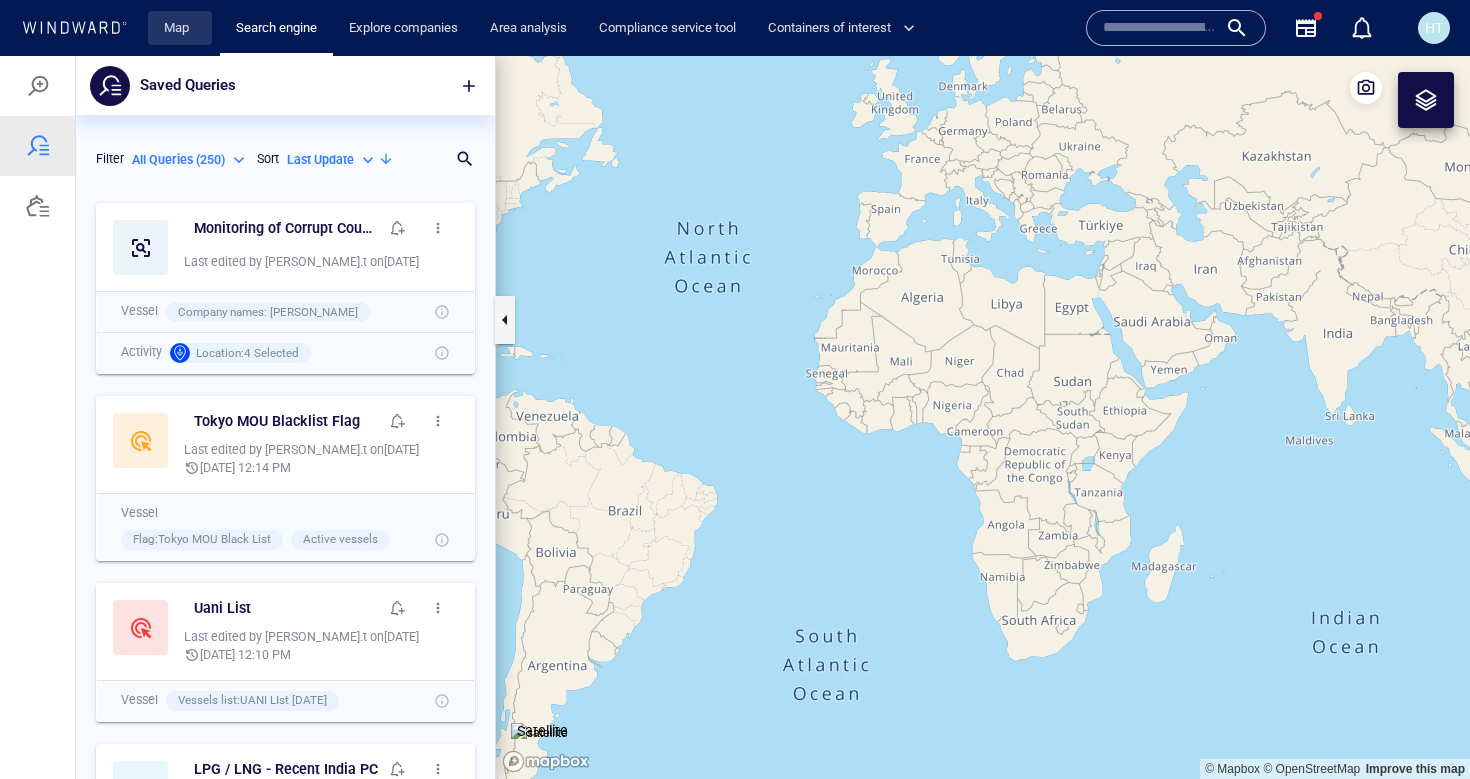 scroll, scrollTop: 1, scrollLeft: 1, axis: both 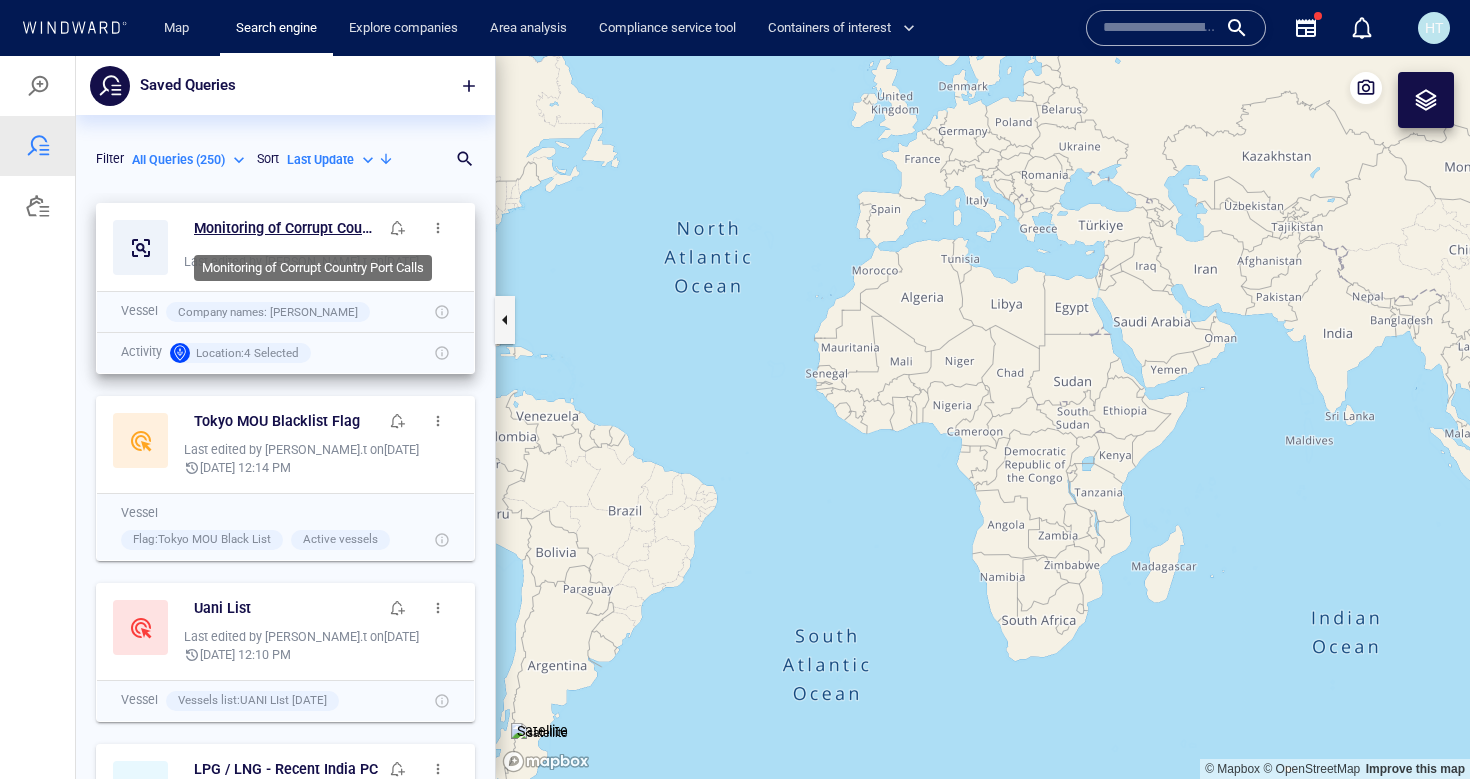 click on "Monitoring of Corrupt Country Port Calls" at bounding box center [286, 228] 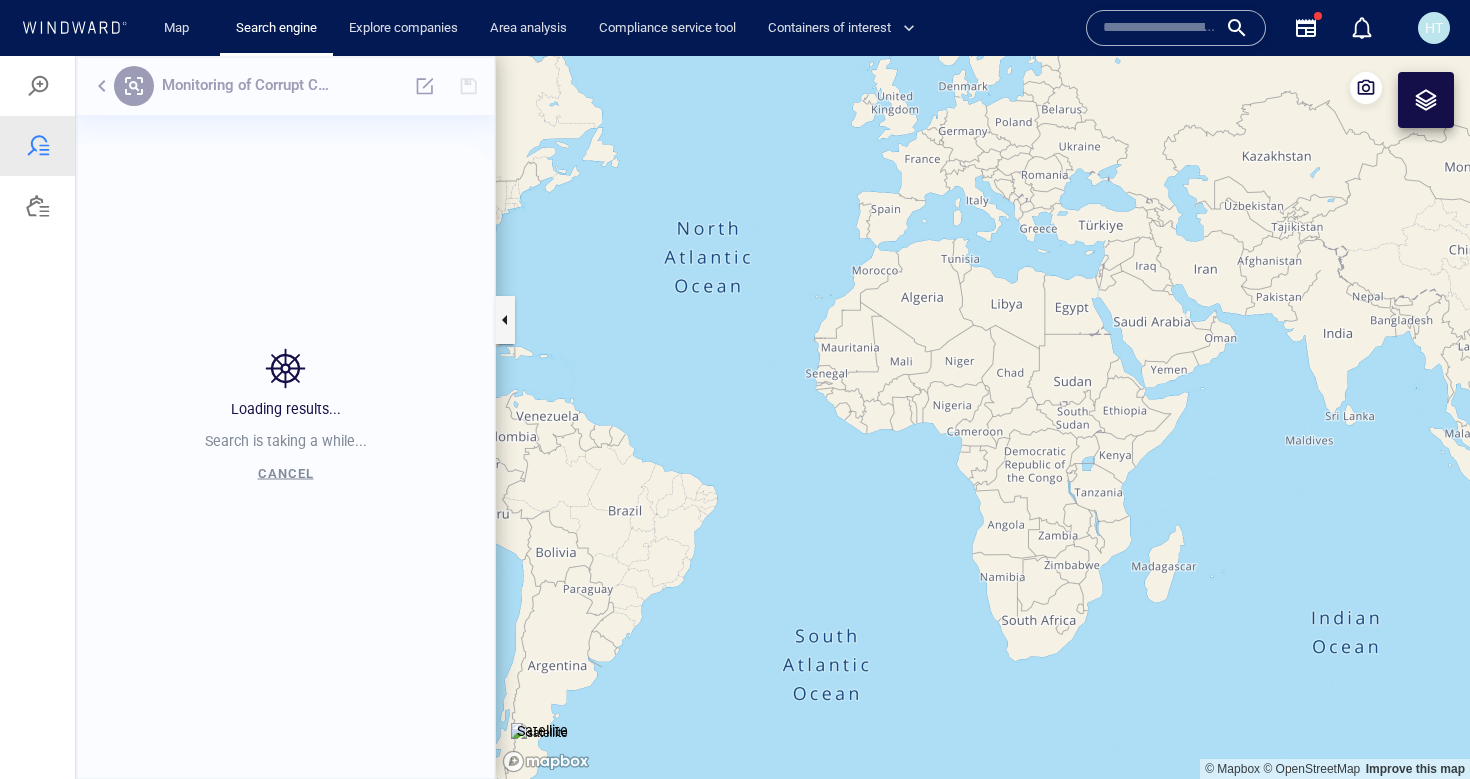 scroll, scrollTop: 1, scrollLeft: 1, axis: both 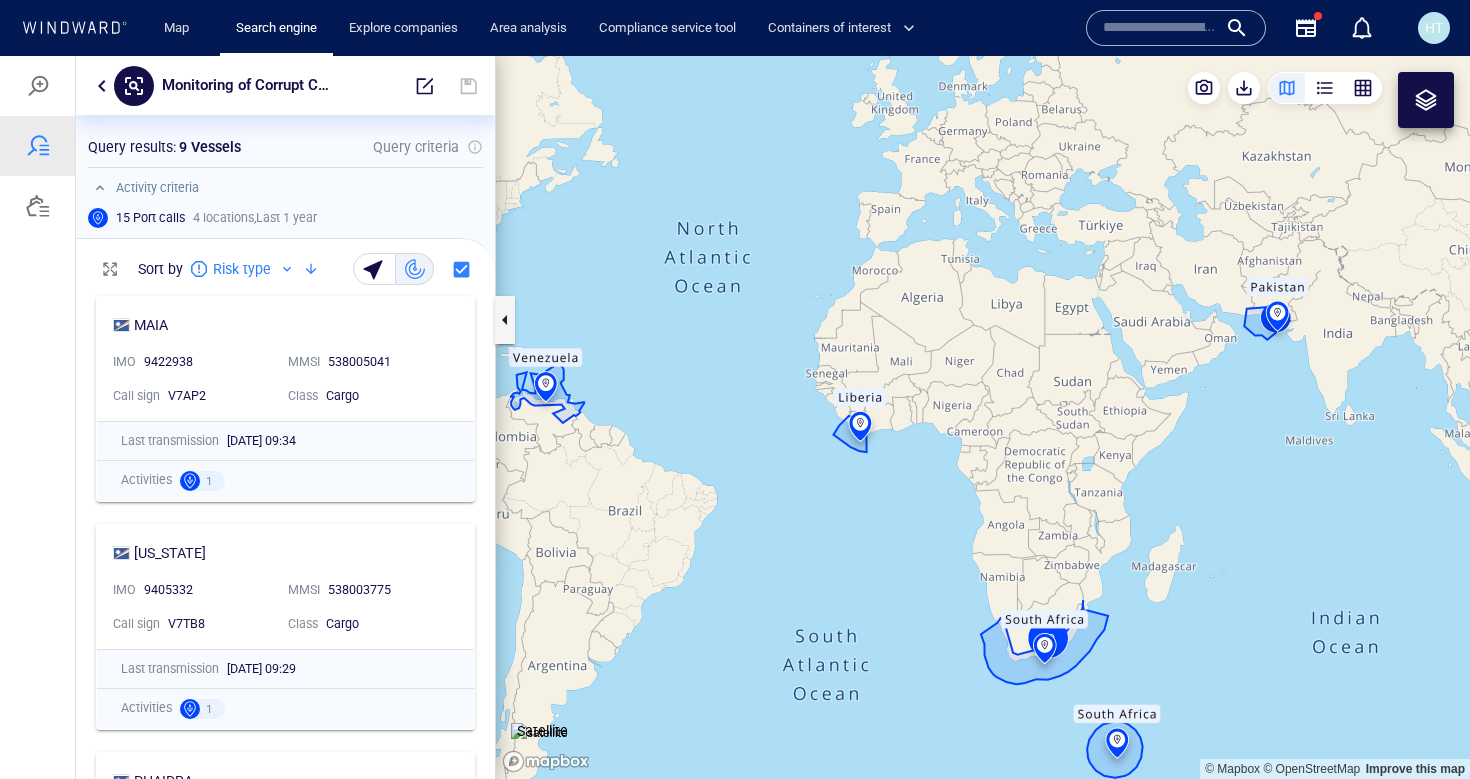 click at bounding box center (102, 86) 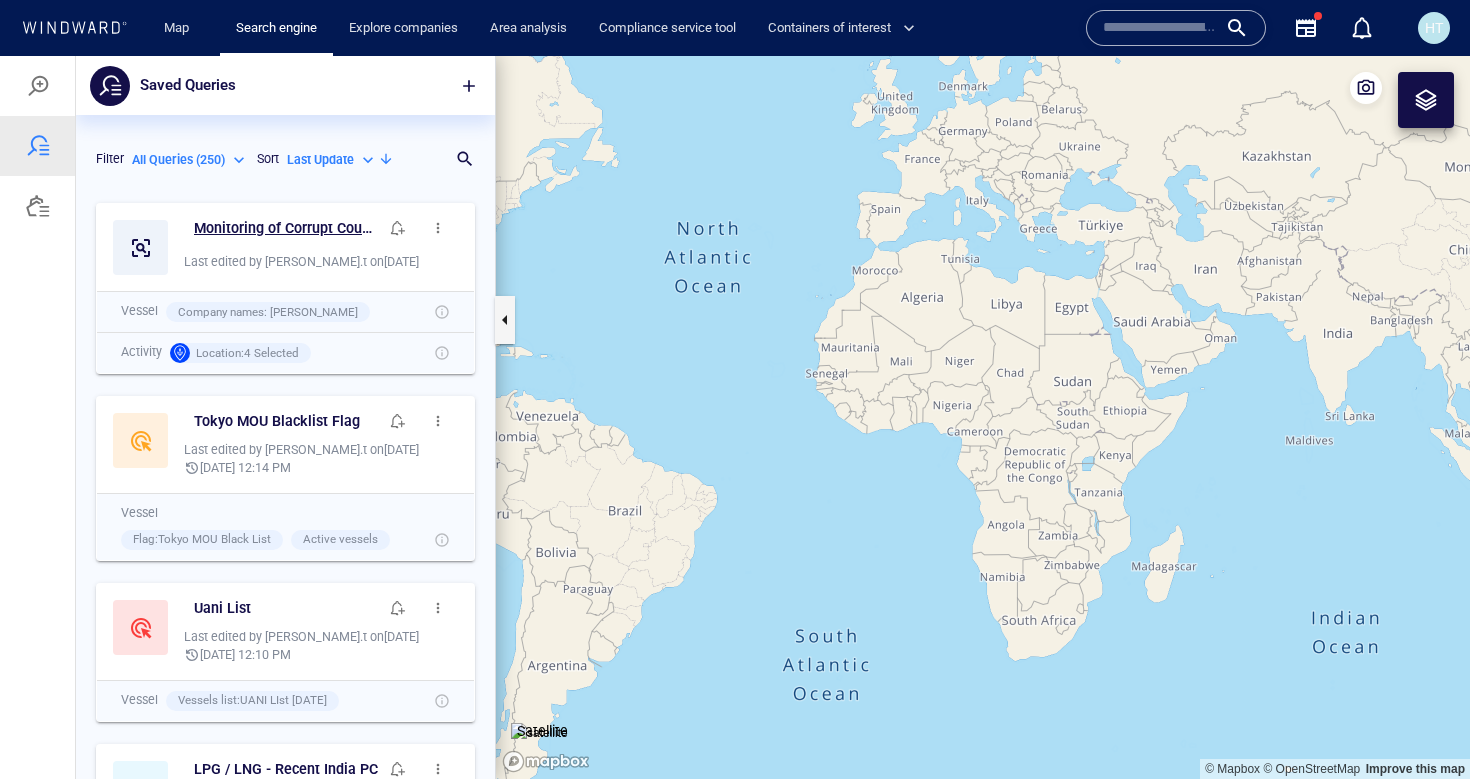 scroll, scrollTop: 1, scrollLeft: 1, axis: both 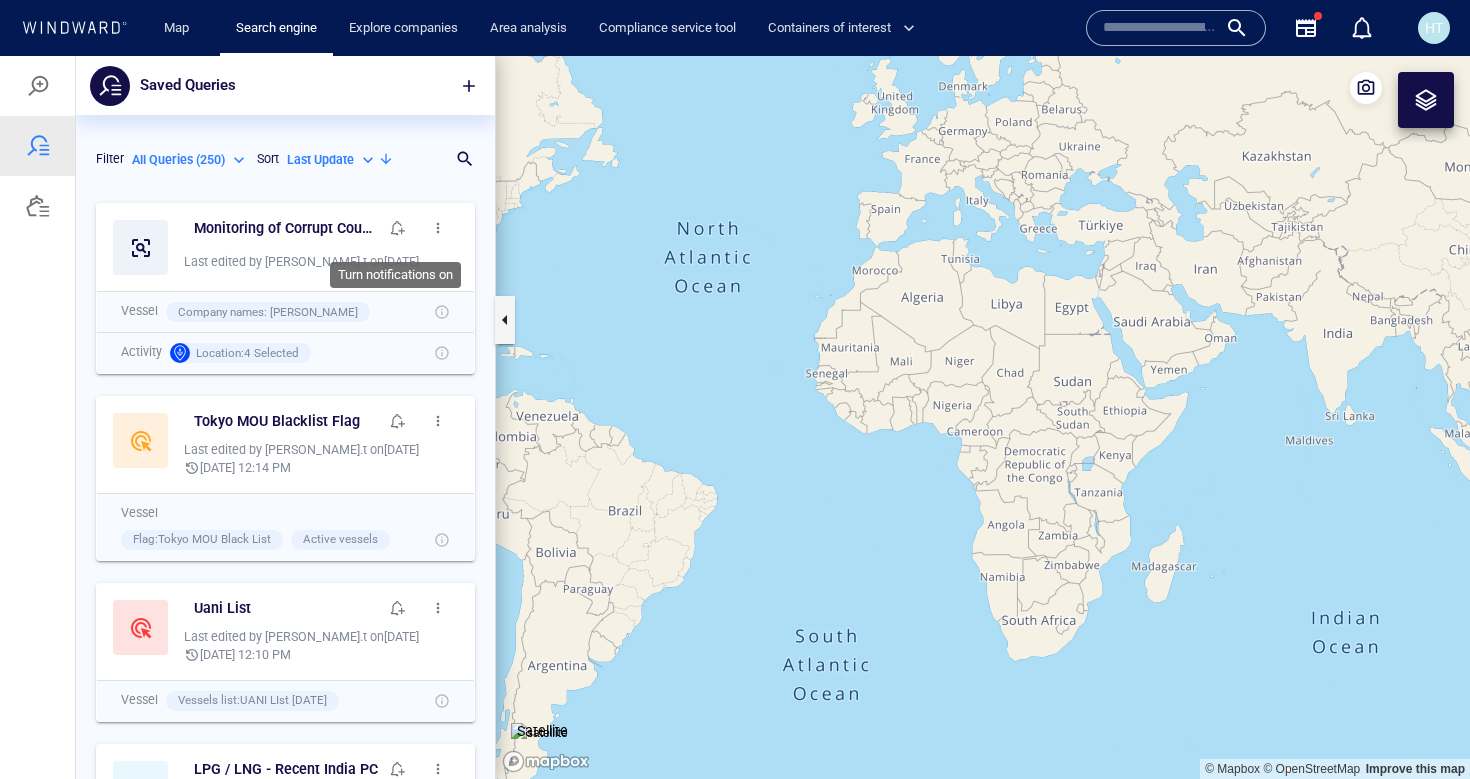 click at bounding box center (398, 228) 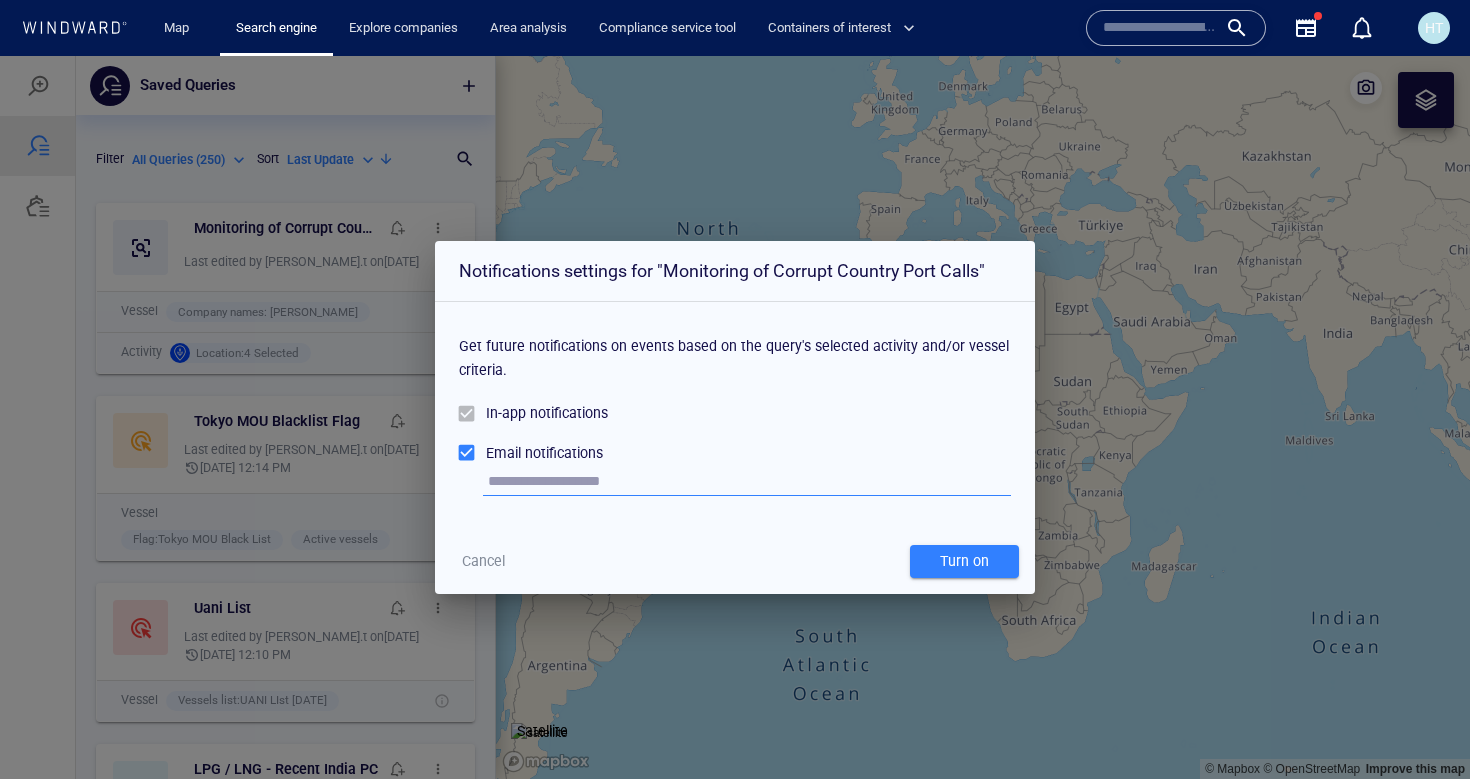 click on "Cancel" at bounding box center (483, 561) 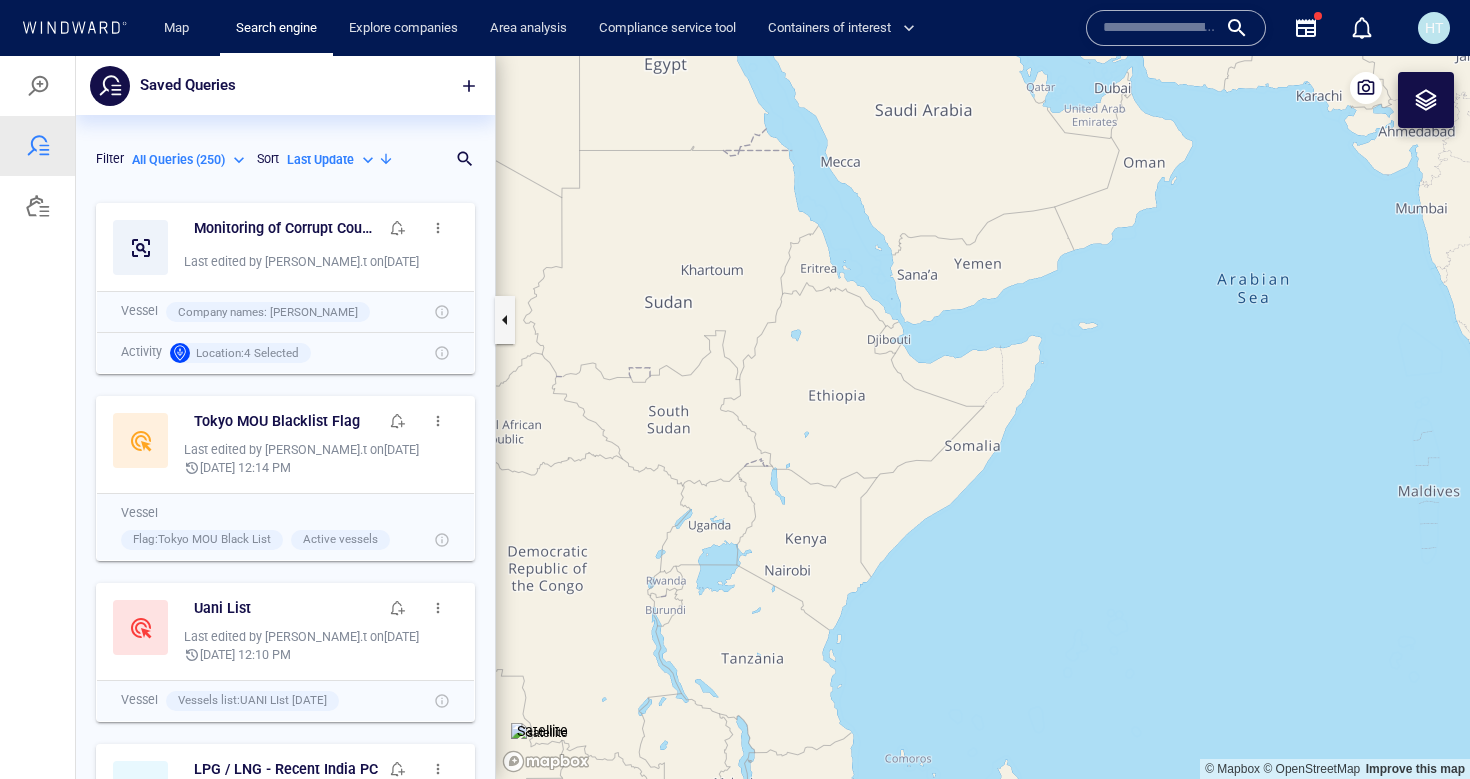 drag, startPoint x: 1227, startPoint y: 435, endPoint x: 1082, endPoint y: 351, distance: 167.57387 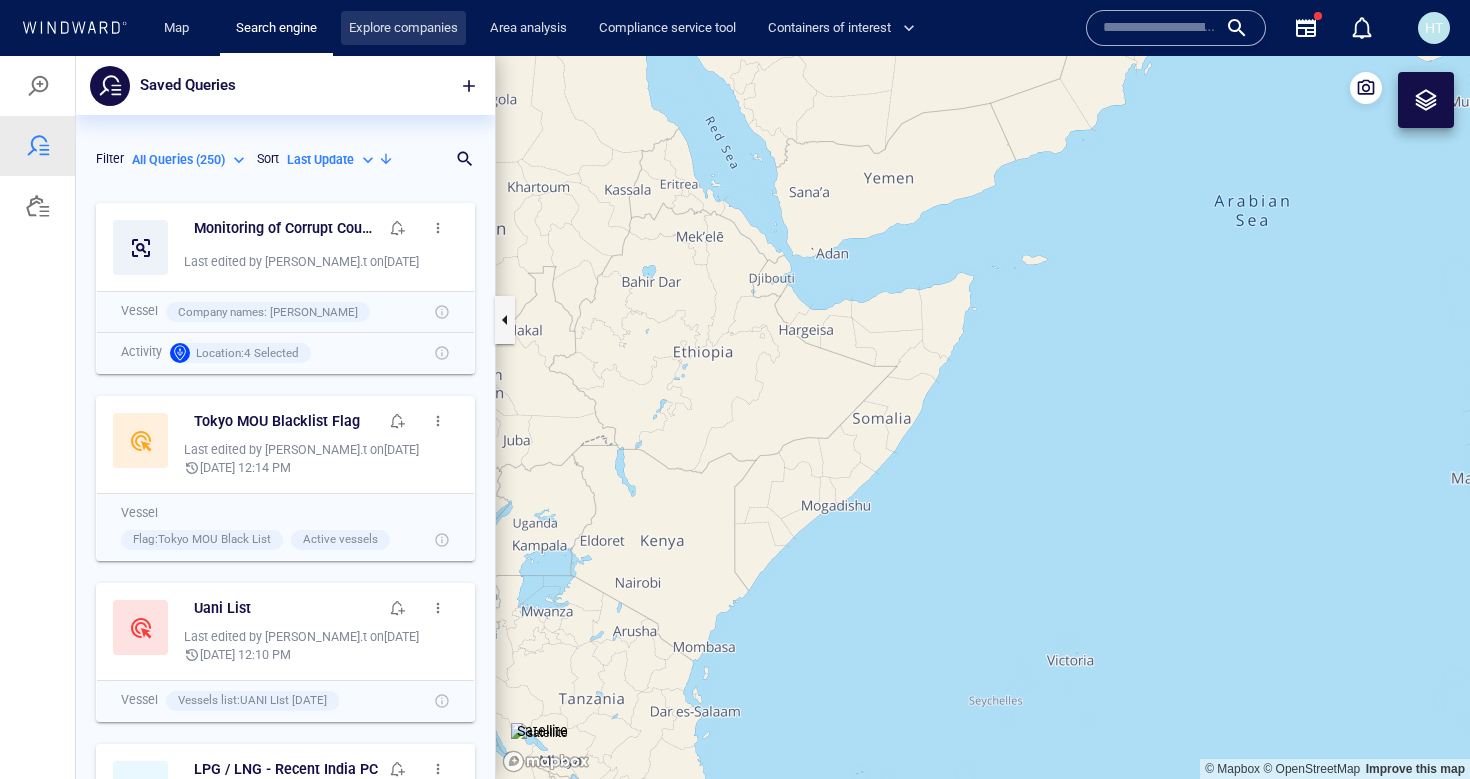 click on "Explore companies" at bounding box center [403, 28] 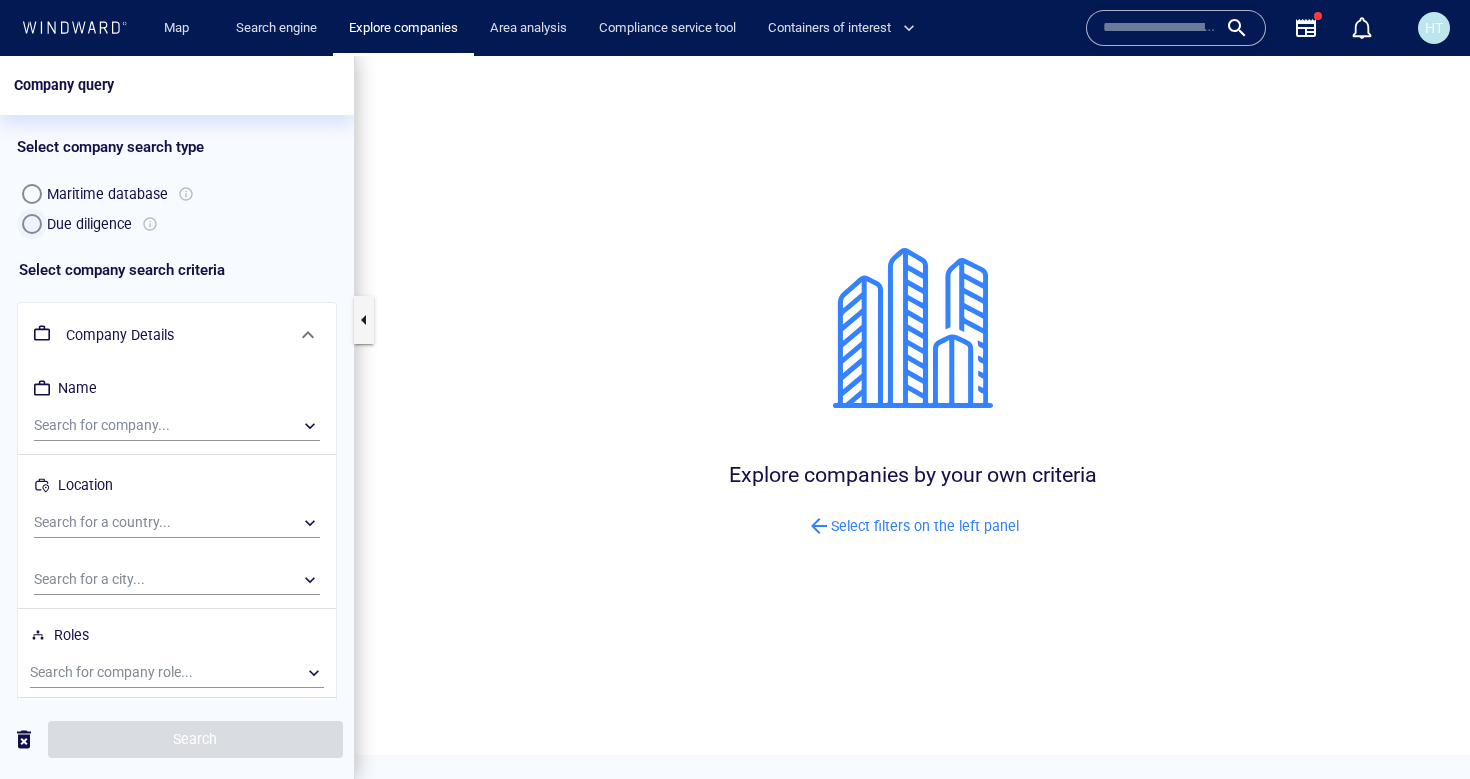 click at bounding box center [32, 224] 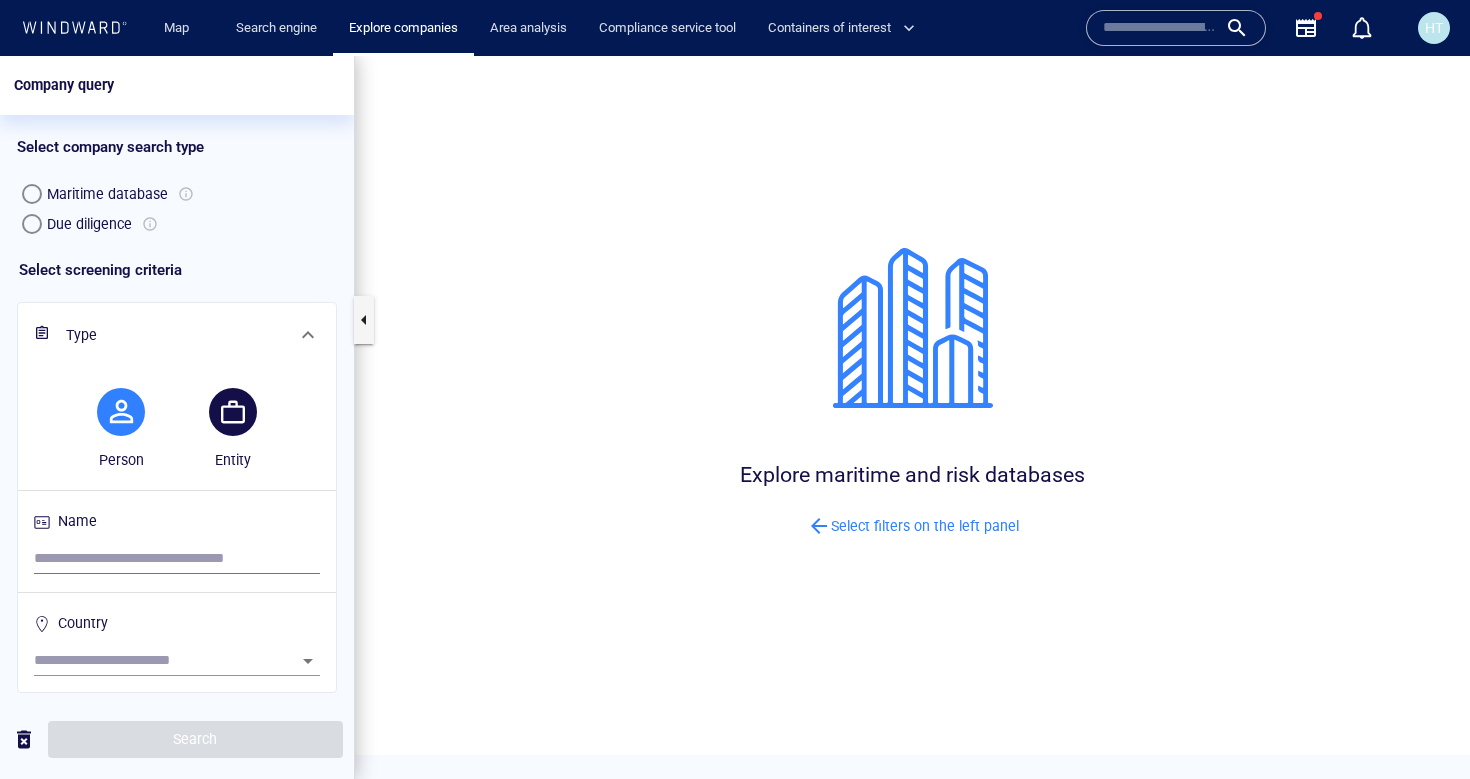 click at bounding box center (177, 559) 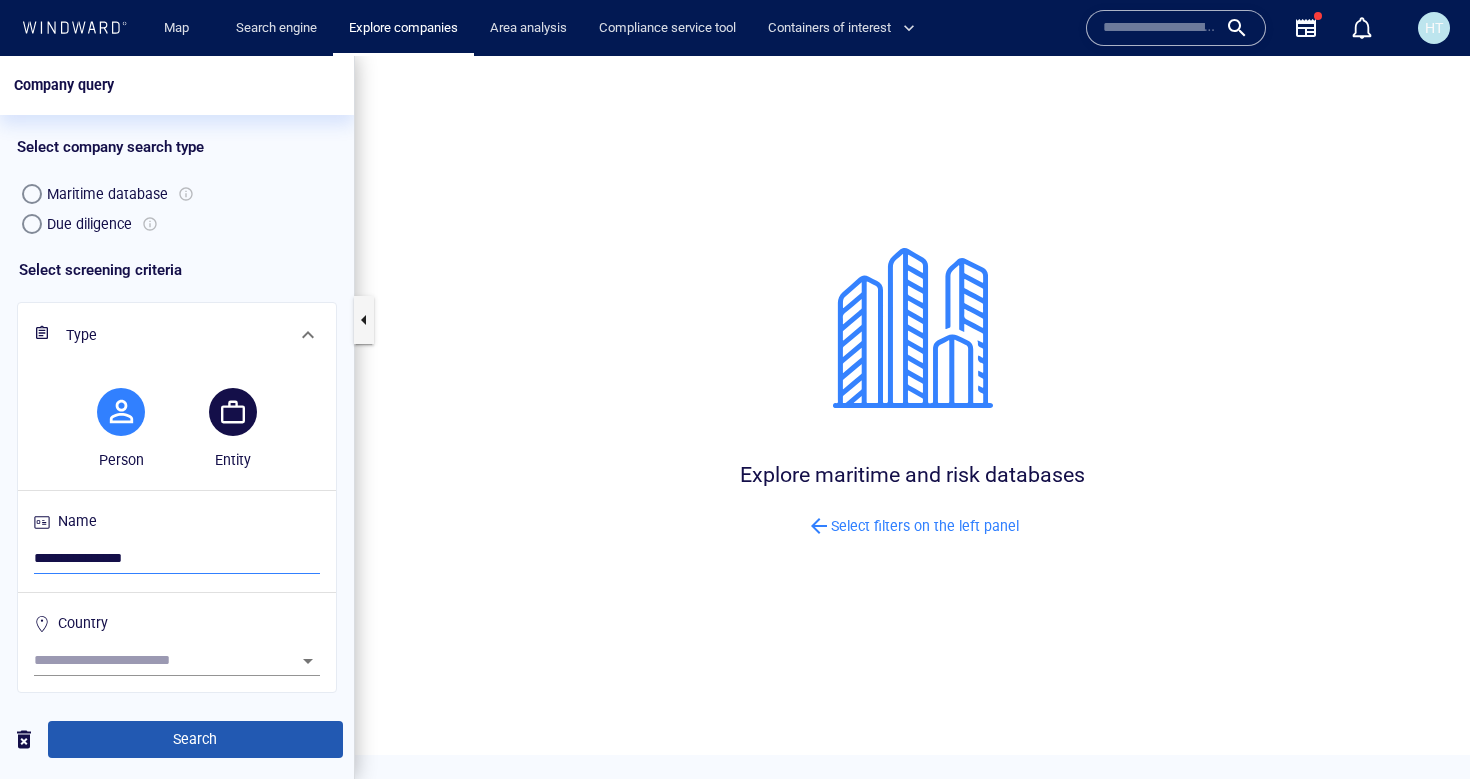 click on "Search" at bounding box center (195, 739) 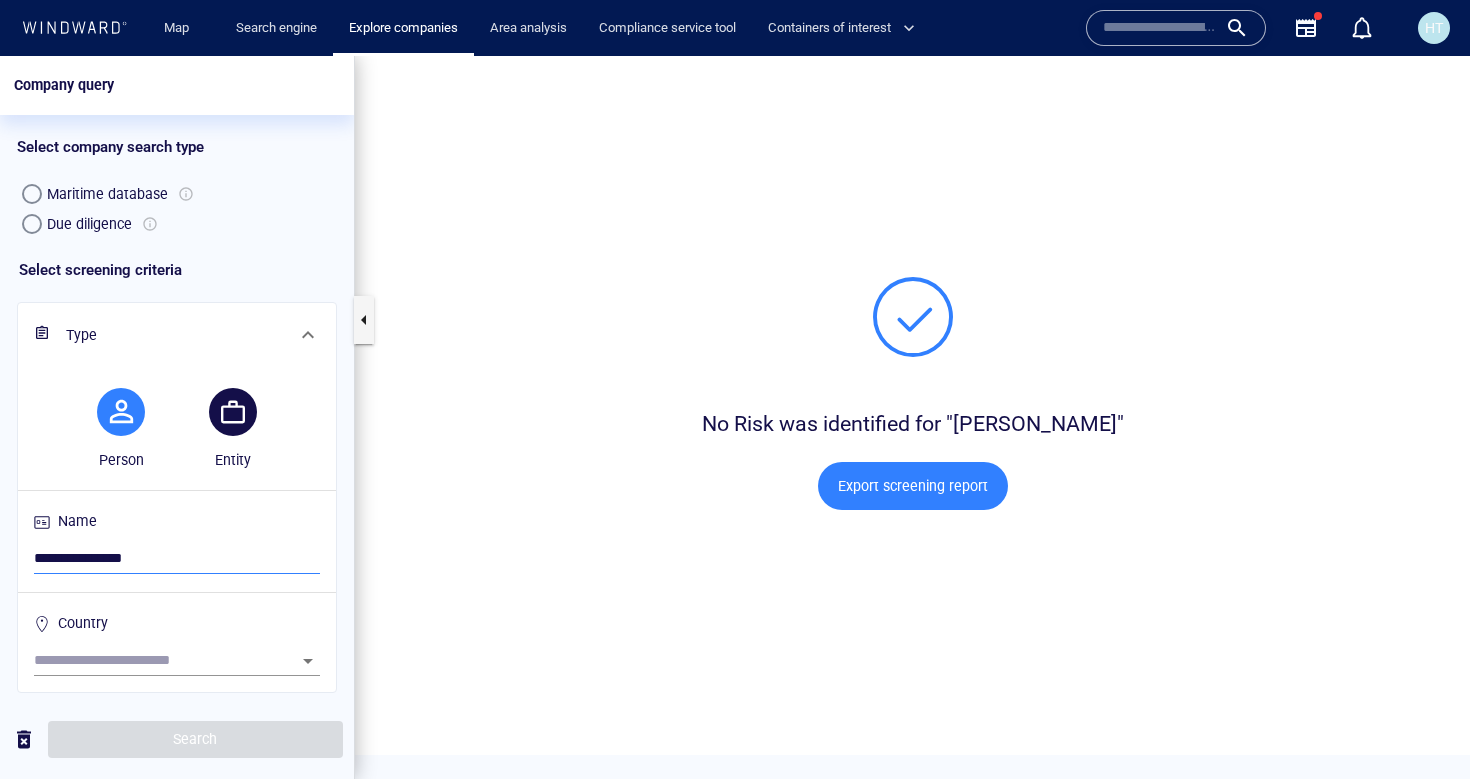 click on "**********" at bounding box center (177, 559) 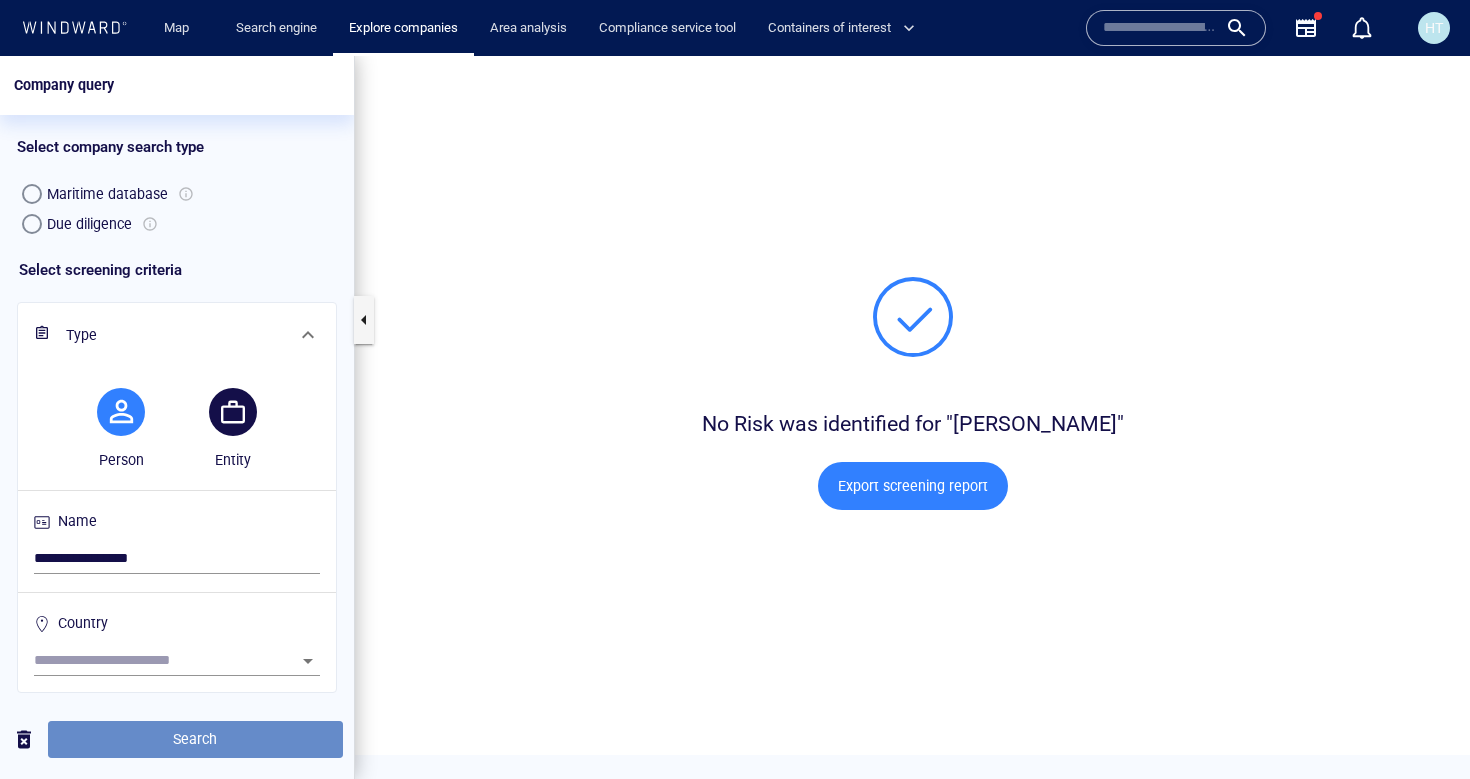 click on "Search" at bounding box center (195, 739) 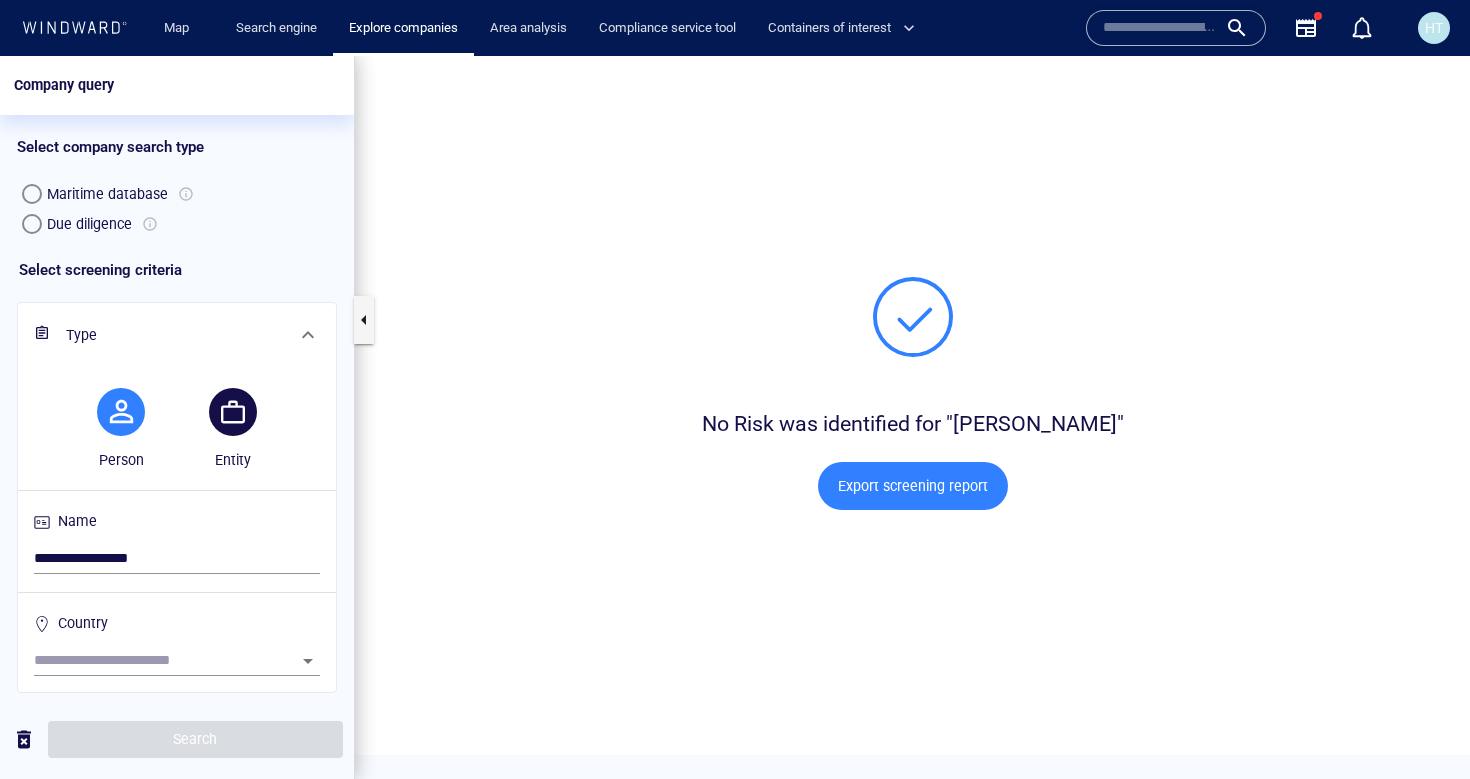 click on "Name" at bounding box center [177, 524] 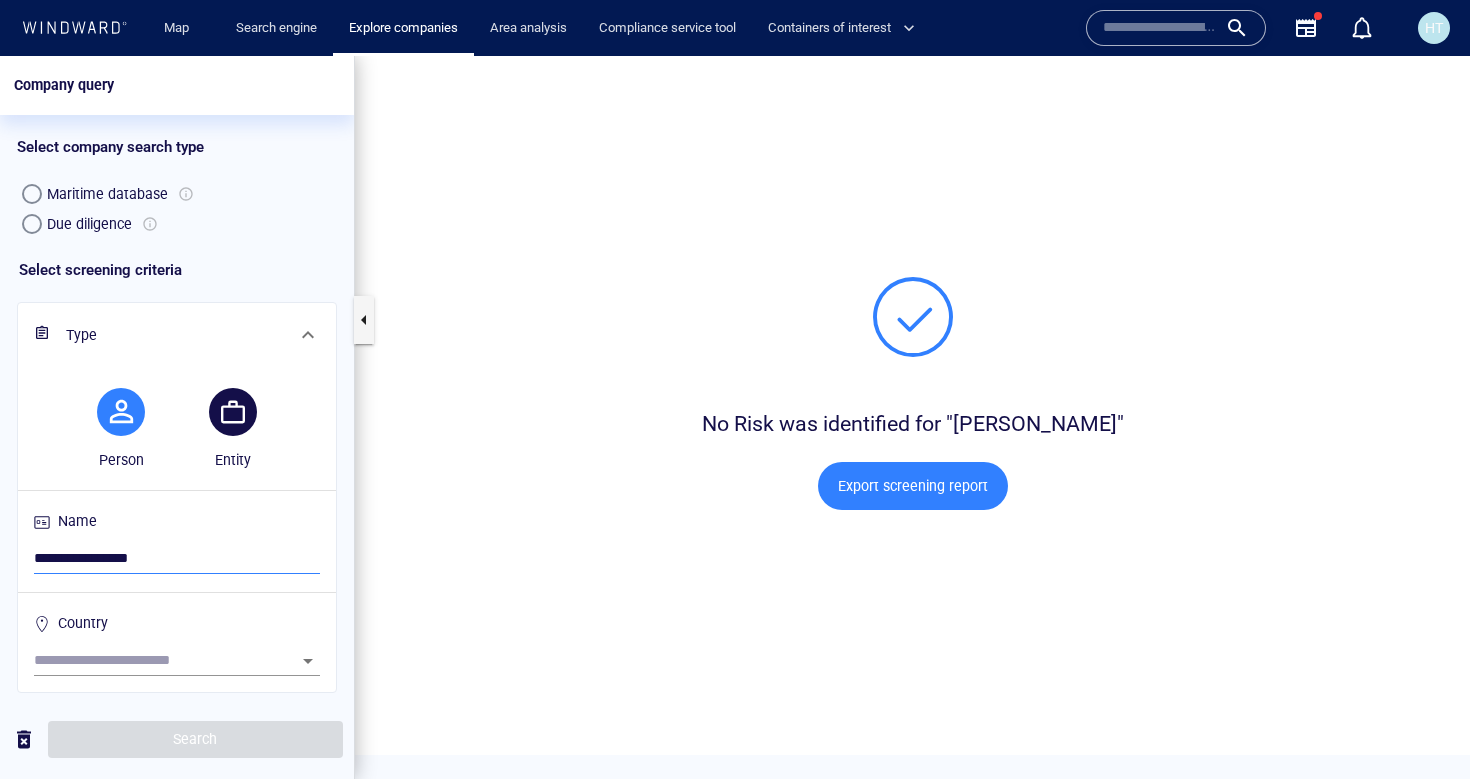click on "**********" at bounding box center (177, 559) 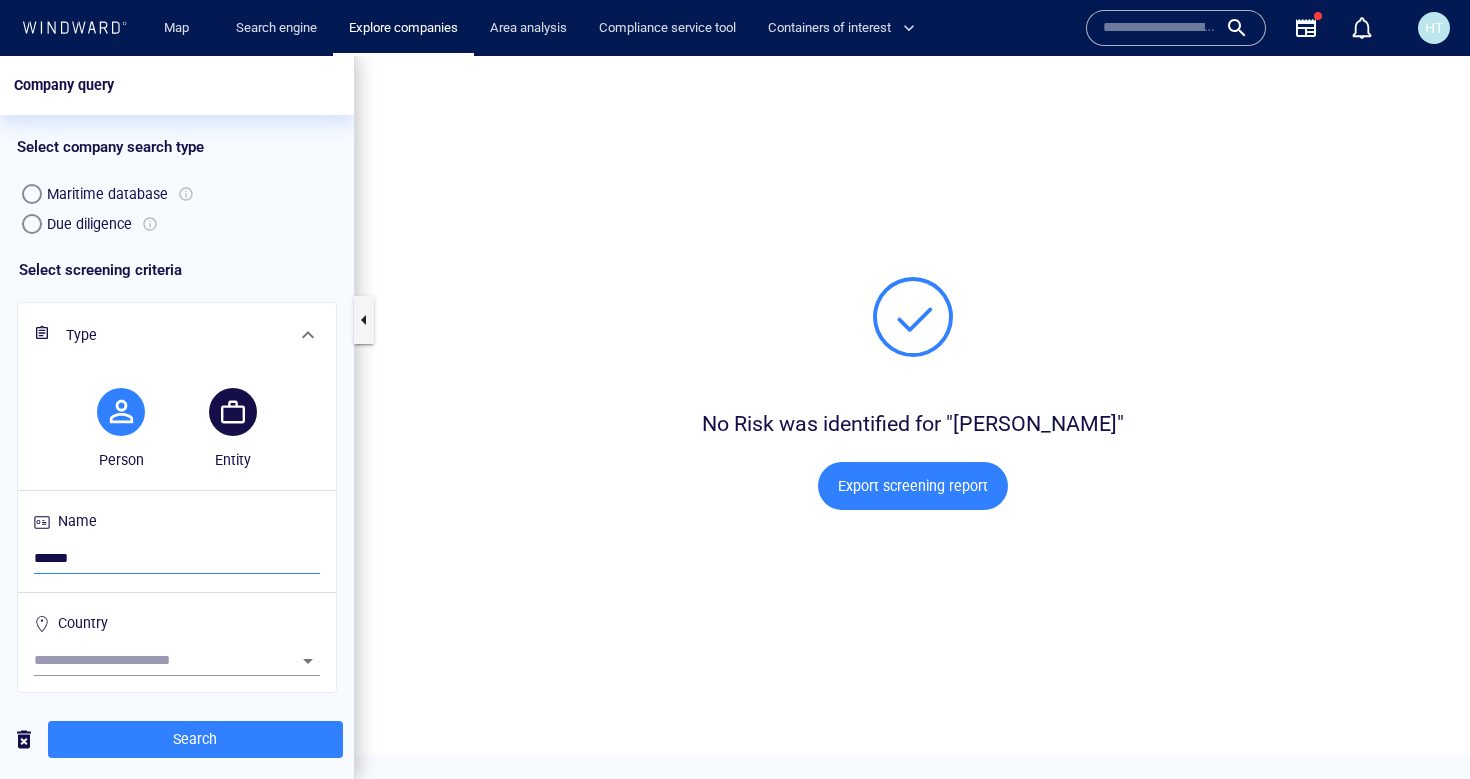type on "**********" 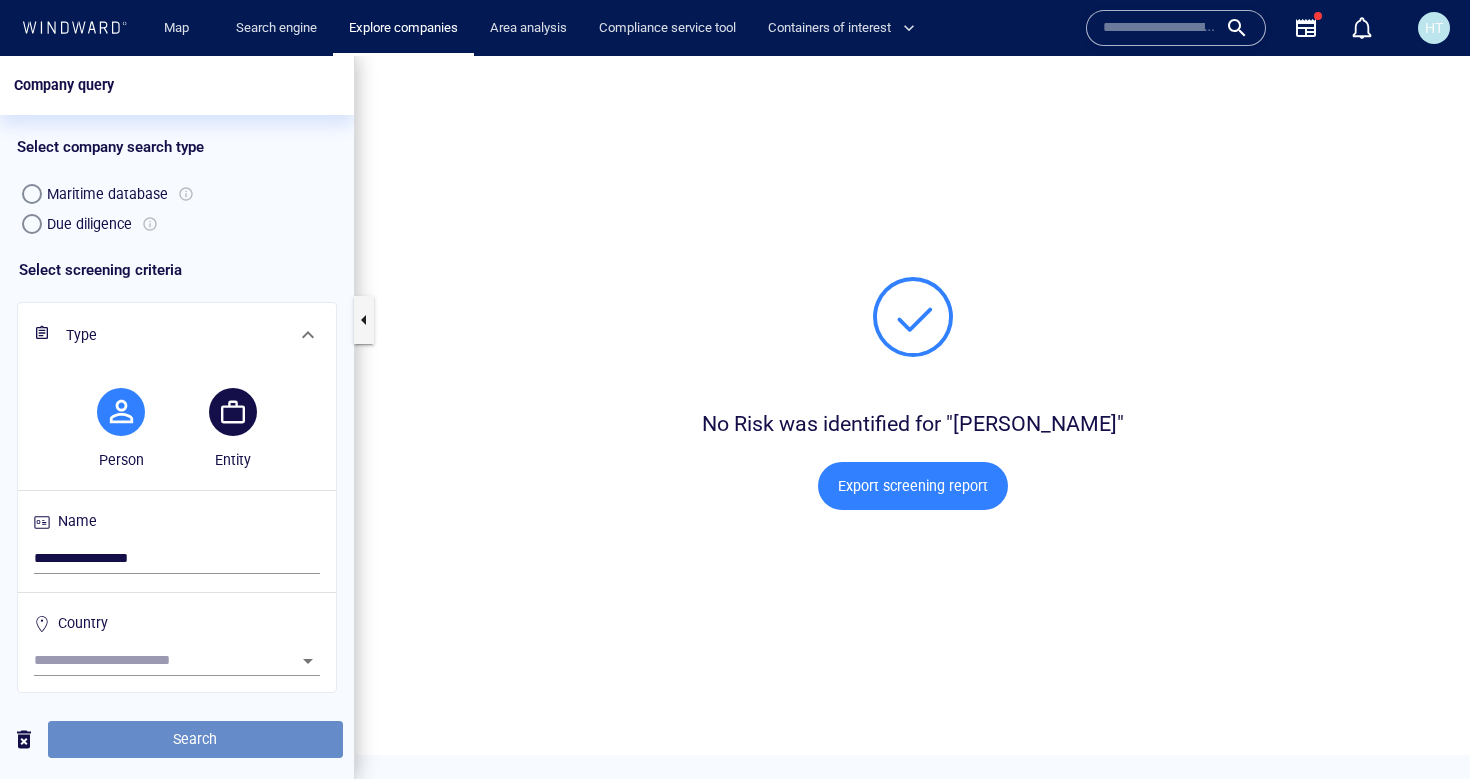 click on "Search" at bounding box center [195, 739] 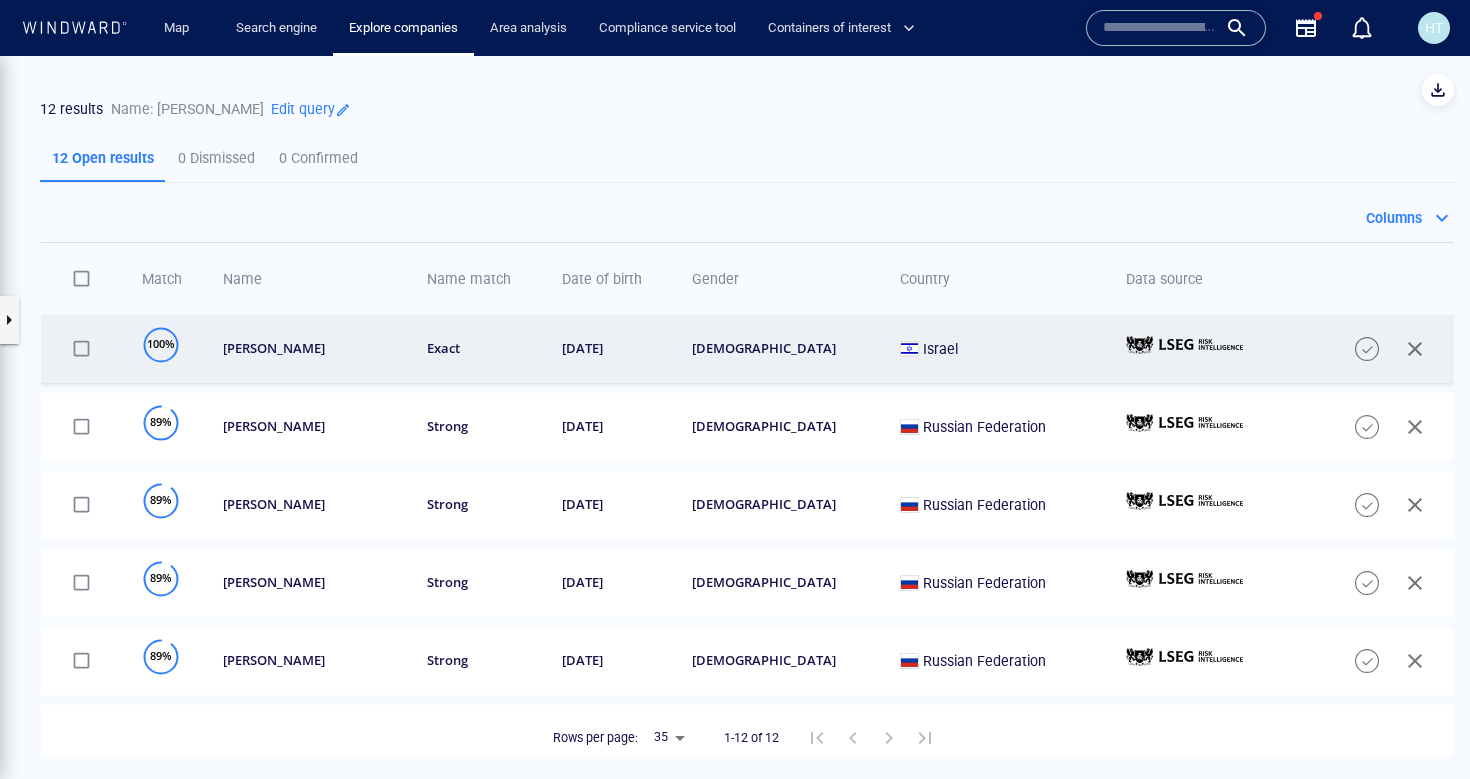 click on "roman arkadyevich abramovich" at bounding box center [304, 349] 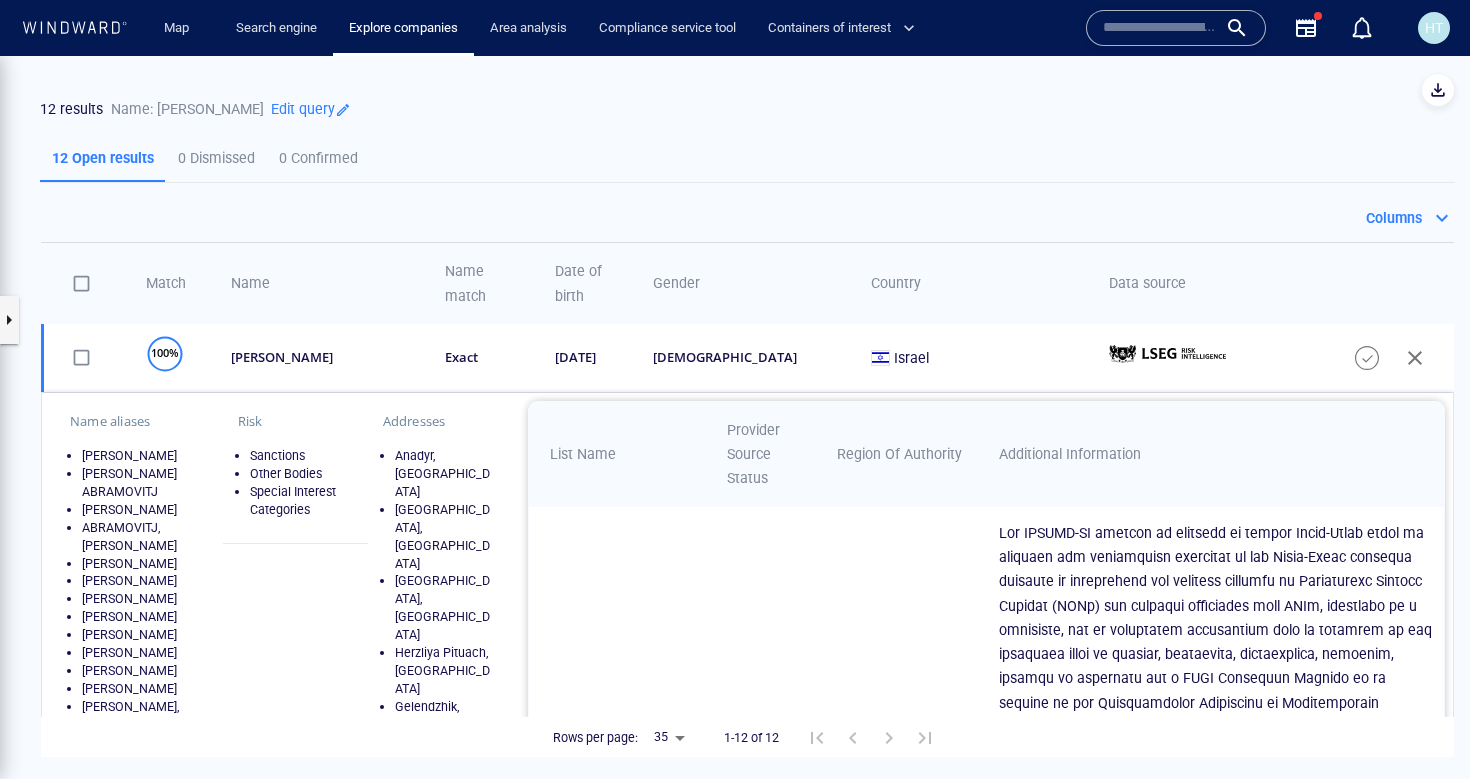 click on "Sanctions" at bounding box center [301, 456] 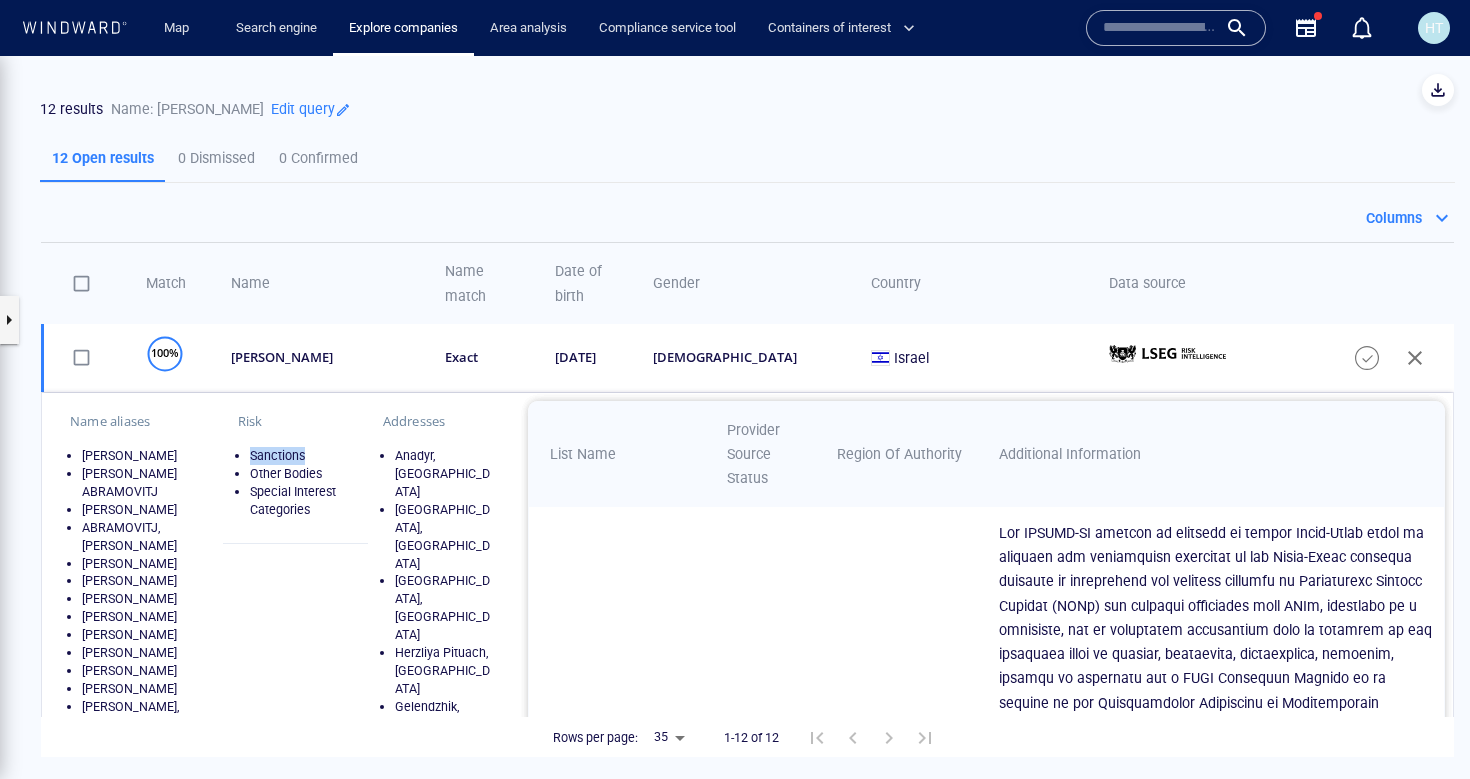 click on "Sanctions" at bounding box center [301, 456] 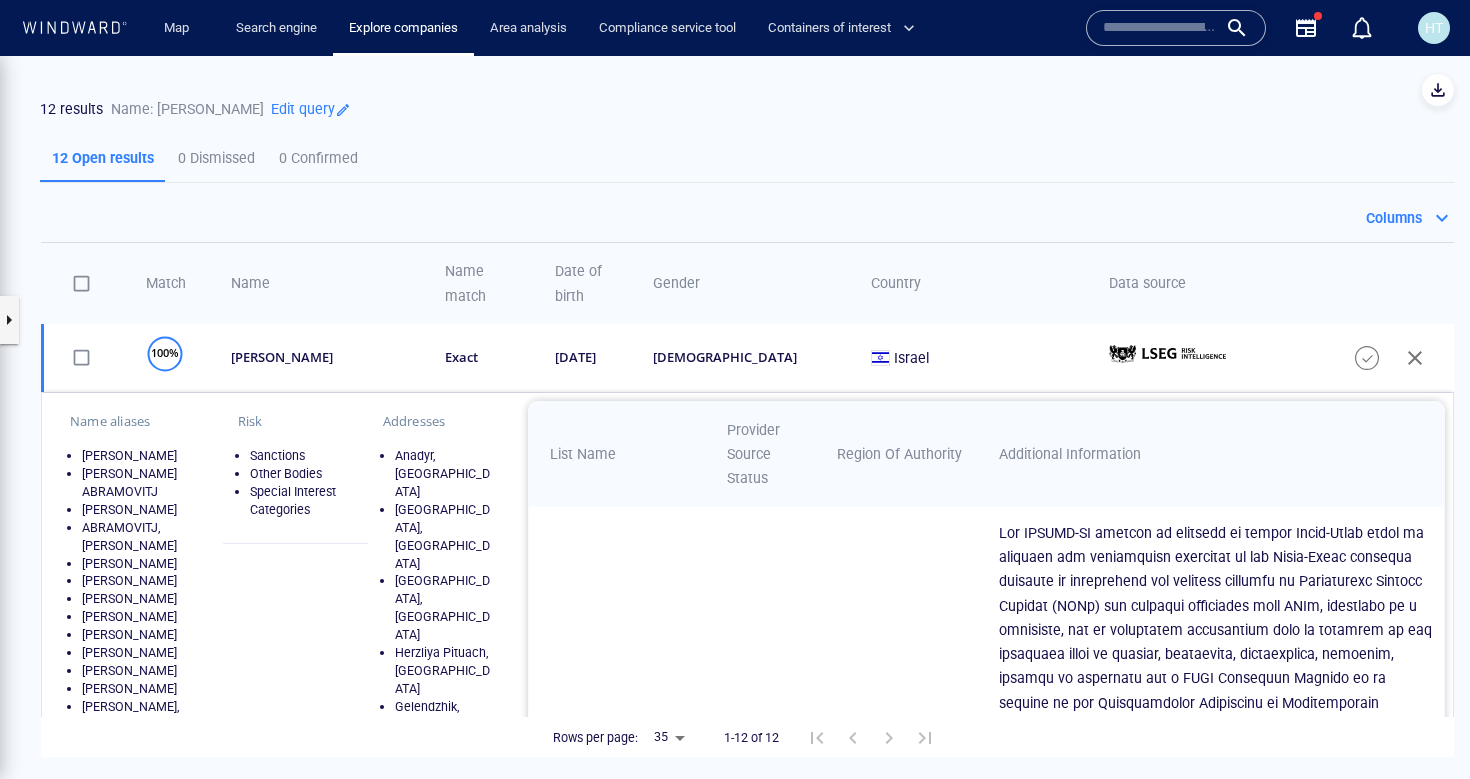 click on "Special Interest Categories" at bounding box center [301, 501] 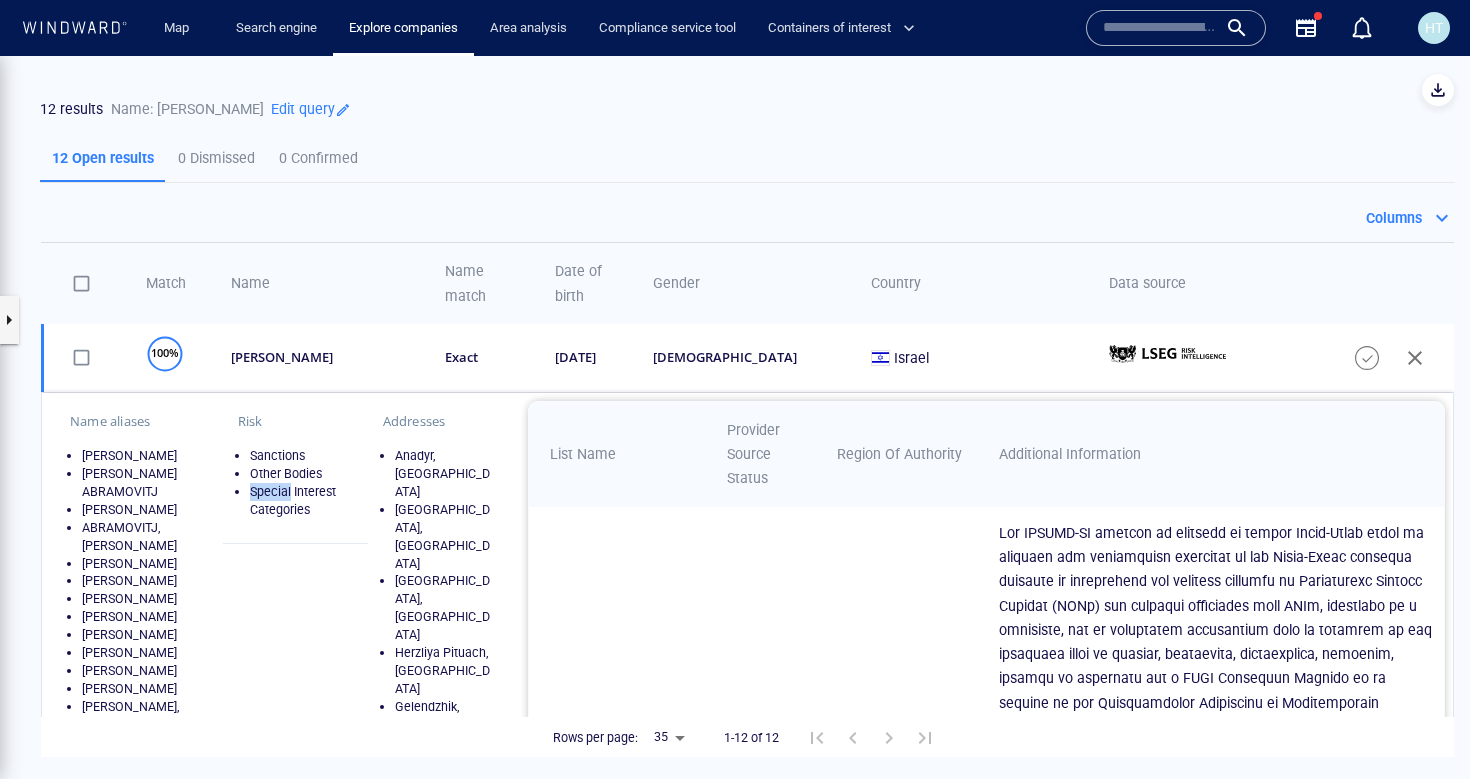 click on "Special Interest Categories" at bounding box center (301, 501) 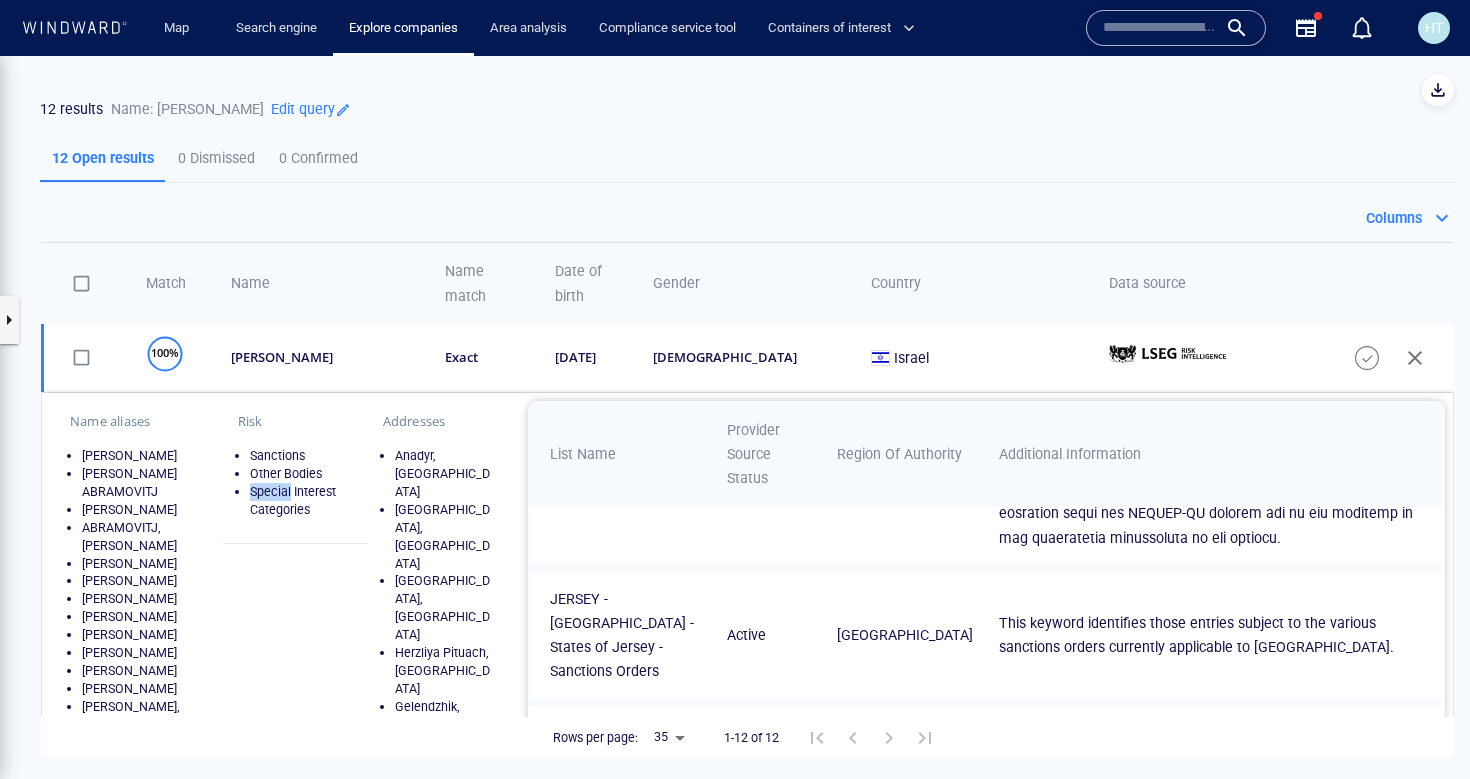 scroll, scrollTop: 532, scrollLeft: 0, axis: vertical 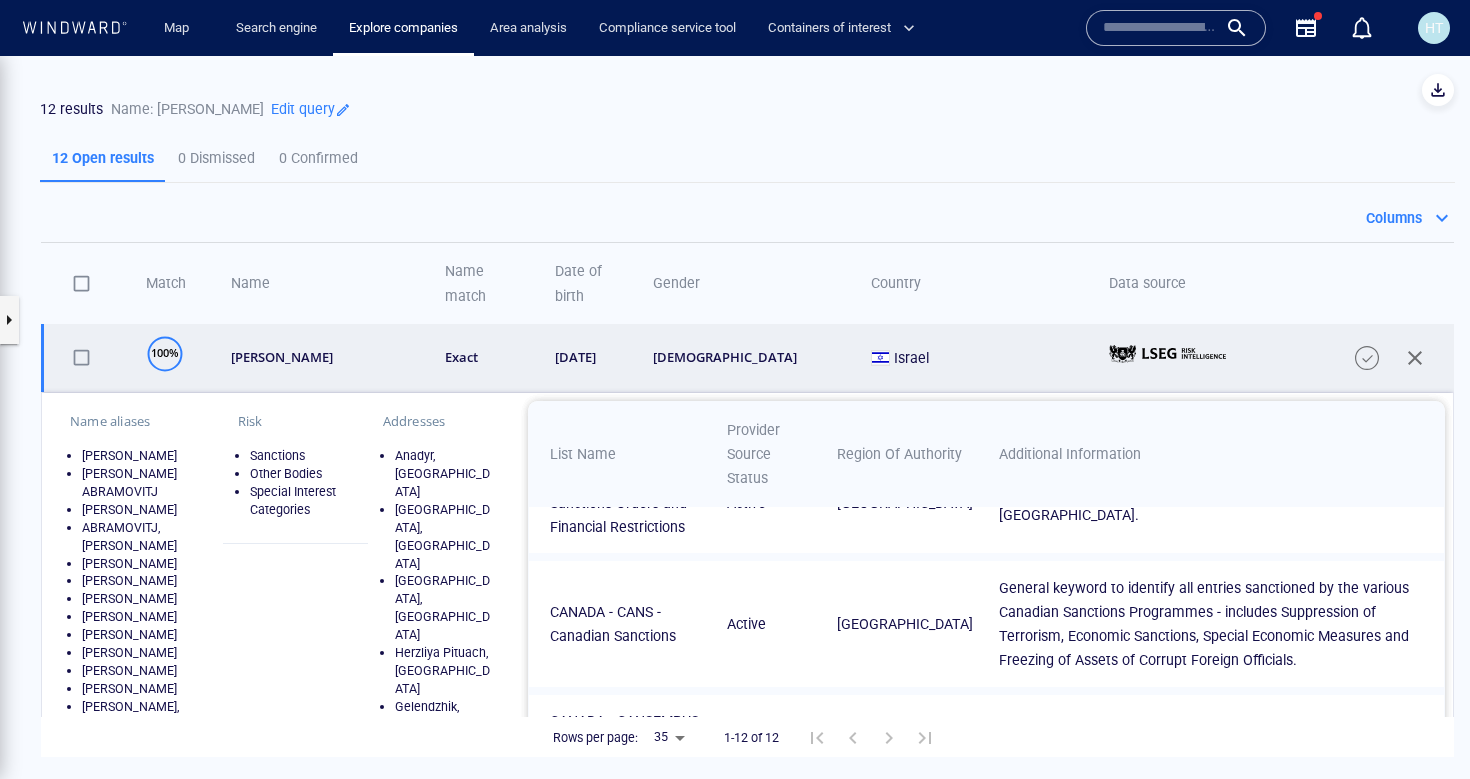 click on "[PERSON_NAME]" at bounding box center [325, 357] 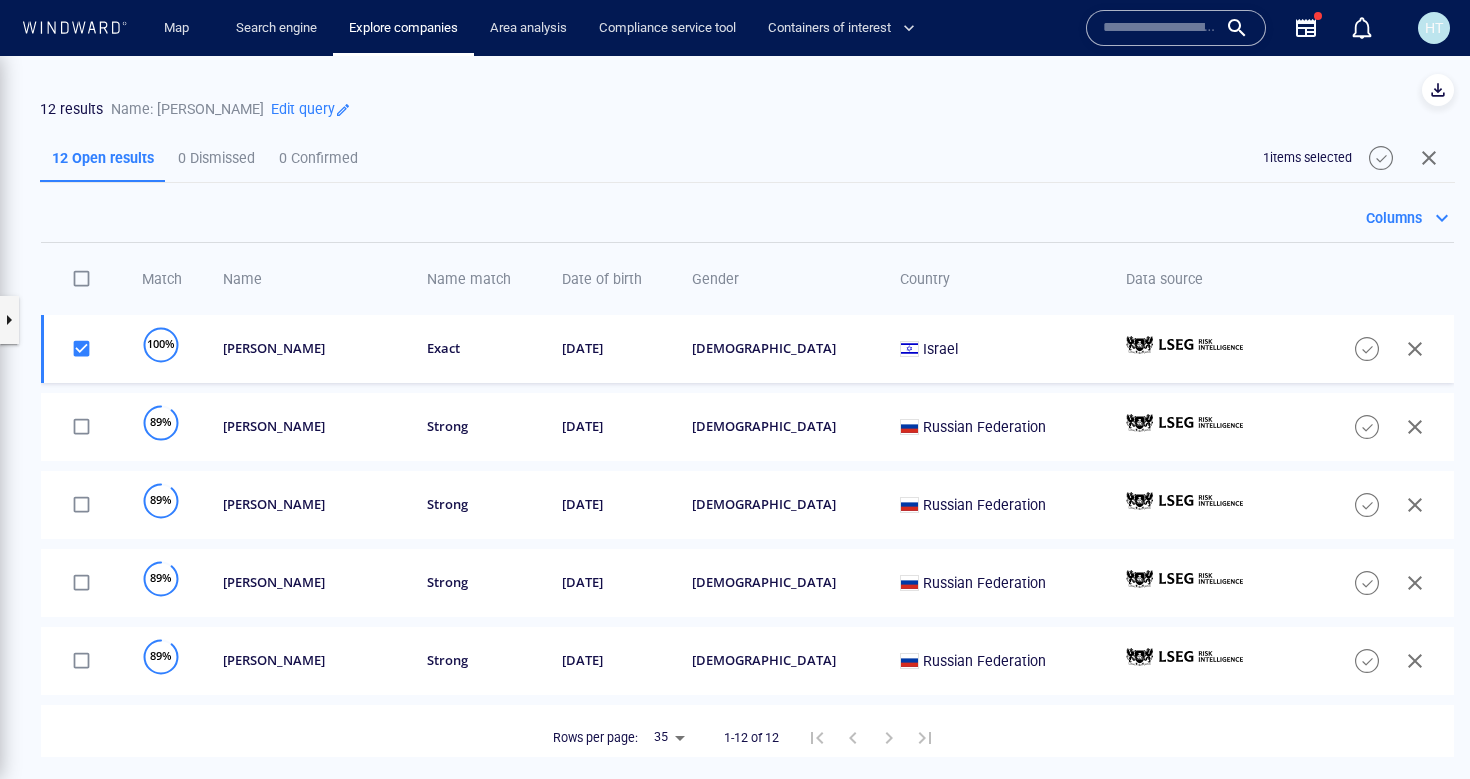 click at bounding box center [1381, 158] 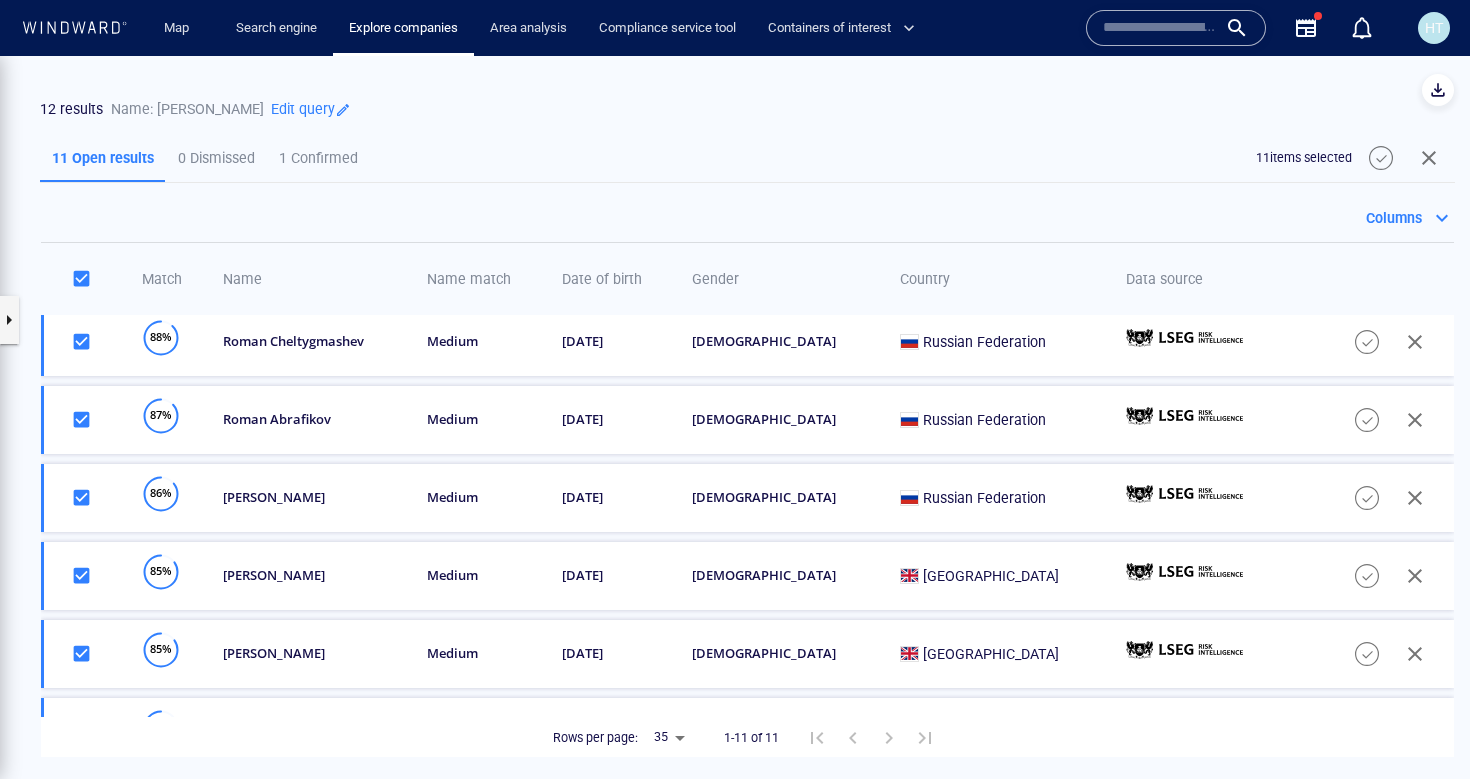 scroll, scrollTop: 320, scrollLeft: 0, axis: vertical 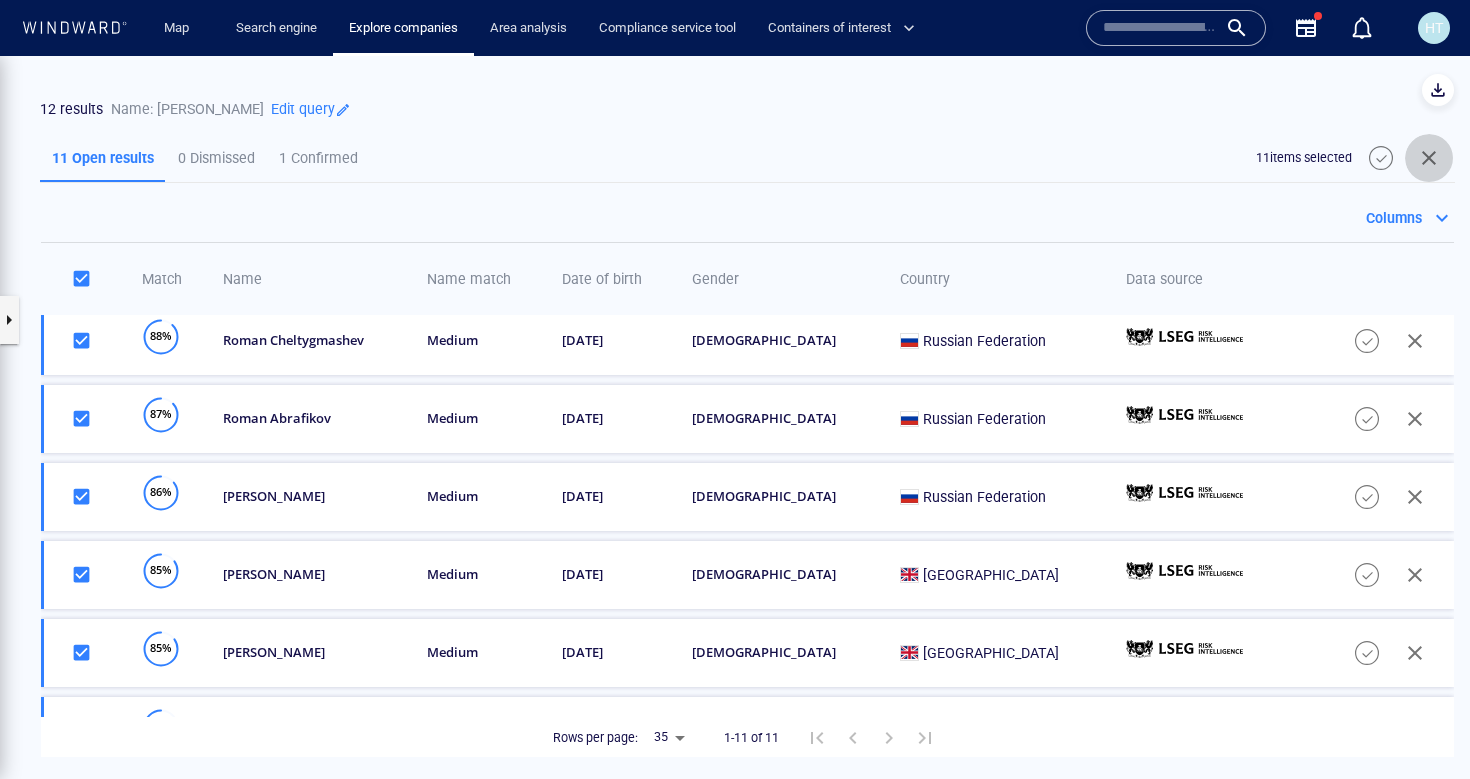 click at bounding box center (1429, 158) 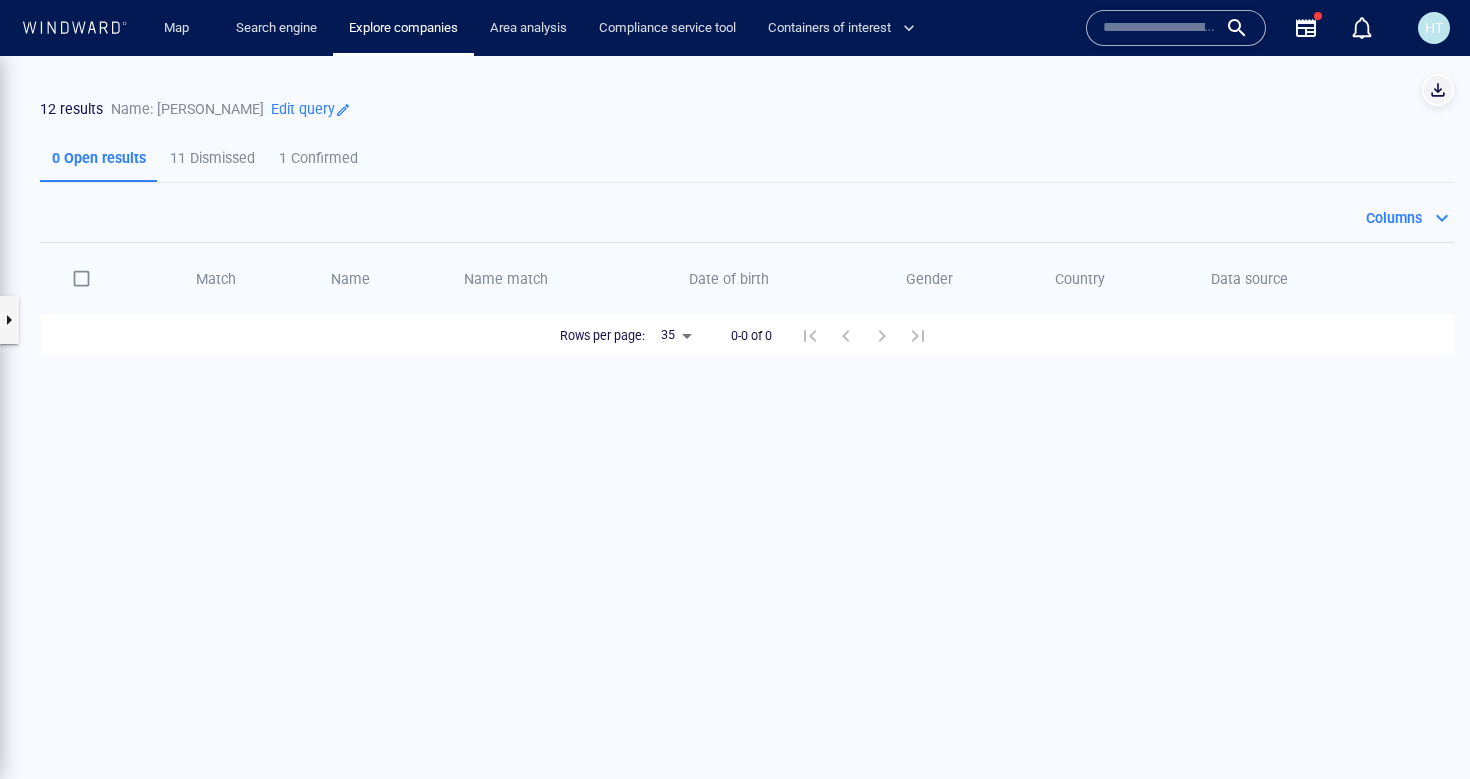 click at bounding box center [1438, 90] 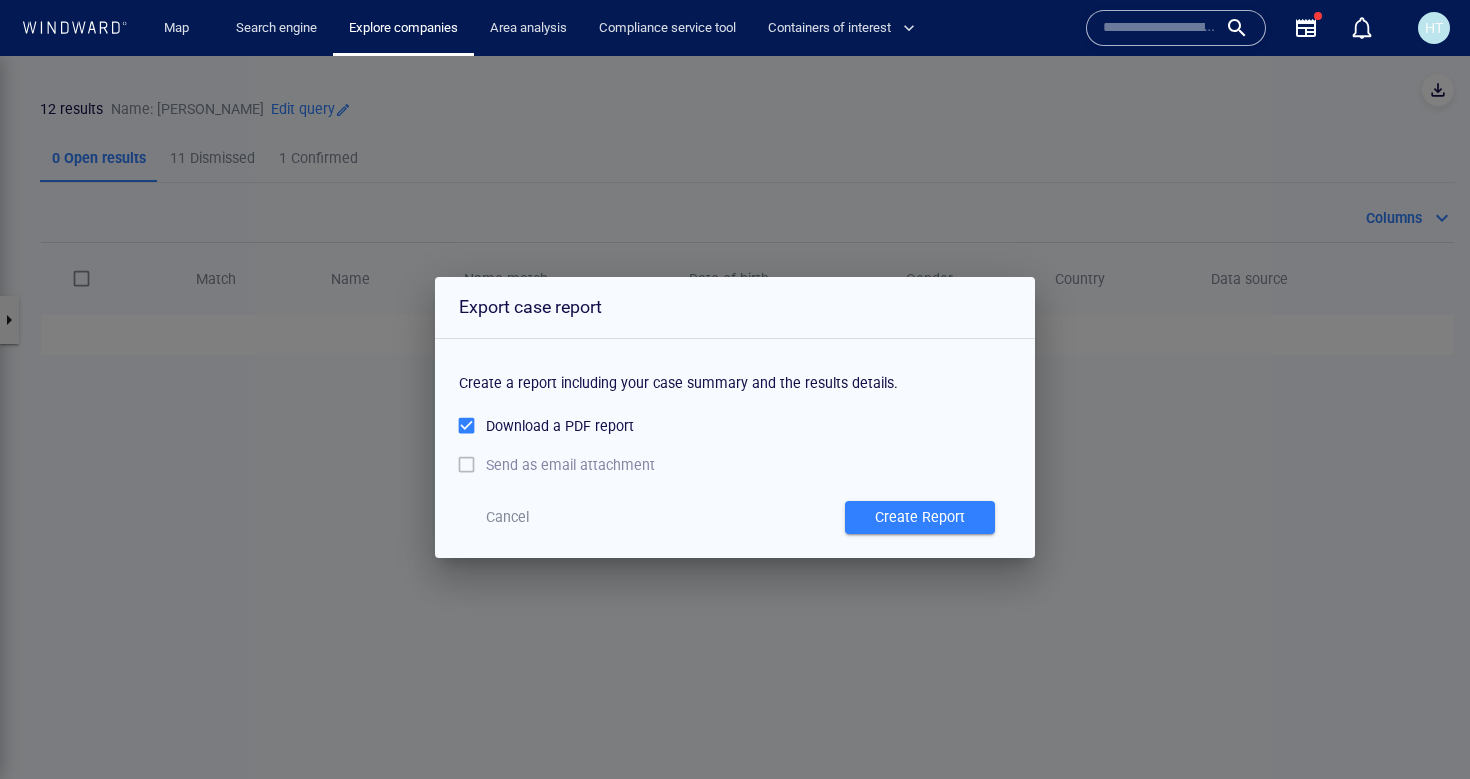 click on "Create Report" at bounding box center (920, 517) 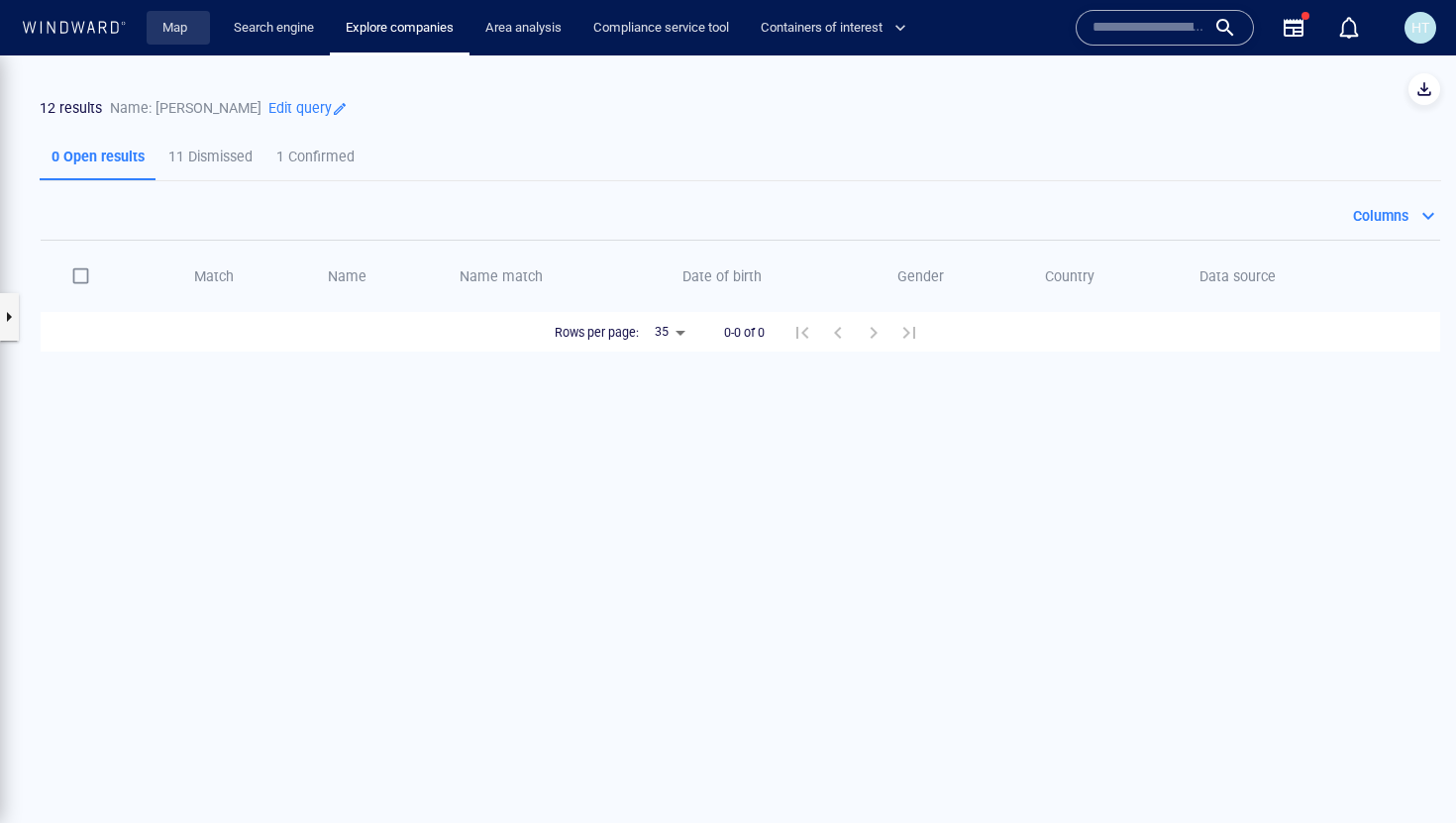 click on "Map" at bounding box center (178, 28) 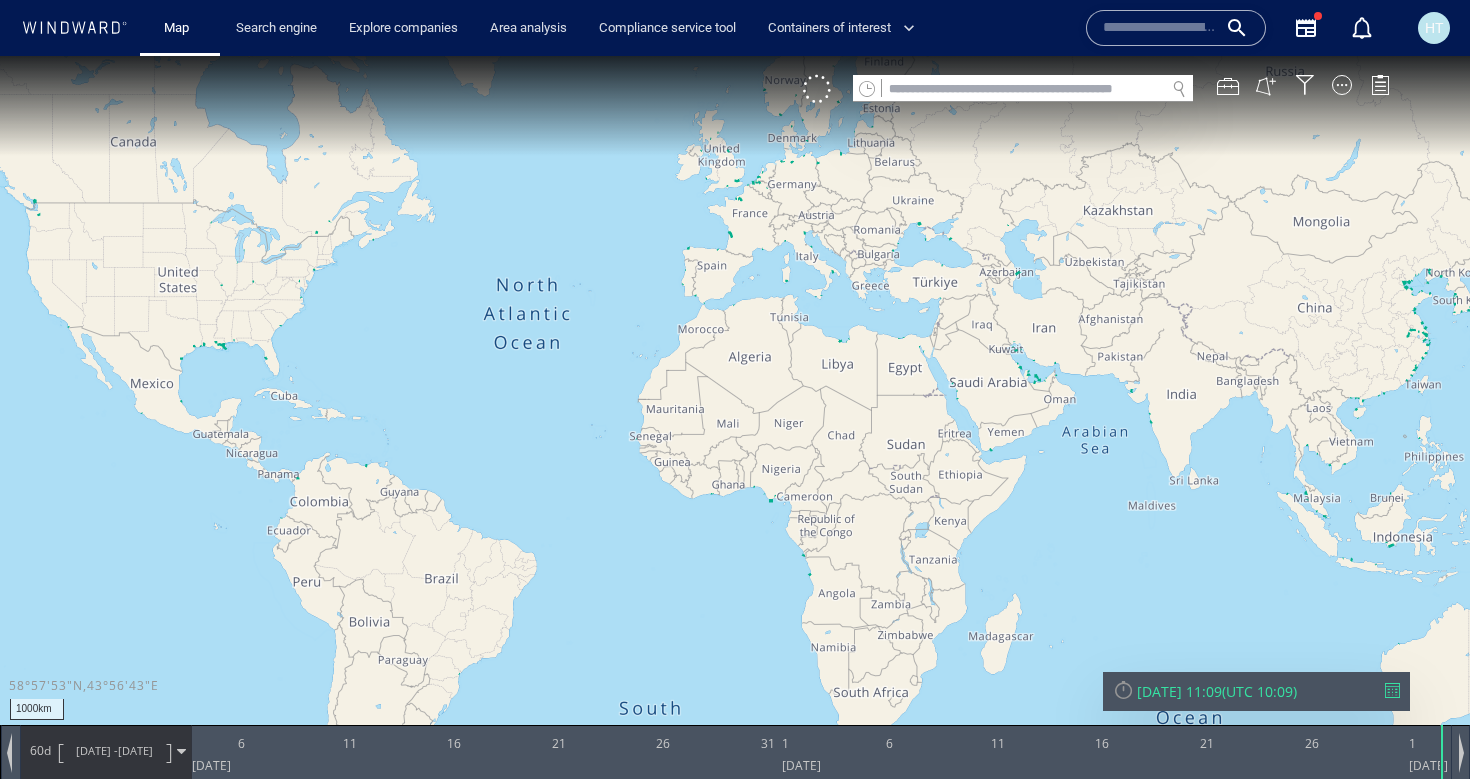 click 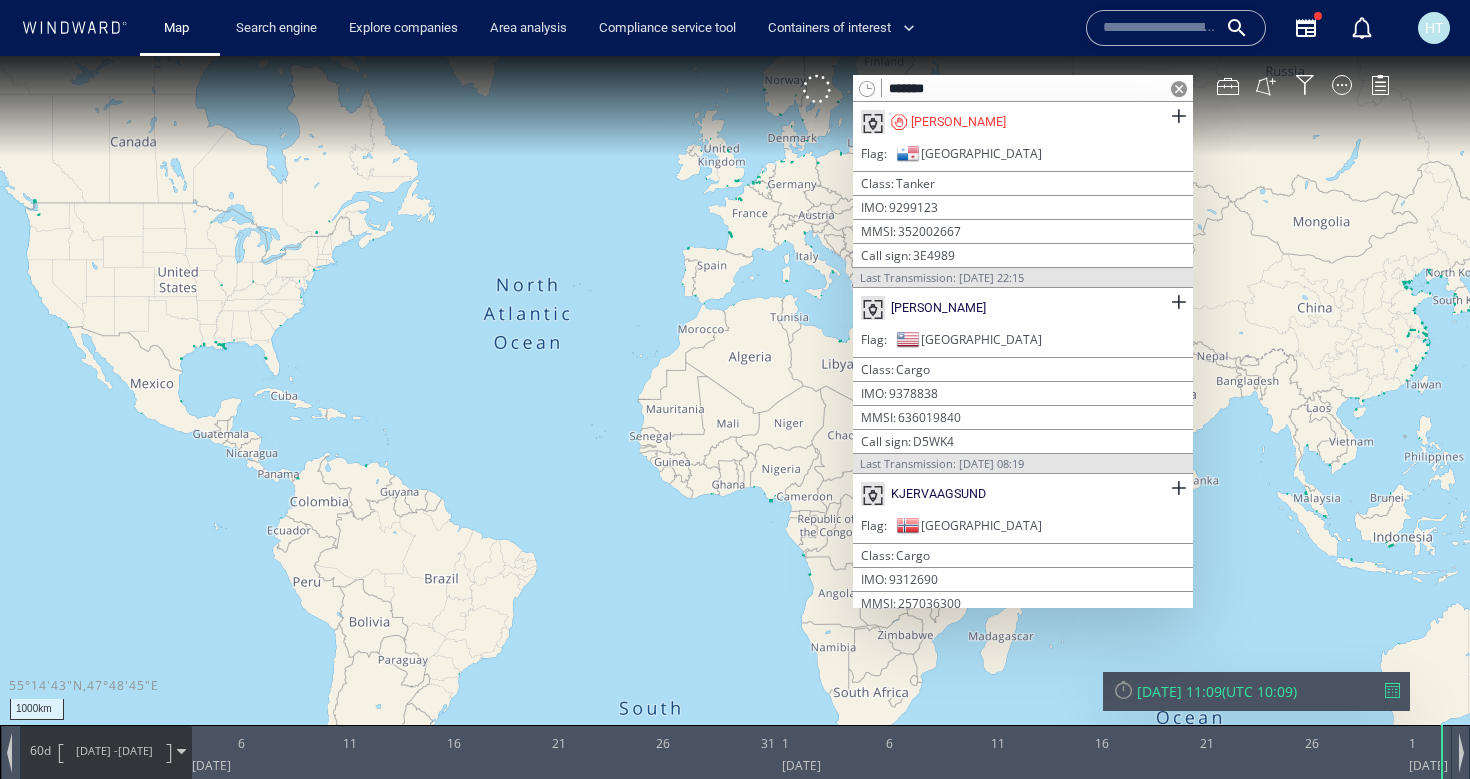 type on "*******" 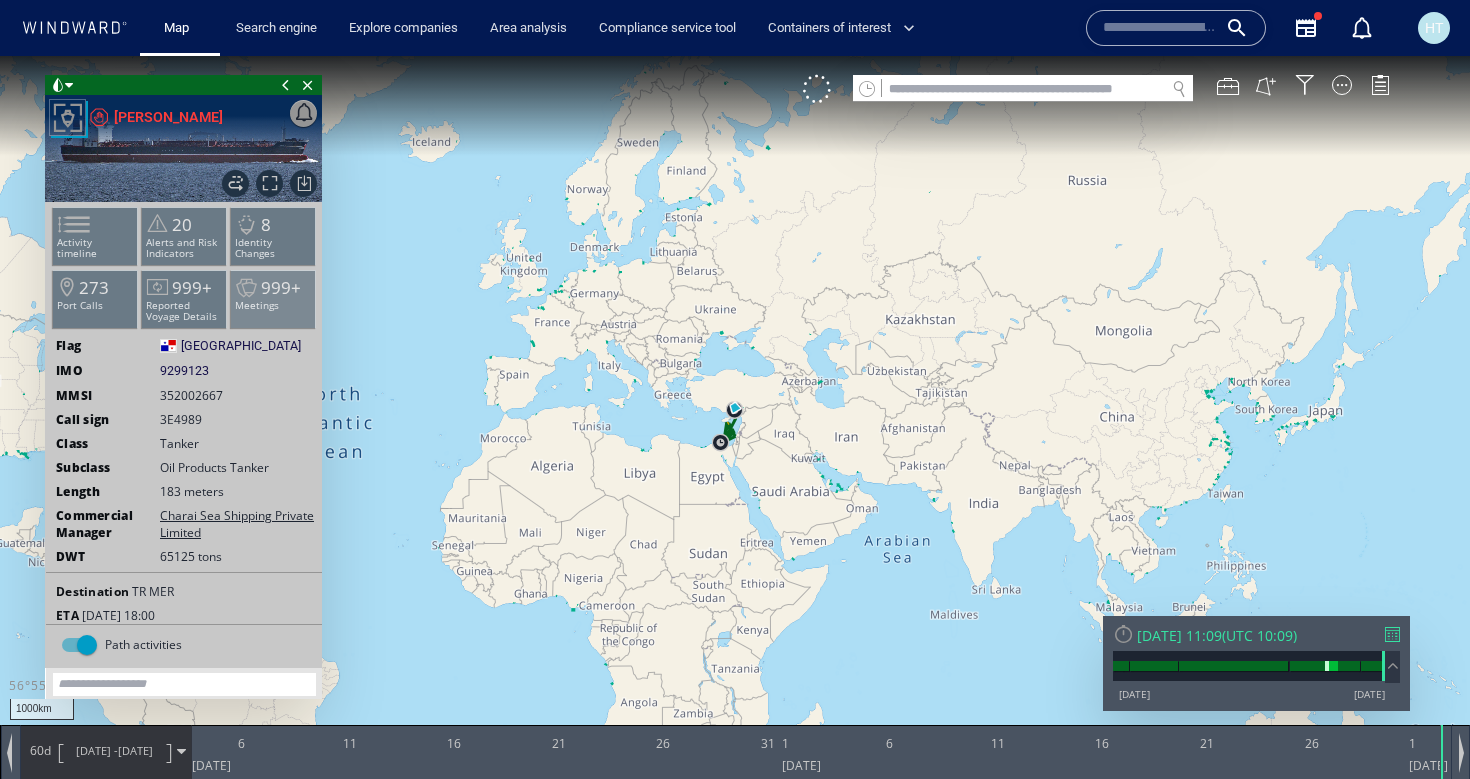 click on "999+ Meetings" at bounding box center [273, 299] 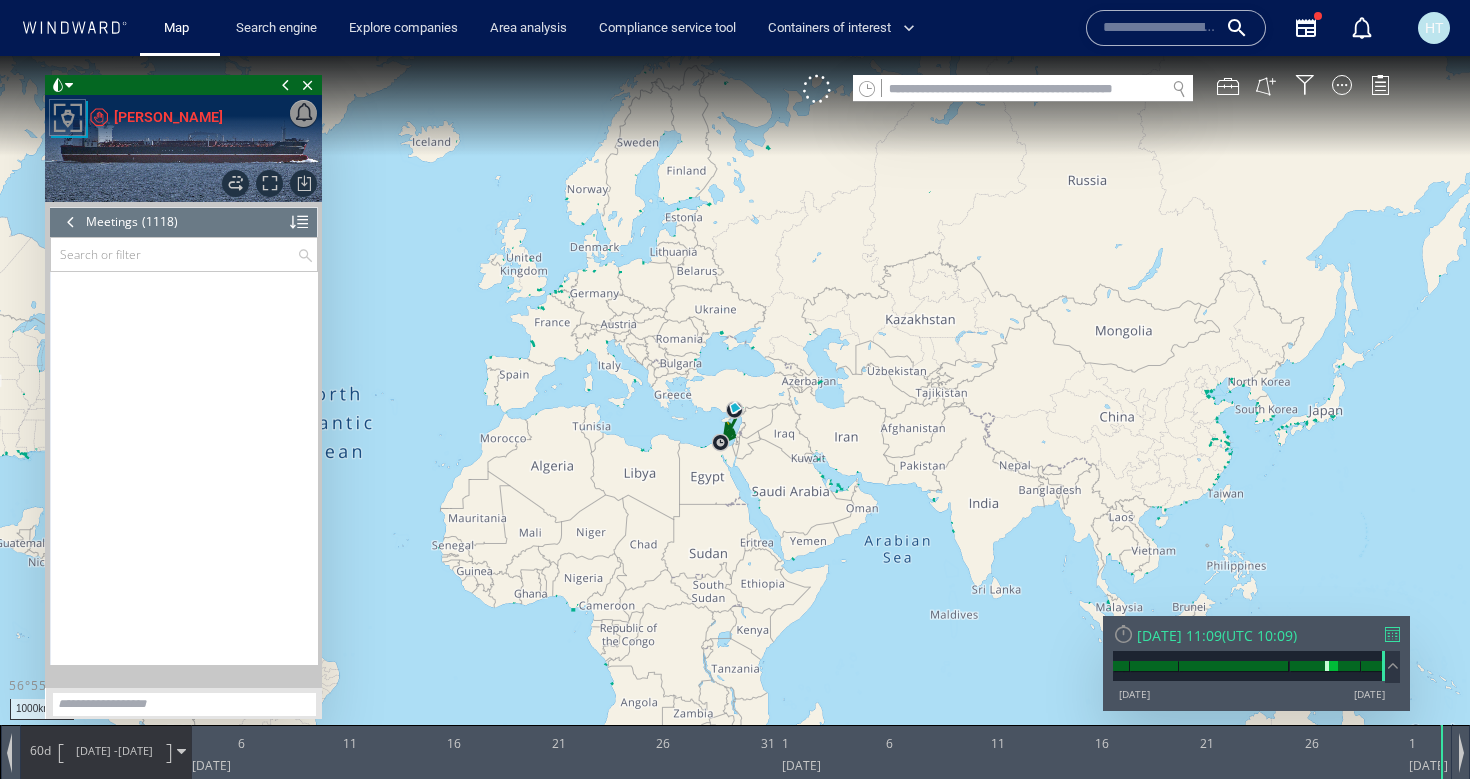 scroll, scrollTop: 61097, scrollLeft: 0, axis: vertical 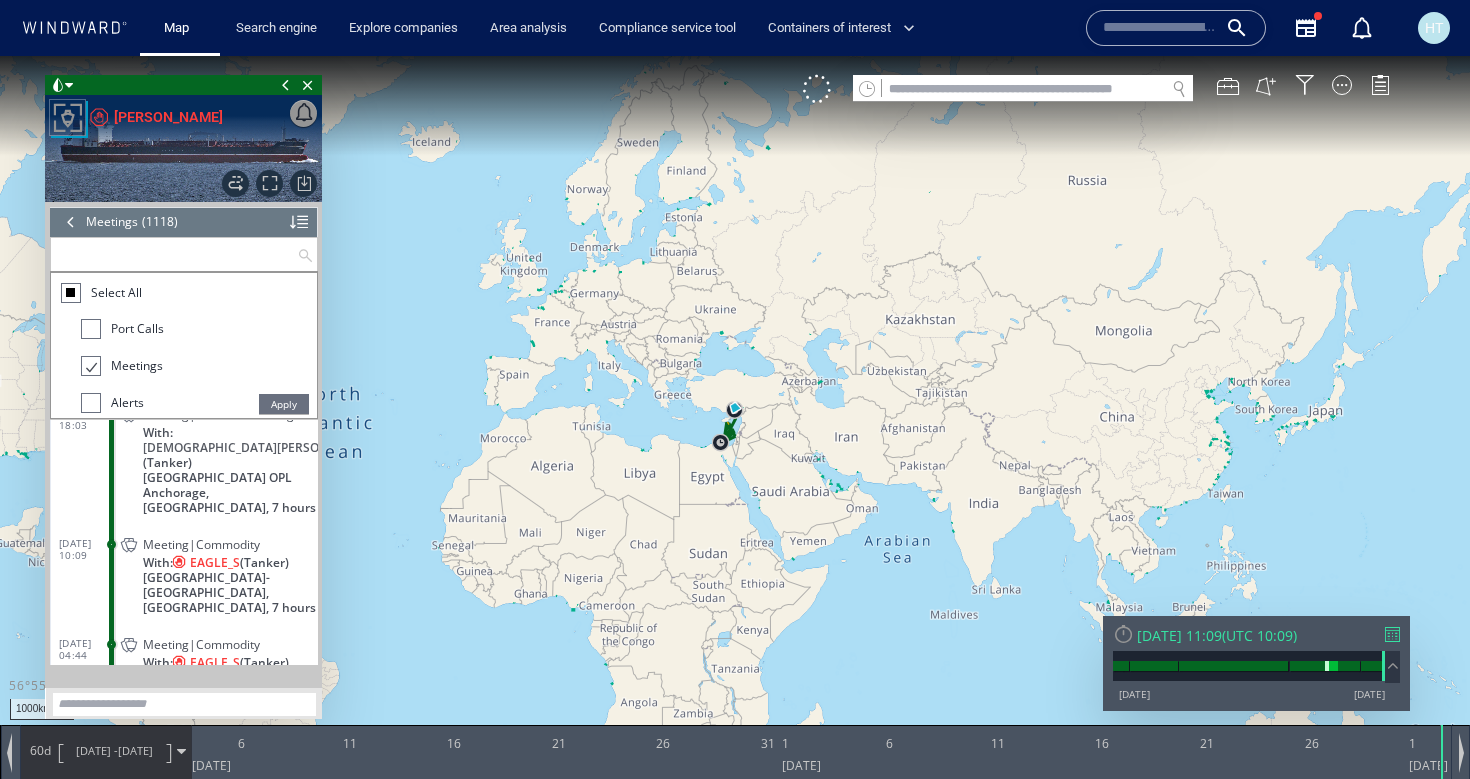 click at bounding box center (174, 254) 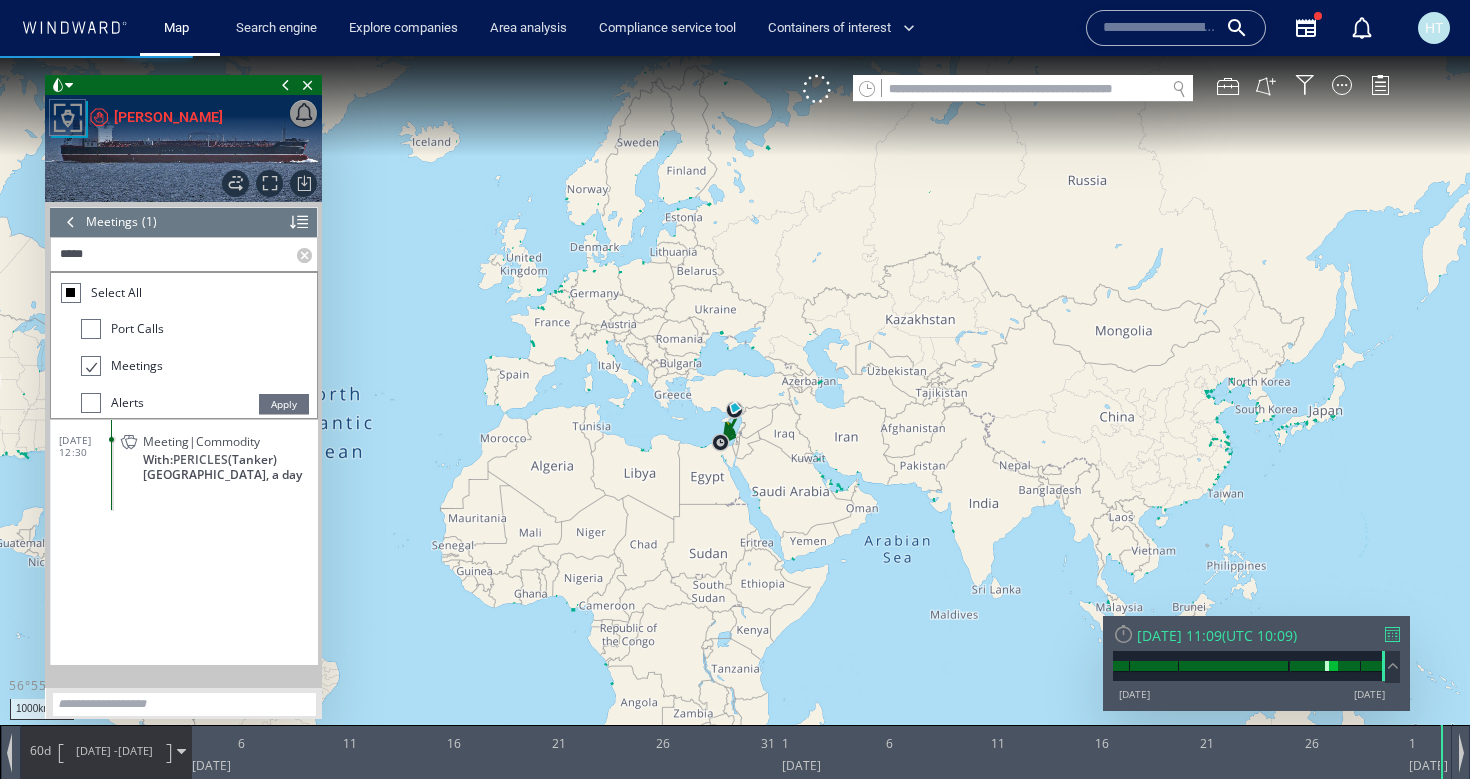 scroll, scrollTop: 0, scrollLeft: 0, axis: both 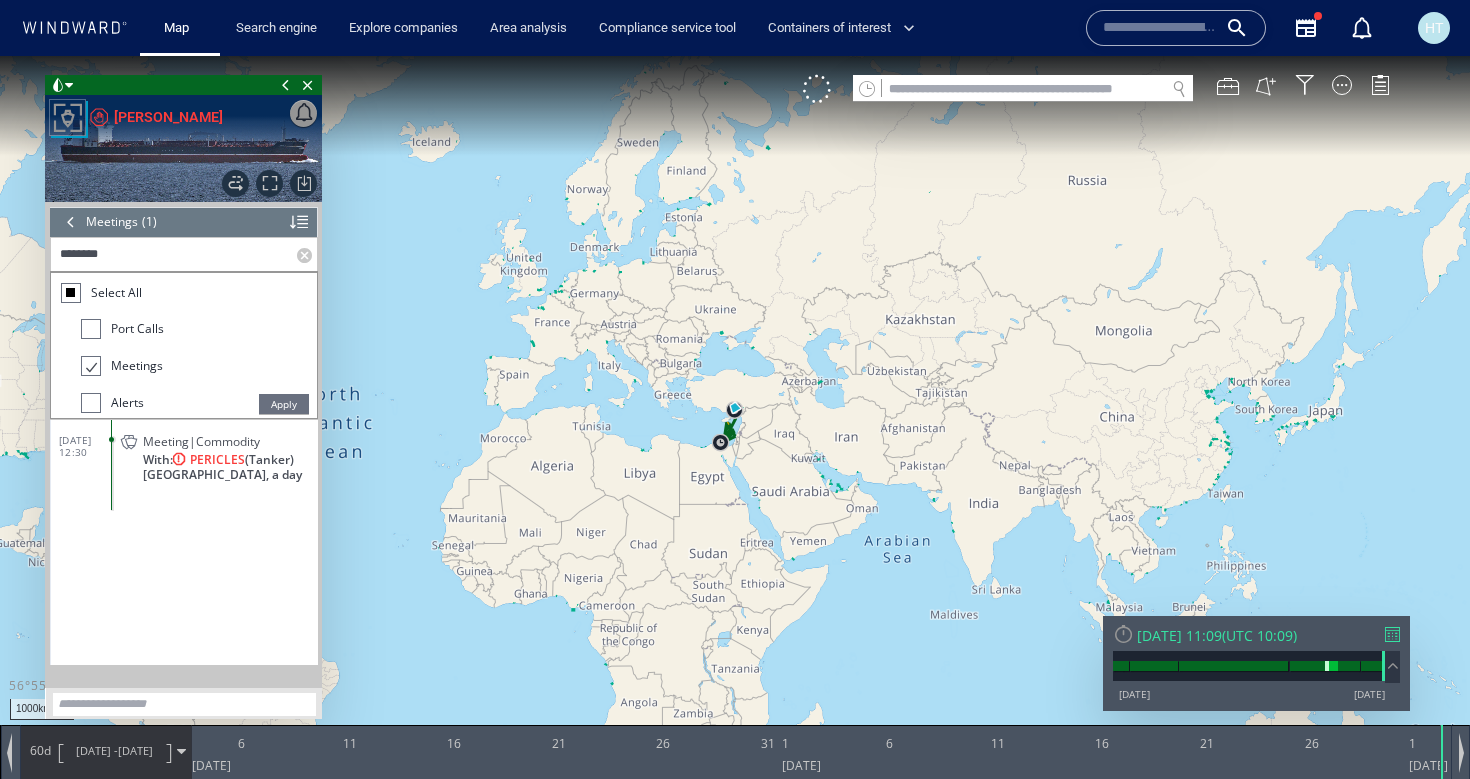 type on "********" 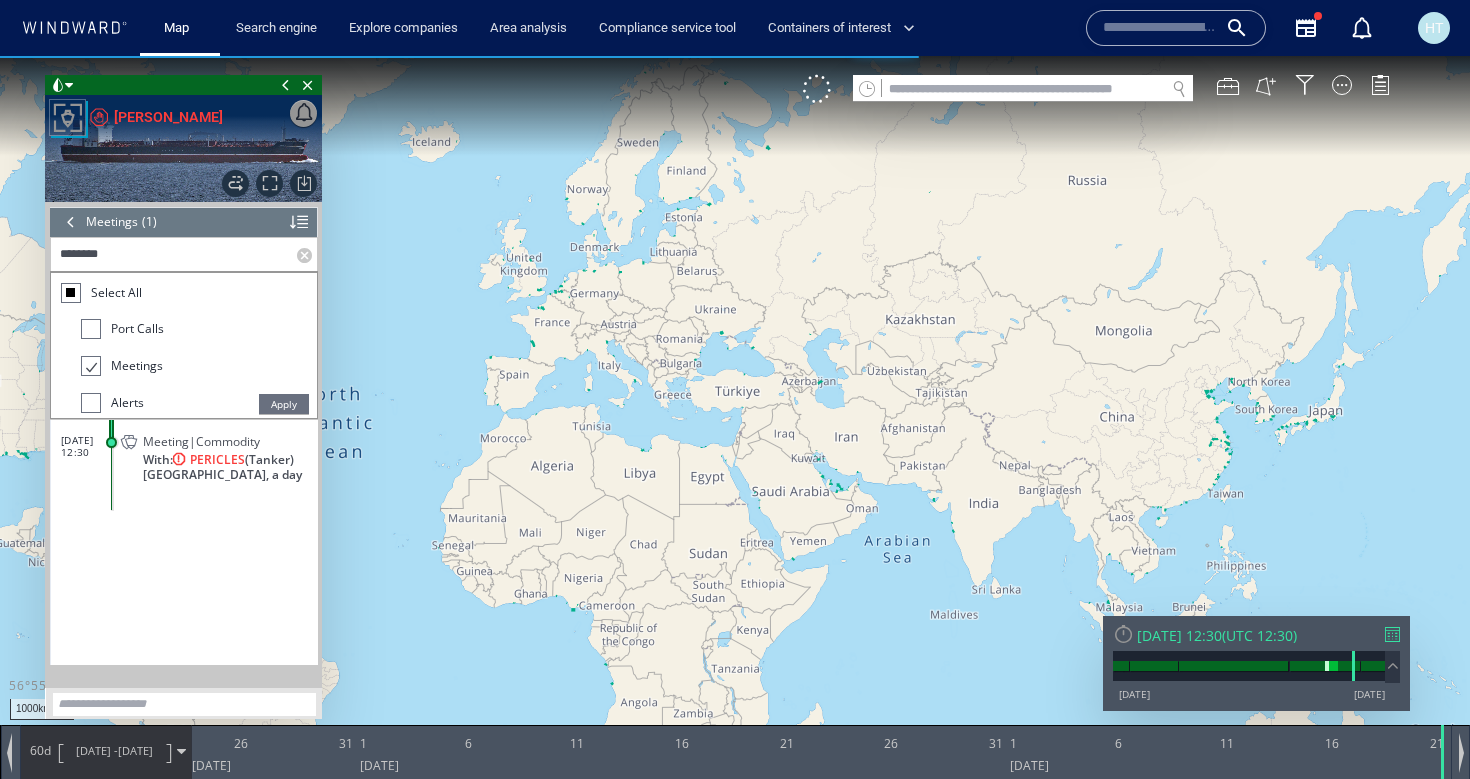 click on "Apply" at bounding box center [284, 404] 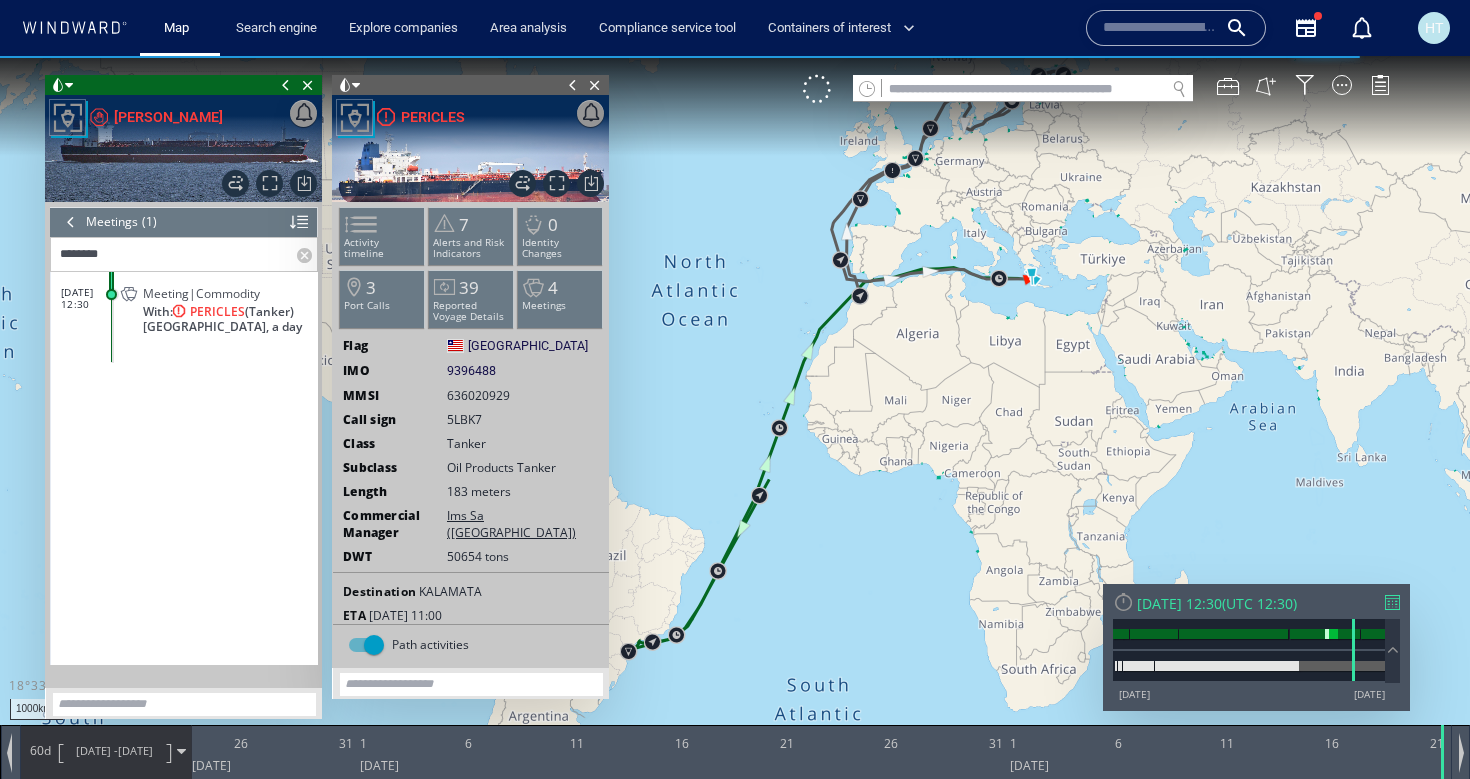 drag, startPoint x: 848, startPoint y: 318, endPoint x: 1015, endPoint y: 388, distance: 181.07733 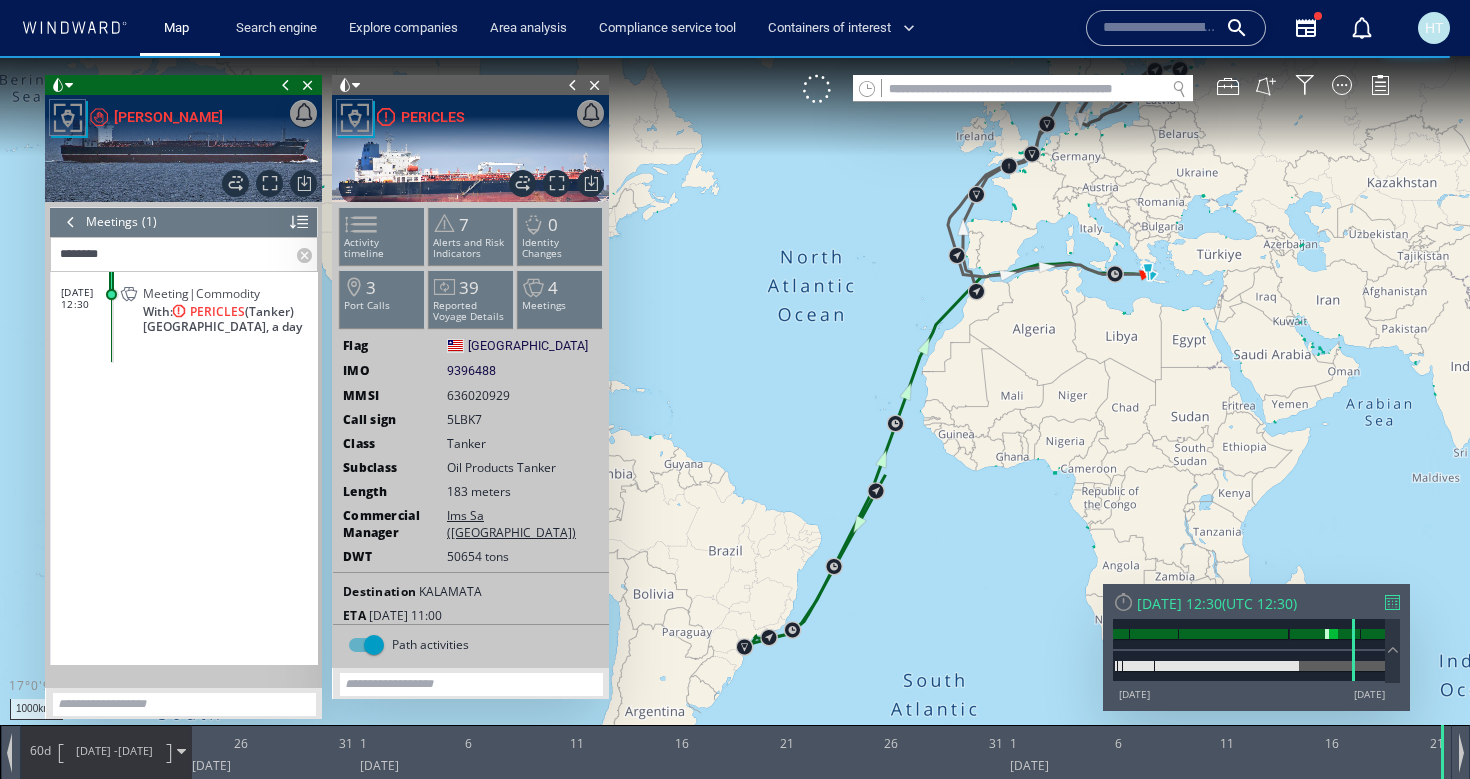 click on "23/12/23 -  21/02/24" at bounding box center (114, 751) 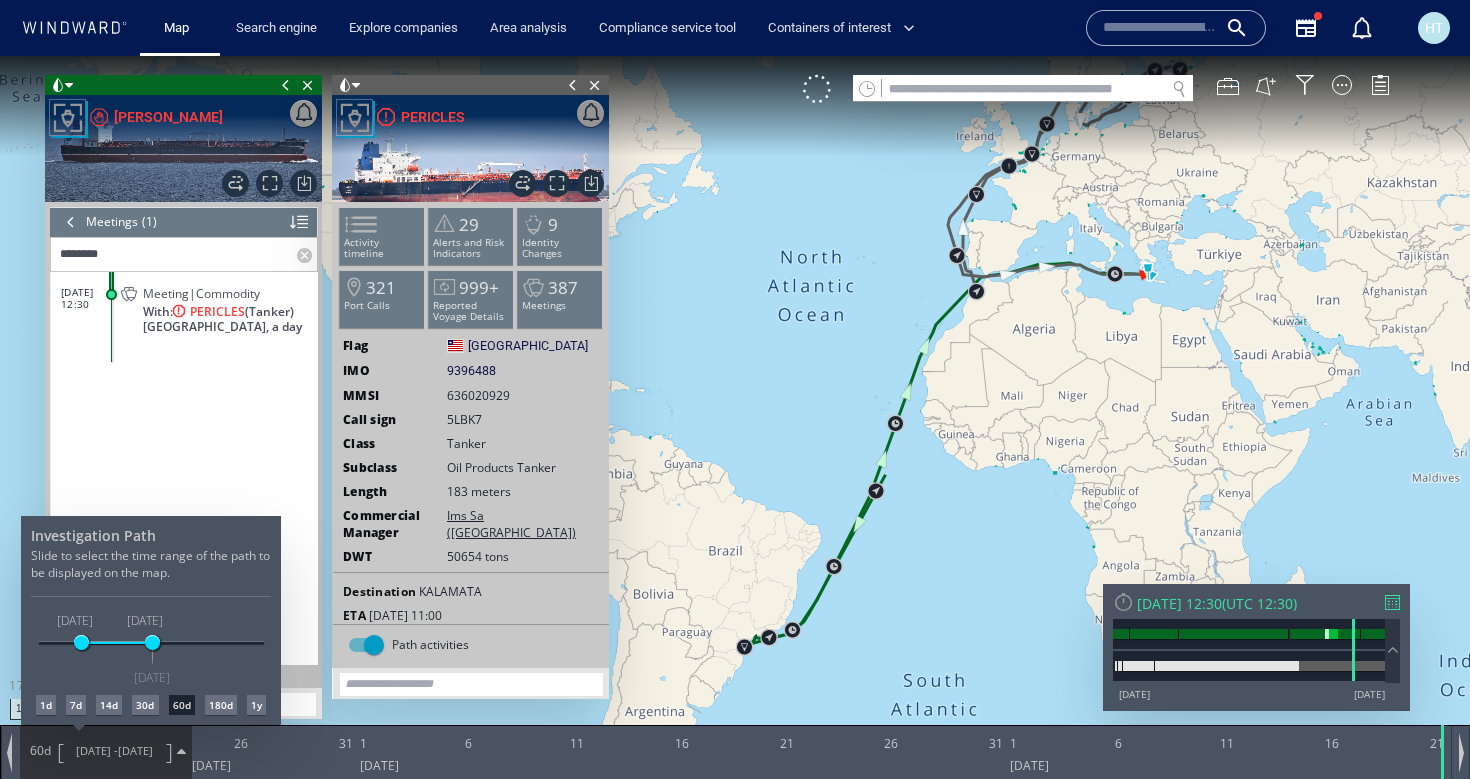 click on "14d" at bounding box center (109, 705) 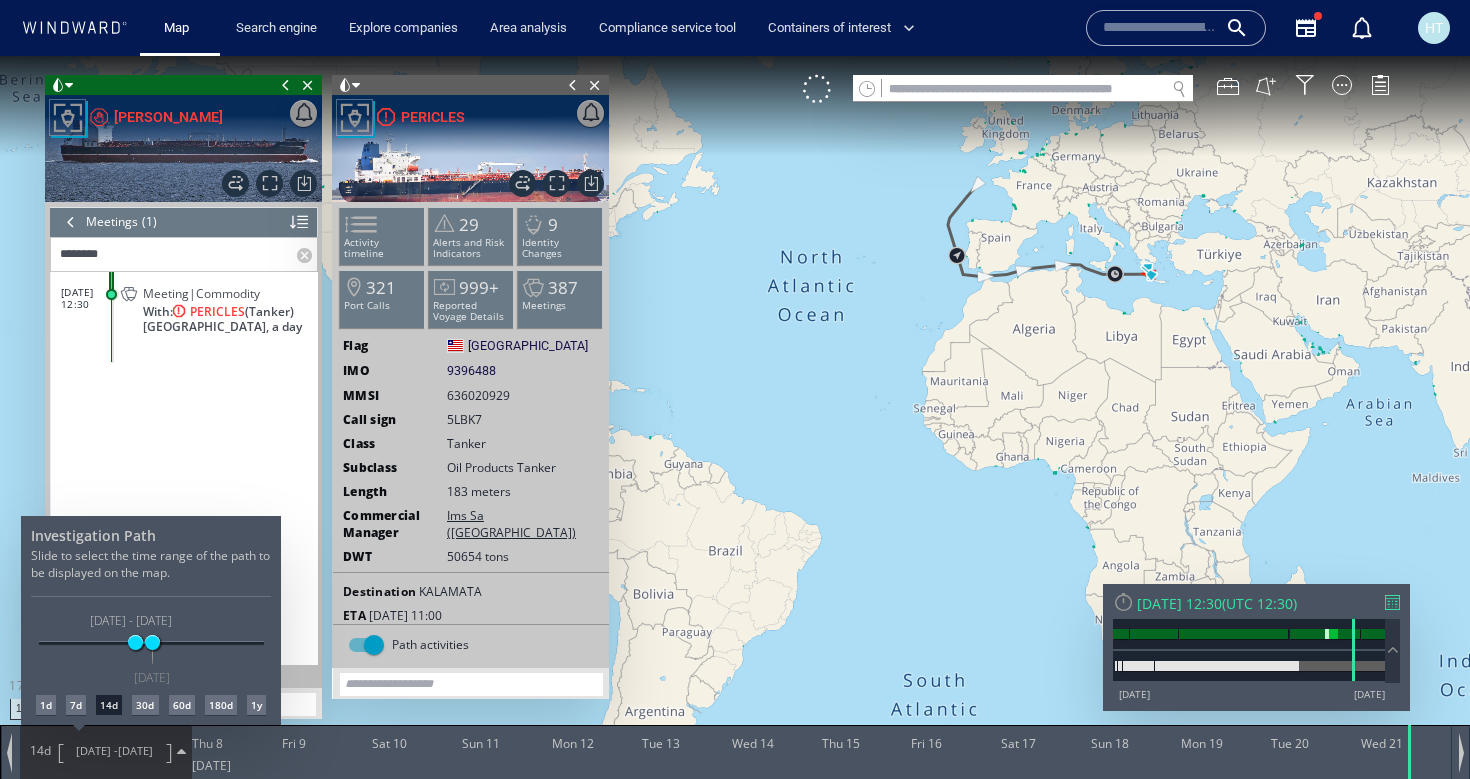 click on "30d" at bounding box center (145, 705) 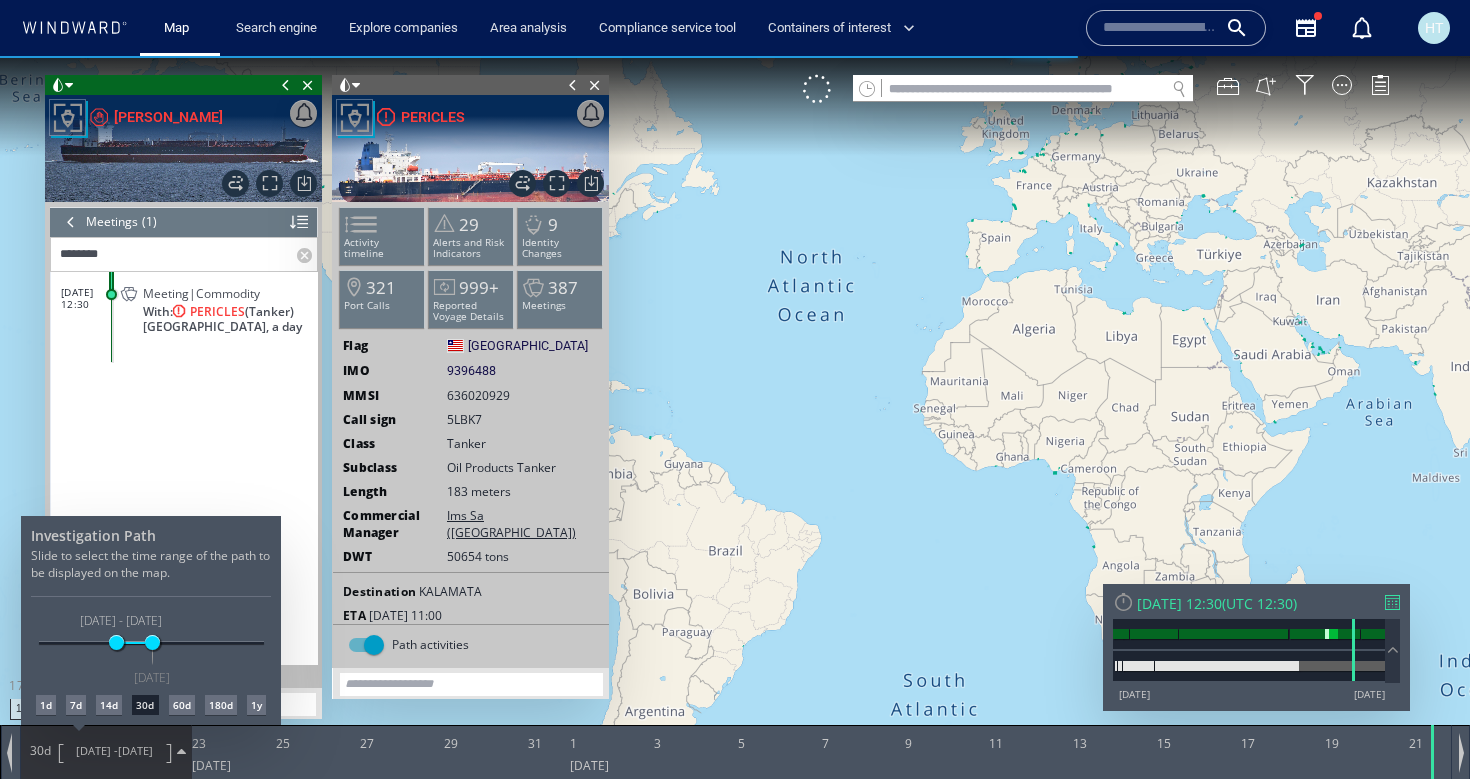 click at bounding box center (735, 417) 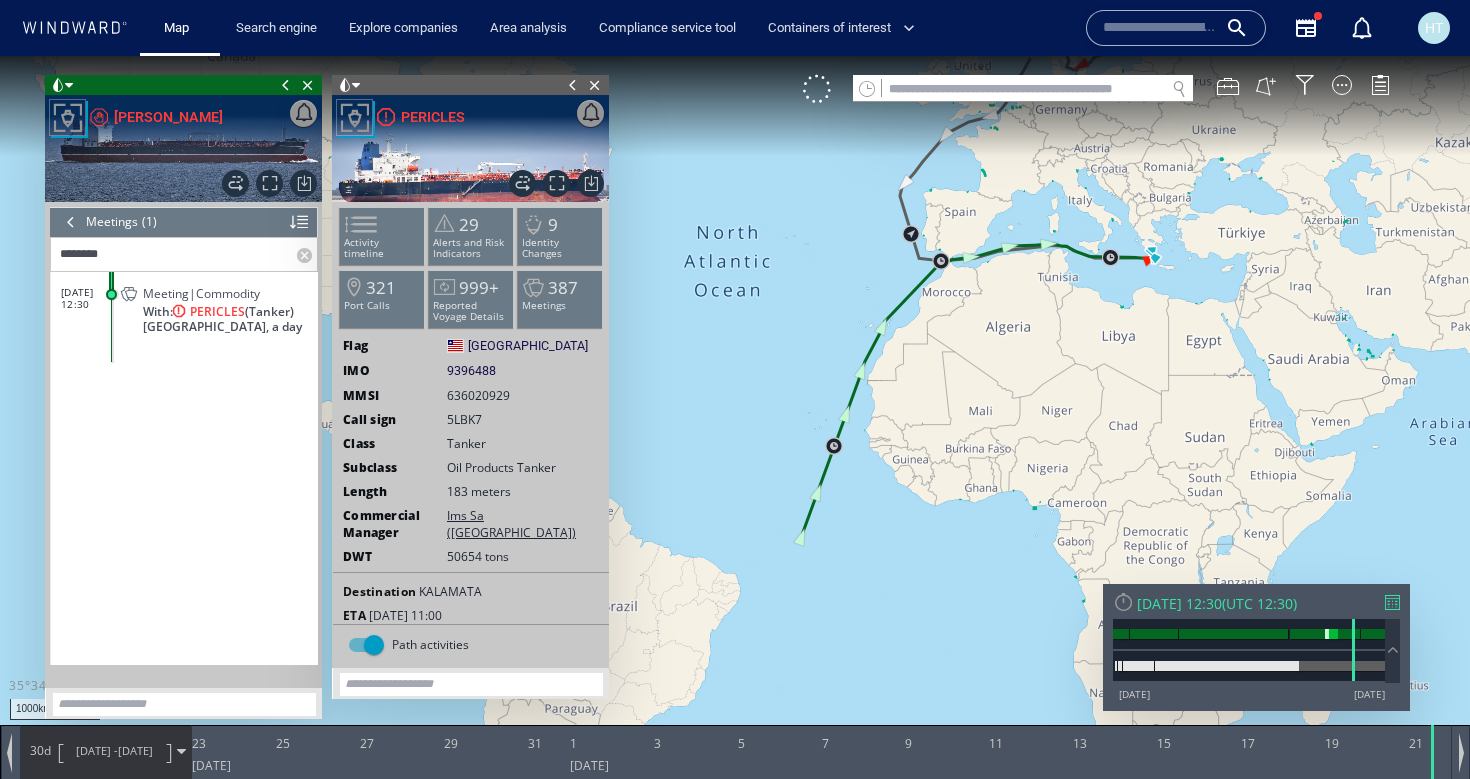 drag, startPoint x: 1017, startPoint y: 263, endPoint x: 1001, endPoint y: 500, distance: 237.53947 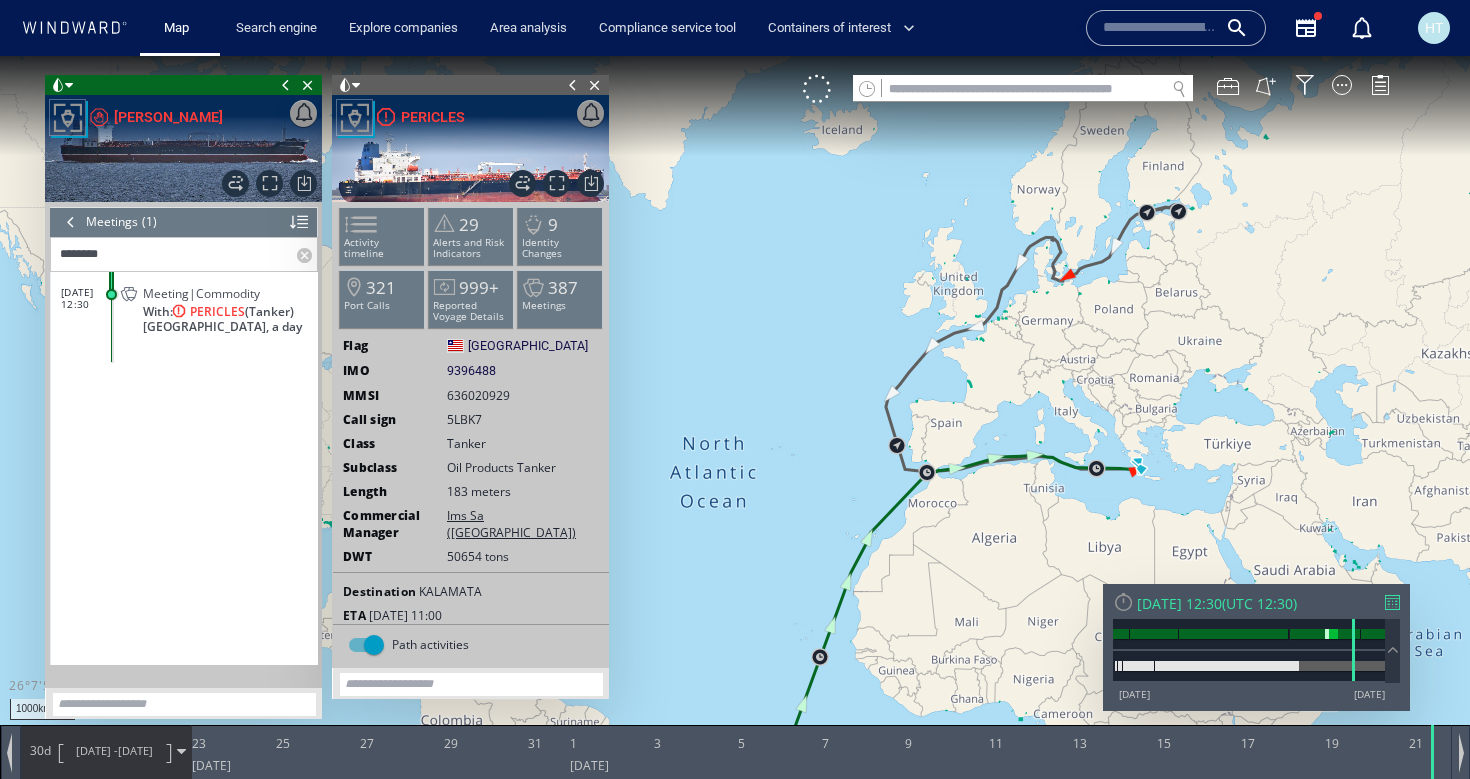 drag, startPoint x: 1045, startPoint y: 554, endPoint x: 1199, endPoint y: 252, distance: 338.99854 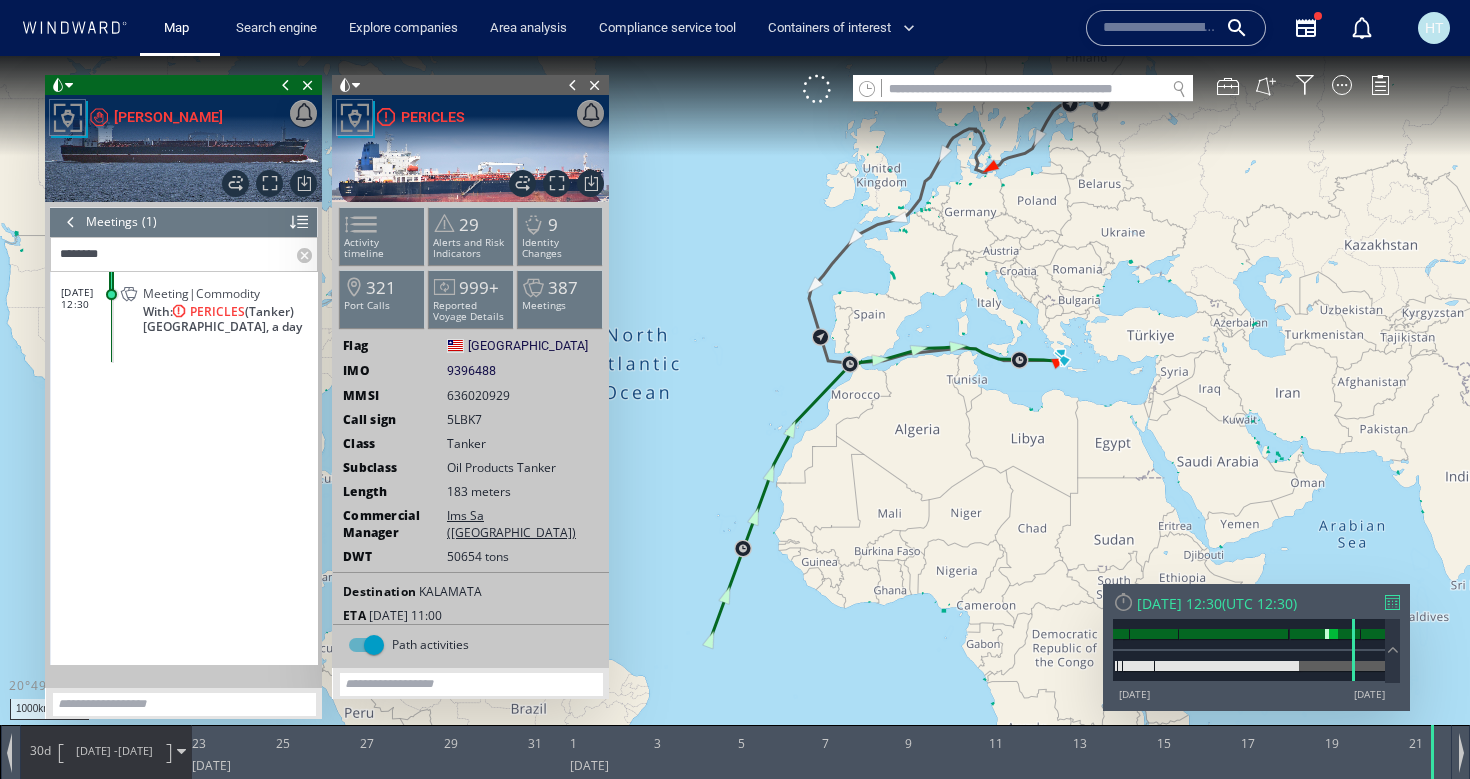 drag, startPoint x: 1118, startPoint y: 291, endPoint x: 798, endPoint y: 546, distance: 409.176 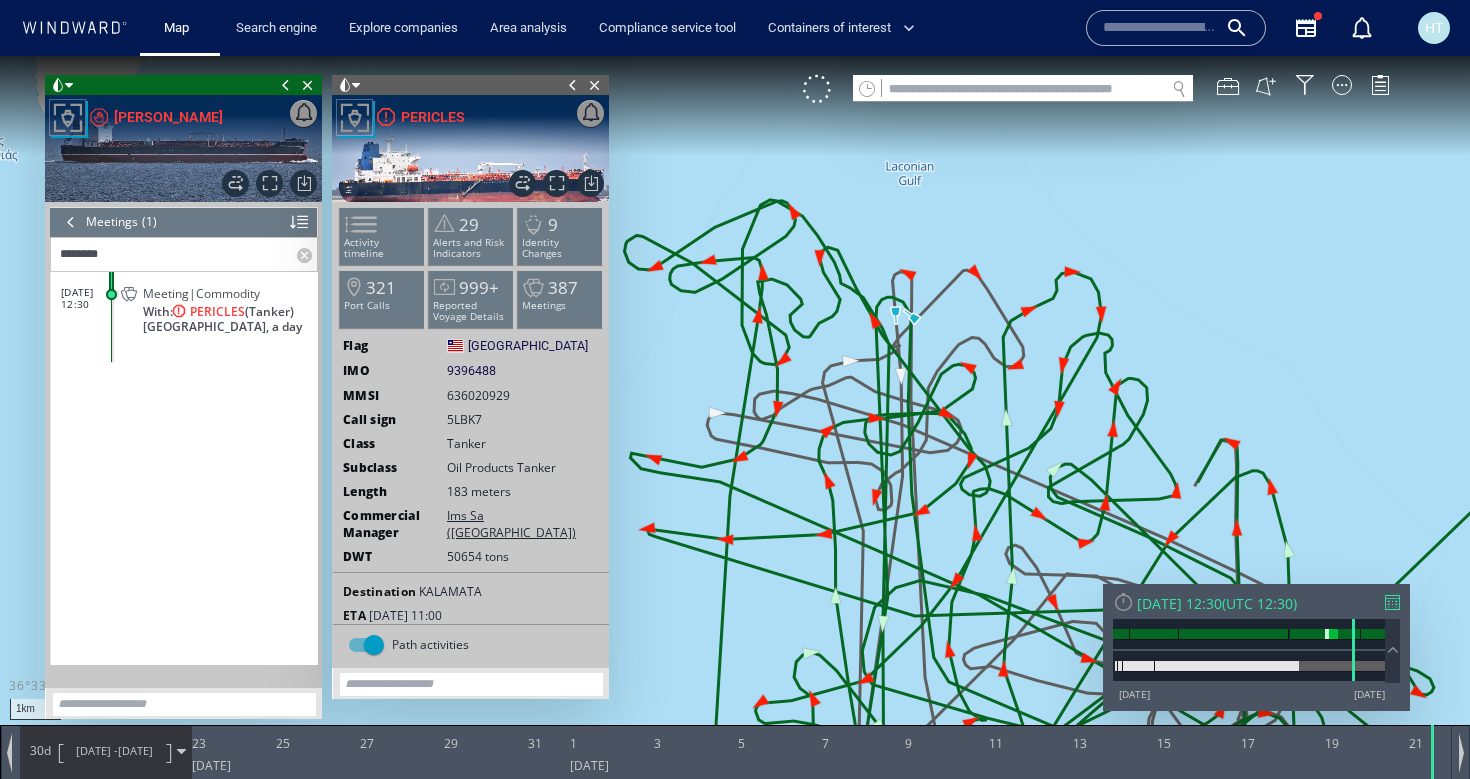 click on "21/02/24" at bounding box center (135, 750) 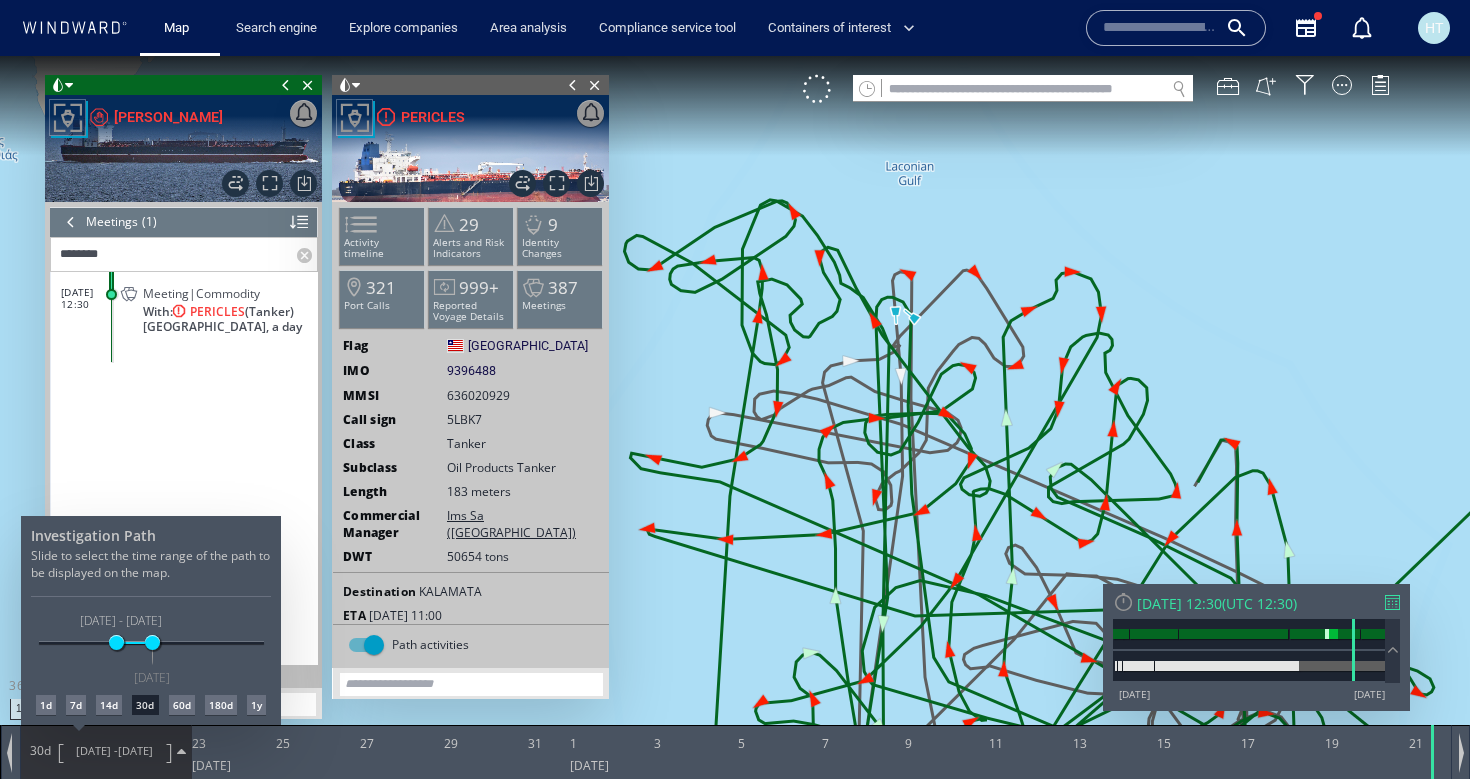 click on "7d" at bounding box center (76, 705) 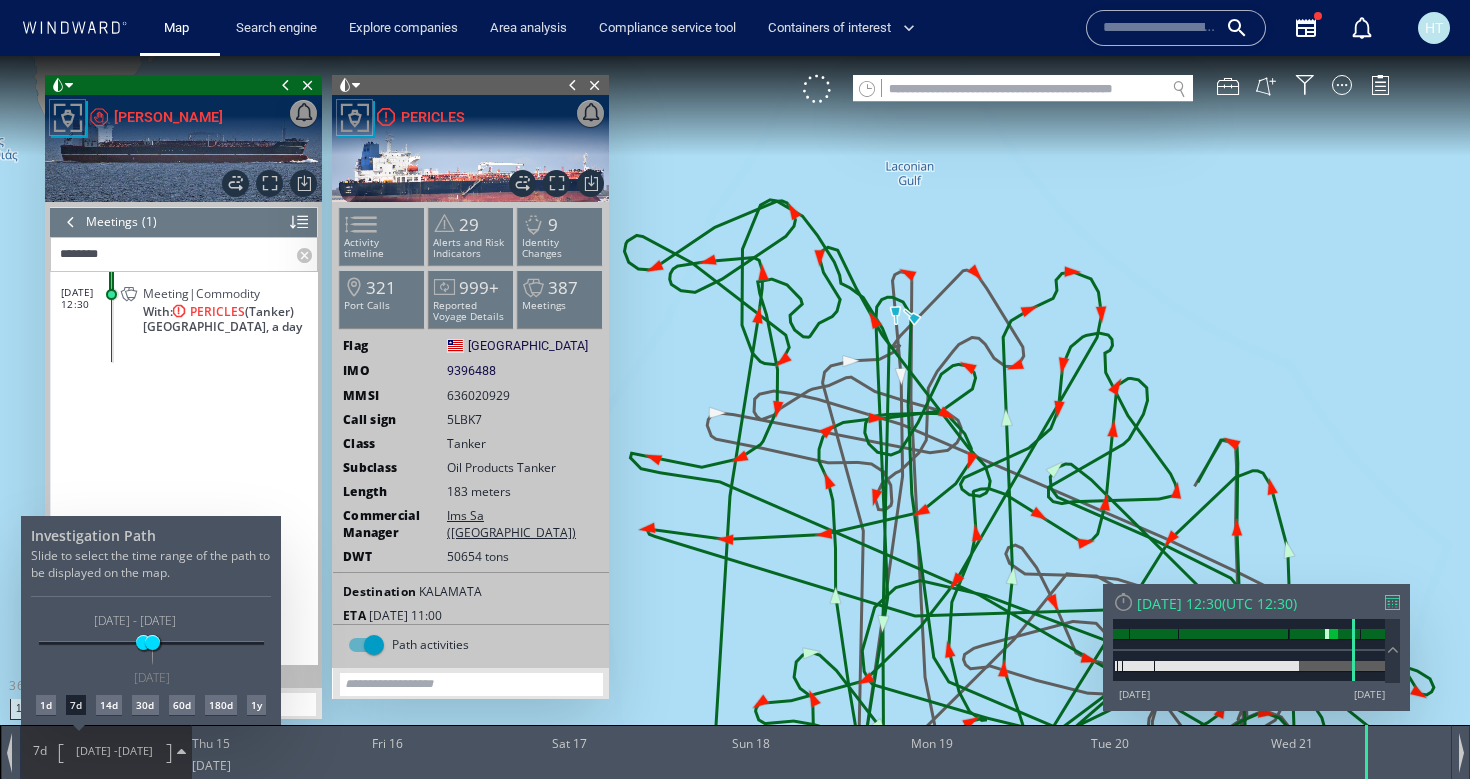 click at bounding box center [735, 417] 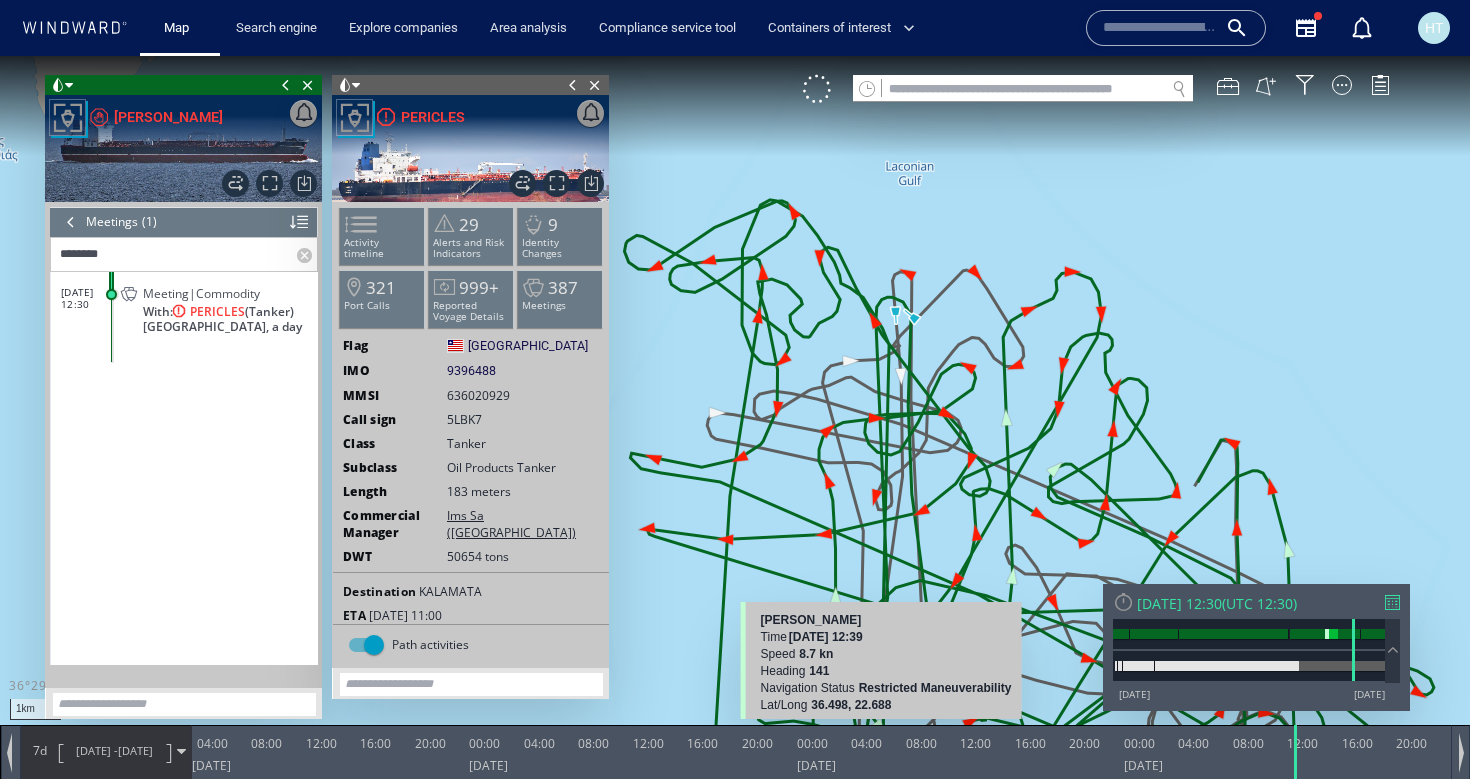 drag, startPoint x: 1056, startPoint y: 768, endPoint x: 368, endPoint y: 754, distance: 688.14246 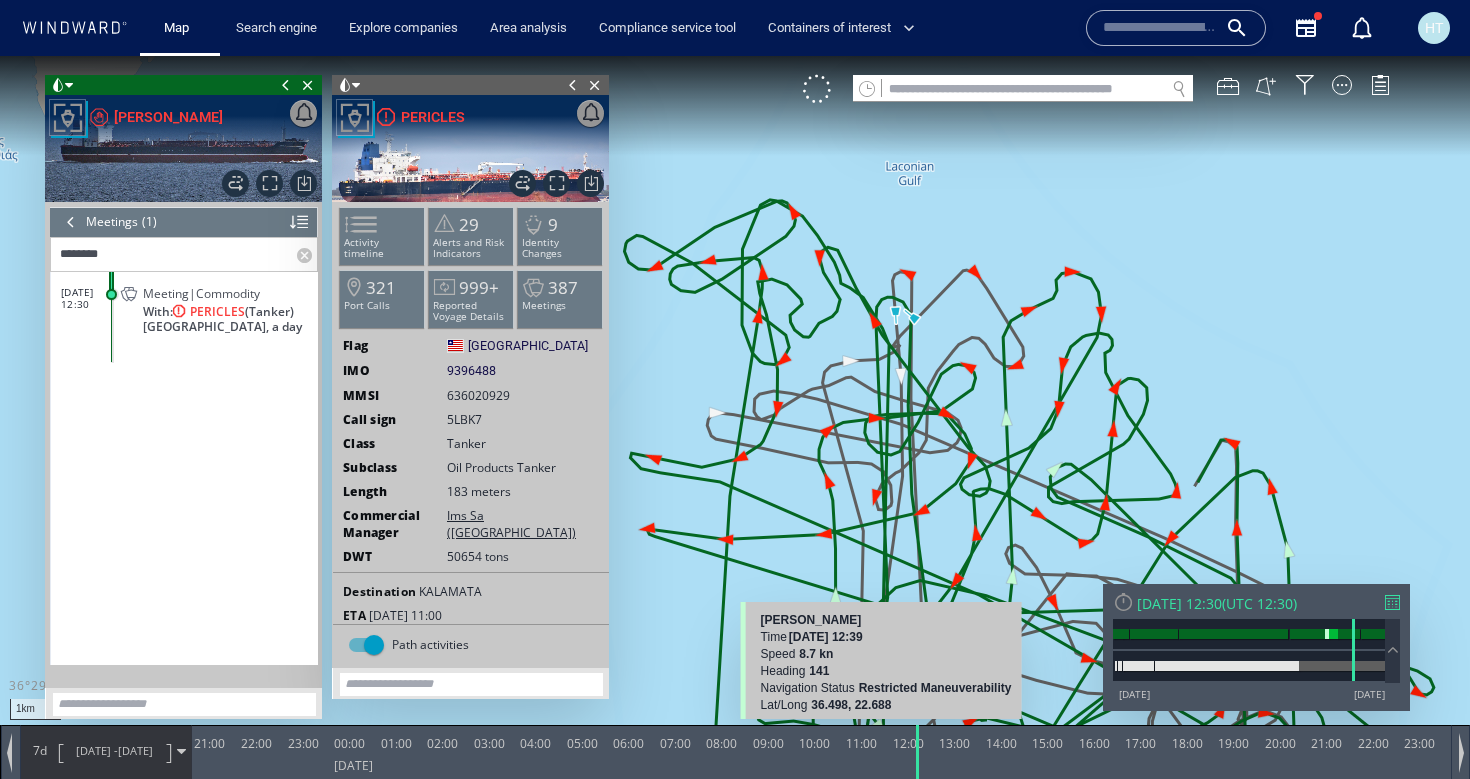 drag, startPoint x: 1116, startPoint y: 772, endPoint x: 304, endPoint y: 765, distance: 812.03015 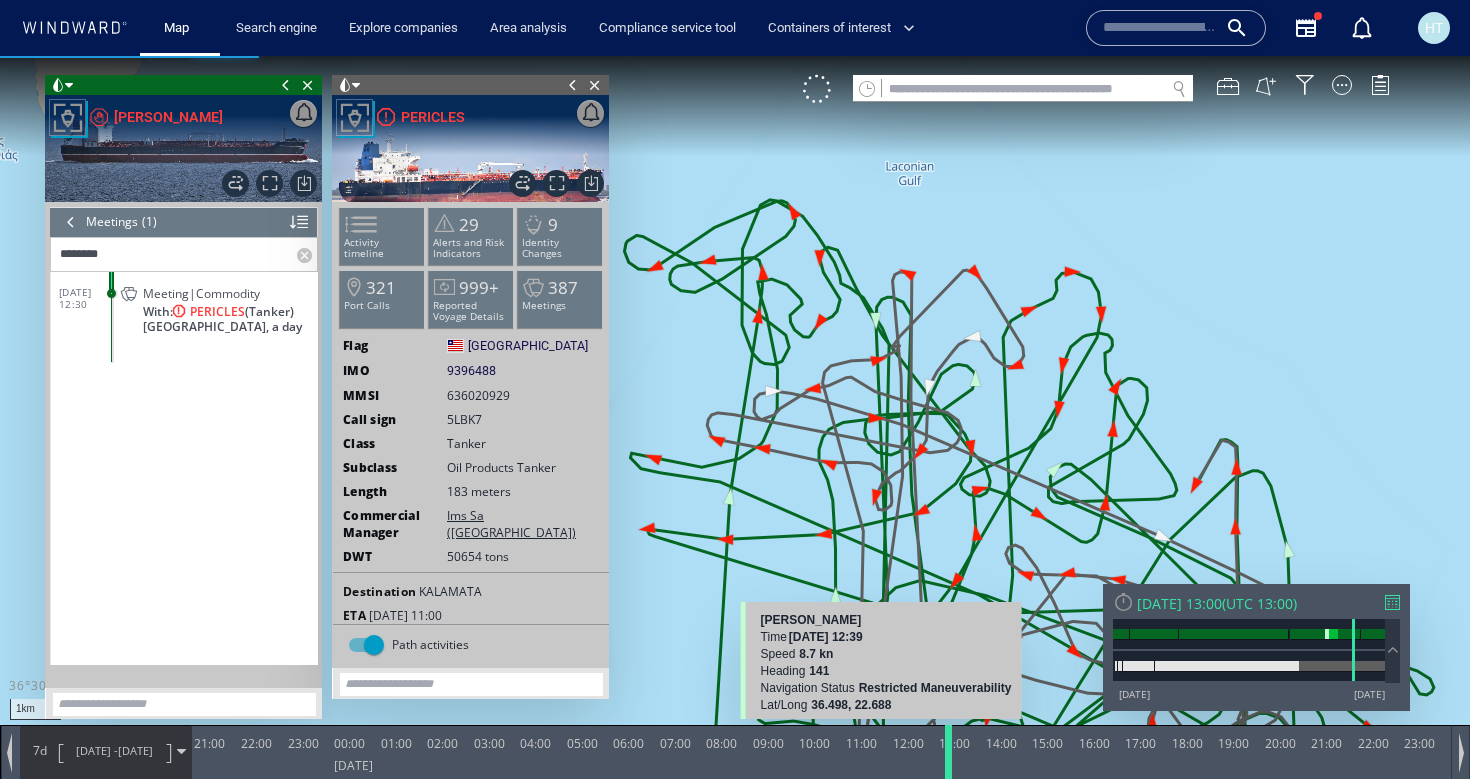 drag, startPoint x: 759, startPoint y: 750, endPoint x: 966, endPoint y: 778, distance: 208.88513 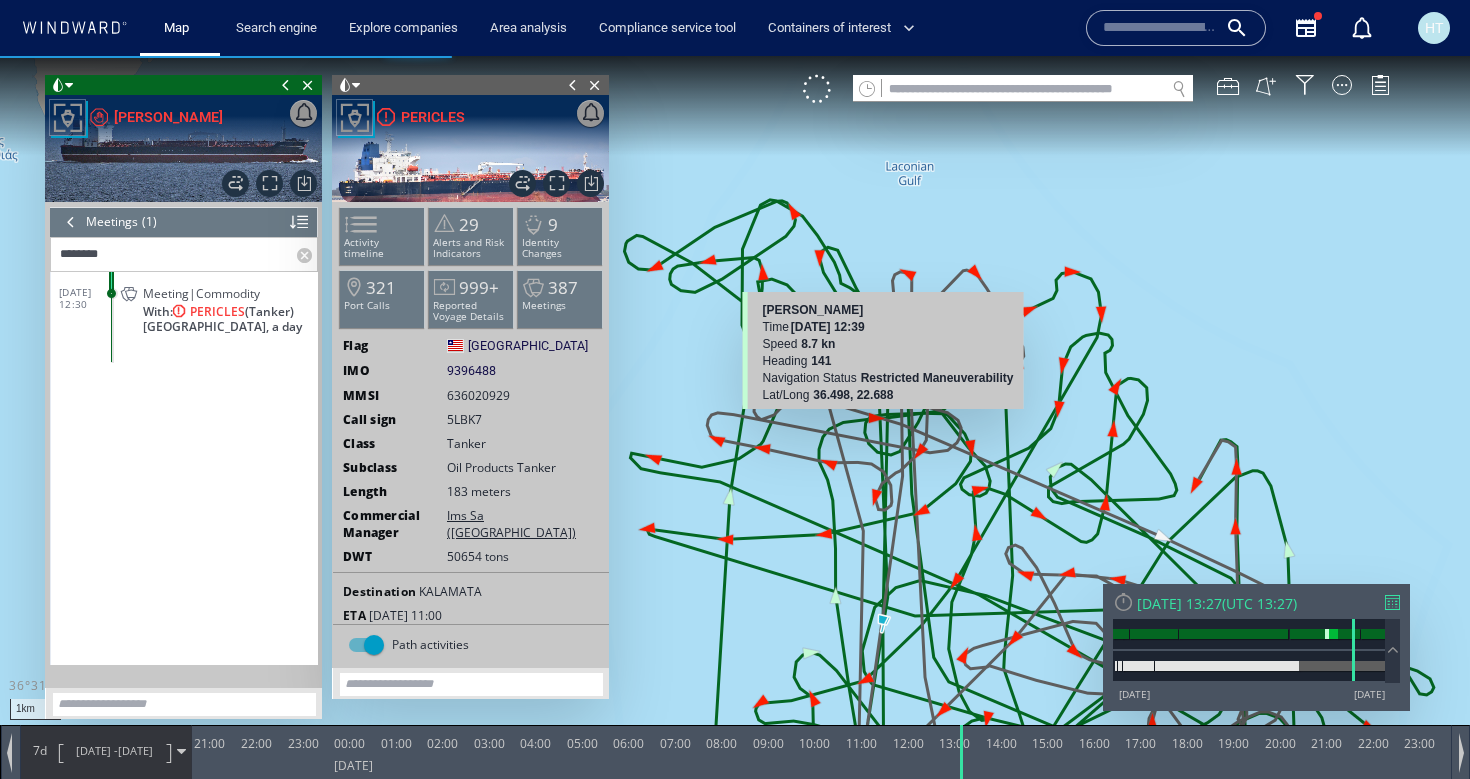 drag, startPoint x: 930, startPoint y: 547, endPoint x: 931, endPoint y: 218, distance: 329.00153 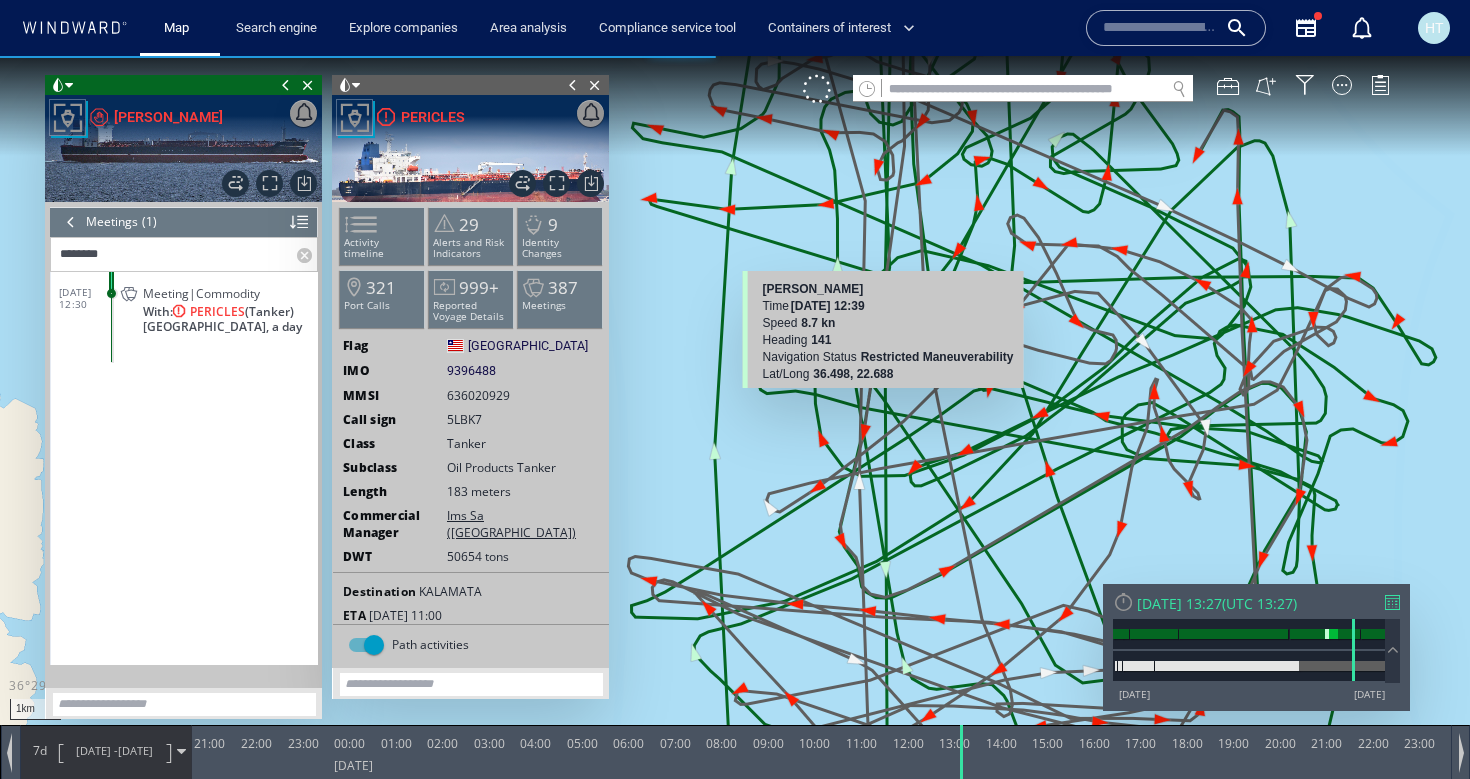 click at bounding box center [735, 407] 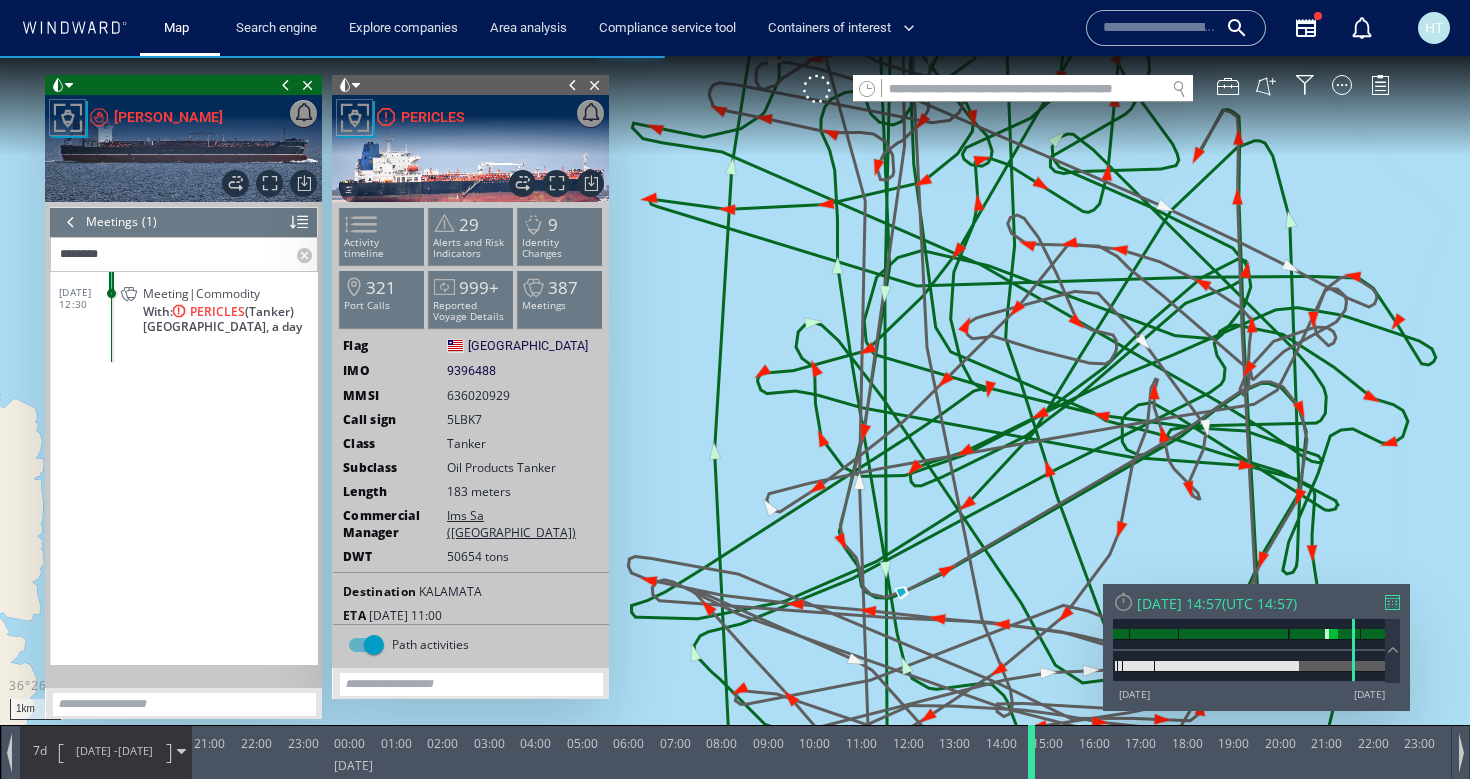 drag, startPoint x: 965, startPoint y: 744, endPoint x: 1039, endPoint y: 754, distance: 74.672615 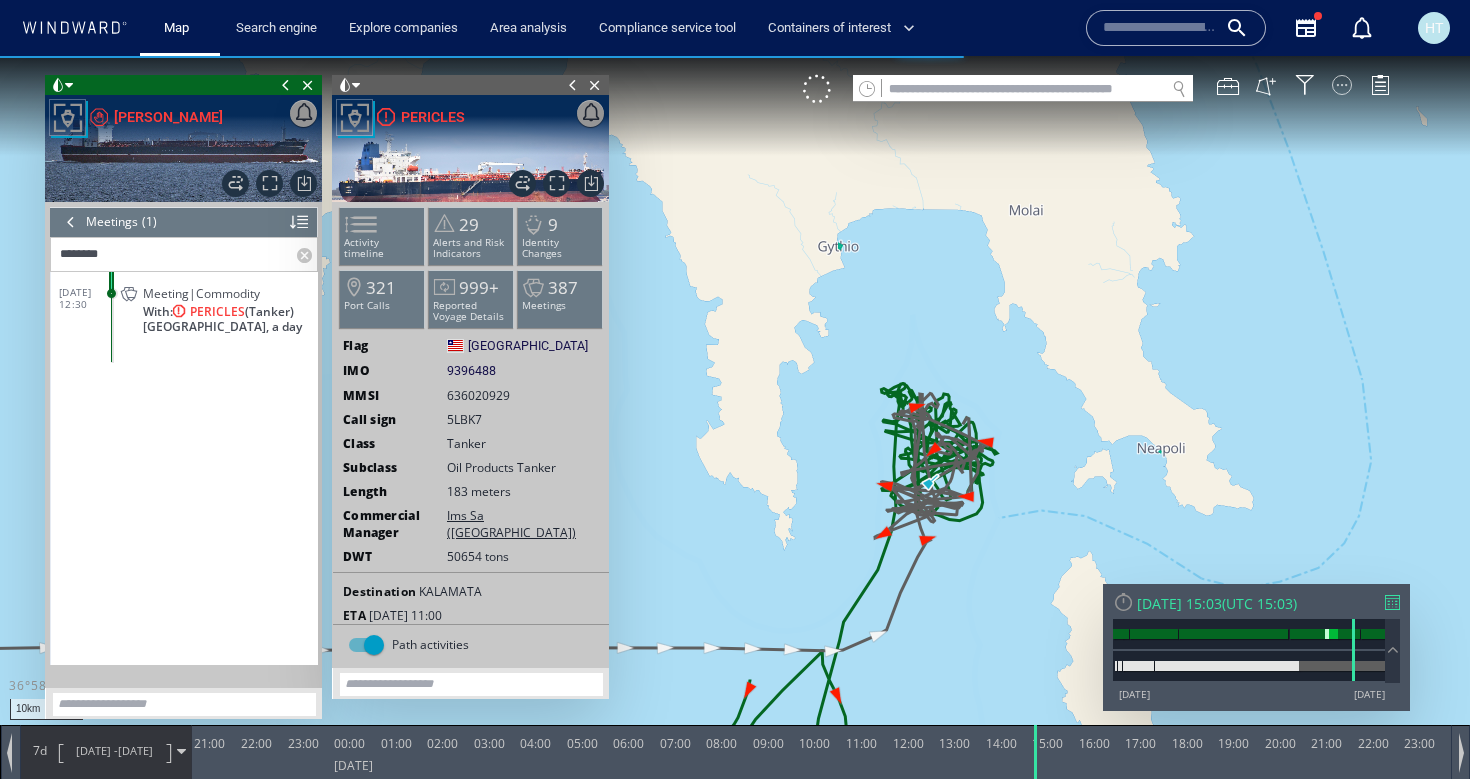 click at bounding box center (1342, 85) 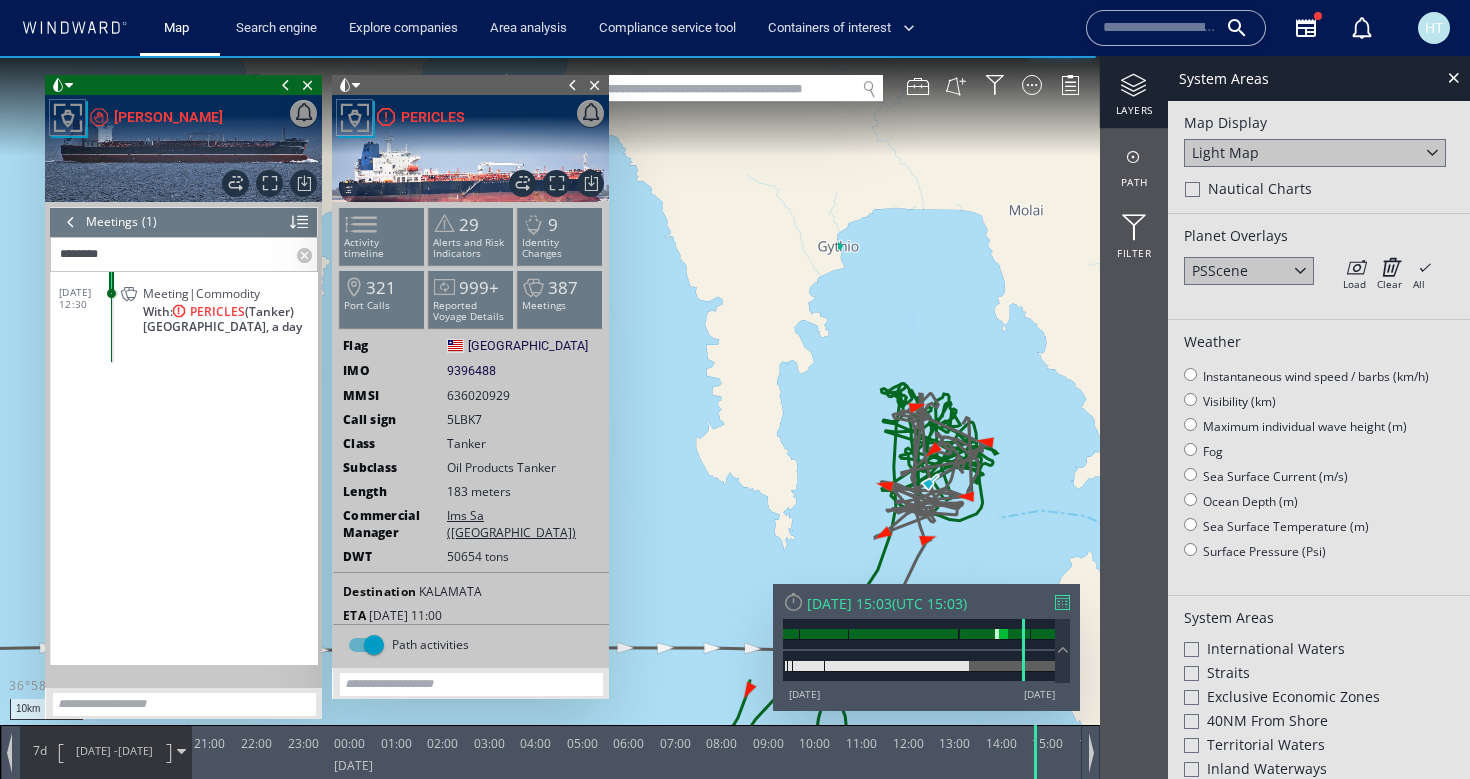click 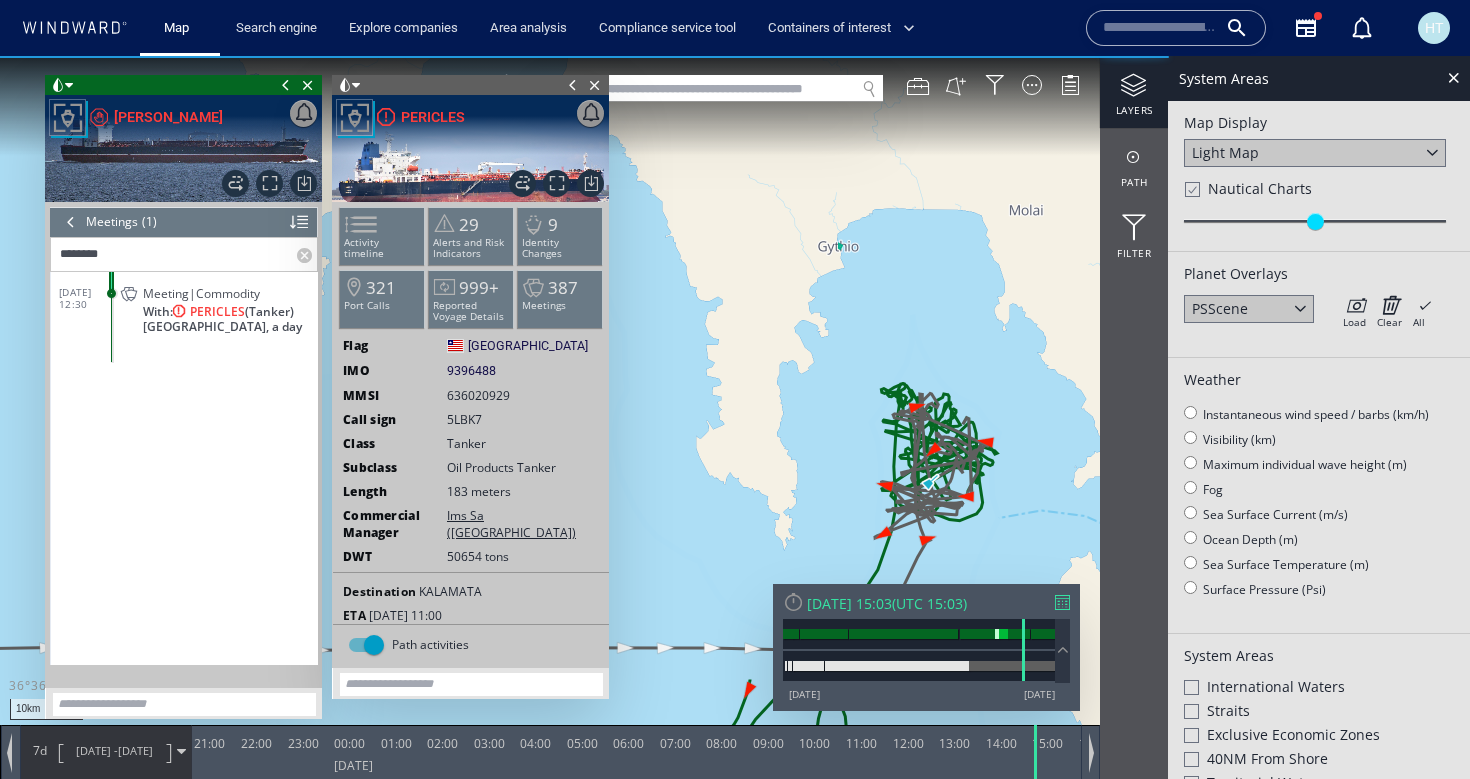 drag, startPoint x: 981, startPoint y: 357, endPoint x: 913, endPoint y: 321, distance: 76.941536 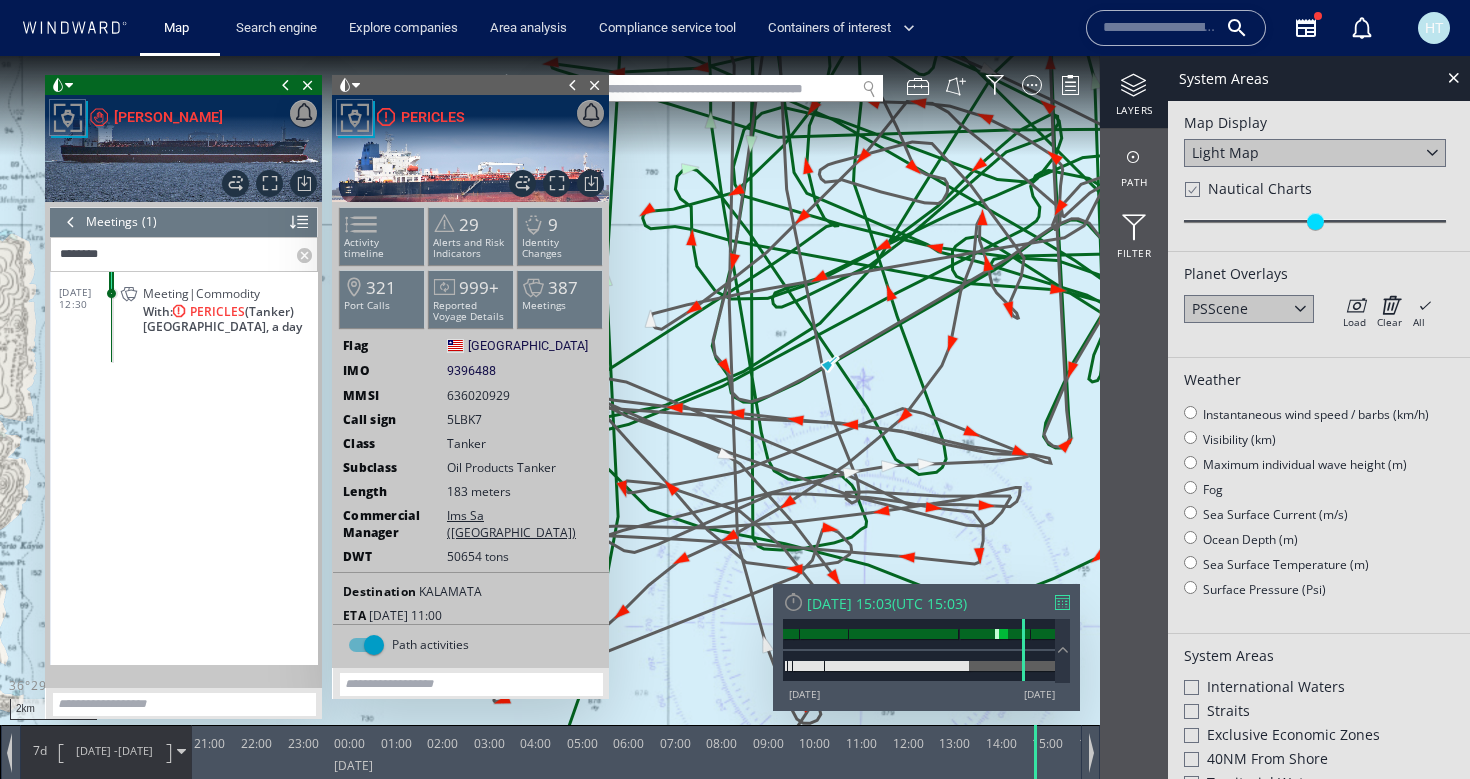 click on "Light Map" 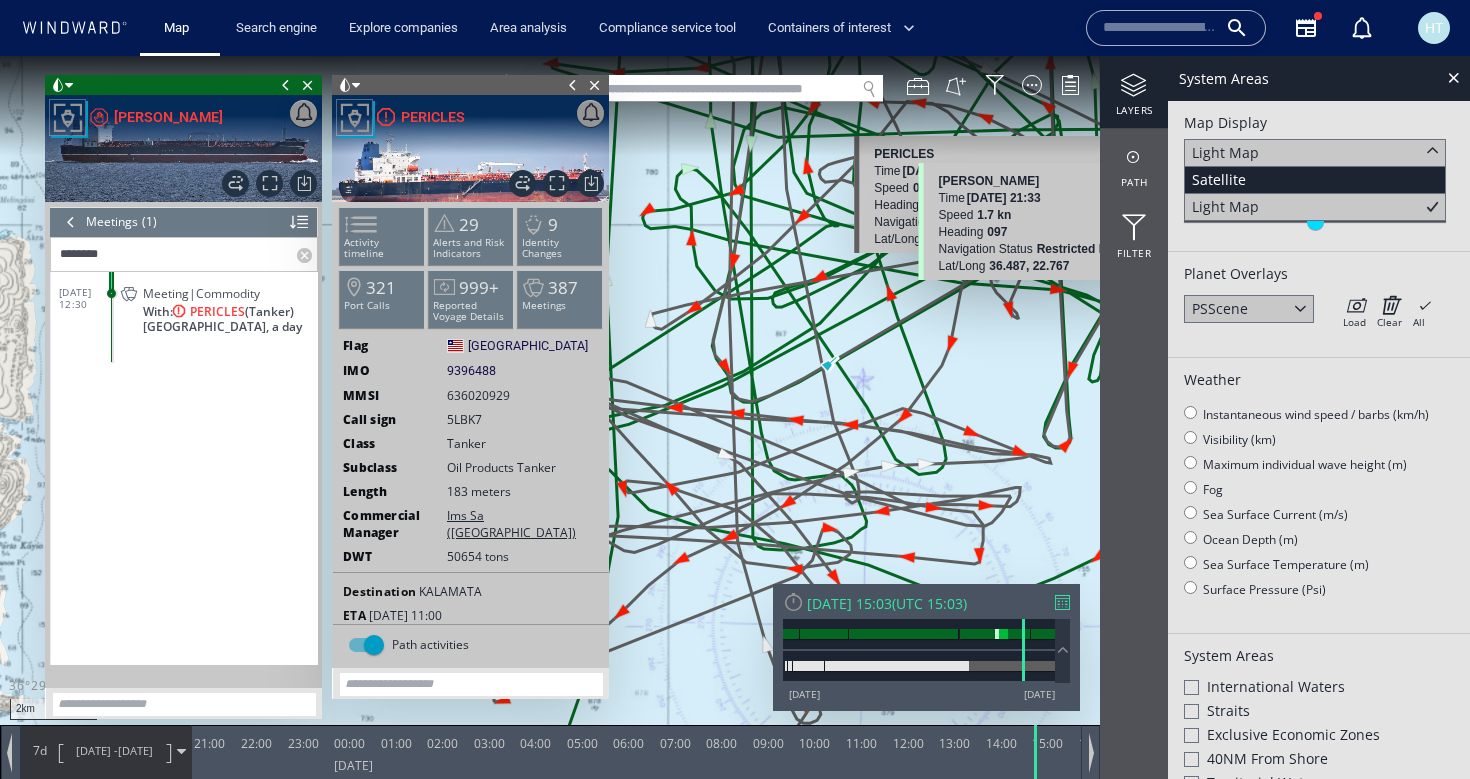 click on "Satellite" 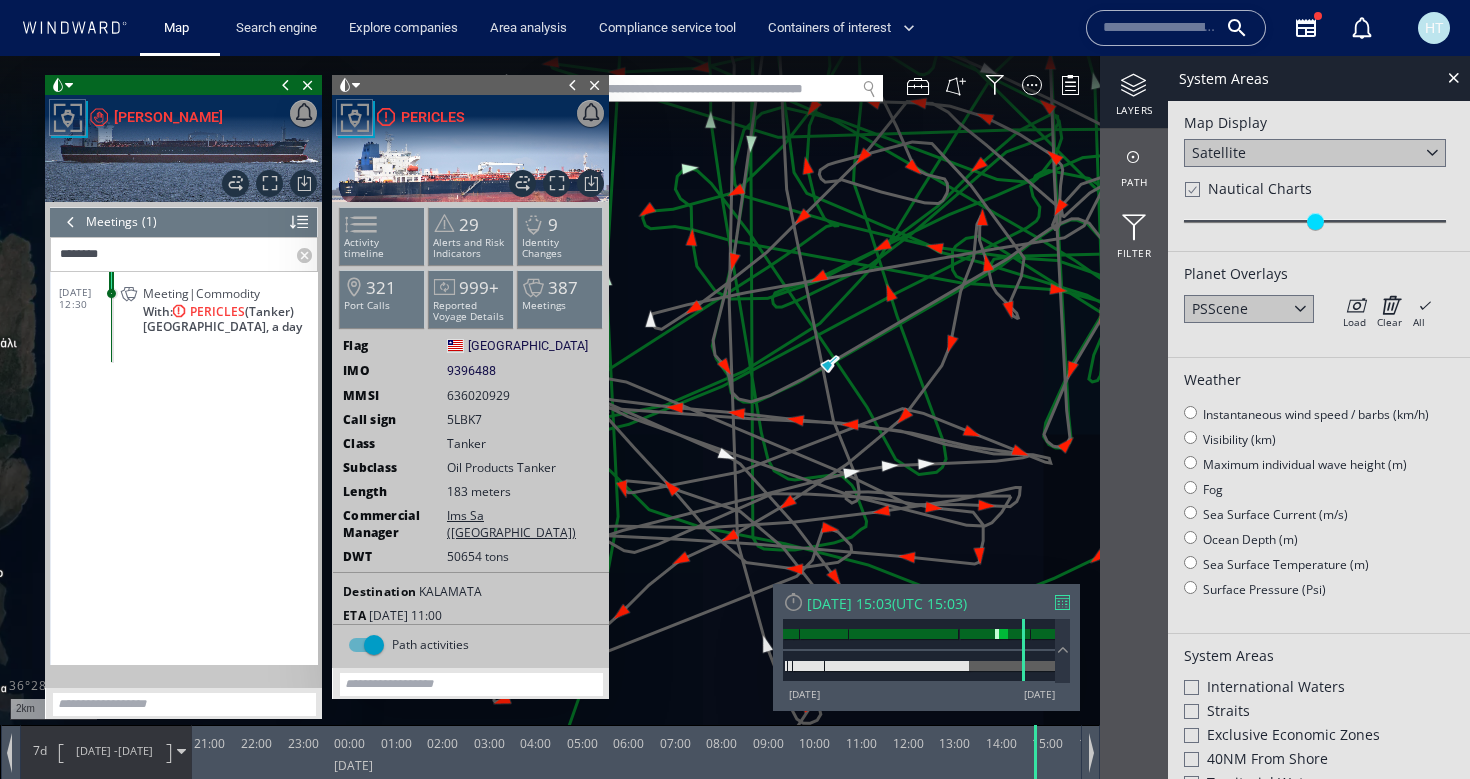 click at bounding box center (735, 407) 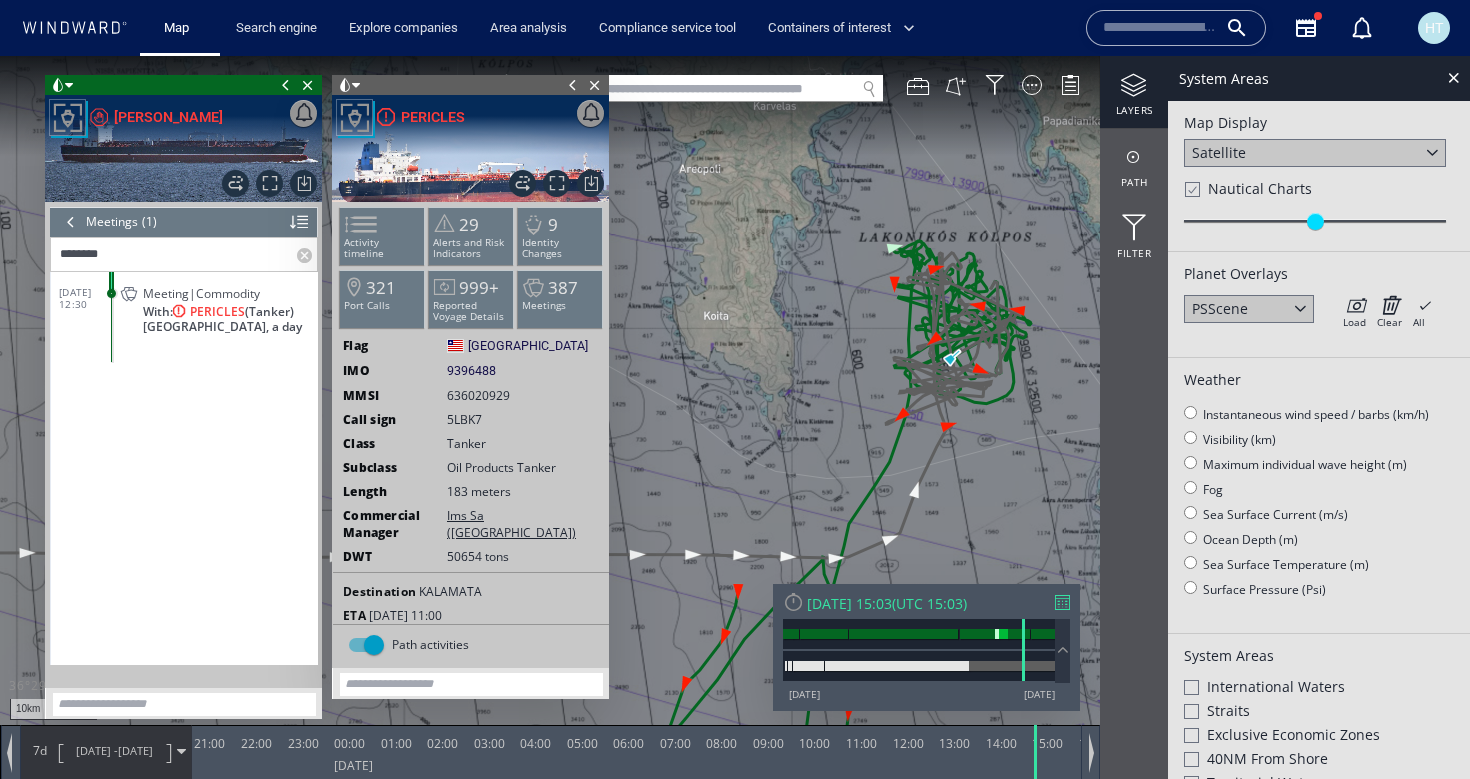 click 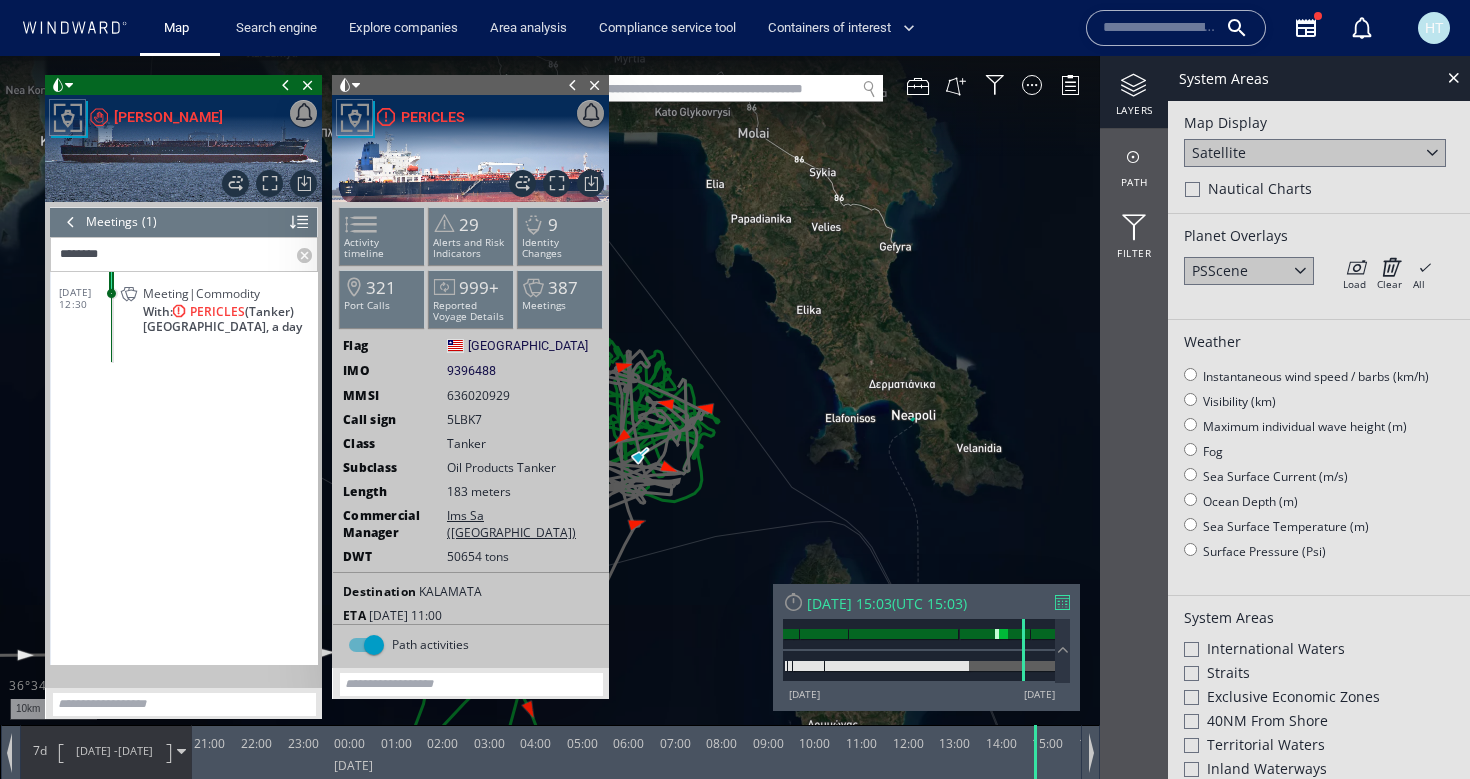 drag, startPoint x: 973, startPoint y: 256, endPoint x: 661, endPoint y: 354, distance: 327.02905 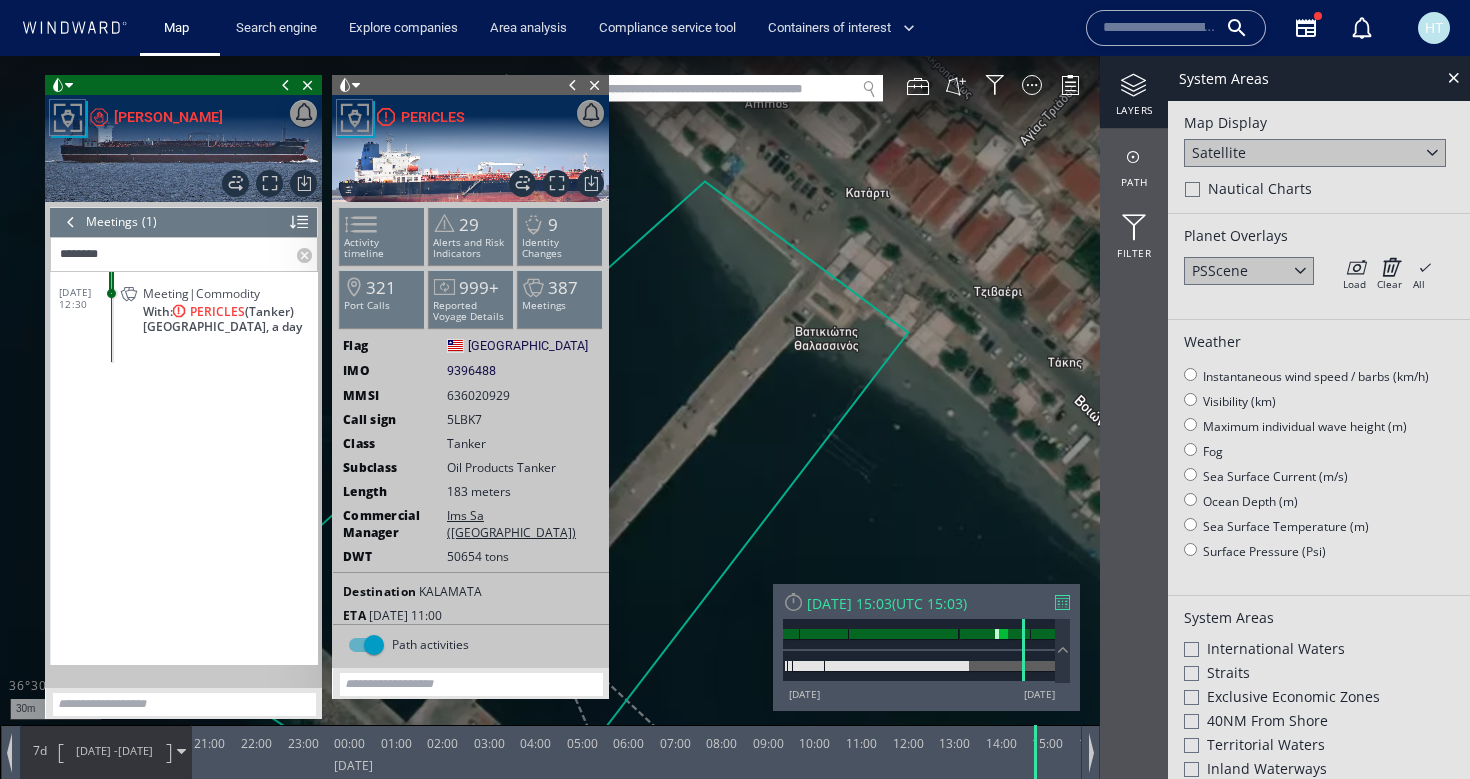 drag, startPoint x: 869, startPoint y: 229, endPoint x: 1068, endPoint y: 58, distance: 262.3776 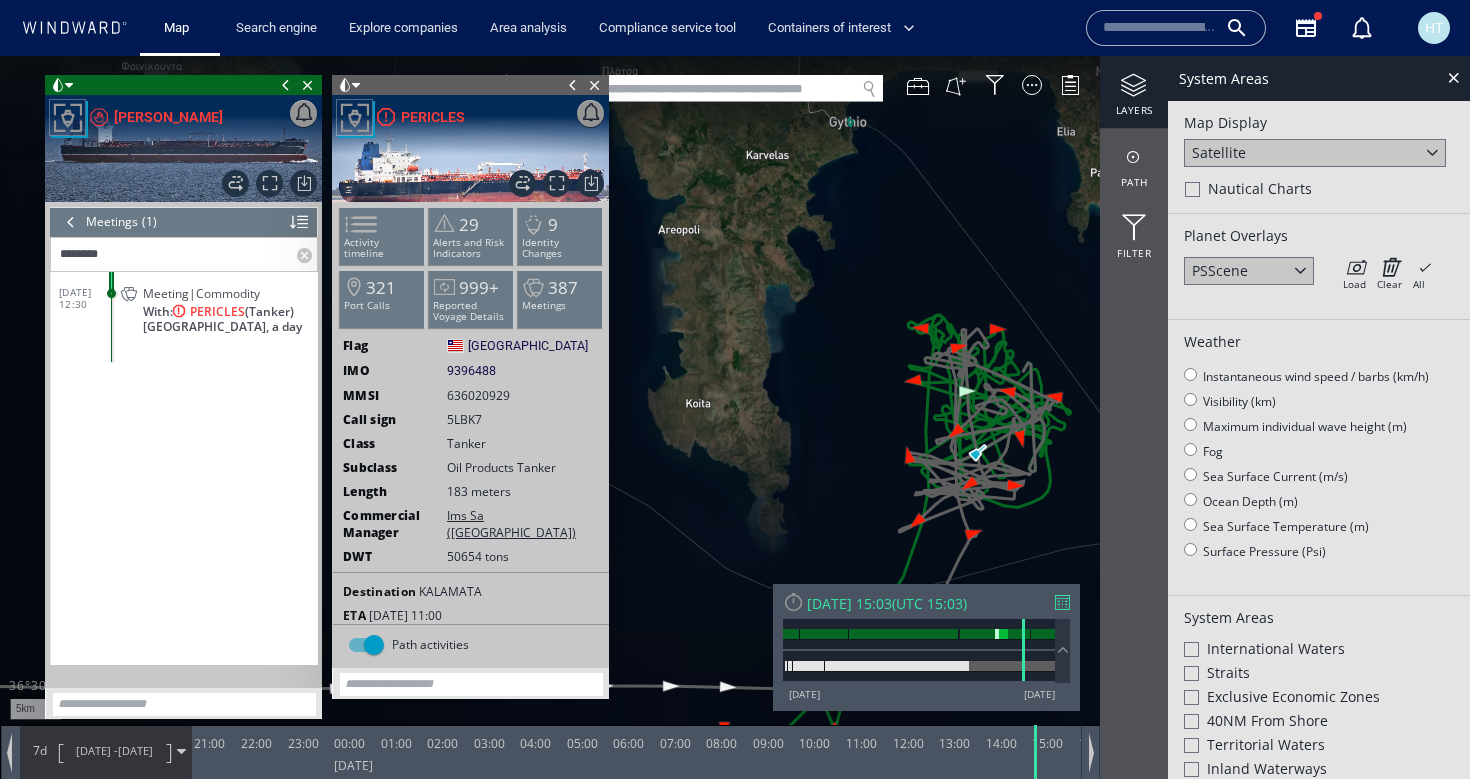 drag, startPoint x: 713, startPoint y: 419, endPoint x: 1178, endPoint y: 404, distance: 465.24188 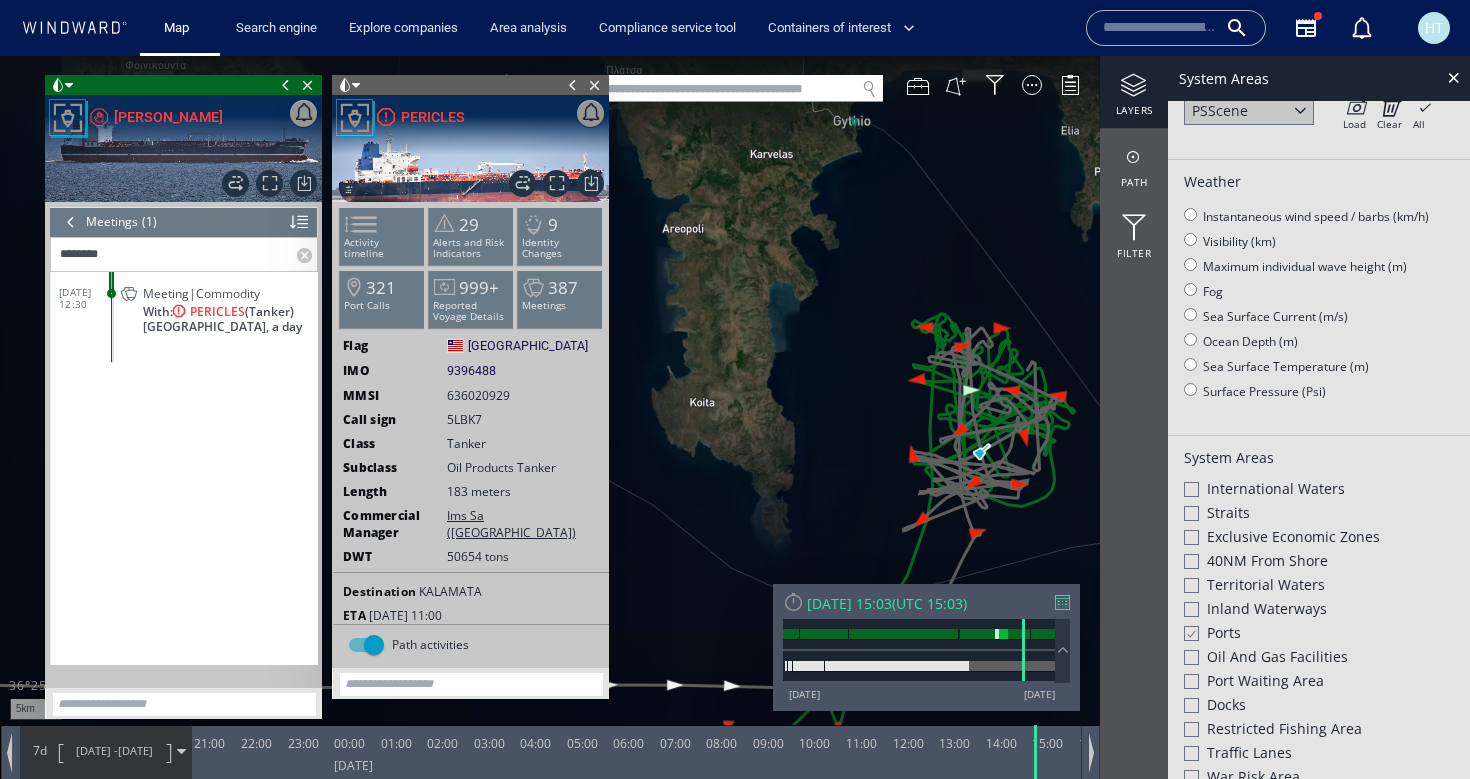 scroll, scrollTop: 73, scrollLeft: 0, axis: vertical 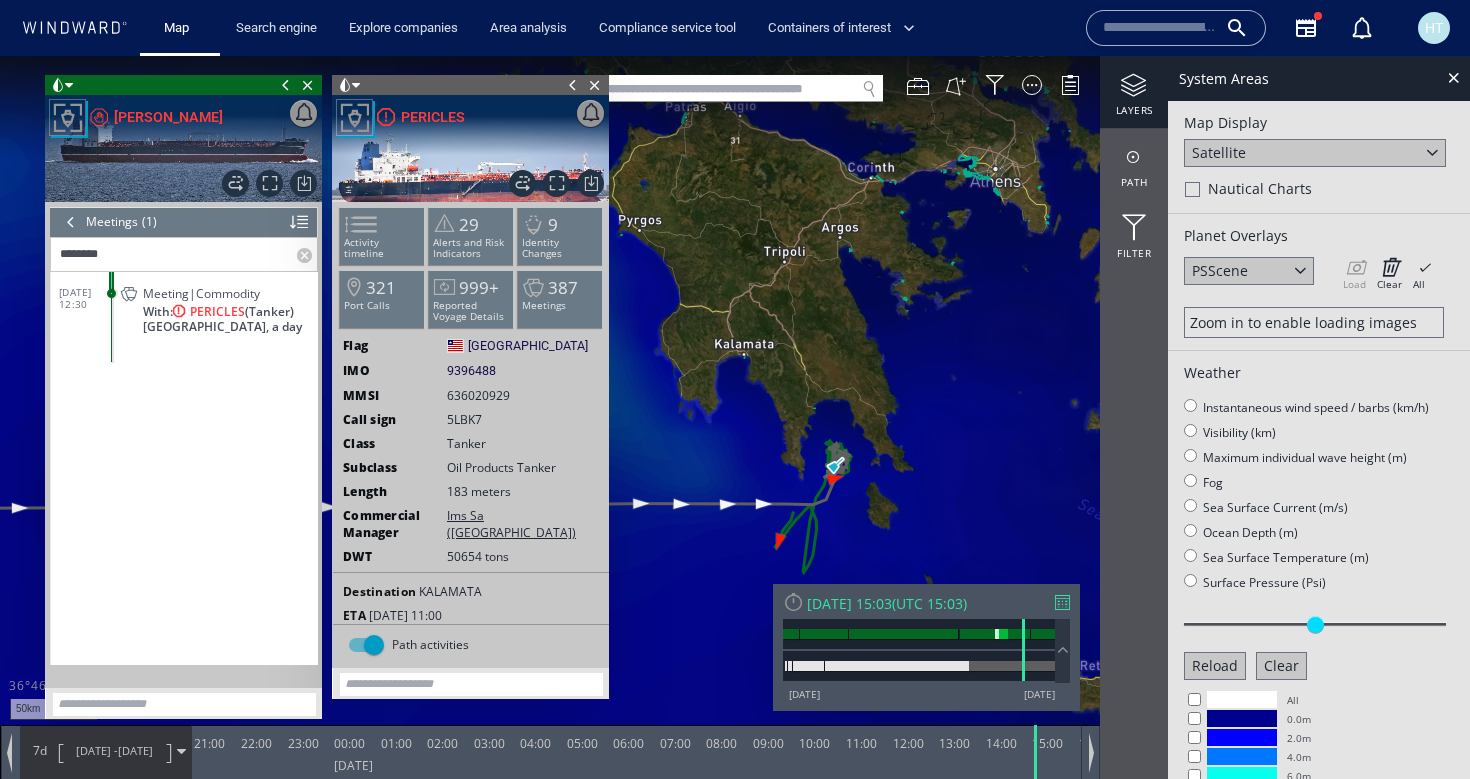 click on "Satellite" 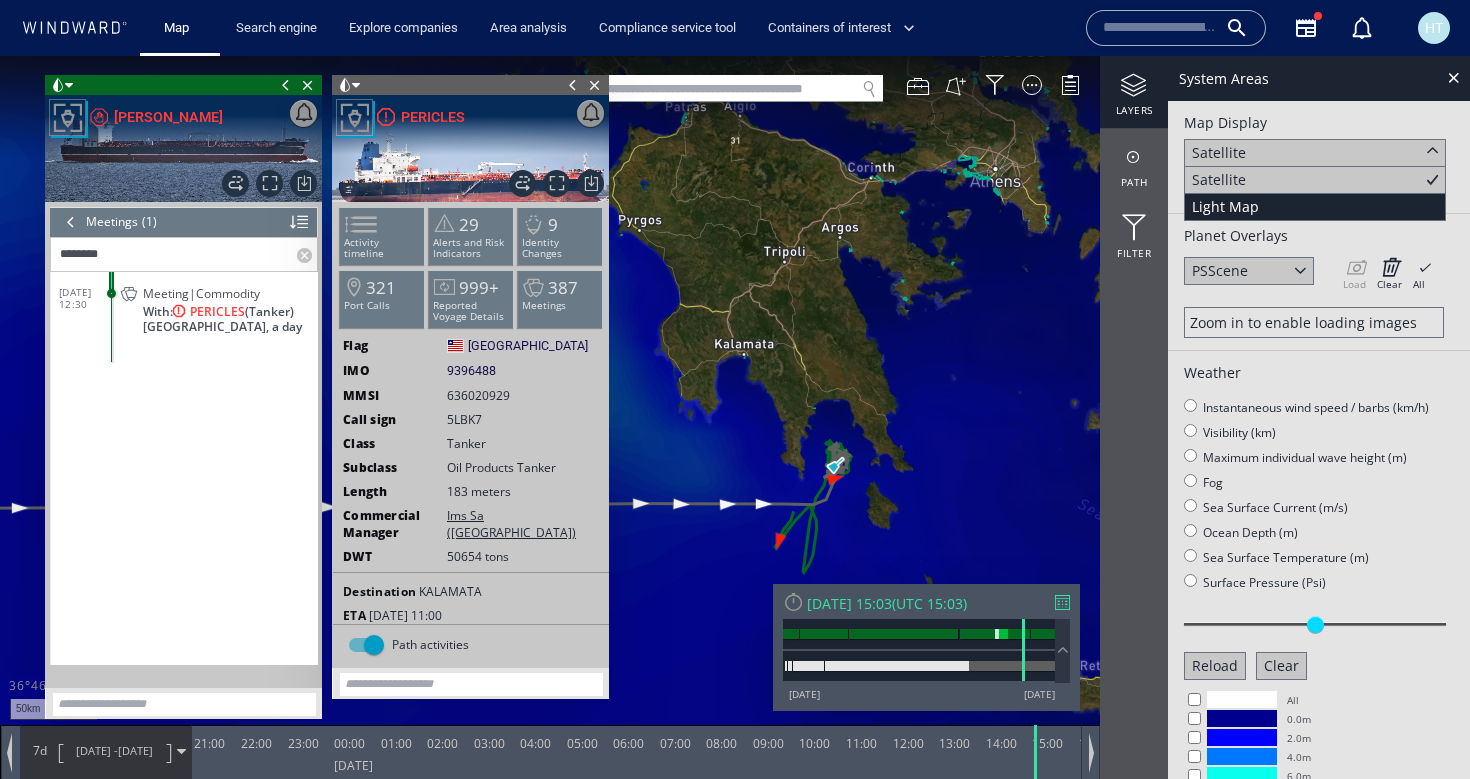 click on "Light Map" 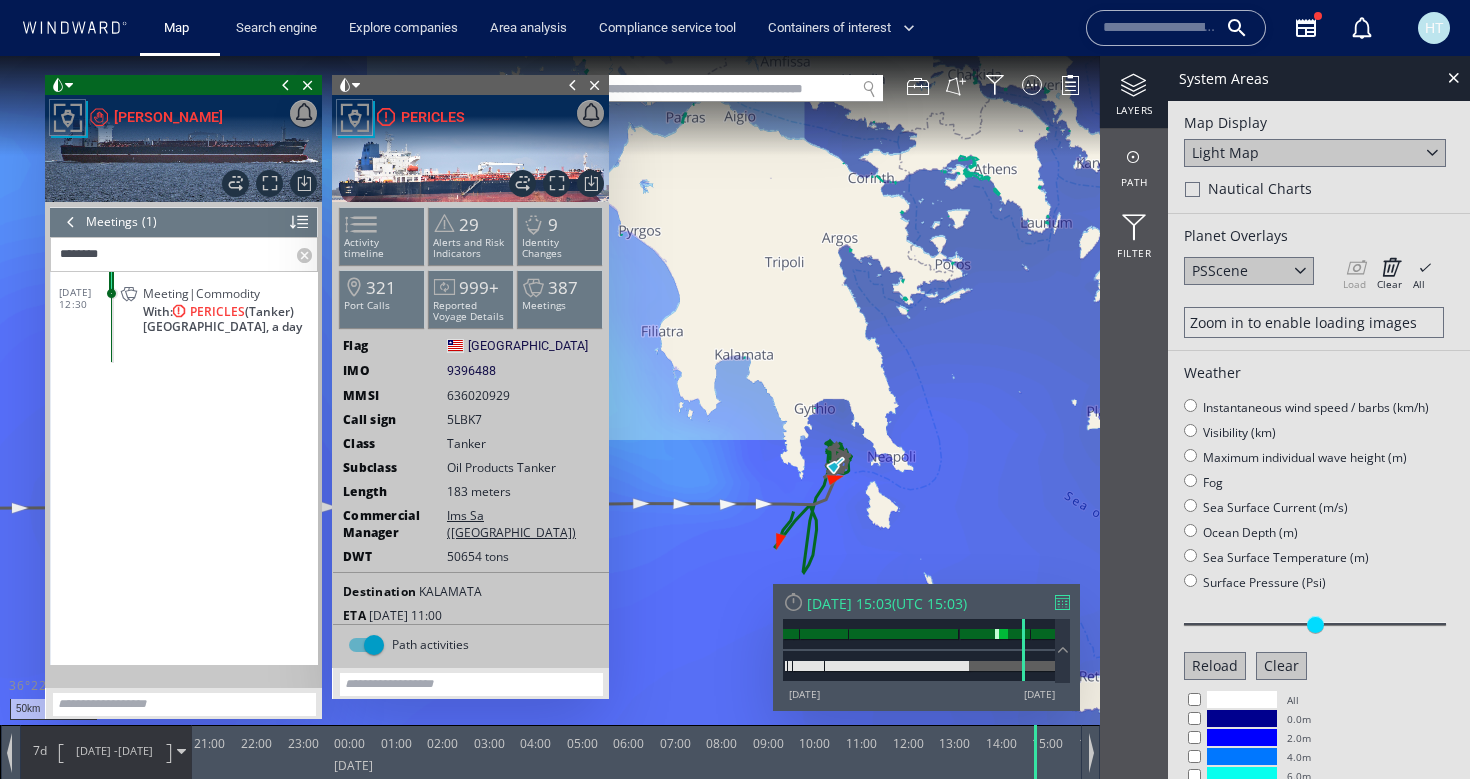 drag, startPoint x: 913, startPoint y: 485, endPoint x: 1079, endPoint y: 379, distance: 196.95685 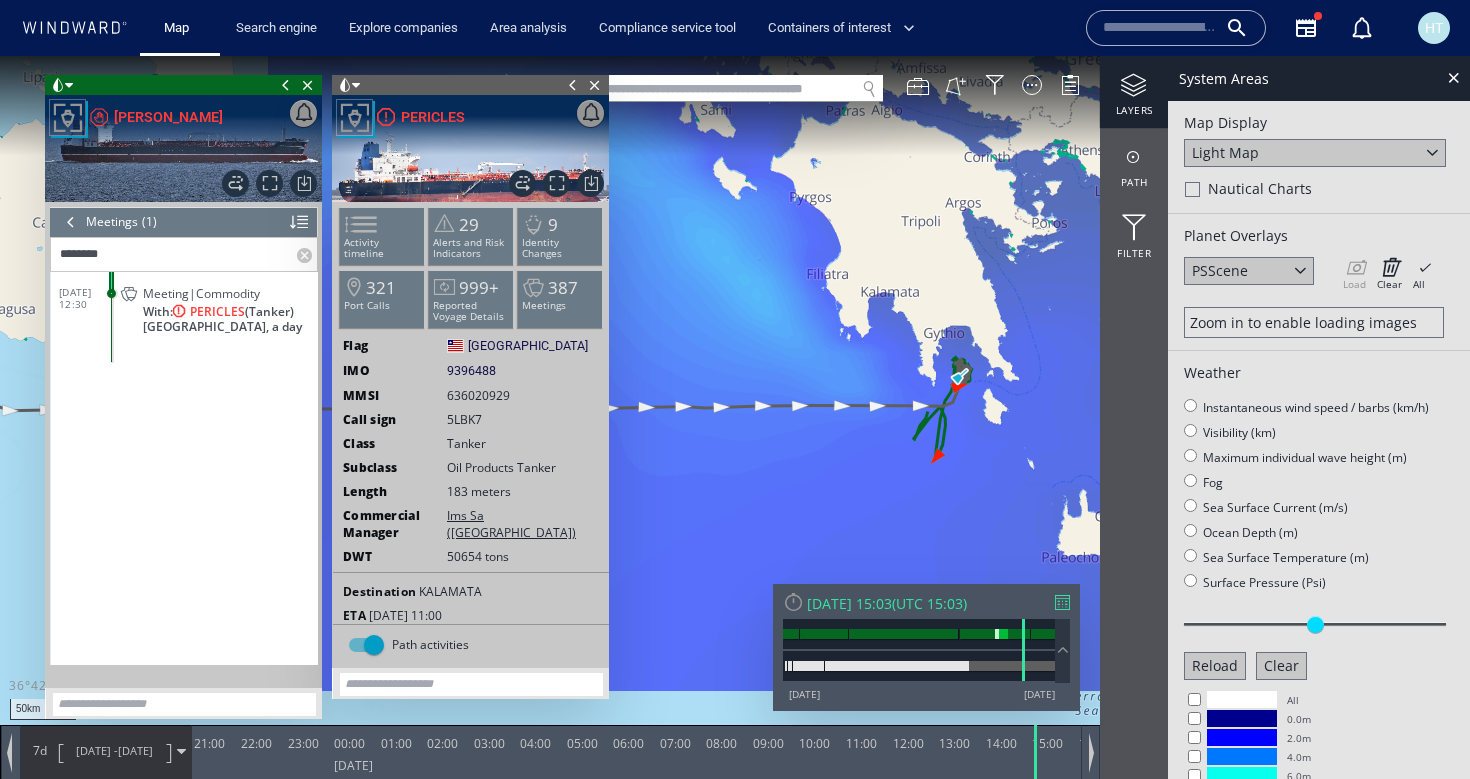 drag, startPoint x: 892, startPoint y: 341, endPoint x: 863, endPoint y: 341, distance: 29 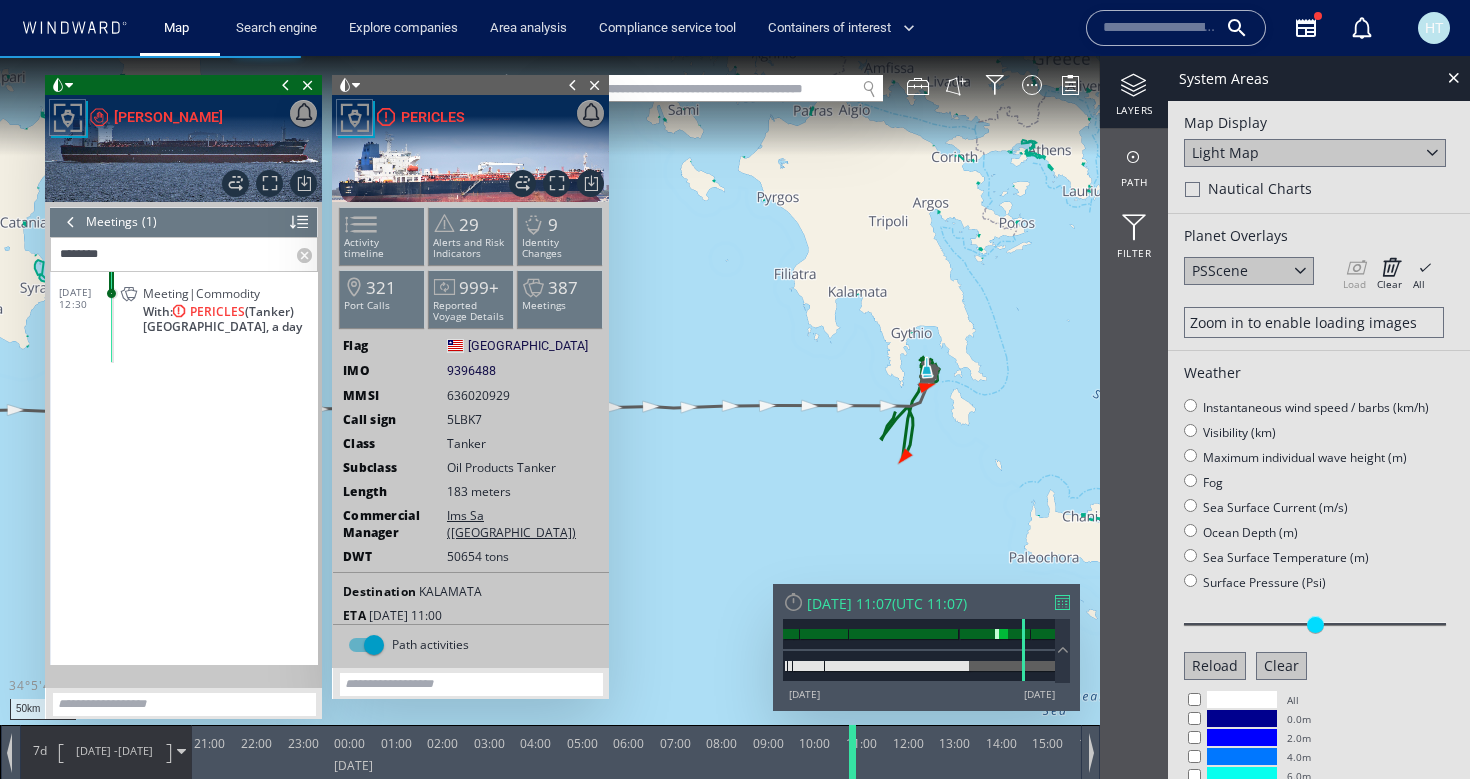 drag, startPoint x: 1032, startPoint y: 747, endPoint x: 849, endPoint y: 748, distance: 183.00273 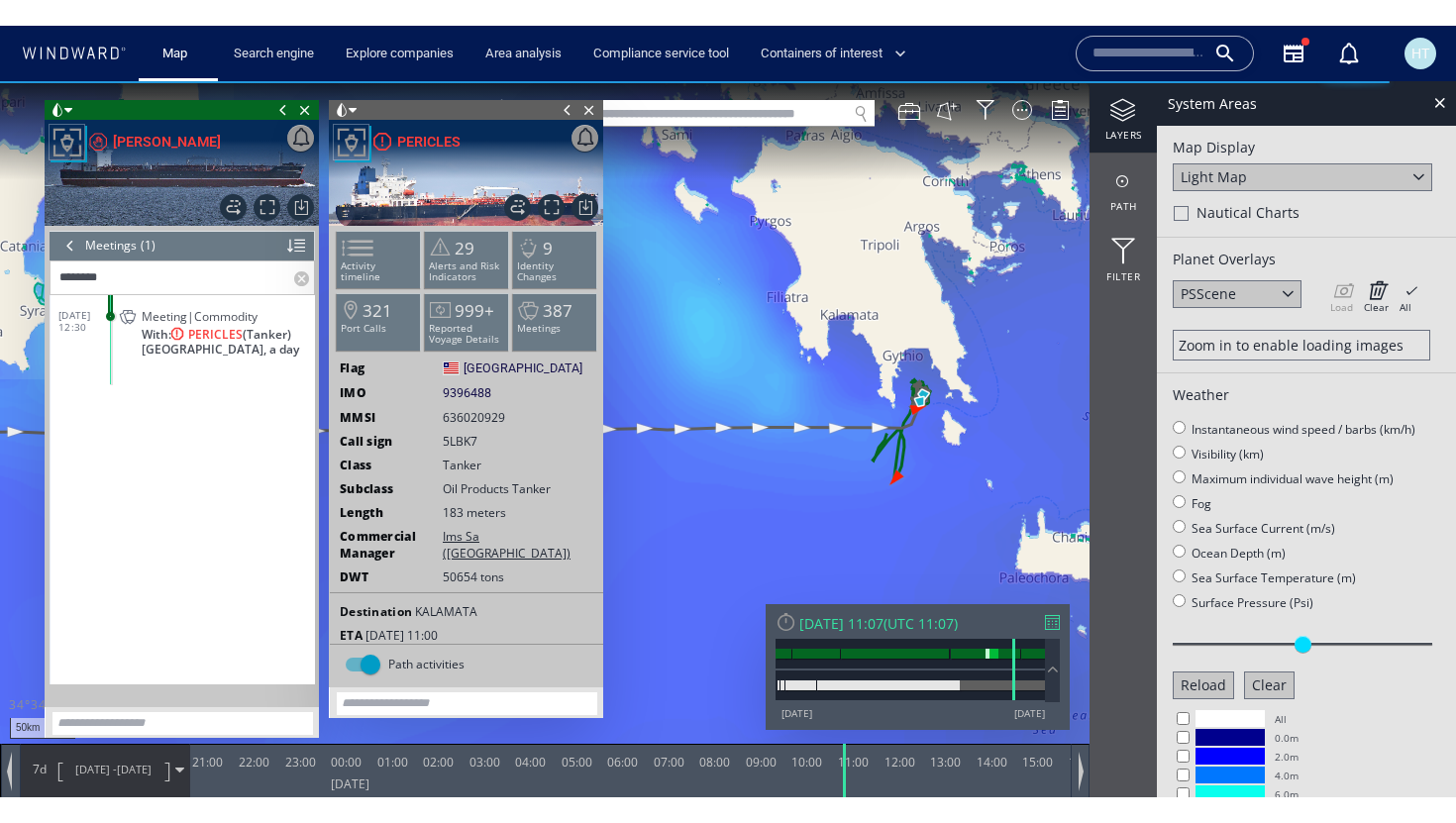 scroll, scrollTop: 50, scrollLeft: 0, axis: vertical 